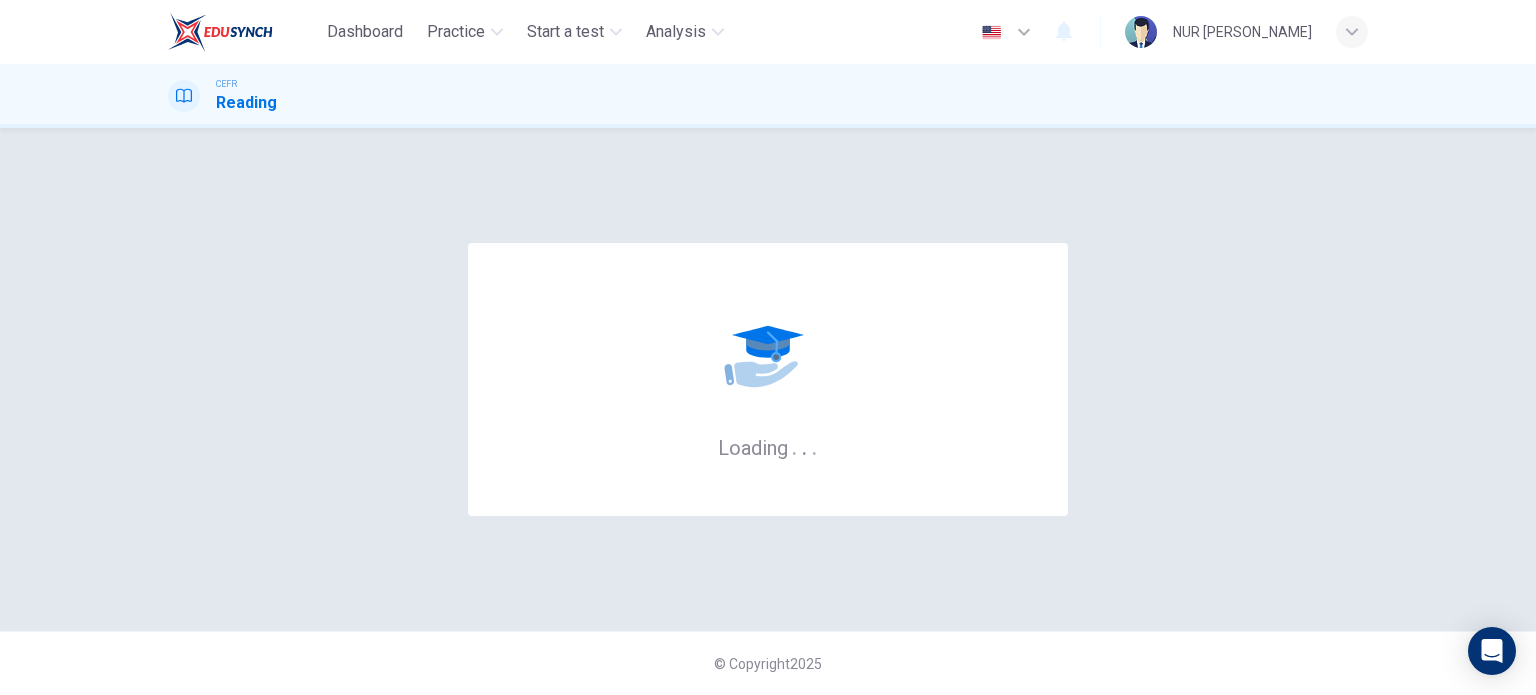 scroll, scrollTop: 0, scrollLeft: 0, axis: both 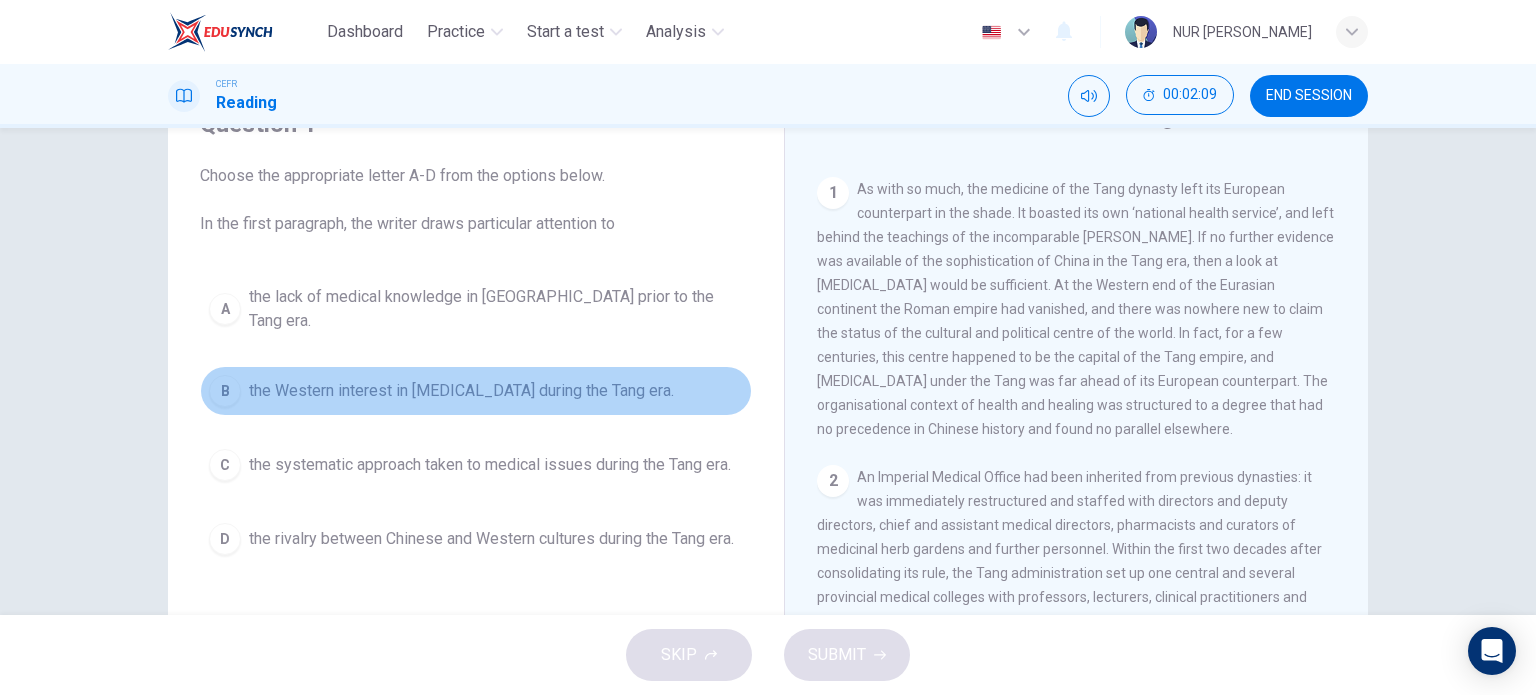 click on "B the Western interest in Chinese medicine during the Tang era." at bounding box center [476, 391] 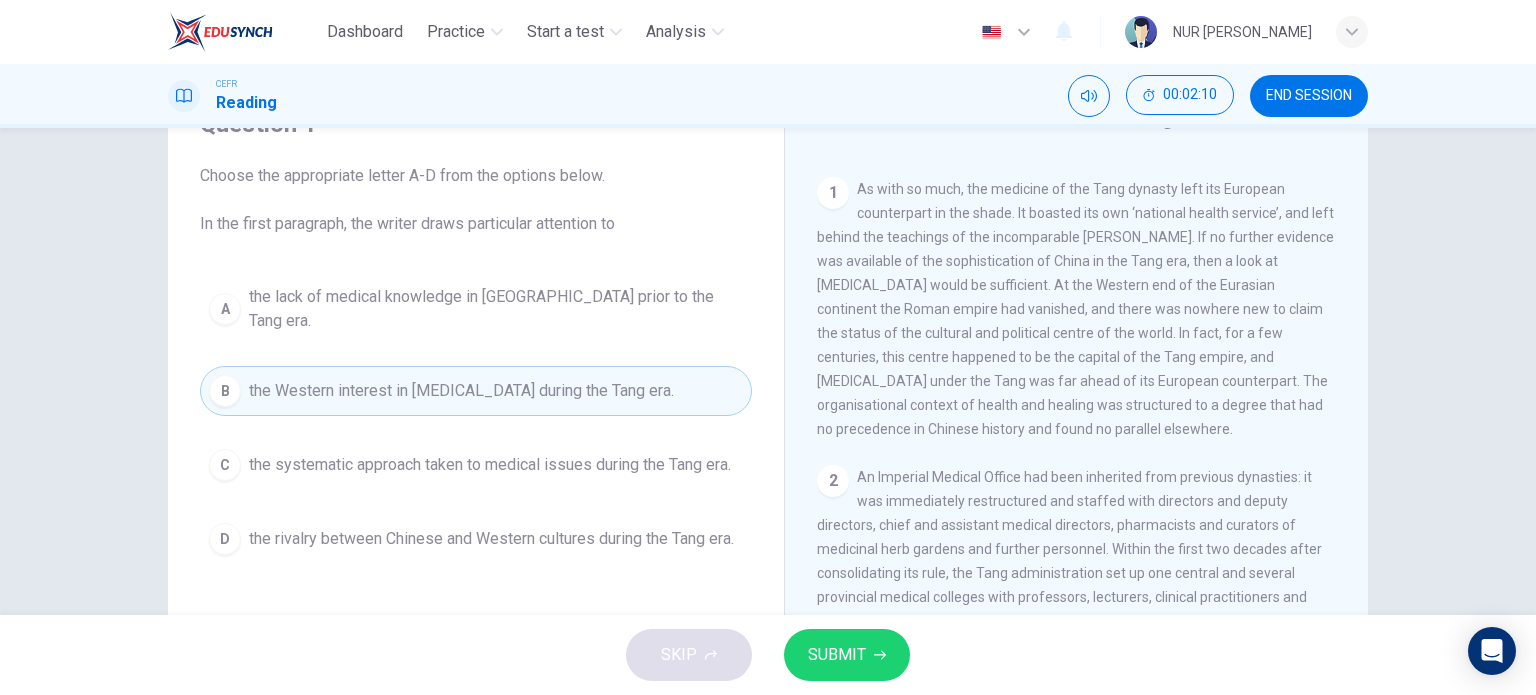 click on "SUBMIT" at bounding box center (847, 655) 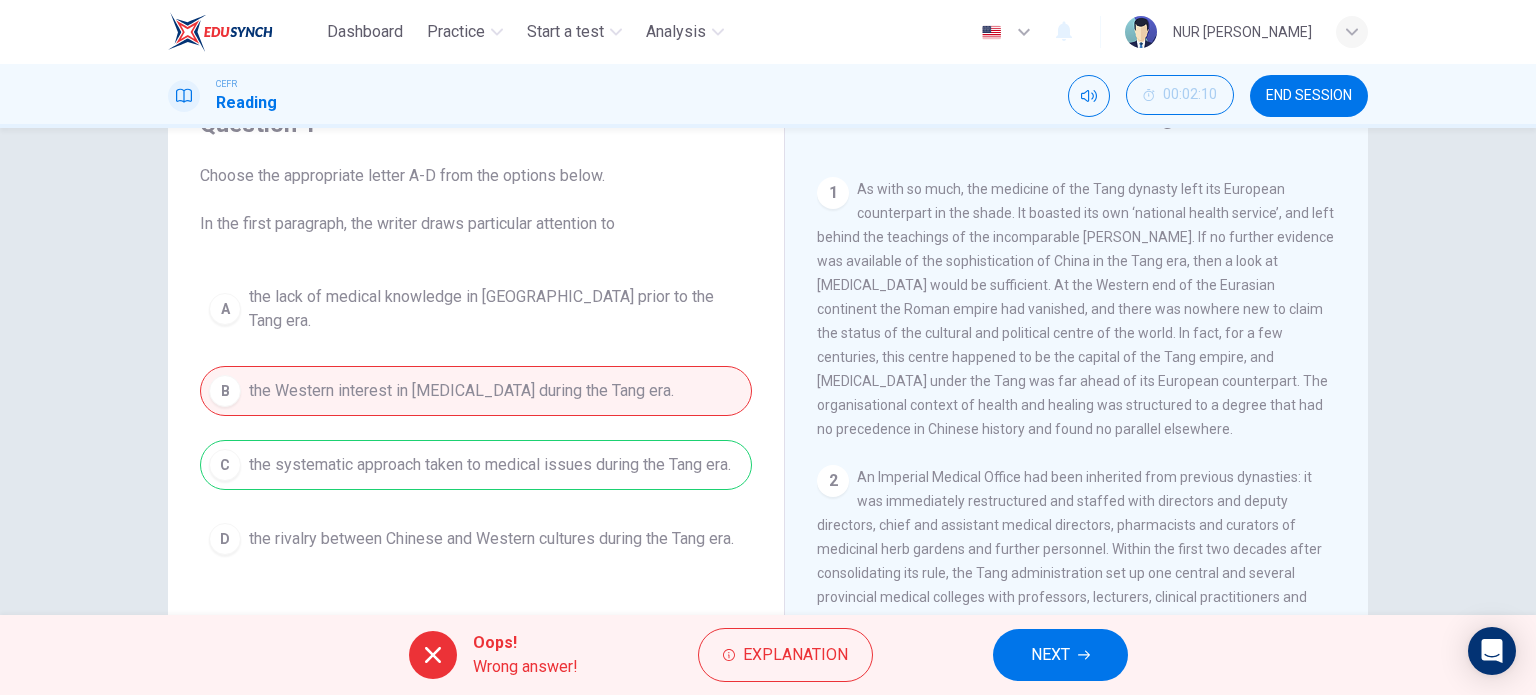 click on "NEXT" at bounding box center [1060, 655] 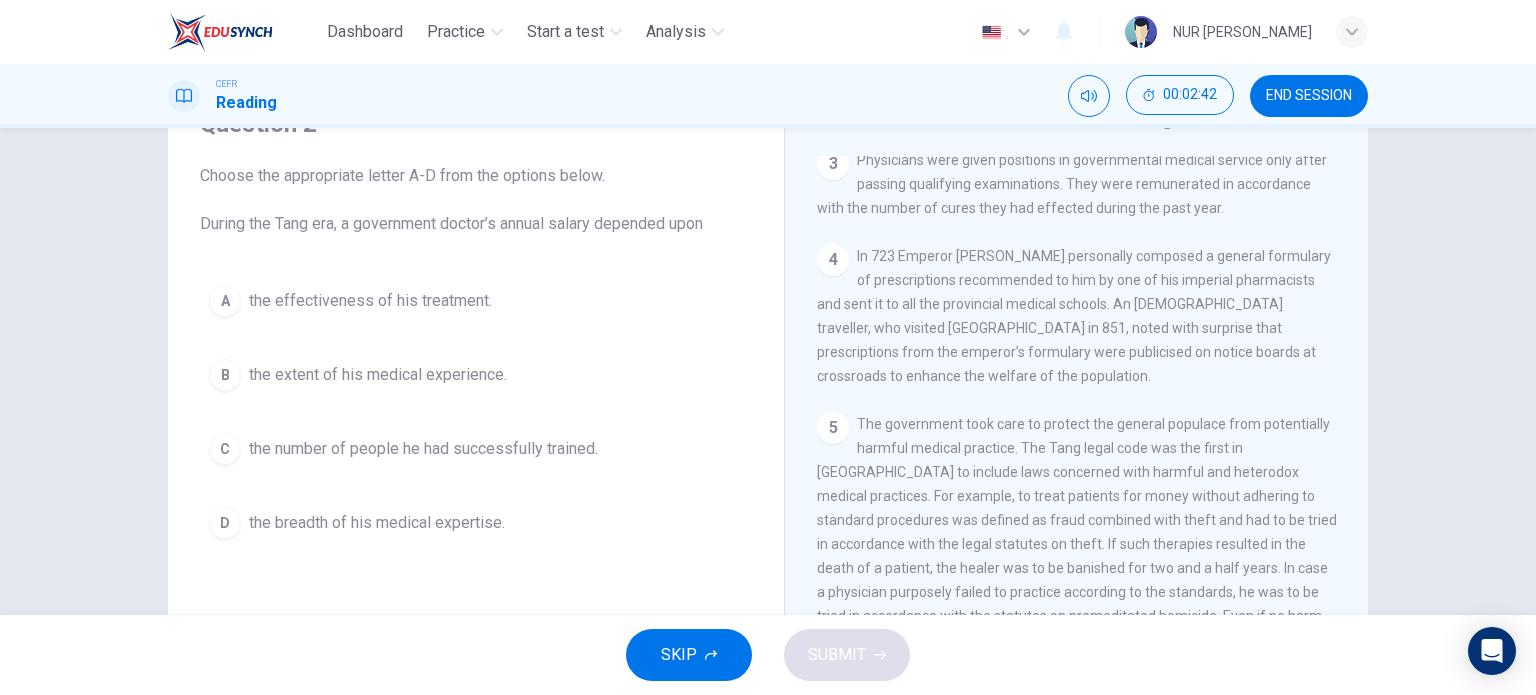 scroll, scrollTop: 1100, scrollLeft: 0, axis: vertical 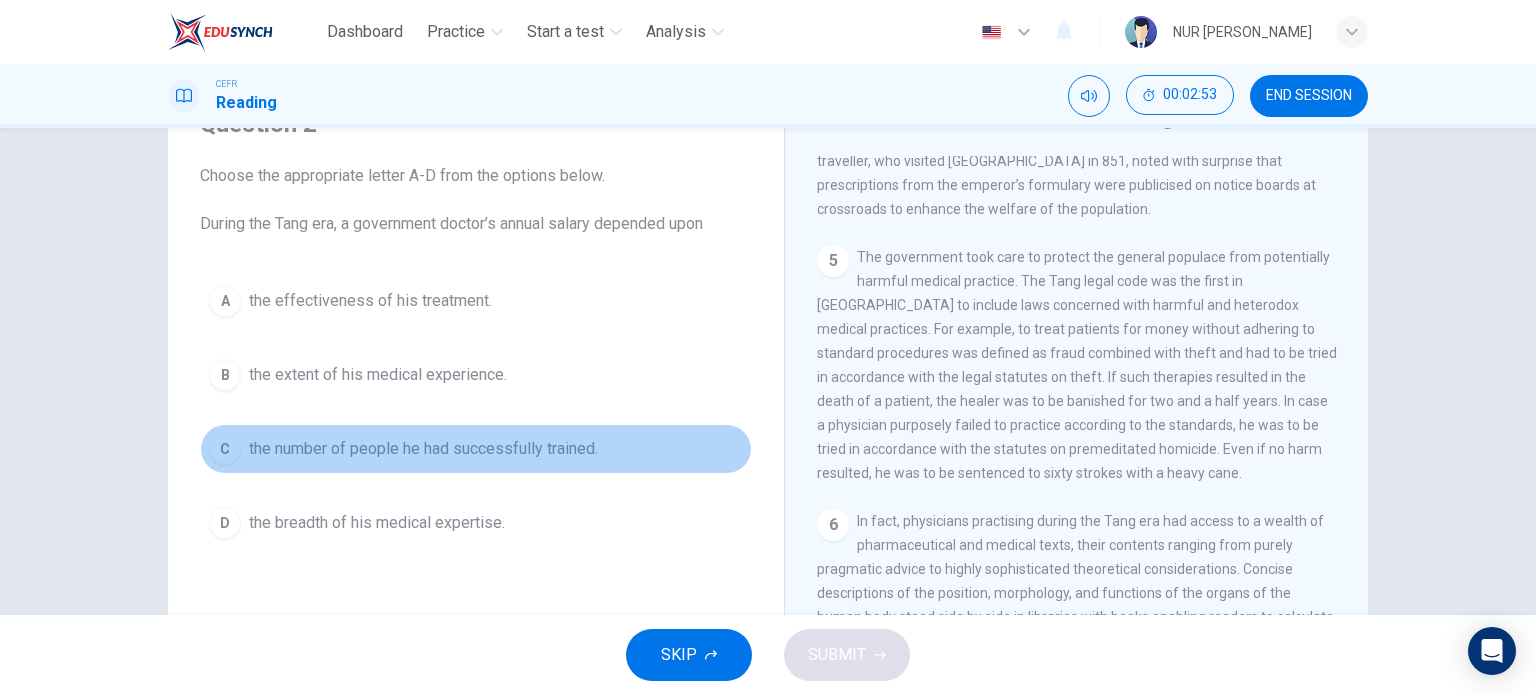 drag, startPoint x: 221, startPoint y: 452, endPoint x: 206, endPoint y: 461, distance: 17.492855 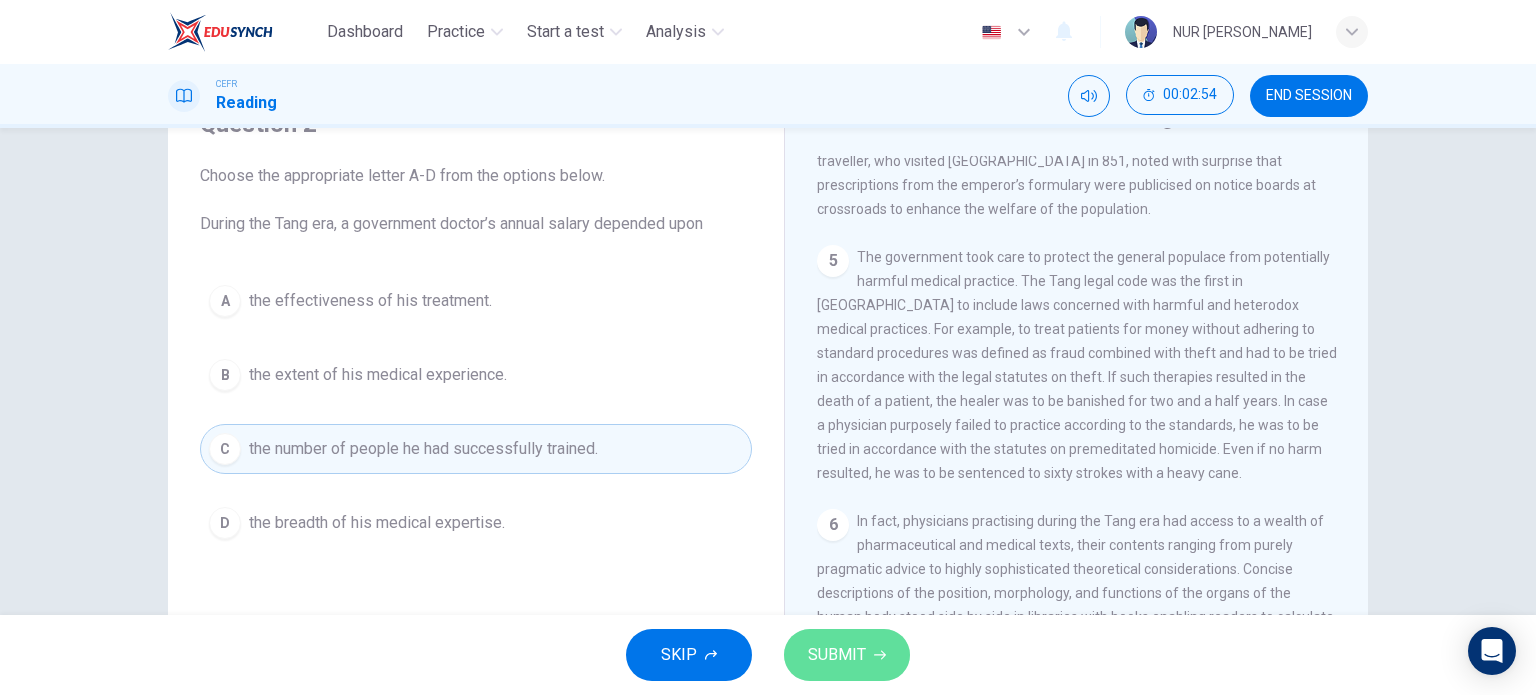 click on "SUBMIT" at bounding box center [837, 655] 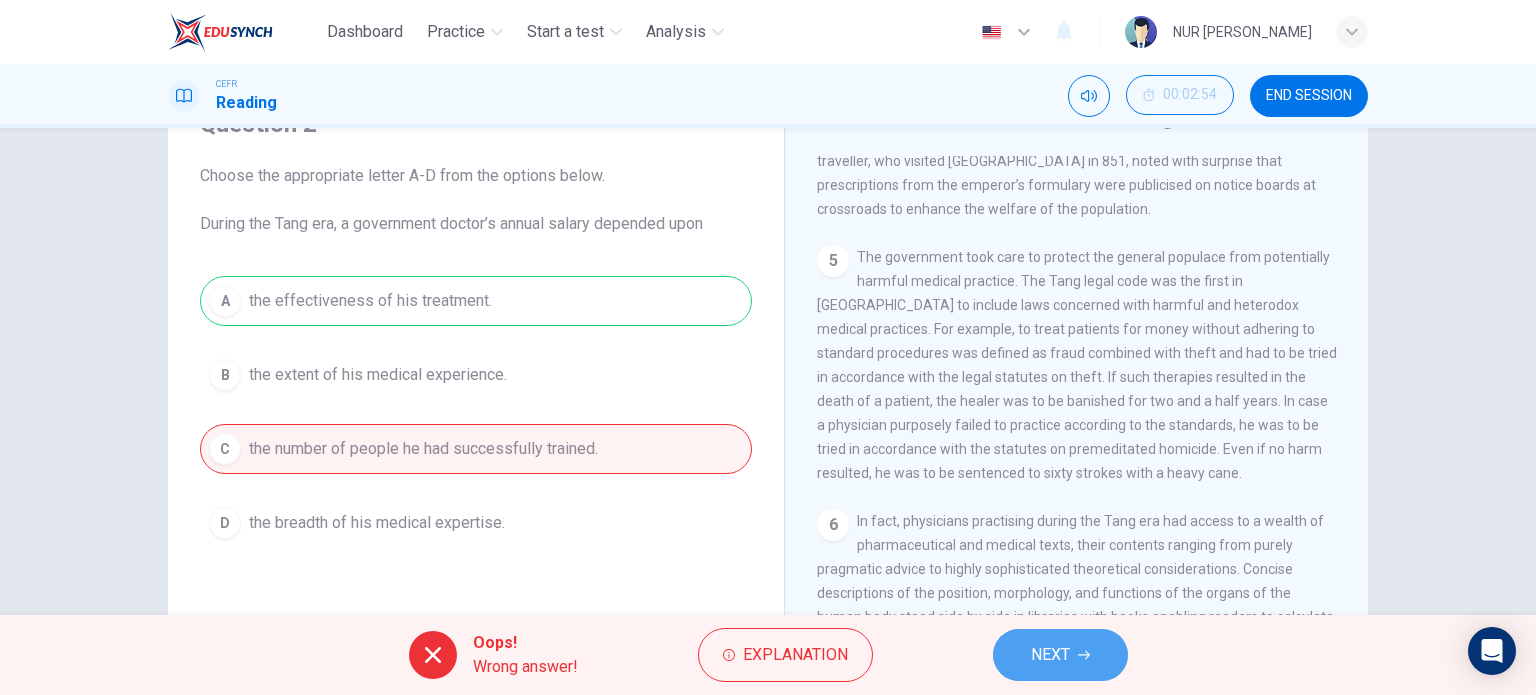 click on "NEXT" at bounding box center (1060, 655) 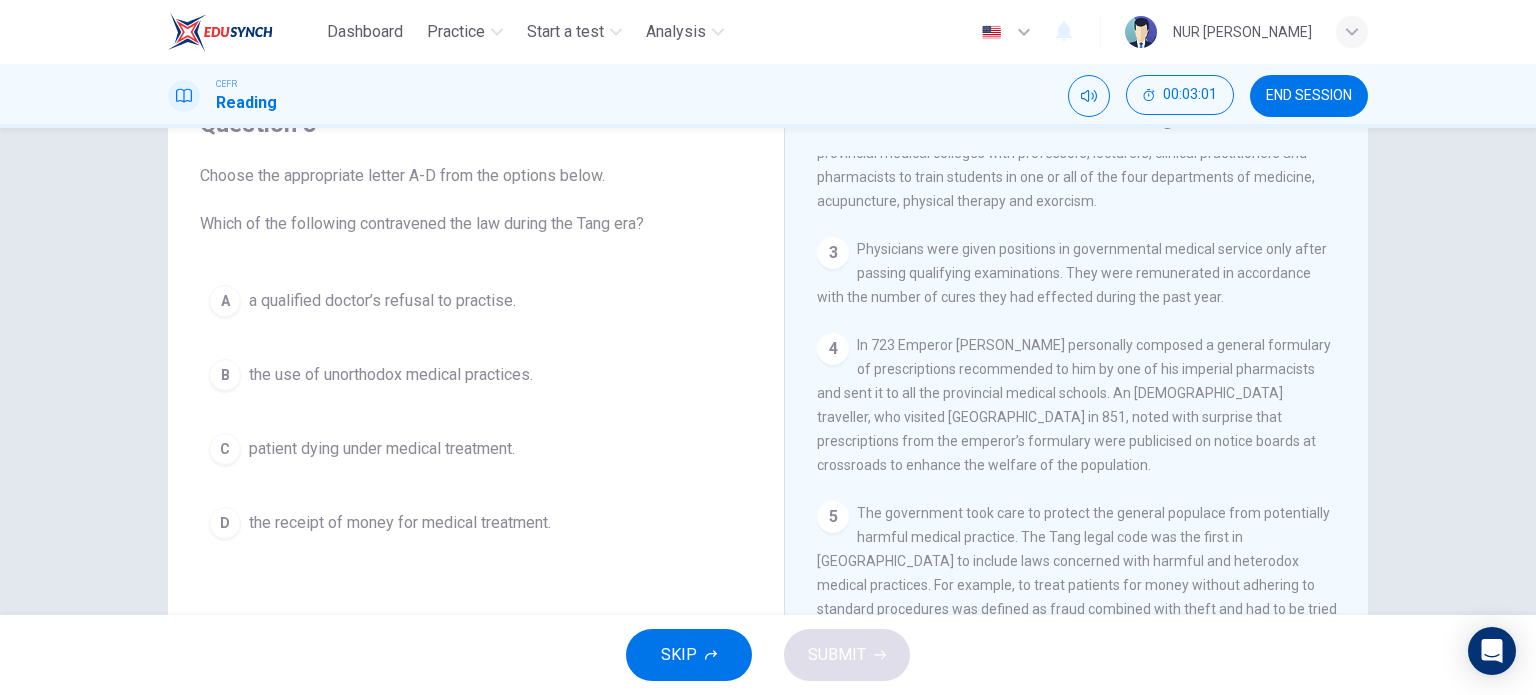 scroll, scrollTop: 937, scrollLeft: 0, axis: vertical 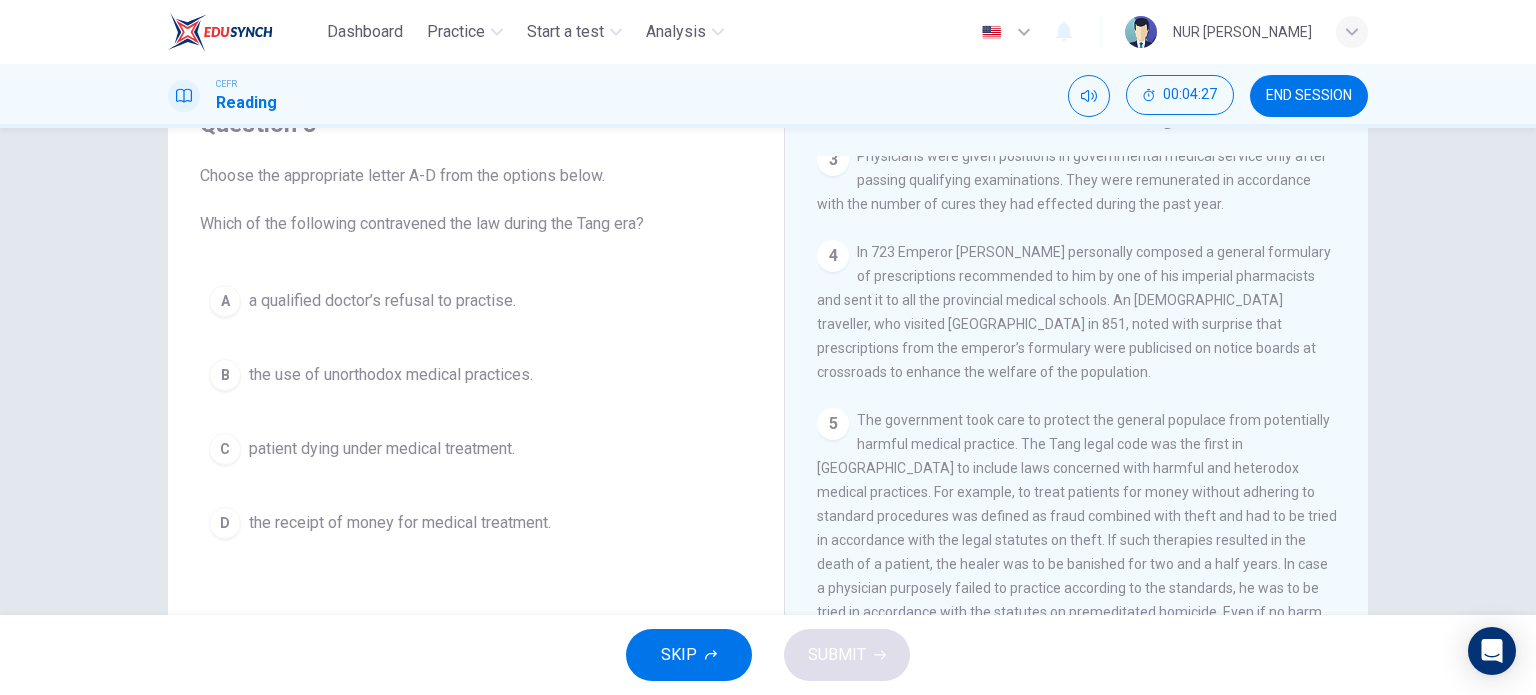 click on "the use of unorthodox medical practices." at bounding box center [391, 375] 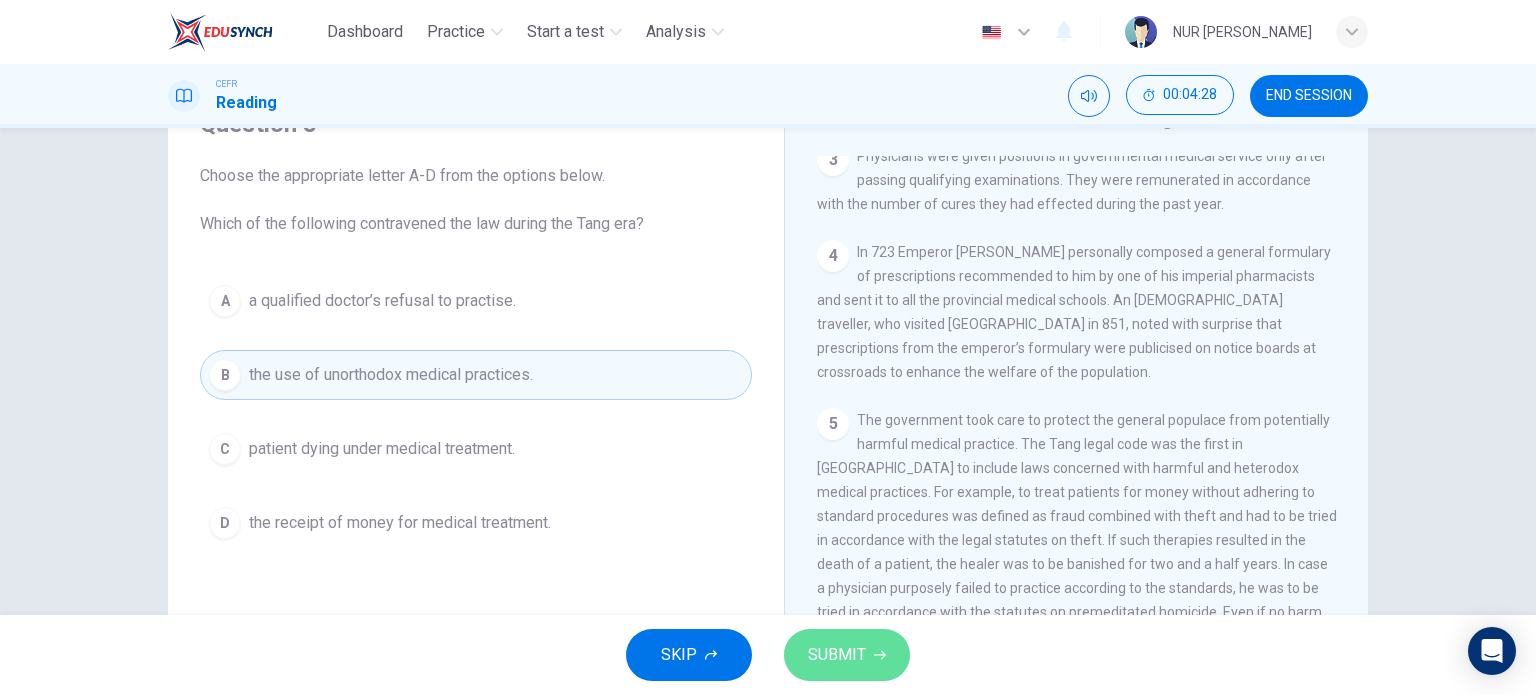 click on "SUBMIT" at bounding box center (847, 655) 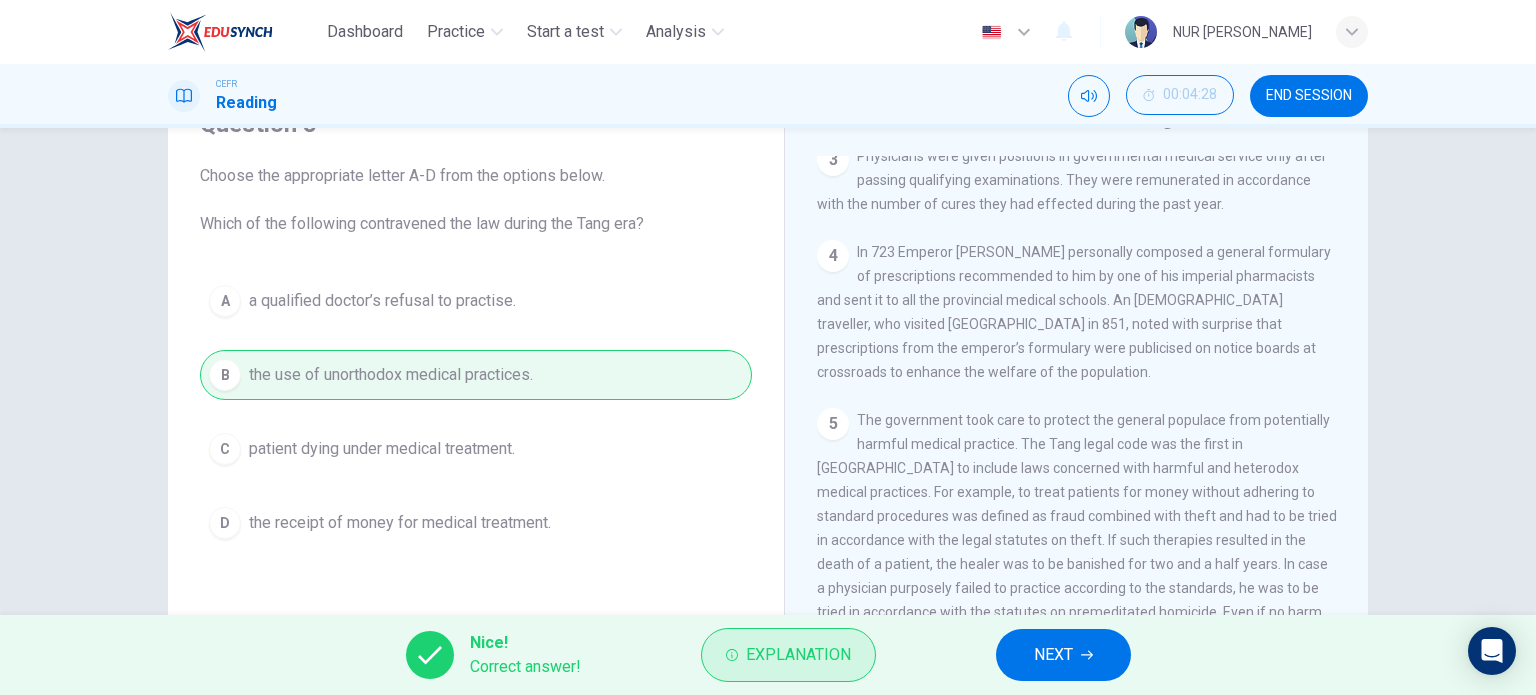 click on "Explanation" at bounding box center [798, 655] 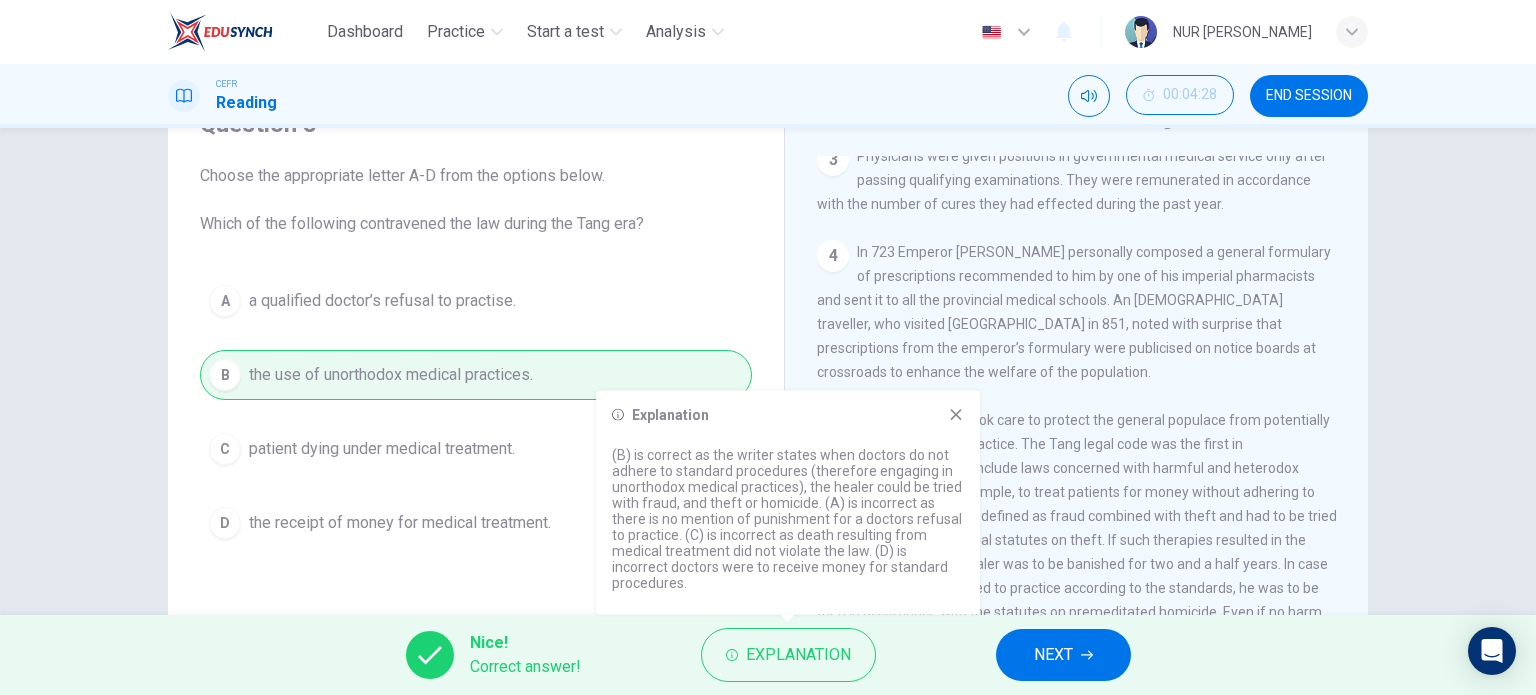 drag, startPoint x: 1091, startPoint y: 653, endPoint x: 1124, endPoint y: 637, distance: 36.67424 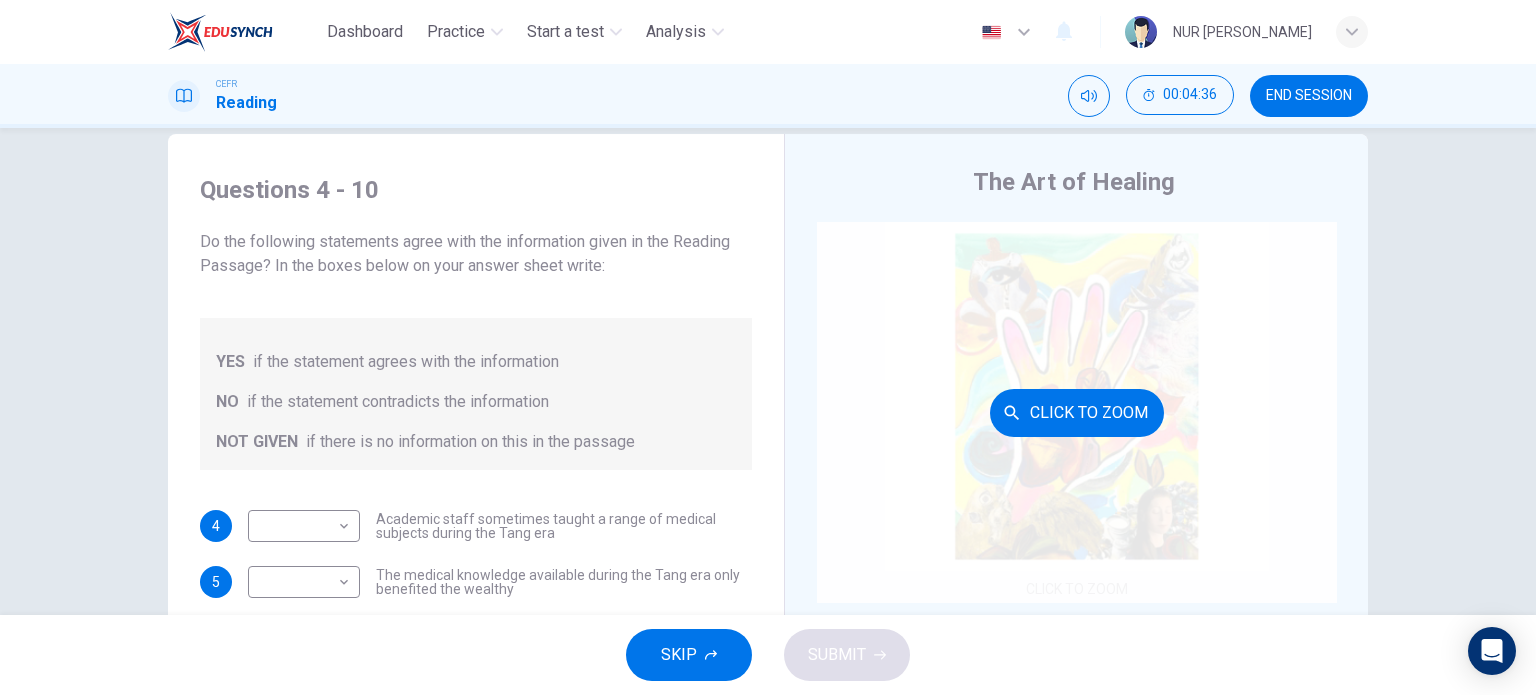 scroll, scrollTop: 0, scrollLeft: 0, axis: both 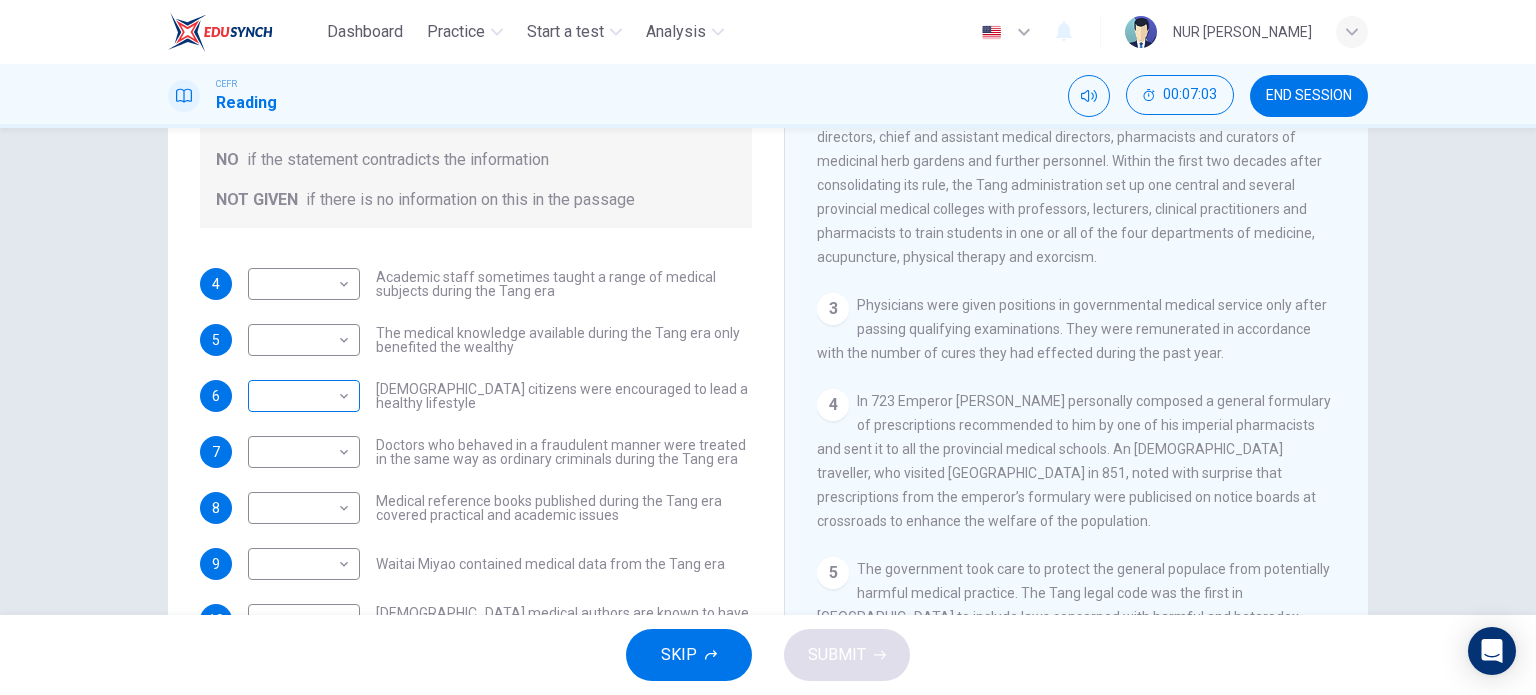 click on "Dashboard Practice Start a test Analysis English en ​ NUR IZZARITH SOFEA BINTI JUMAT CEFR Reading 00:07:03 END SESSION Questions 4 - 10 Do the following statements agree with the information given in the Reading Passage?
In the boxes below on your answer sheet write: YES if the statement agrees with the information NO if the statement contradicts the information NOT GIVEN if there is no information on this in the passage 4 ​ ​ Academic staff sometimes taught a range of medical subjects during the Tang era 5 ​ ​ The medical knowledge available during the Tang era only benefited the wealthy 6 ​ ​ Tang citizens were encouraged to lead a healthy lifestyle 7 ​ ​ Doctors who behaved in a fraudulent manner were treated in the same way as ordinary criminals during the Tang era 8 ​ ​ Medical reference books published during the Tang era covered practical and academic issues 9 ​ ​ Waitai Miyao contained medical data from the Tang era 10 ​ ​ The Art of Healing CLICK TO ZOOM Click to Zoom 1" at bounding box center (768, 347) 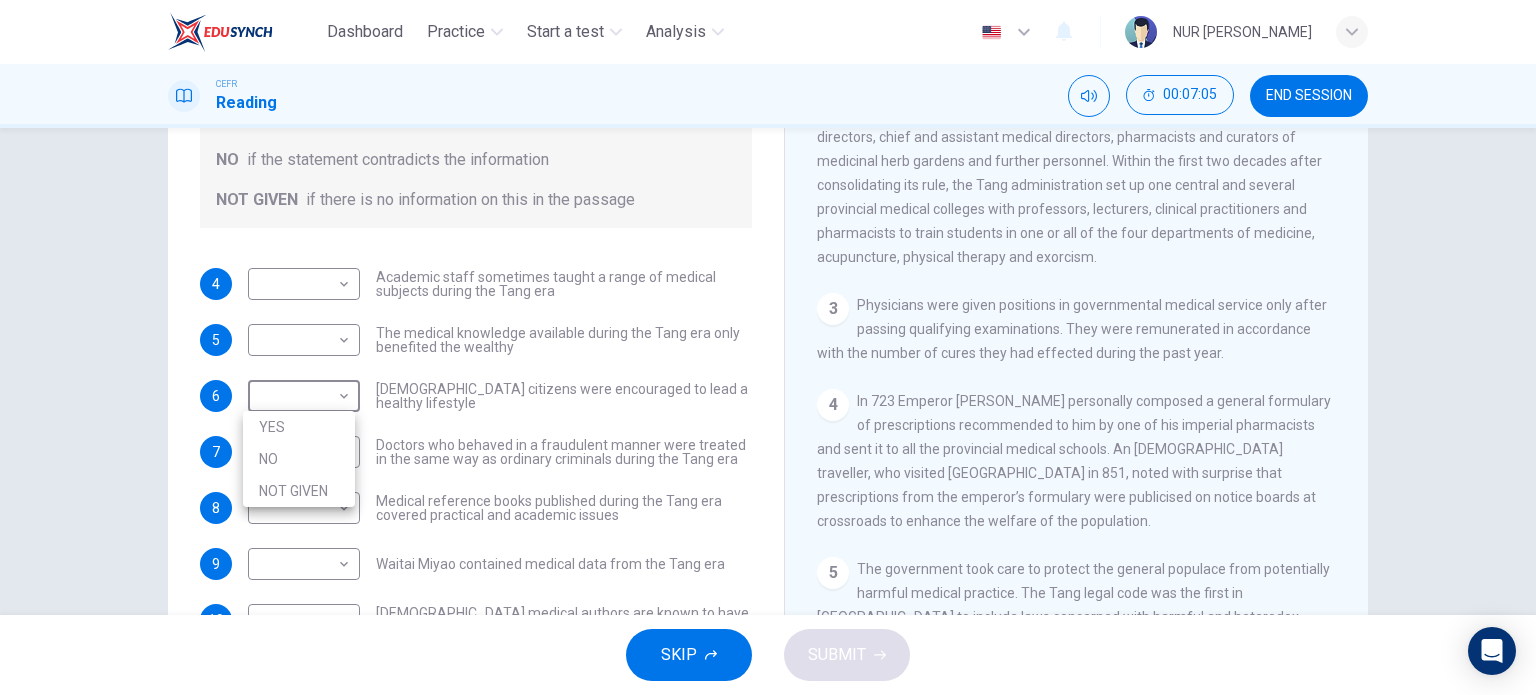 click on "YES" at bounding box center [299, 427] 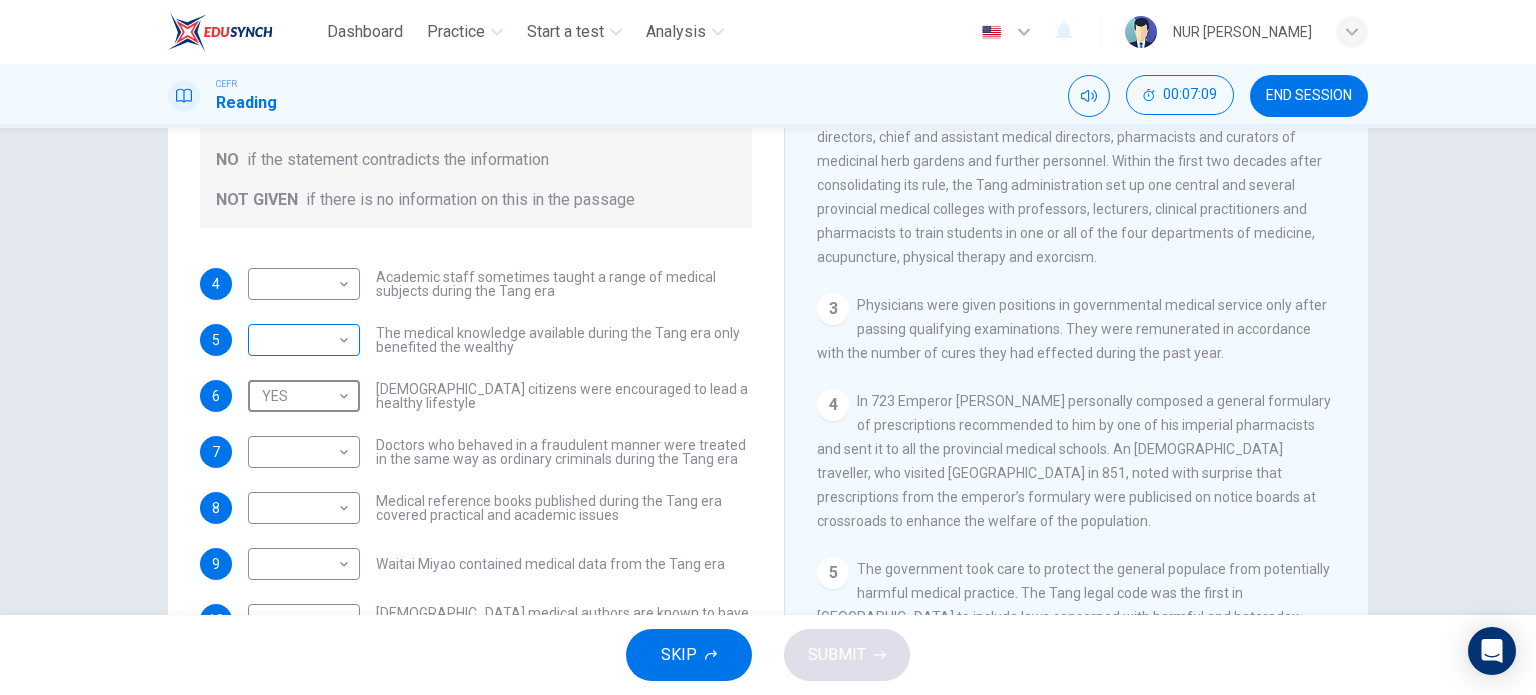 click on "Dashboard Practice Start a test Analysis English en ​ NUR IZZARITH SOFEA BINTI JUMAT CEFR Reading 00:07:09 END SESSION Questions 4 - 10 Do the following statements agree with the information given in the Reading Passage?
In the boxes below on your answer sheet write: YES if the statement agrees with the information NO if the statement contradicts the information NOT GIVEN if there is no information on this in the passage 4 ​ ​ Academic staff sometimes taught a range of medical subjects during the Tang era 5 ​ ​ The medical knowledge available during the Tang era only benefited the wealthy 6 YES YES ​ Tang citizens were encouraged to lead a healthy lifestyle 7 ​ ​ Doctors who behaved in a fraudulent manner were treated in the same way as ordinary criminals during the Tang era 8 ​ ​ Medical reference books published during the Tang era covered practical and academic issues 9 ​ ​ Waitai Miyao contained medical data from the Tang era 10 ​ ​ The Art of Healing CLICK TO ZOOM 1 2 3 4 5 6" at bounding box center (768, 347) 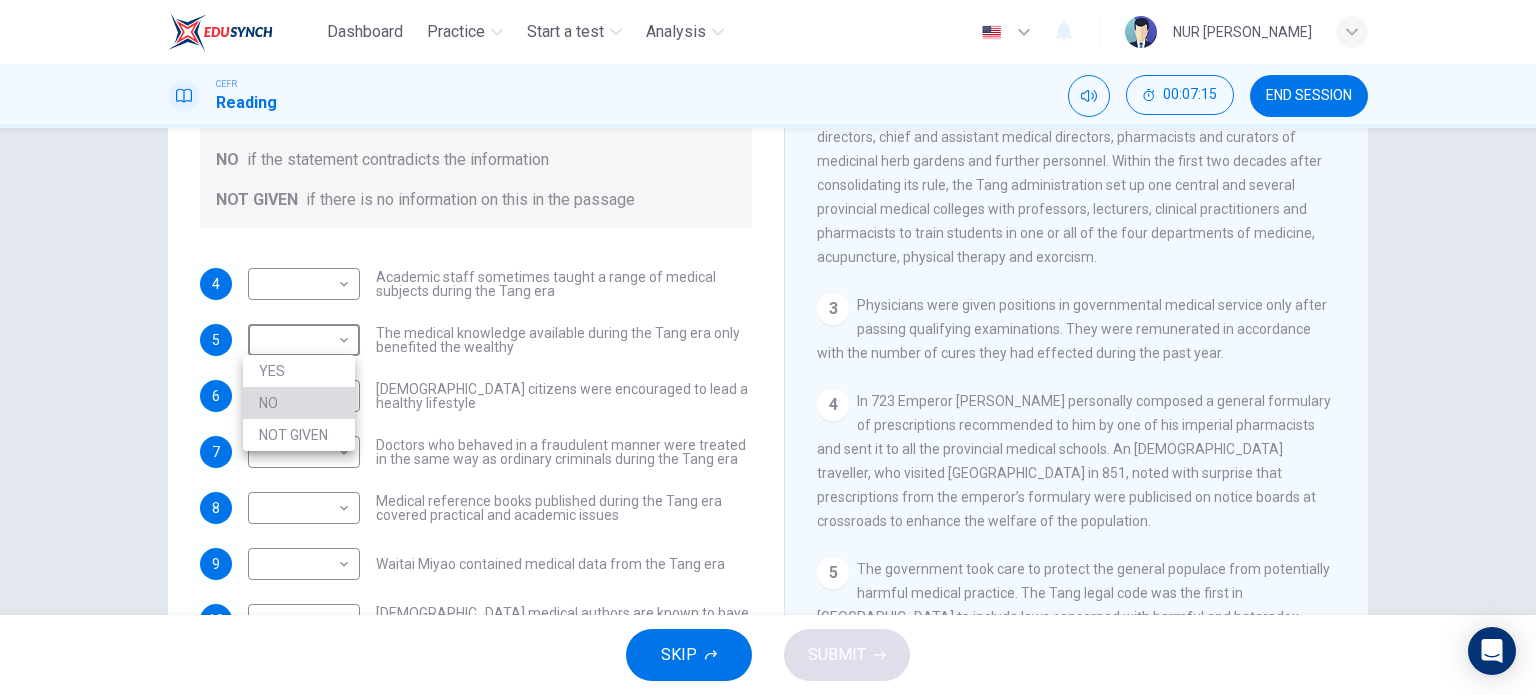 click on "NO" at bounding box center [299, 403] 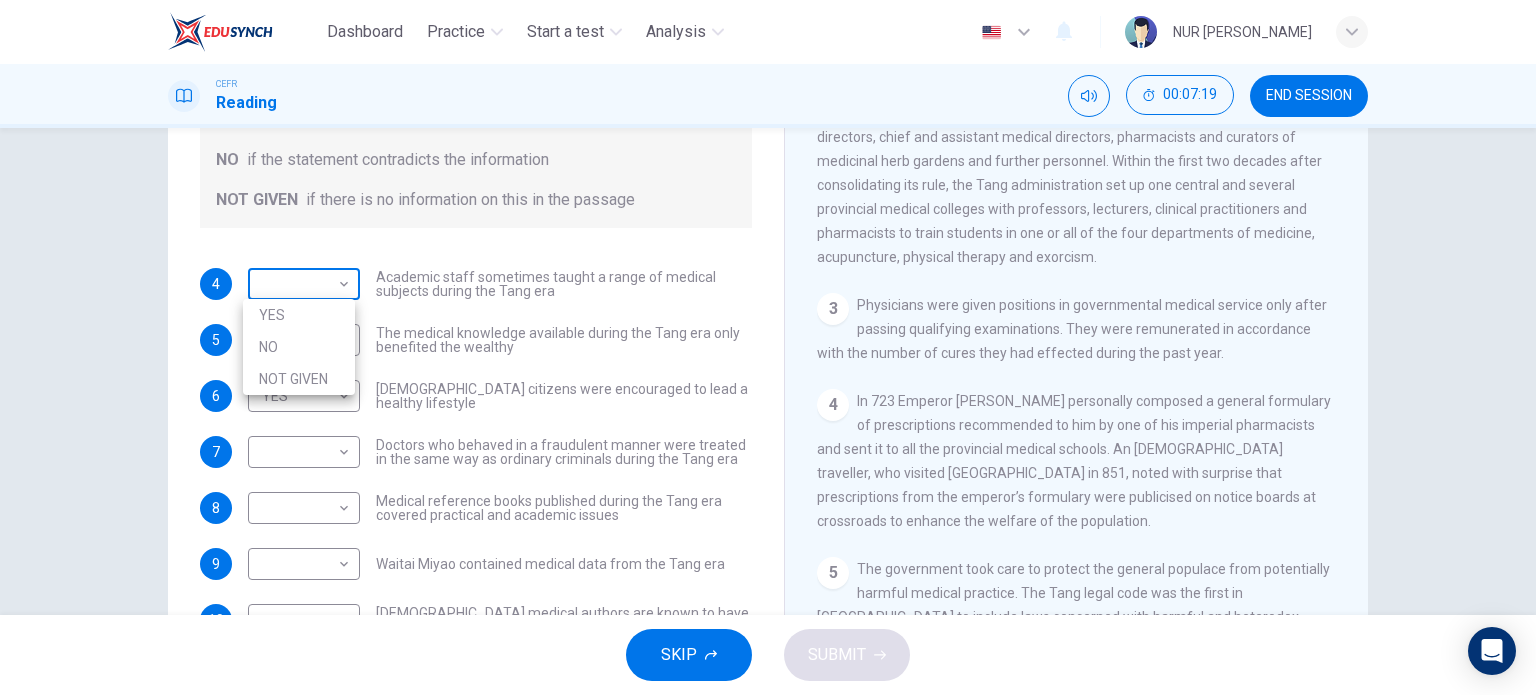 click on "Dashboard Practice Start a test Analysis English en ​ NUR IZZARITH SOFEA BINTI JUMAT CEFR Reading 00:07:19 END SESSION Questions 4 - 10 Do the following statements agree with the information given in the Reading Passage?
In the boxes below on your answer sheet write: YES if the statement agrees with the information NO if the statement contradicts the information NOT GIVEN if there is no information on this in the passage 4 ​ ​ Academic staff sometimes taught a range of medical subjects during the Tang era 5 NO NO ​ The medical knowledge available during the Tang era only benefited the wealthy 6 YES YES ​ Tang citizens were encouraged to lead a healthy lifestyle 7 ​ ​ Doctors who behaved in a fraudulent manner were treated in the same way as ordinary criminals during the Tang era 8 ​ ​ Medical reference books published during the Tang era covered practical and academic issues 9 ​ ​ Waitai Miyao contained medical data from the Tang era 10 ​ ​ The Art of Healing CLICK TO ZOOM 1 2 3 4 5" at bounding box center (768, 347) 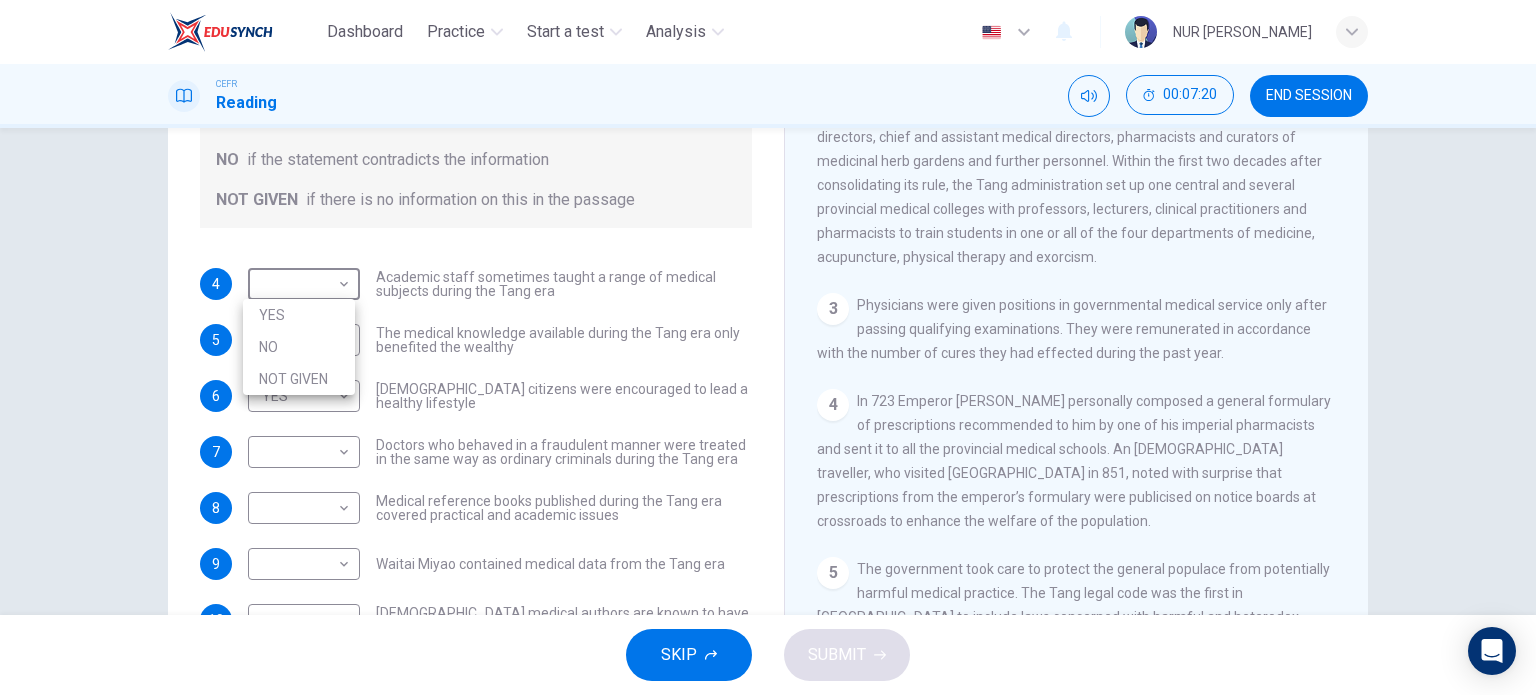 click on "YES" at bounding box center [299, 315] 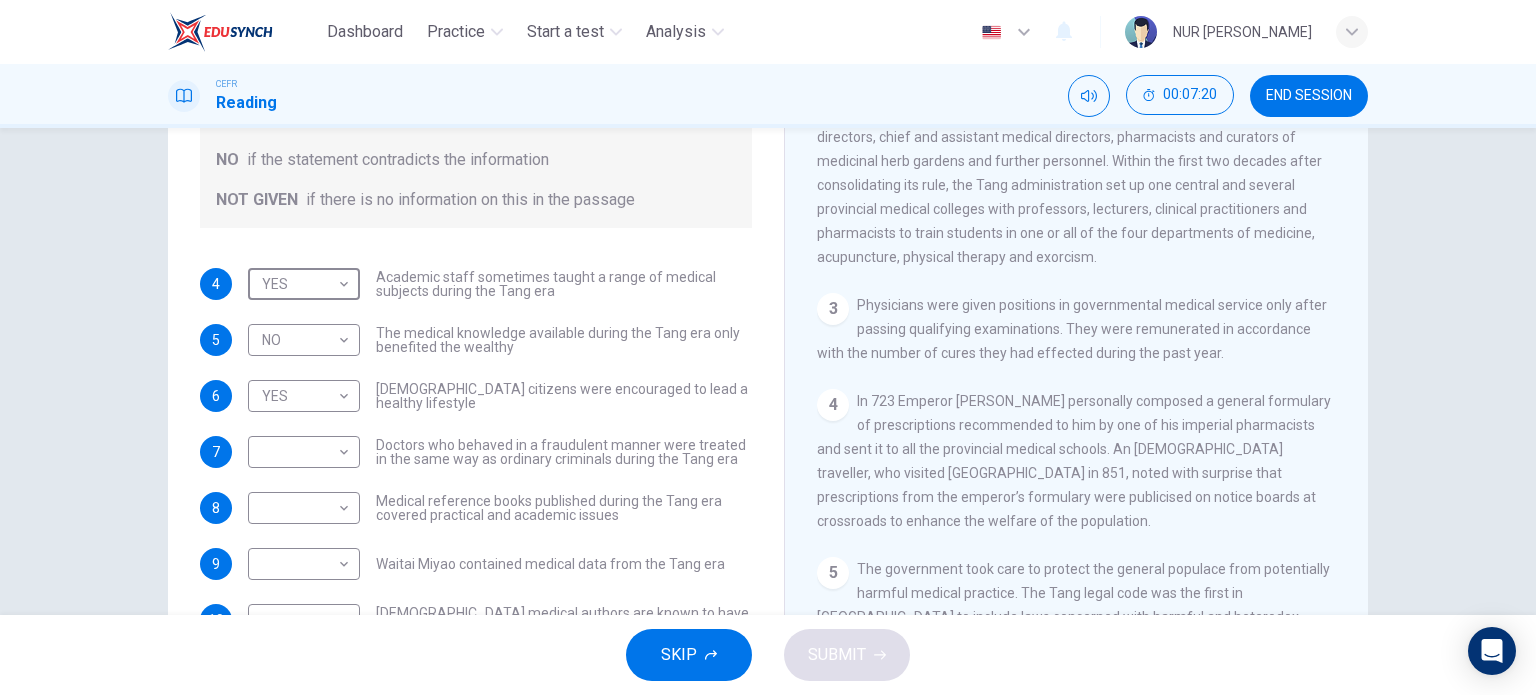 type on "YES" 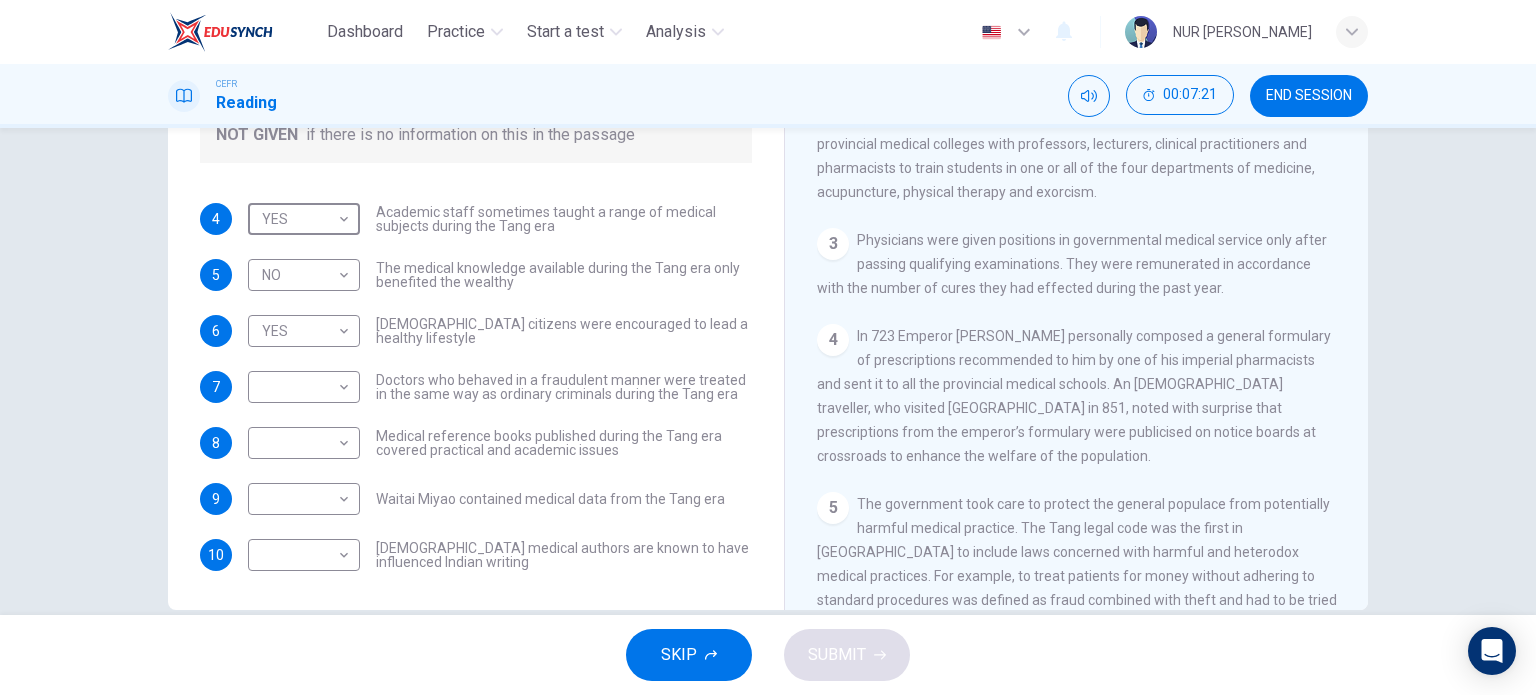 scroll, scrollTop: 288, scrollLeft: 0, axis: vertical 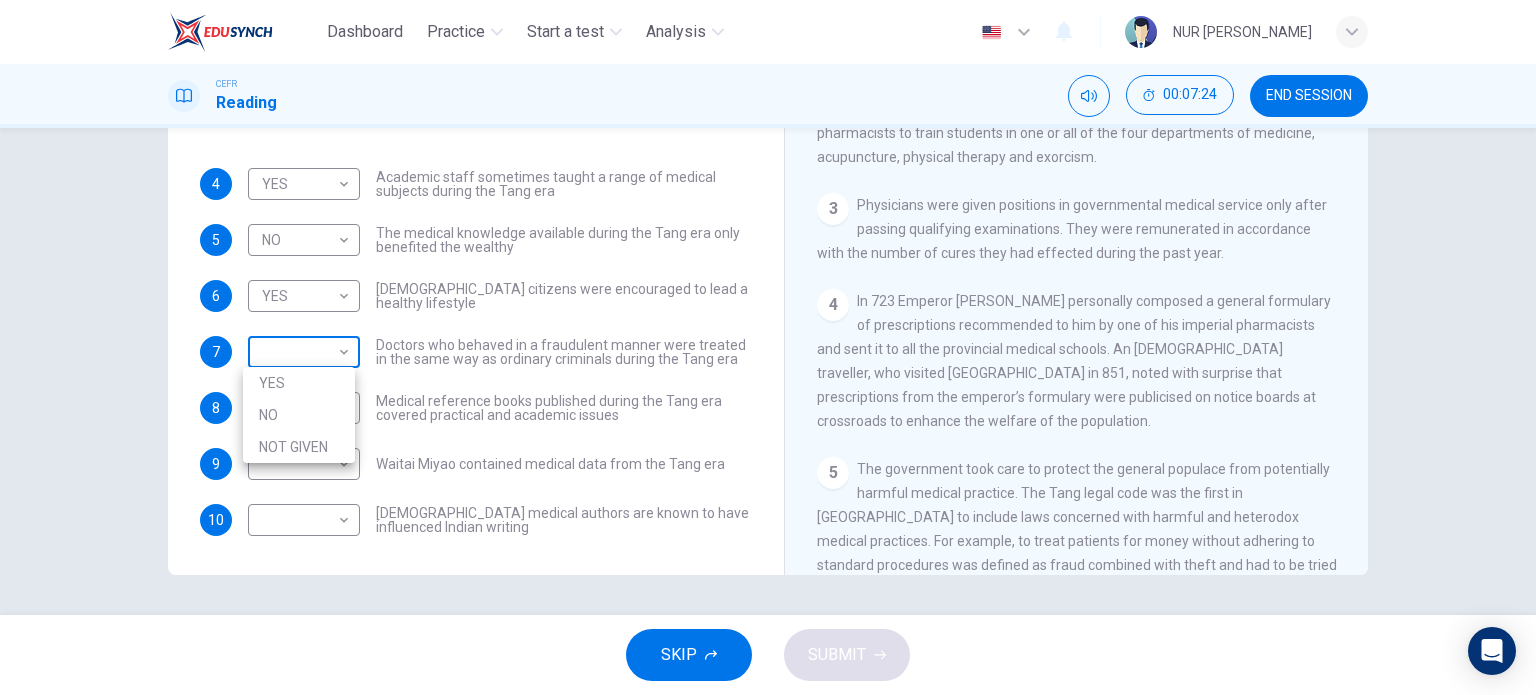 click on "Dashboard Practice Start a test Analysis English en ​ NUR IZZARITH SOFEA BINTI JUMAT CEFR Reading 00:07:24 END SESSION Questions 4 - 10 Do the following statements agree with the information given in the Reading Passage?
In the boxes below on your answer sheet write: YES if the statement agrees with the information NO if the statement contradicts the information NOT GIVEN if there is no information on this in the passage 4 YES YES ​ Academic staff sometimes taught a range of medical subjects during the Tang era 5 NO NO ​ The medical knowledge available during the Tang era only benefited the wealthy 6 YES YES ​ Tang citizens were encouraged to lead a healthy lifestyle 7 ​ ​ Doctors who behaved in a fraudulent manner were treated in the same way as ordinary criminals during the Tang era 8 ​ ​ Medical reference books published during the Tang era covered practical and academic issues 9 ​ ​ Waitai Miyao contained medical data from the Tang era 10 ​ ​ The Art of Healing CLICK TO ZOOM 1 2 3" at bounding box center [768, 347] 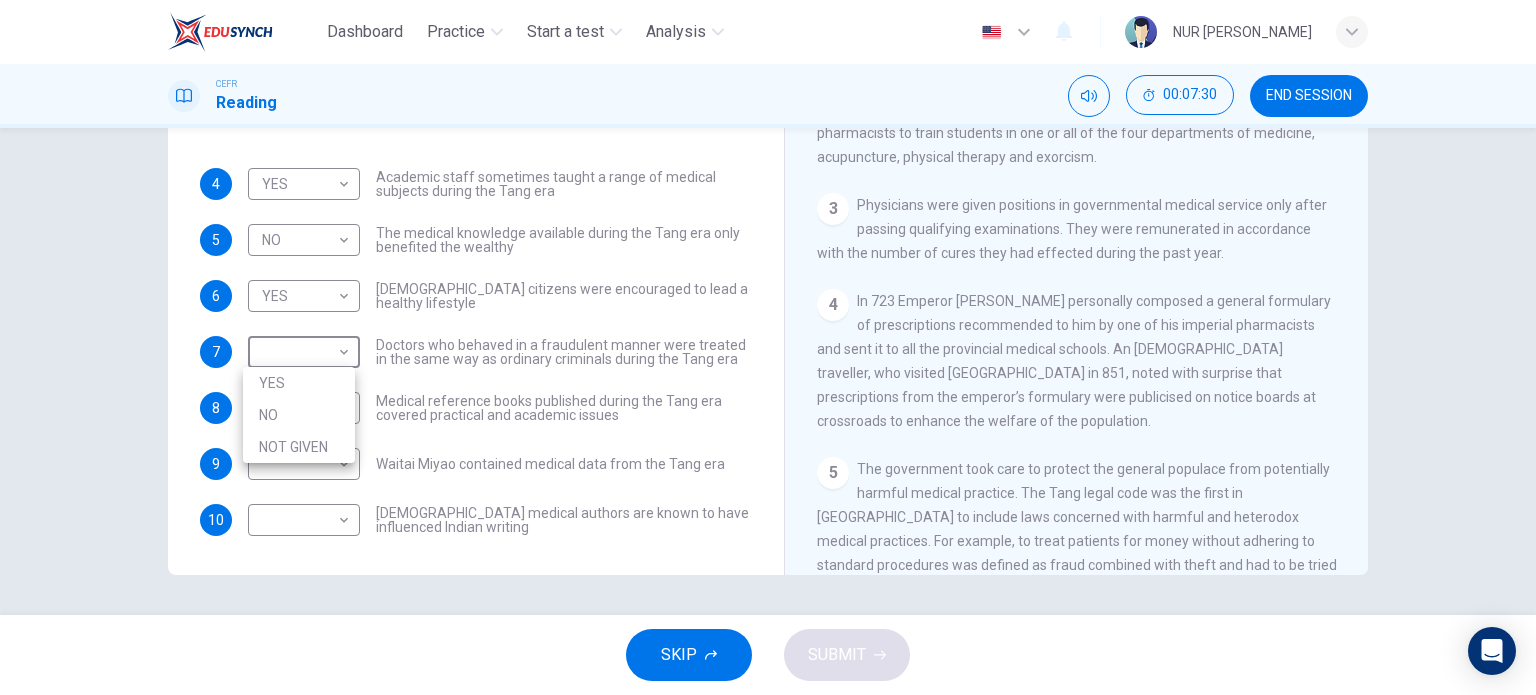 click on "NOT GIVEN" at bounding box center (299, 447) 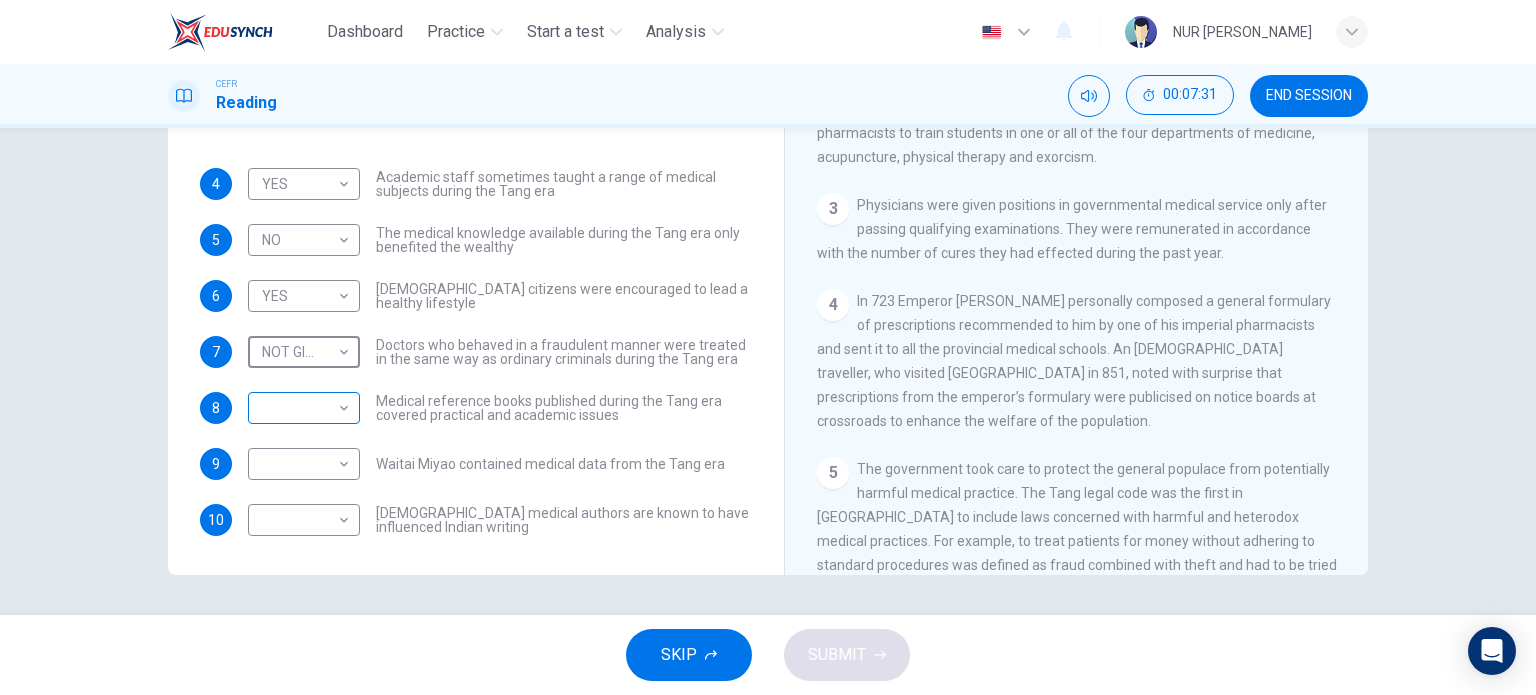 click on "Dashboard Practice Start a test Analysis English en ​ NUR IZZARITH SOFEA BINTI JUMAT CEFR Reading 00:07:31 END SESSION Questions 4 - 10 Do the following statements agree with the information given in the Reading Passage?
In the boxes below on your answer sheet write: YES if the statement agrees with the information NO if the statement contradicts the information NOT GIVEN if there is no information on this in the passage 4 YES YES ​ Academic staff sometimes taught a range of medical subjects during the Tang era 5 NO NO ​ The medical knowledge available during the Tang era only benefited the wealthy 6 YES YES ​ Tang citizens were encouraged to lead a healthy lifestyle 7 NOT GIVEN NOT GIVEN ​ Doctors who behaved in a fraudulent manner were treated in the same way as ordinary criminals during the Tang era 8 ​ ​ Medical reference books published during the Tang era covered practical and academic issues 9 ​ ​ Waitai Miyao contained medical data from the Tang era 10 ​ ​ The Art of Healing 1 2" at bounding box center (768, 347) 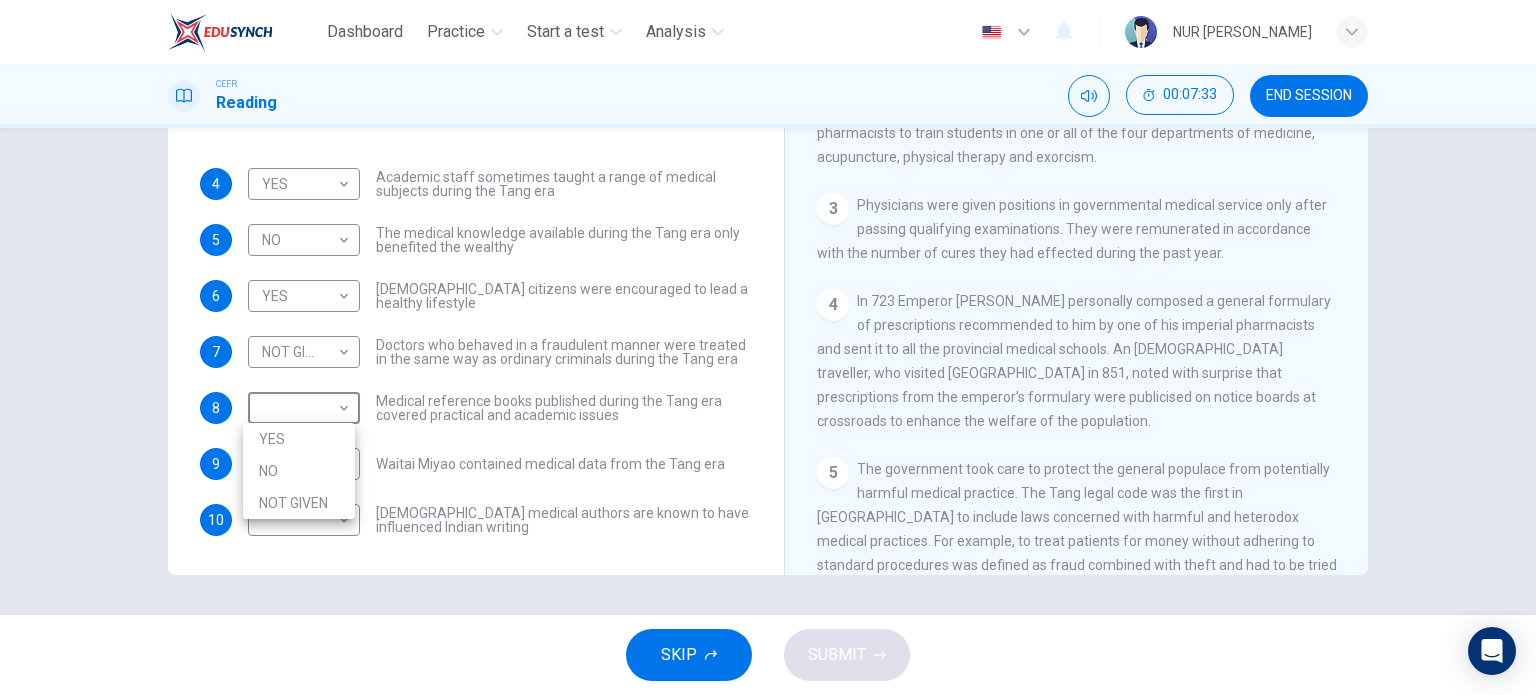 click on "YES" at bounding box center (299, 439) 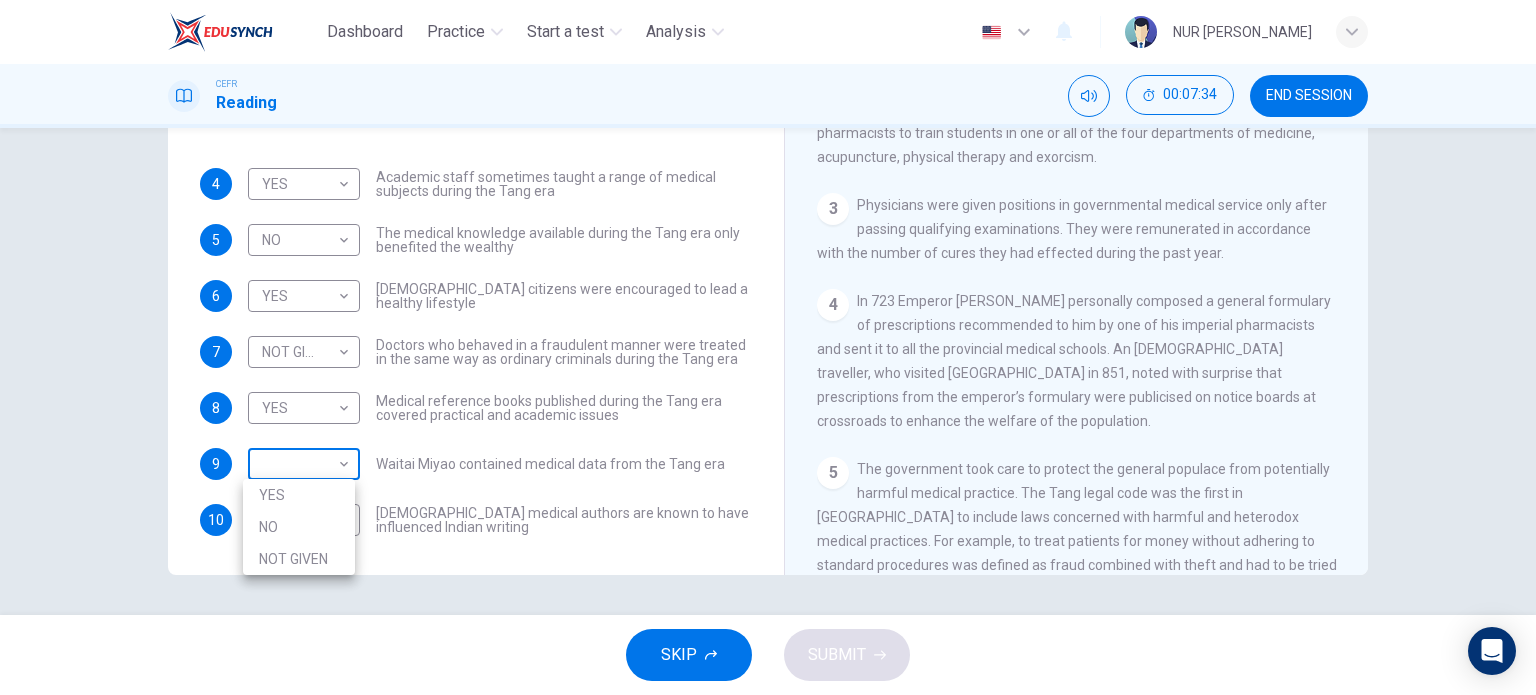 click on "Dashboard Practice Start a test Analysis English en ​ NUR IZZARITH SOFEA BINTI JUMAT CEFR Reading 00:07:34 END SESSION Questions 4 - 10 Do the following statements agree with the information given in the Reading Passage?
In the boxes below on your answer sheet write: YES if the statement agrees with the information NO if the statement contradicts the information NOT GIVEN if there is no information on this in the passage 4 YES YES ​ Academic staff sometimes taught a range of medical subjects during the Tang era 5 NO NO ​ The medical knowledge available during the Tang era only benefited the wealthy 6 YES YES ​ Tang citizens were encouraged to lead a healthy lifestyle 7 NOT GIVEN NOT GIVEN ​ Doctors who behaved in a fraudulent manner were treated in the same way as ordinary criminals during the Tang era 8 YES YES ​ Medical reference books published during the Tang era covered practical and academic issues 9 ​ ​ Waitai Miyao contained medical data from the Tang era 10 ​ ​ The Art of Healing" at bounding box center (768, 347) 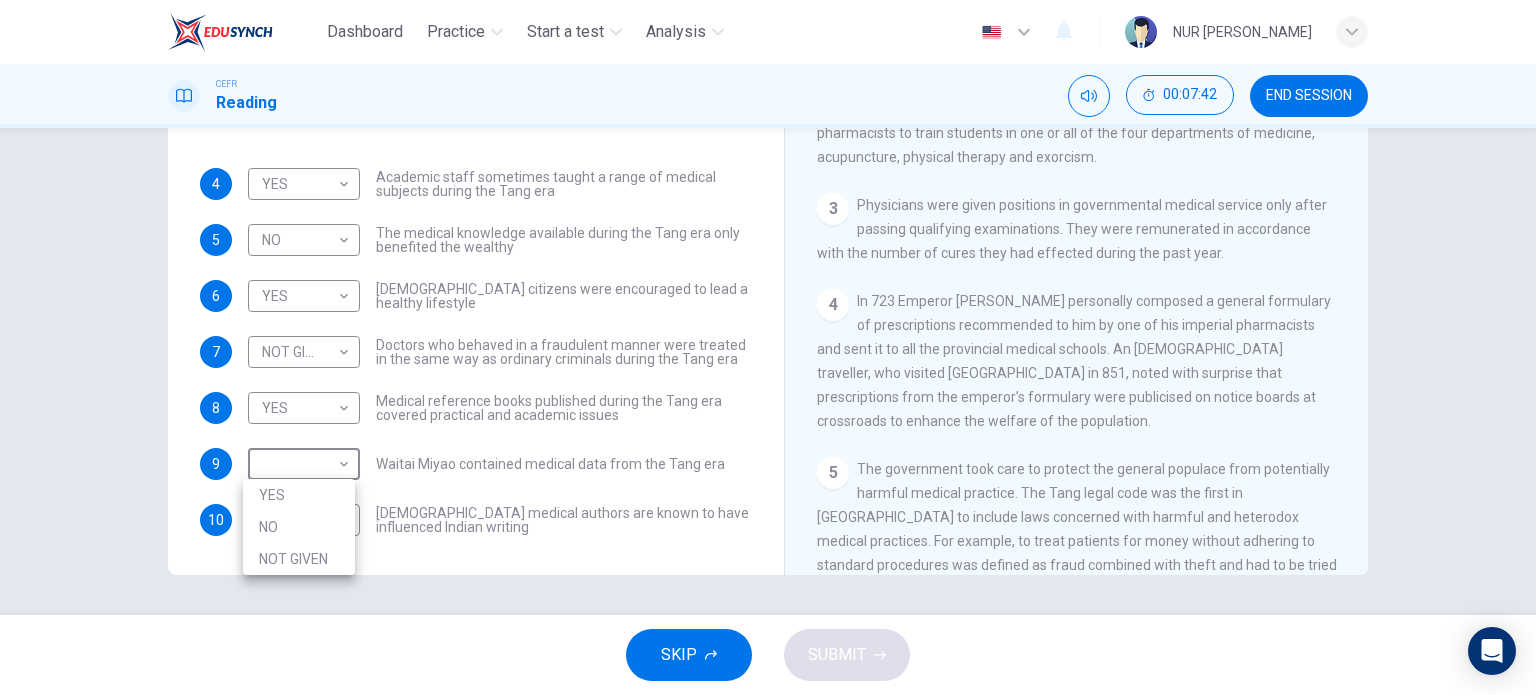 click at bounding box center (768, 347) 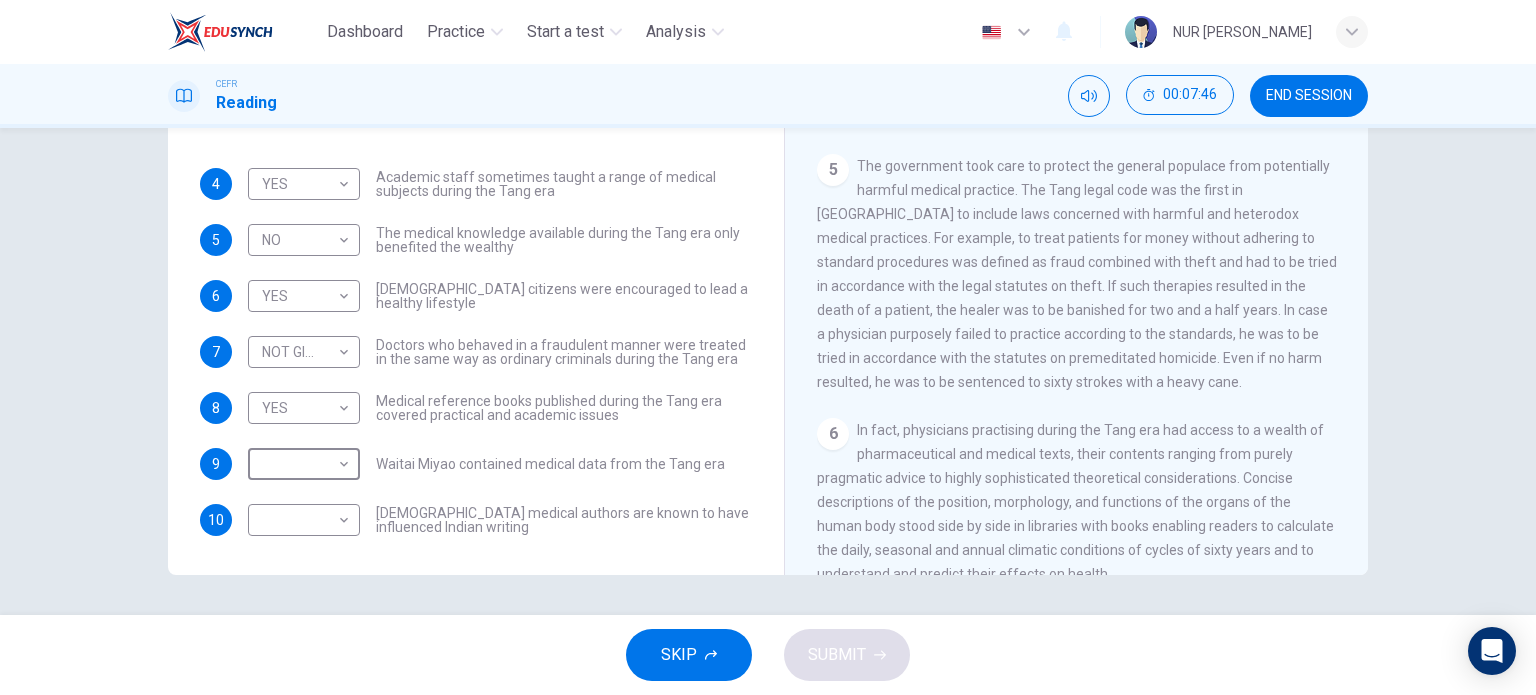 scroll, scrollTop: 1000, scrollLeft: 0, axis: vertical 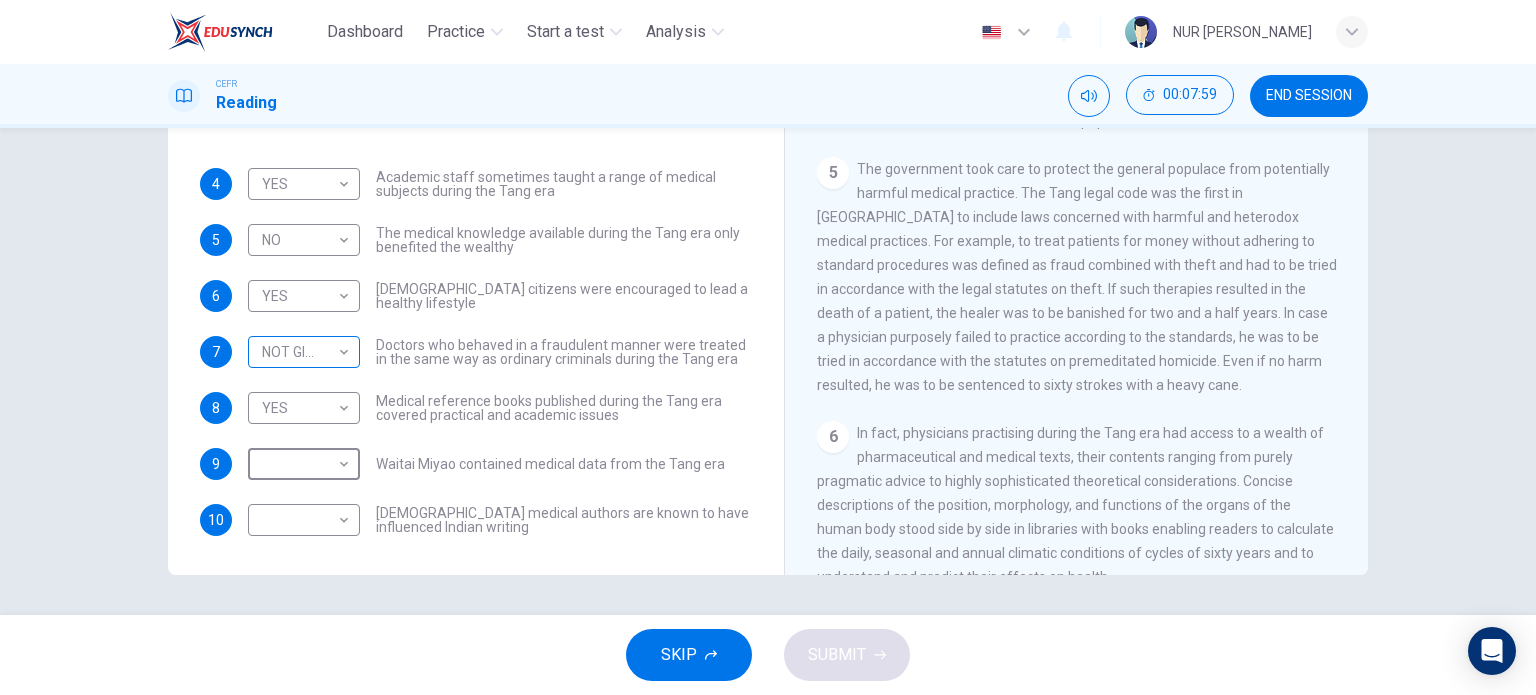 click on "Dashboard Practice Start a test Analysis English en ​ NUR IZZARITH SOFEA BINTI JUMAT CEFR Reading 00:07:59 END SESSION Questions 4 - 10 Do the following statements agree with the information given in the Reading Passage?
In the boxes below on your answer sheet write: YES if the statement agrees with the information NO if the statement contradicts the information NOT GIVEN if there is no information on this in the passage 4 YES YES ​ Academic staff sometimes taught a range of medical subjects during the Tang era 5 NO NO ​ The medical knowledge available during the Tang era only benefited the wealthy 6 YES YES ​ Tang citizens were encouraged to lead a healthy lifestyle 7 NOT GIVEN NOT GIVEN ​ Doctors who behaved in a fraudulent manner were treated in the same way as ordinary criminals during the Tang era 8 YES YES ​ Medical reference books published during the Tang era covered practical and academic issues 9 ​ ​ Waitai Miyao contained medical data from the Tang era 10 ​ ​ The Art of Healing" at bounding box center (768, 347) 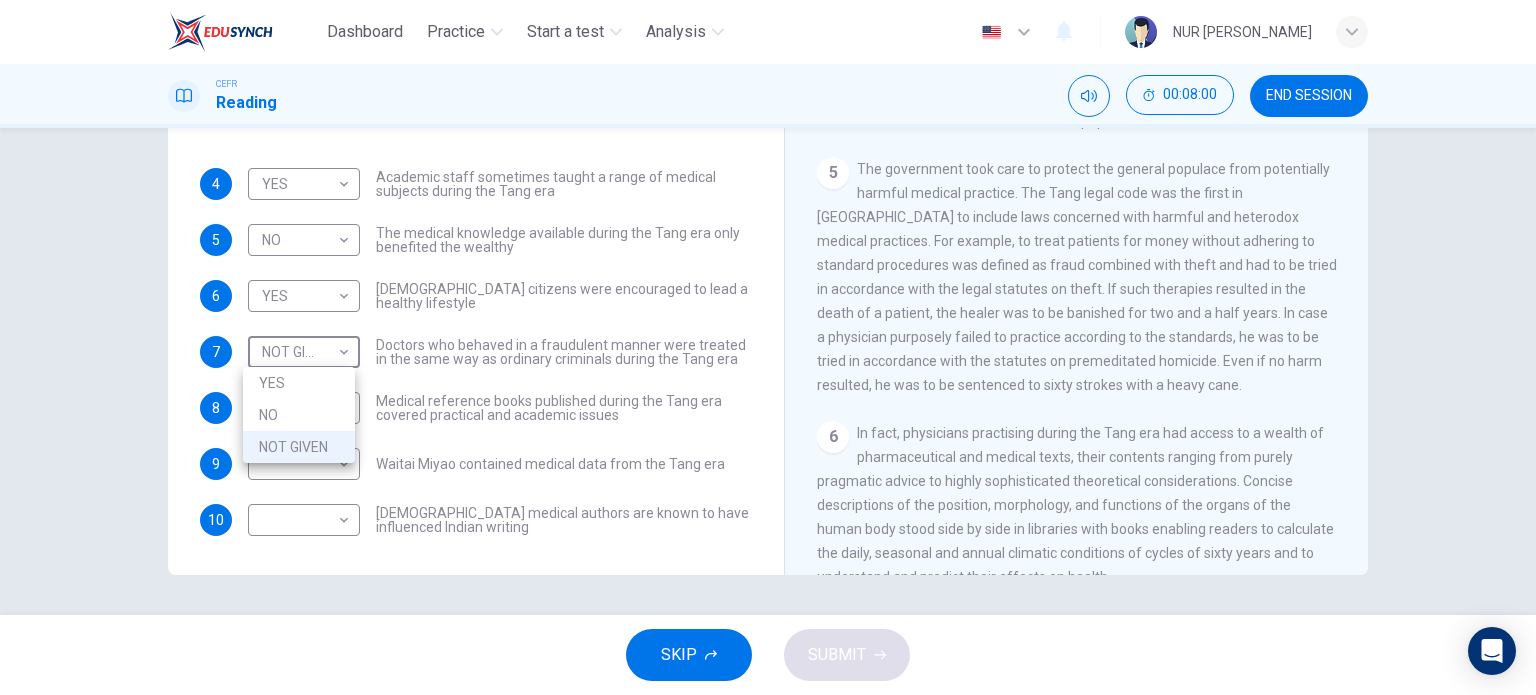 click on "YES" at bounding box center [299, 383] 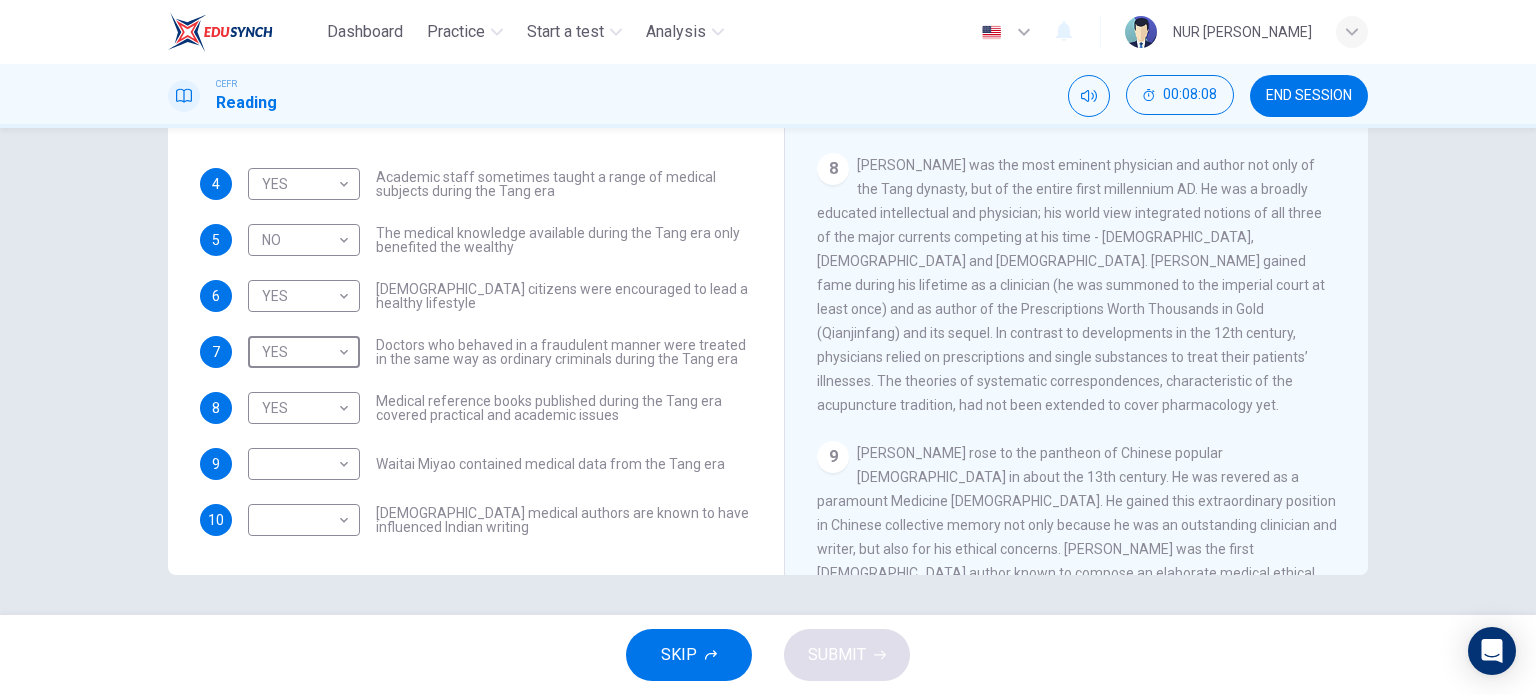 scroll, scrollTop: 1500, scrollLeft: 0, axis: vertical 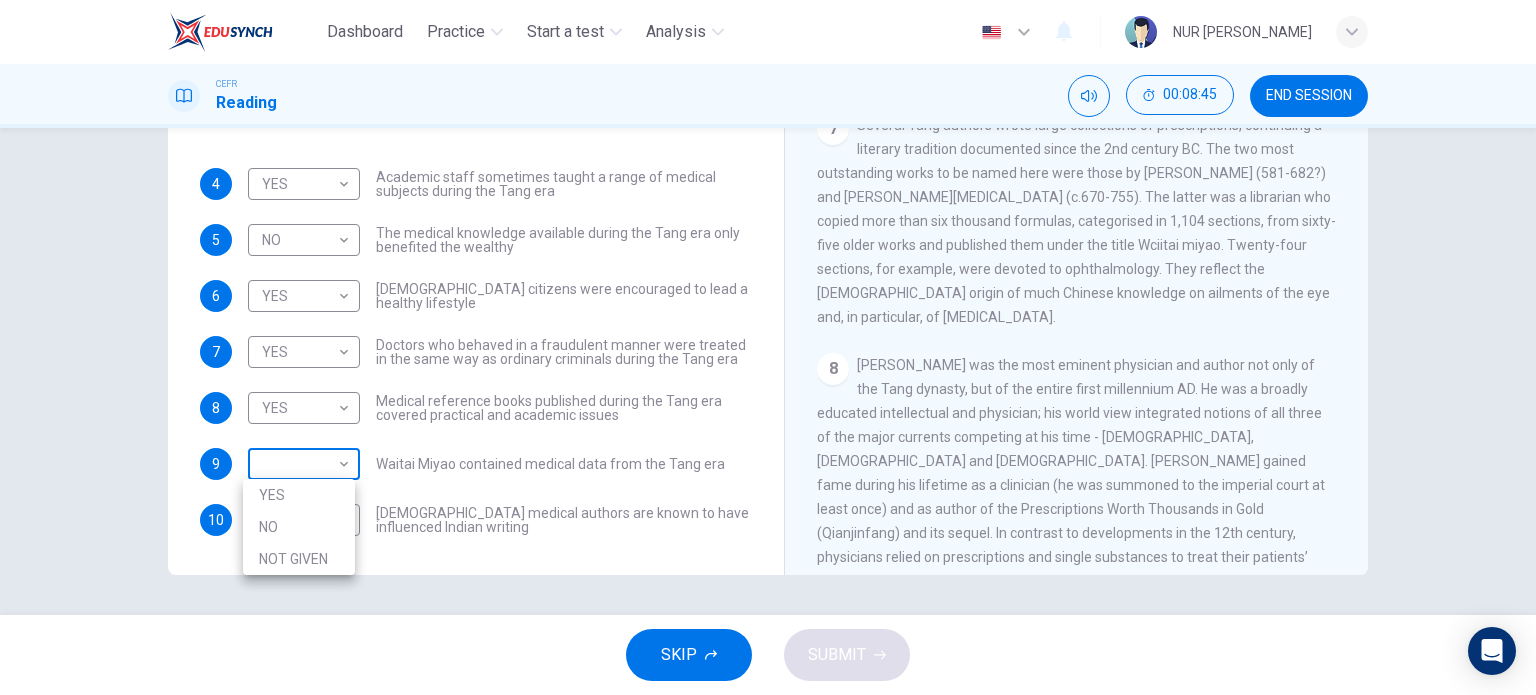 click on "Dashboard Practice Start a test Analysis English en ​ NUR IZZARITH SOFEA BINTI JUMAT CEFR Reading 00:08:45 END SESSION Questions 4 - 10 Do the following statements agree with the information given in the Reading Passage?
In the boxes below on your answer sheet write: YES if the statement agrees with the information NO if the statement contradicts the information NOT GIVEN if there is no information on this in the passage 4 YES YES ​ Academic staff sometimes taught a range of medical subjects during the Tang era 5 NO NO ​ The medical knowledge available during the Tang era only benefited the wealthy 6 YES YES ​ Tang citizens were encouraged to lead a healthy lifestyle 7 YES YES ​ Doctors who behaved in a fraudulent manner were treated in the same way as ordinary criminals during the Tang era 8 YES YES ​ Medical reference books published during the Tang era covered practical and academic issues 9 ​ ​ Waitai Miyao contained medical data from the Tang era 10 ​ ​ The Art of Healing 1 2 3 4 5 6" at bounding box center [768, 347] 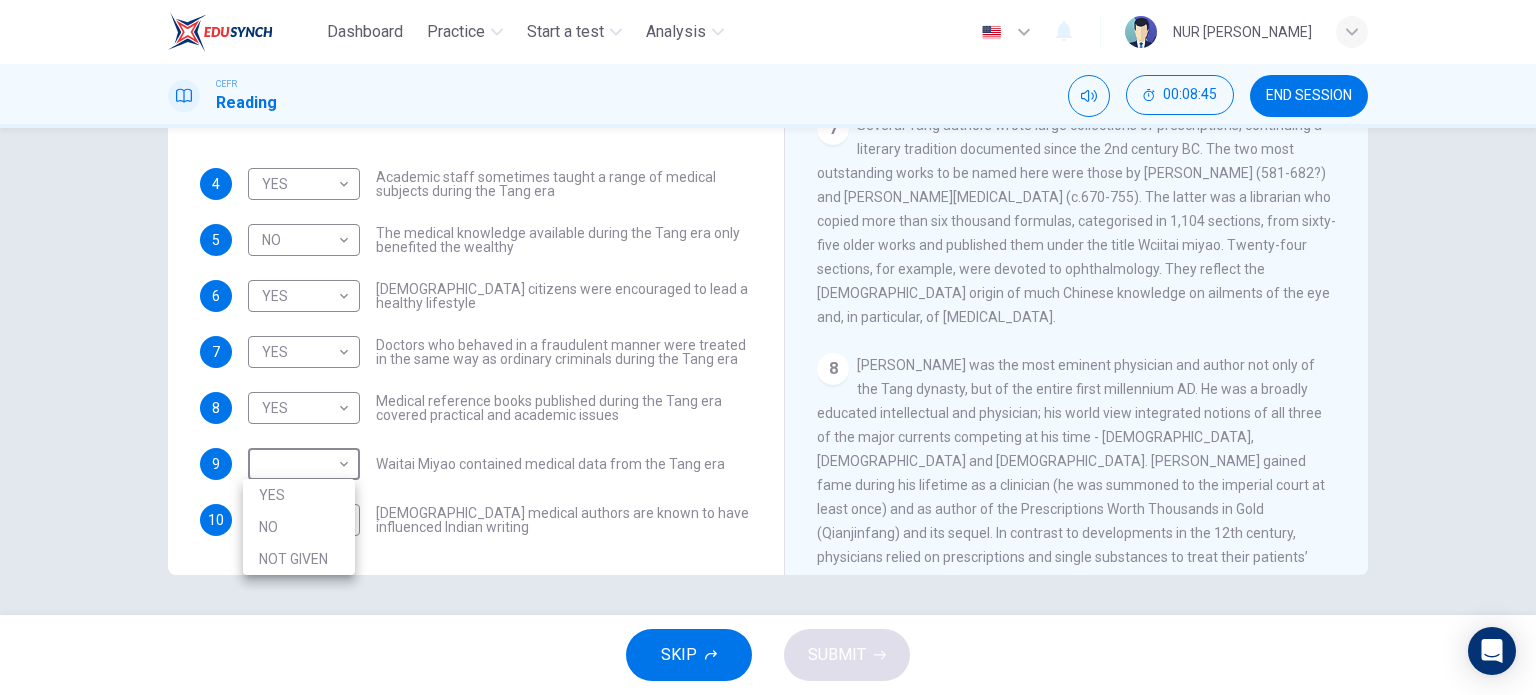 click on "NOT GIVEN" at bounding box center (299, 559) 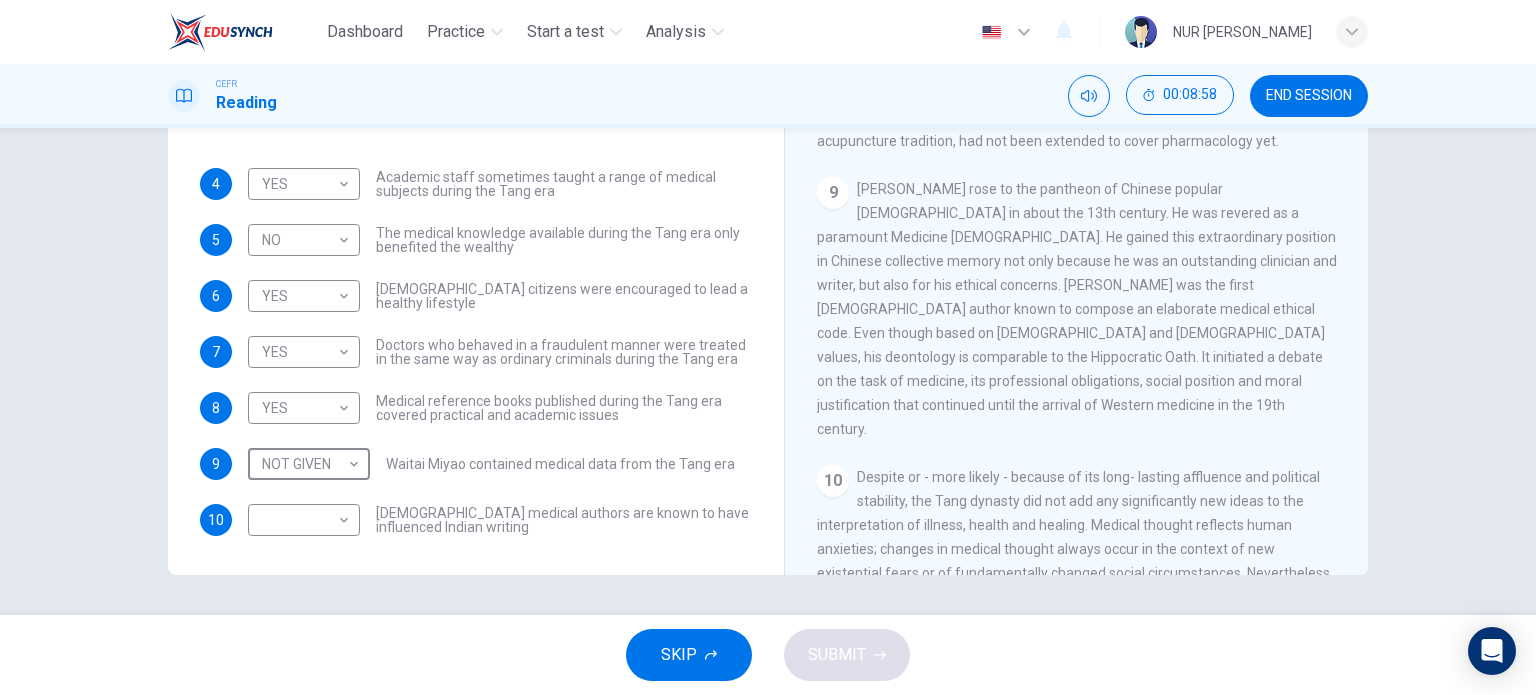 scroll, scrollTop: 2037, scrollLeft: 0, axis: vertical 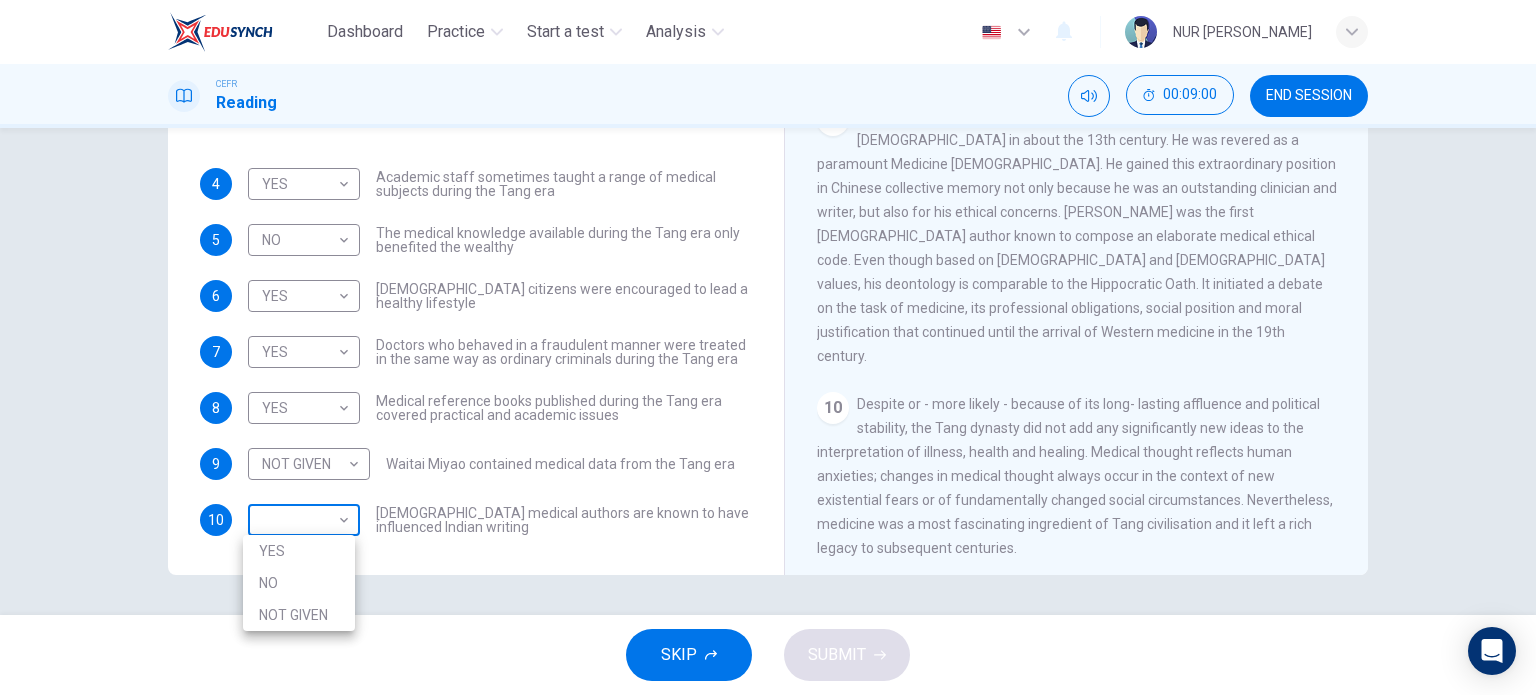 click on "Dashboard Practice Start a test Analysis English en ​ NUR IZZARITH SOFEA BINTI JUMAT CEFR Reading 00:09:00 END SESSION Questions 4 - 10 Do the following statements agree with the information given in the Reading Passage?
In the boxes below on your answer sheet write: YES if the statement agrees with the information NO if the statement contradicts the information NOT GIVEN if there is no information on this in the passage 4 YES YES ​ Academic staff sometimes taught a range of medical subjects during the Tang era 5 NO NO ​ The medical knowledge available during the Tang era only benefited the wealthy 6 YES YES ​ Tang citizens were encouraged to lead a healthy lifestyle 7 YES YES ​ Doctors who behaved in a fraudulent manner were treated in the same way as ordinary criminals during the Tang era 8 YES YES ​ Medical reference books published during the Tang era covered practical and academic issues 9 NOT GIVEN NOT GIVEN ​ Waitai Miyao contained medical data from the Tang era 10 ​ ​ CLICK TO ZOOM" at bounding box center (768, 347) 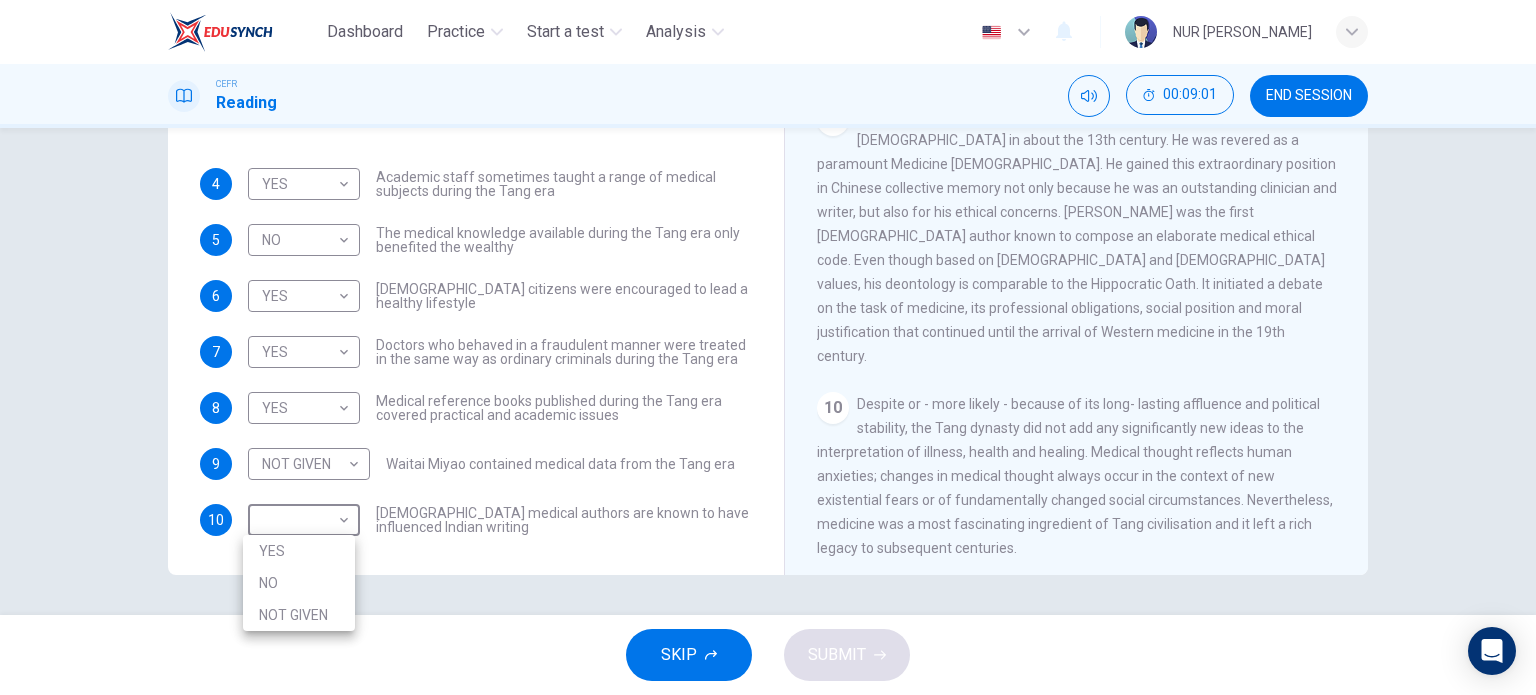 click on "NOT GIVEN" at bounding box center (299, 615) 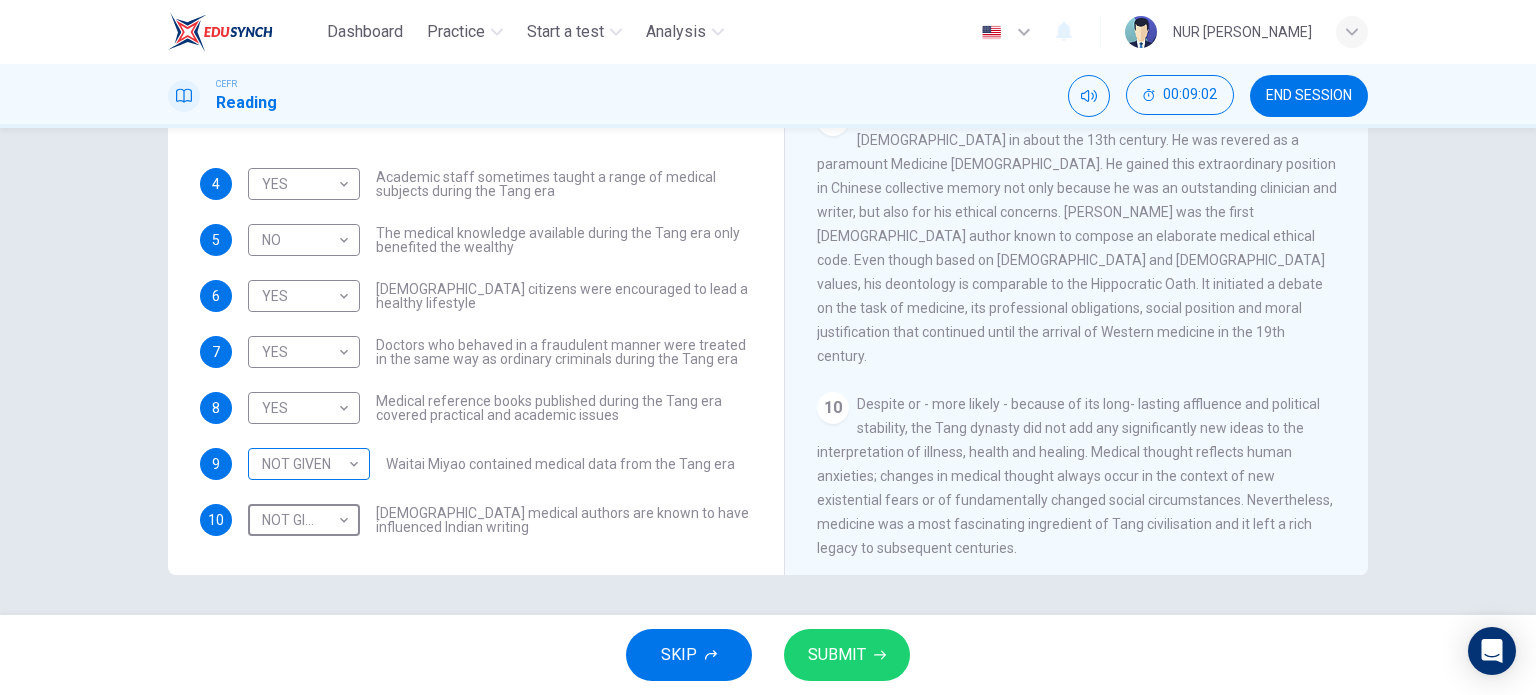 click on "Dashboard Practice Start a test Analysis English en ​ NUR IZZARITH SOFEA BINTI JUMAT CEFR Reading 00:09:02 END SESSION Questions 4 - 10 Do the following statements agree with the information given in the Reading Passage?
In the boxes below on your answer sheet write: YES if the statement agrees with the information NO if the statement contradicts the information NOT GIVEN if there is no information on this in the passage 4 YES YES ​ Academic staff sometimes taught a range of medical subjects during the Tang era 5 NO NO ​ The medical knowledge available during the Tang era only benefited the wealthy 6 YES YES ​ Tang citizens were encouraged to lead a healthy lifestyle 7 YES YES ​ Doctors who behaved in a fraudulent manner were treated in the same way as ordinary criminals during the Tang era 8 YES YES ​ Medical reference books published during the Tang era covered practical and academic issues 9 NOT GIVEN NOT GIVEN ​ Waitai Miyao contained medical data from the Tang era 10 NOT GIVEN NOT GIVEN 1" at bounding box center (768, 347) 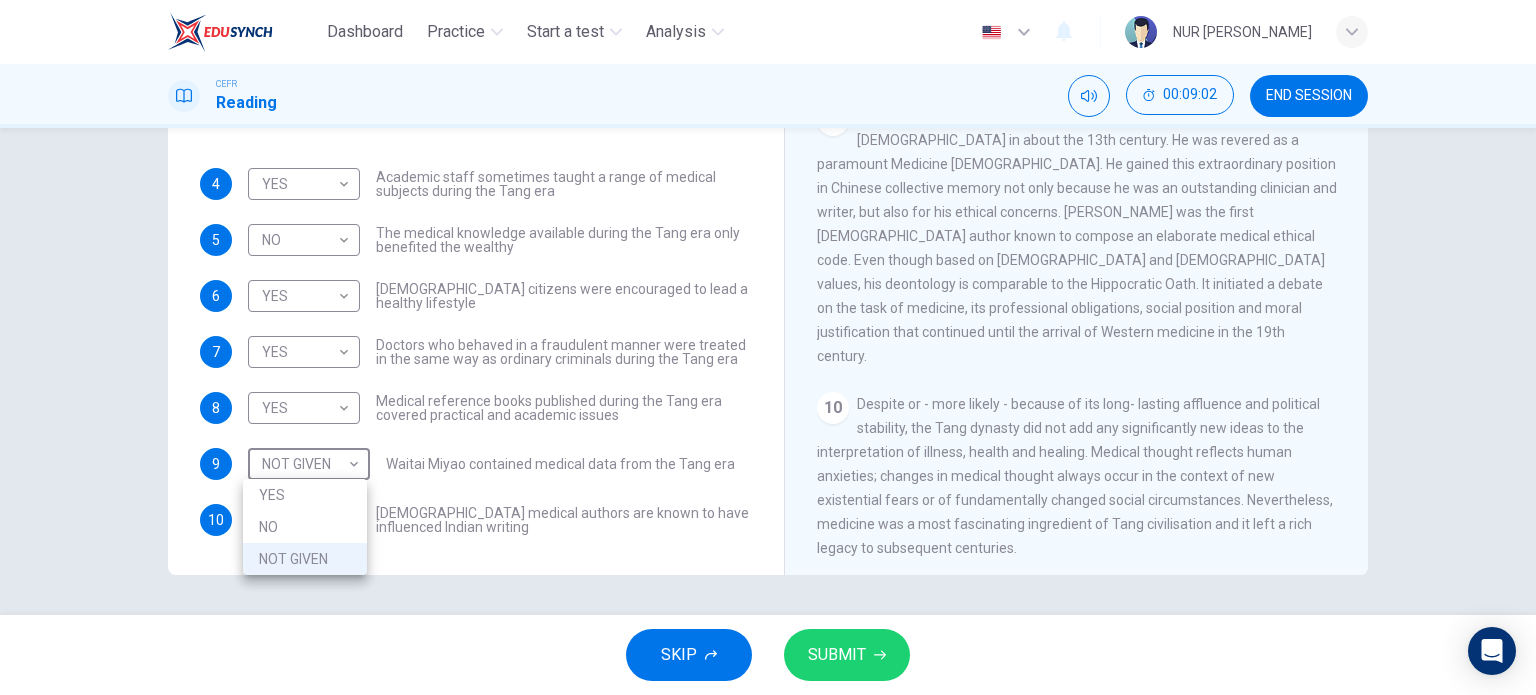 click on "YES" at bounding box center (305, 495) 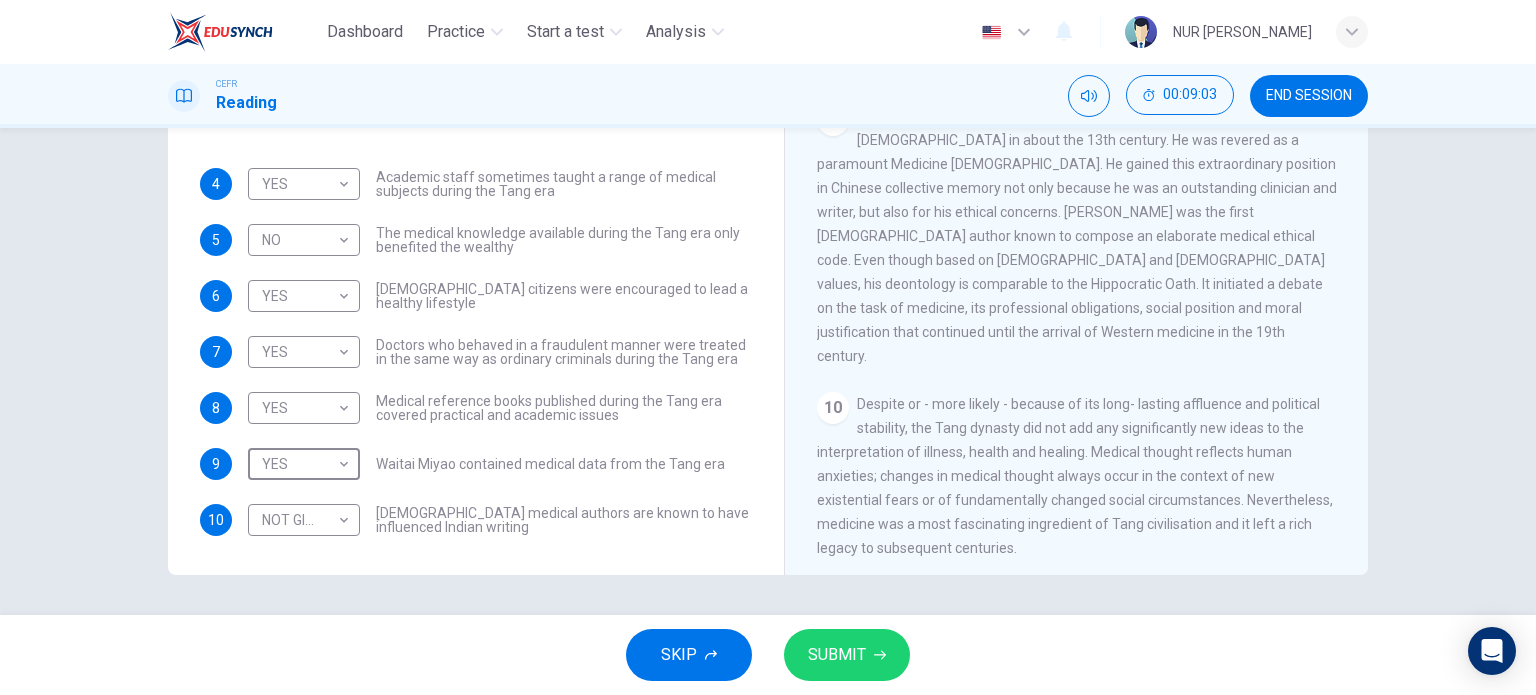 click on "SUBMIT" at bounding box center [837, 655] 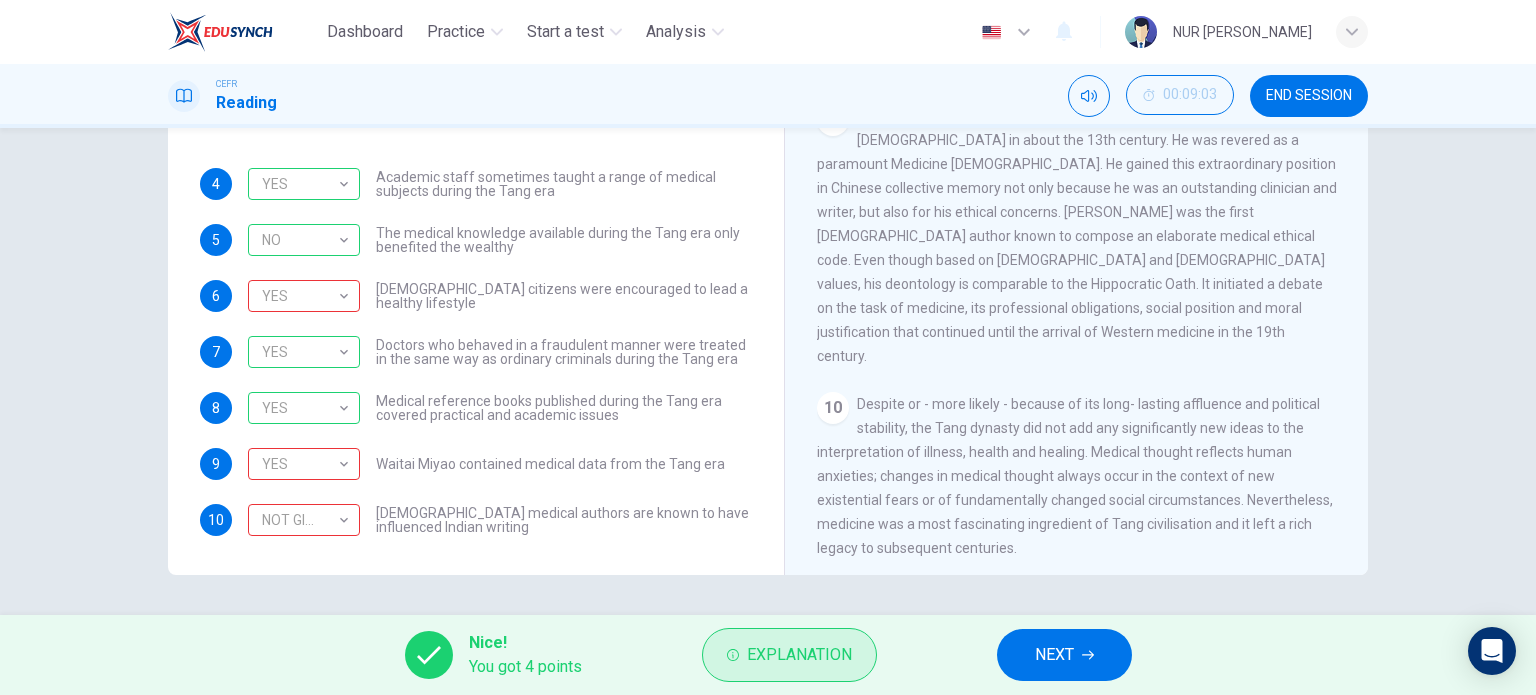 click on "Explanation" at bounding box center (799, 655) 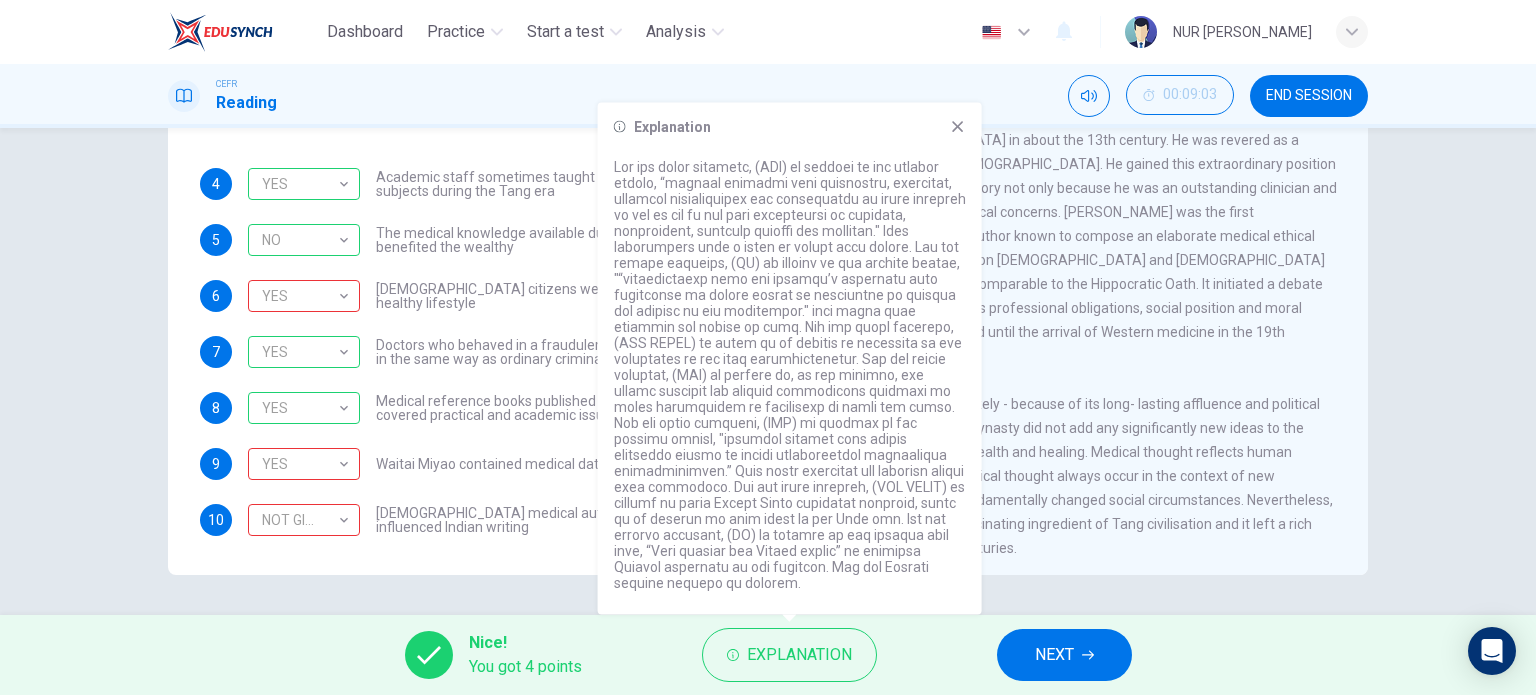 click on "NEXT" at bounding box center (1054, 655) 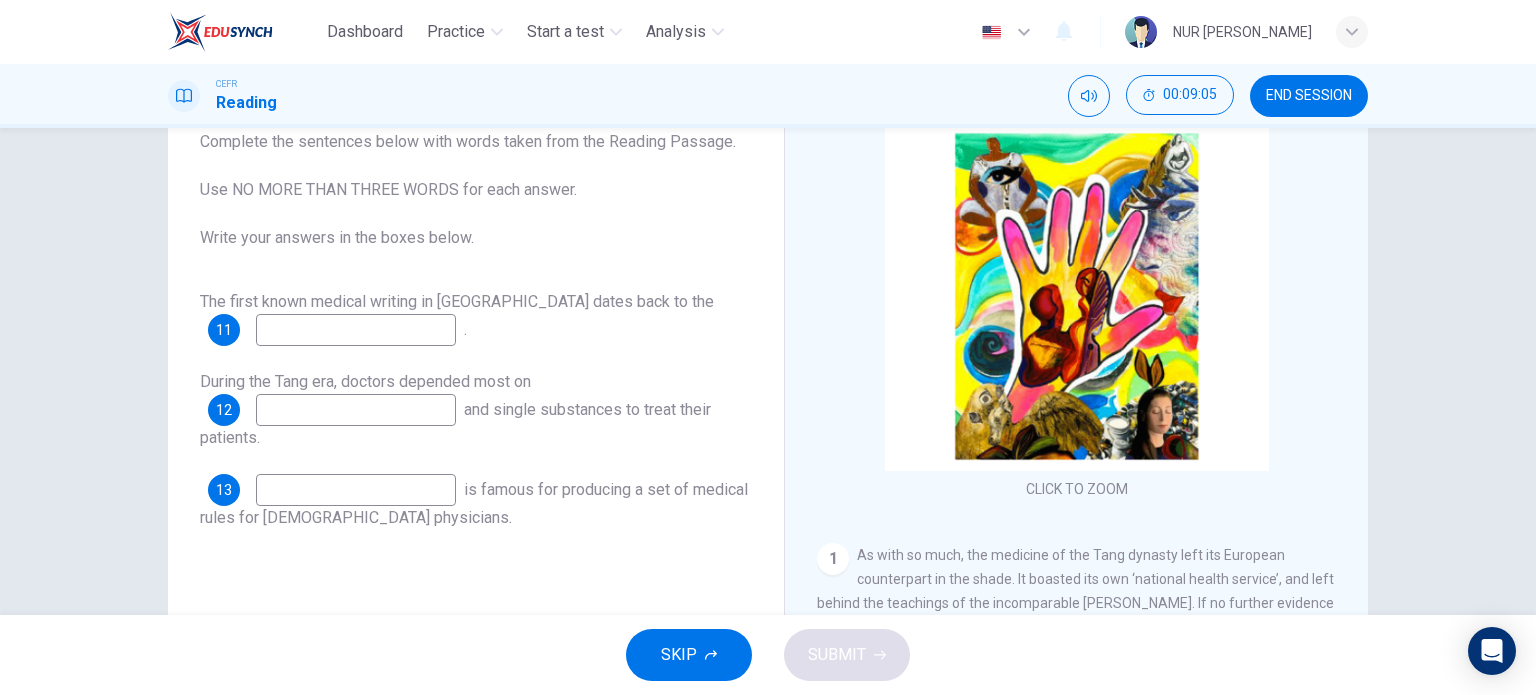 scroll, scrollTop: 100, scrollLeft: 0, axis: vertical 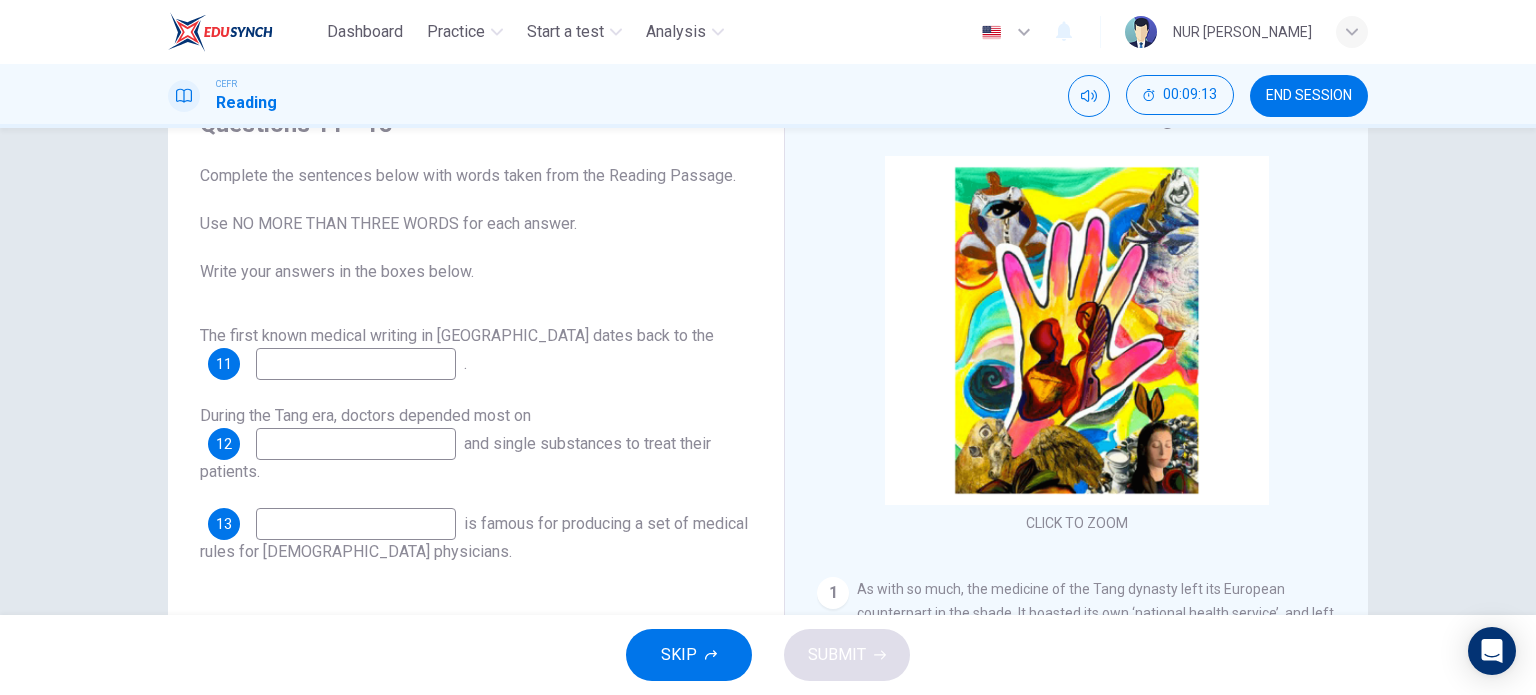 click at bounding box center [356, 364] 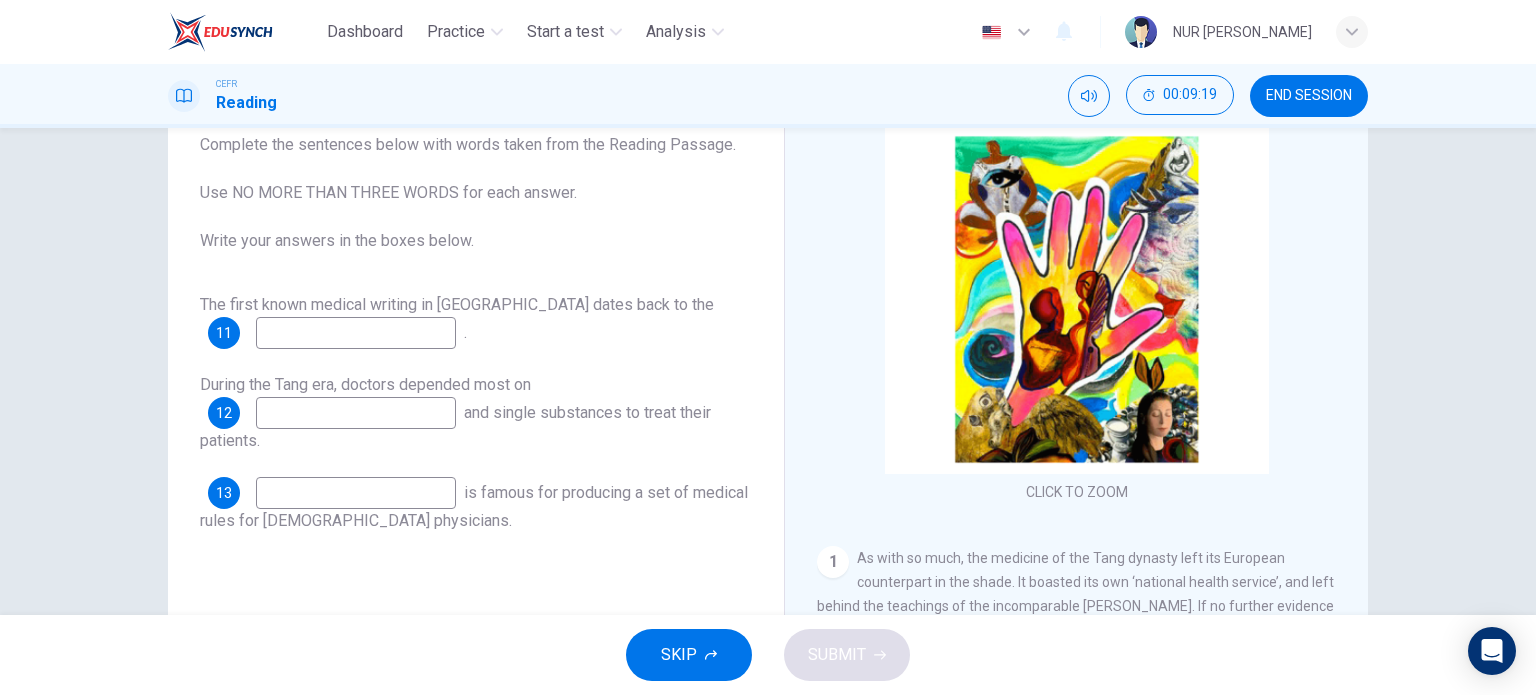 scroll, scrollTop: 100, scrollLeft: 0, axis: vertical 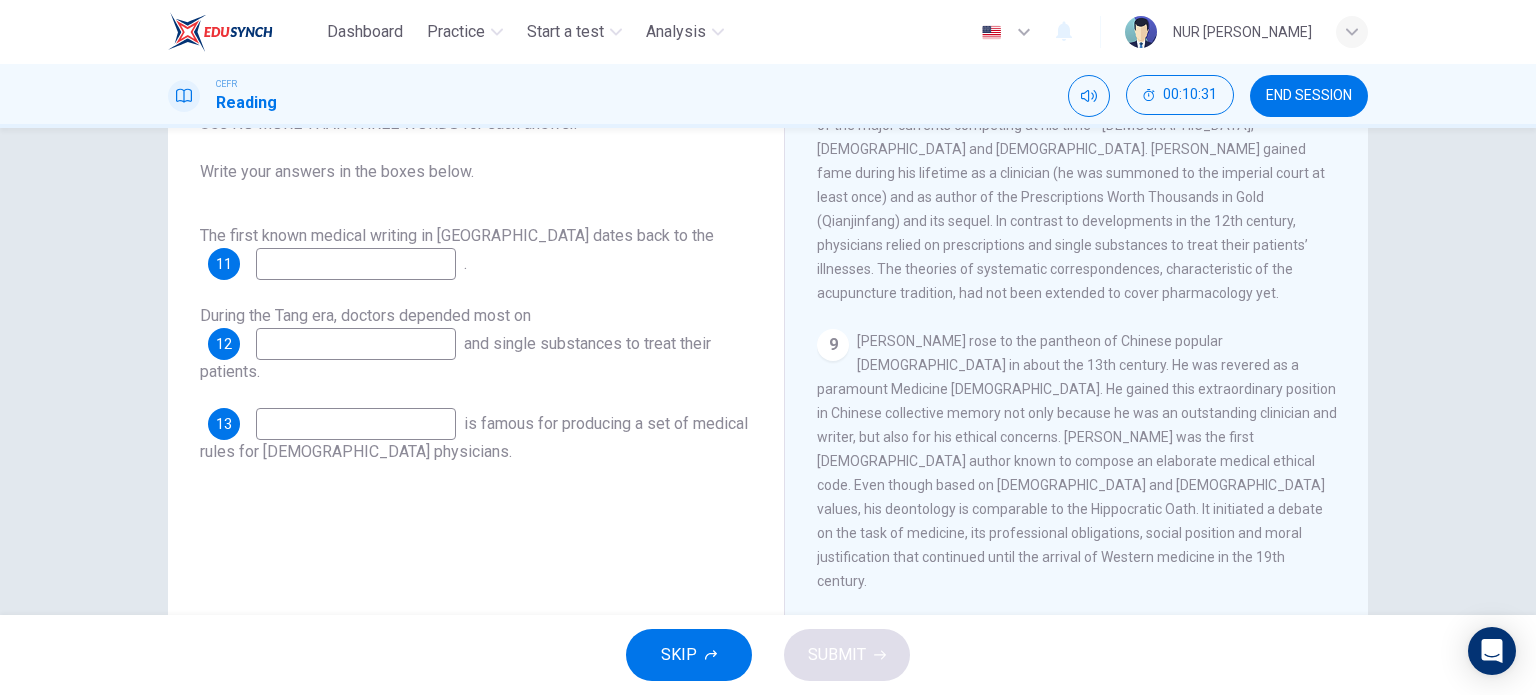 click at bounding box center [356, 424] 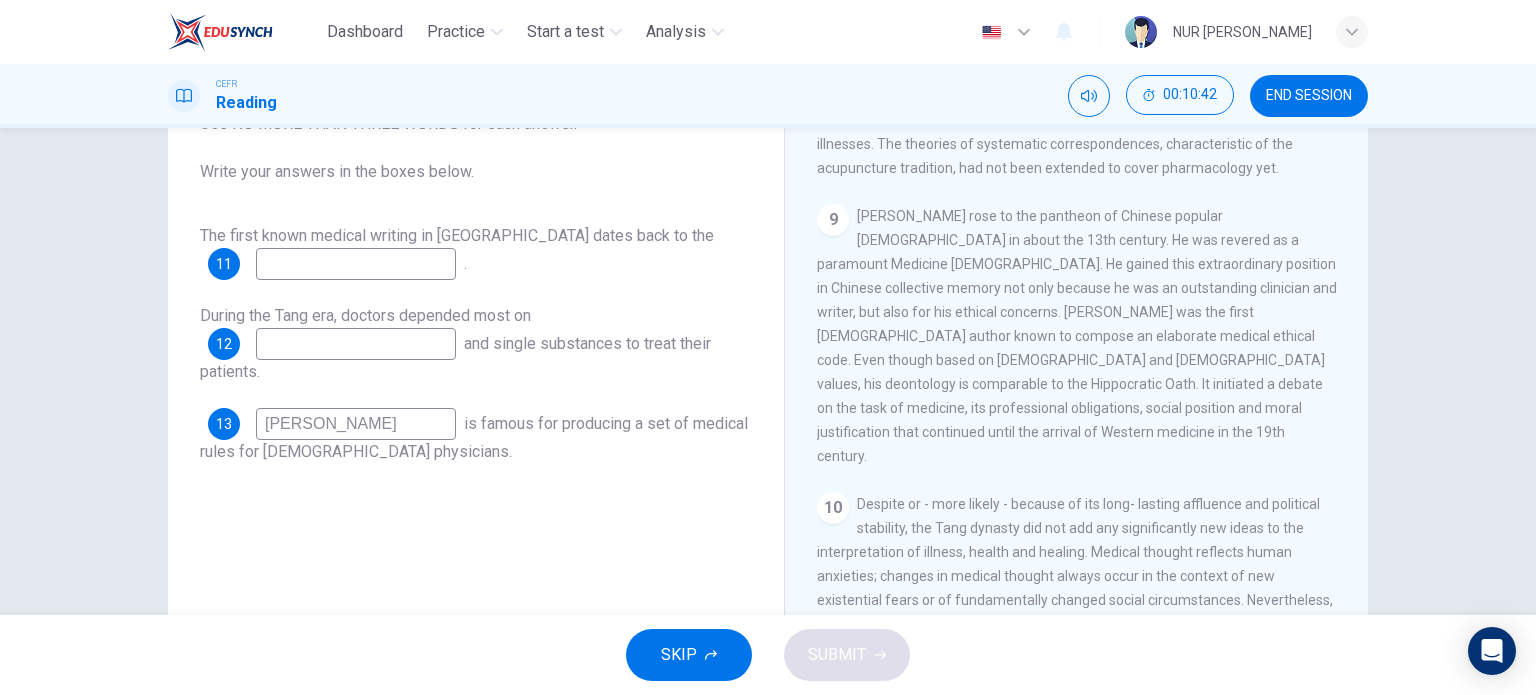 scroll, scrollTop: 2037, scrollLeft: 0, axis: vertical 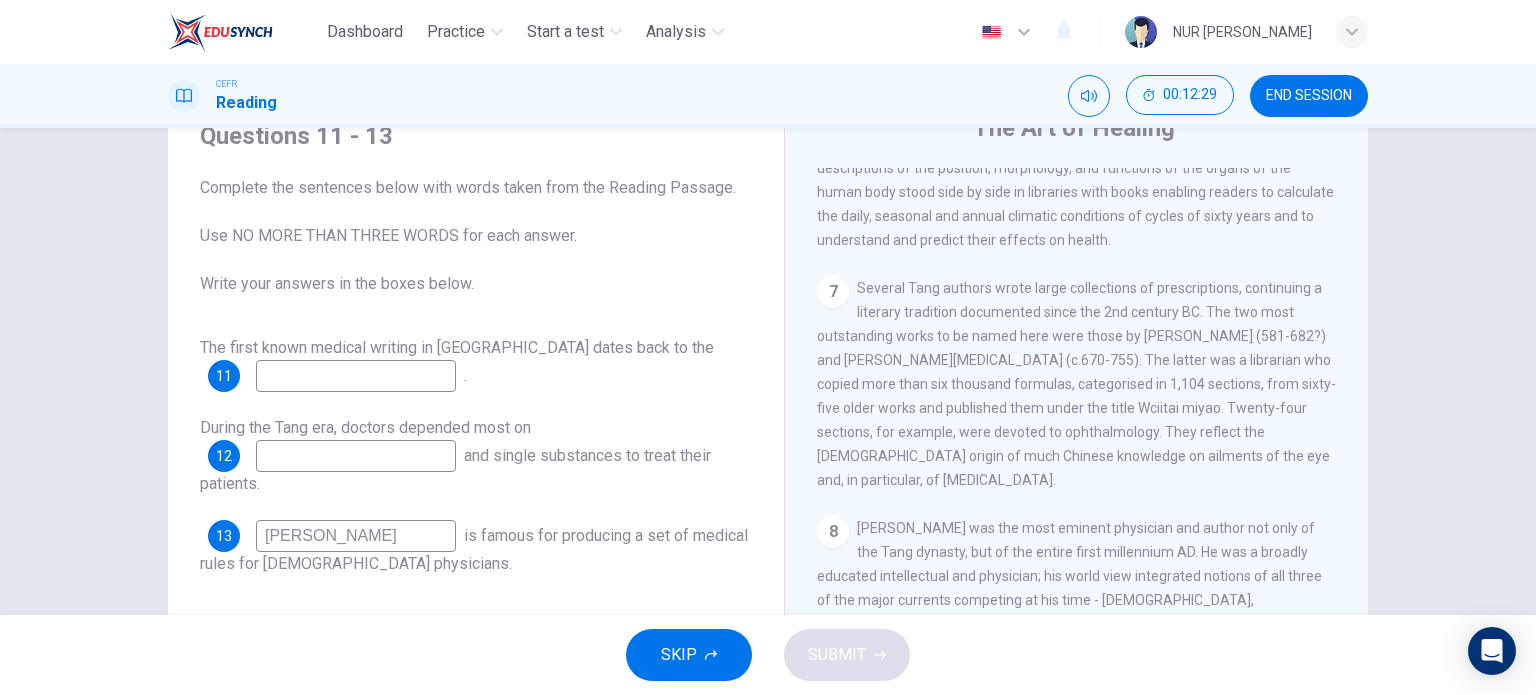 type on "[PERSON_NAME]" 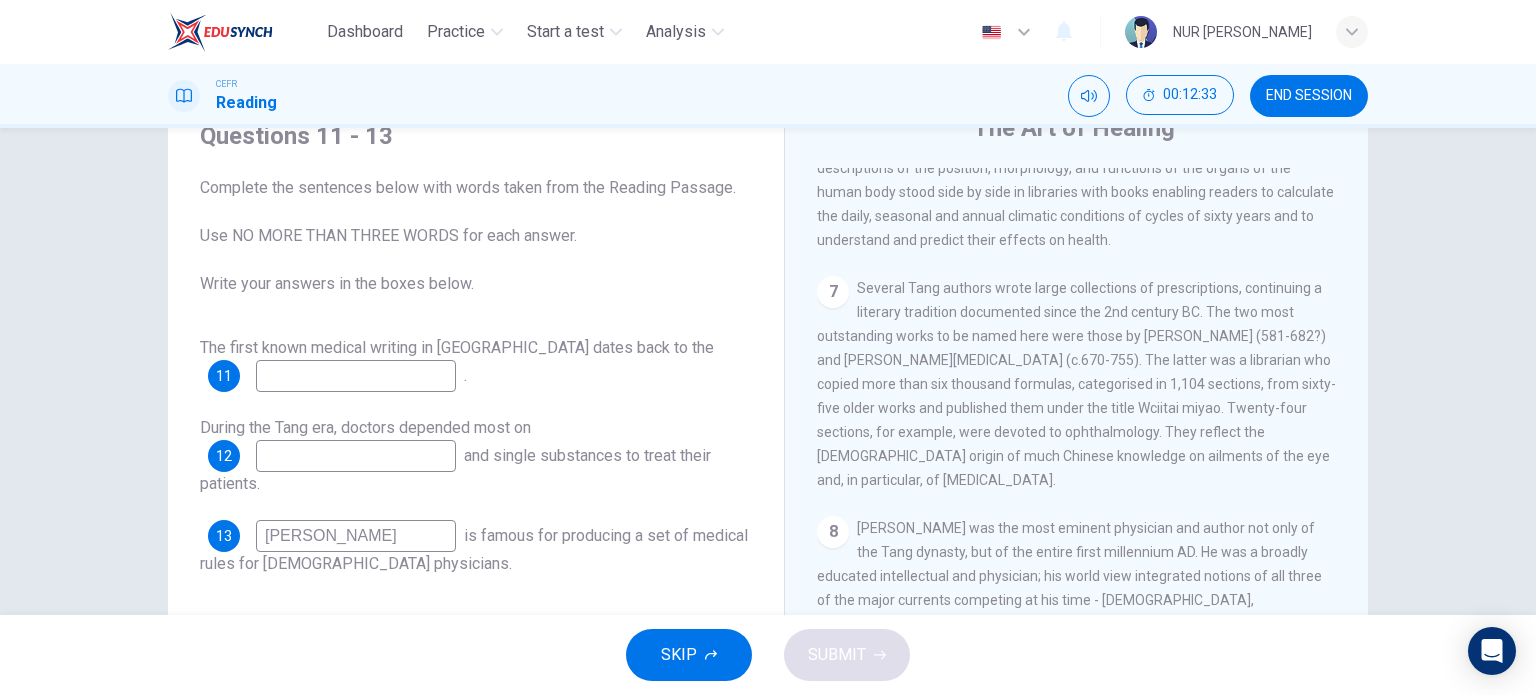 click at bounding box center [356, 376] 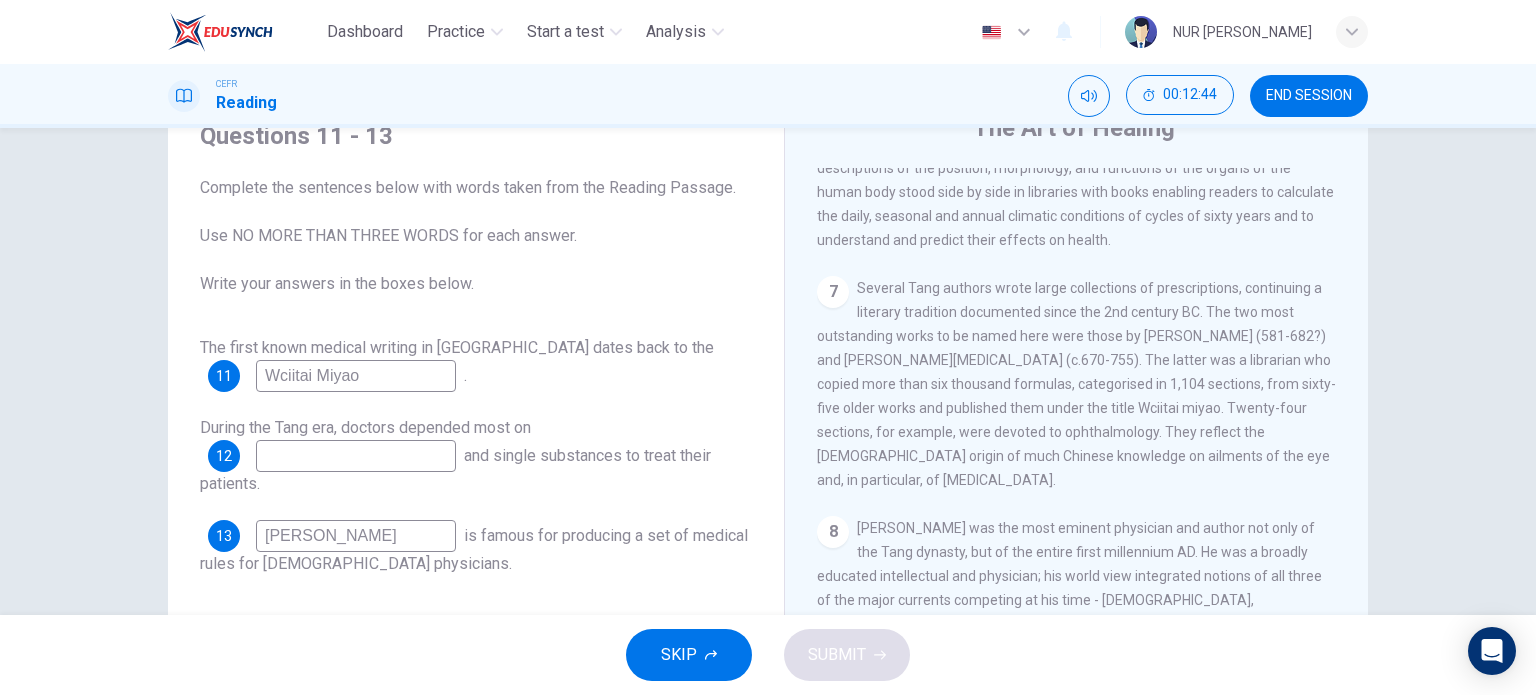 type on "Wciitai Miyao" 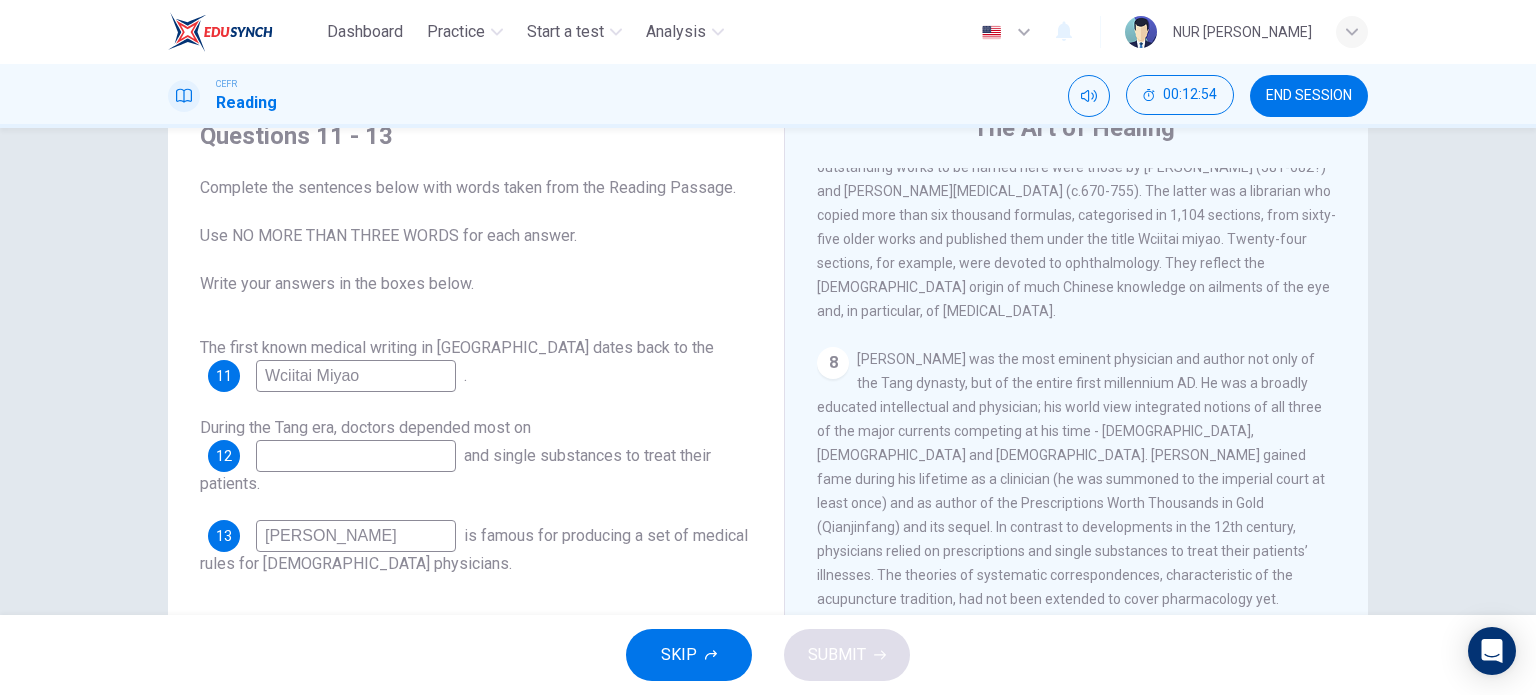 scroll, scrollTop: 1737, scrollLeft: 0, axis: vertical 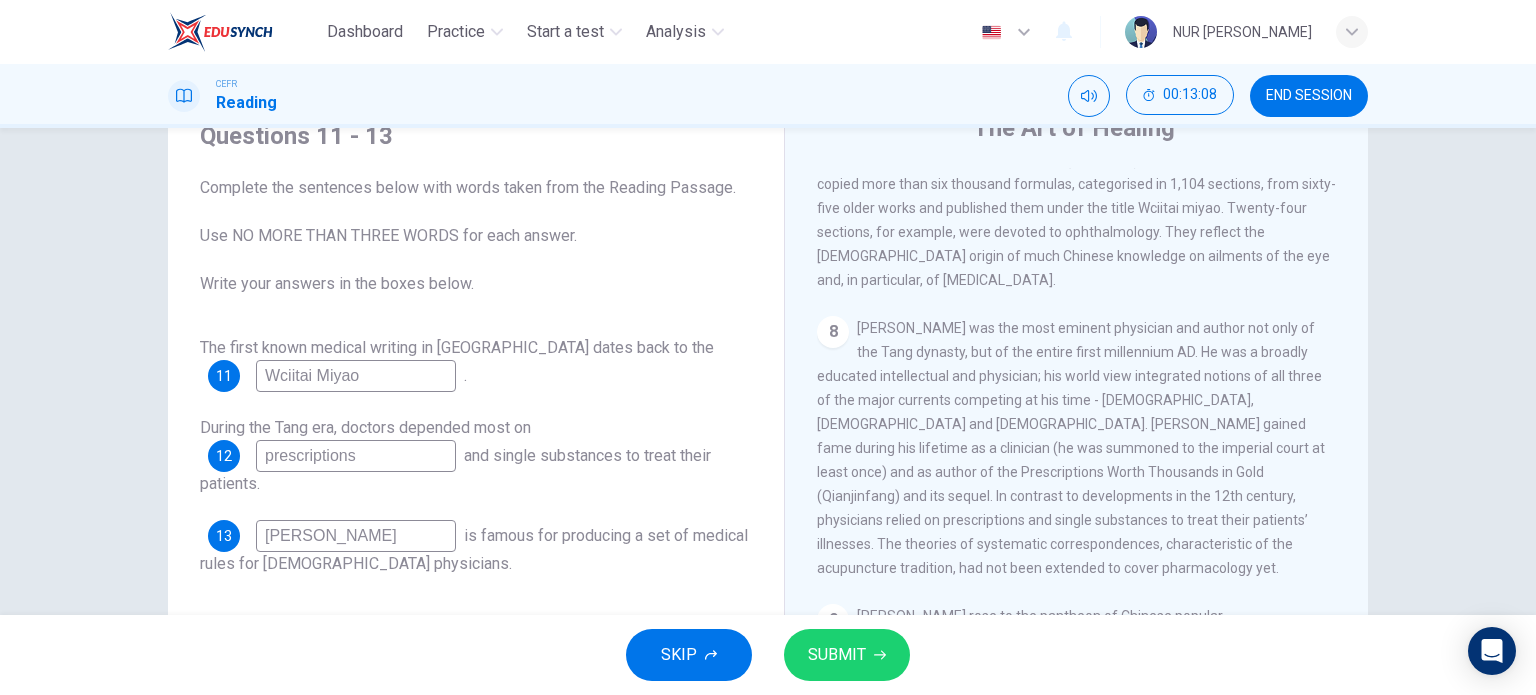 type on "prescriptions" 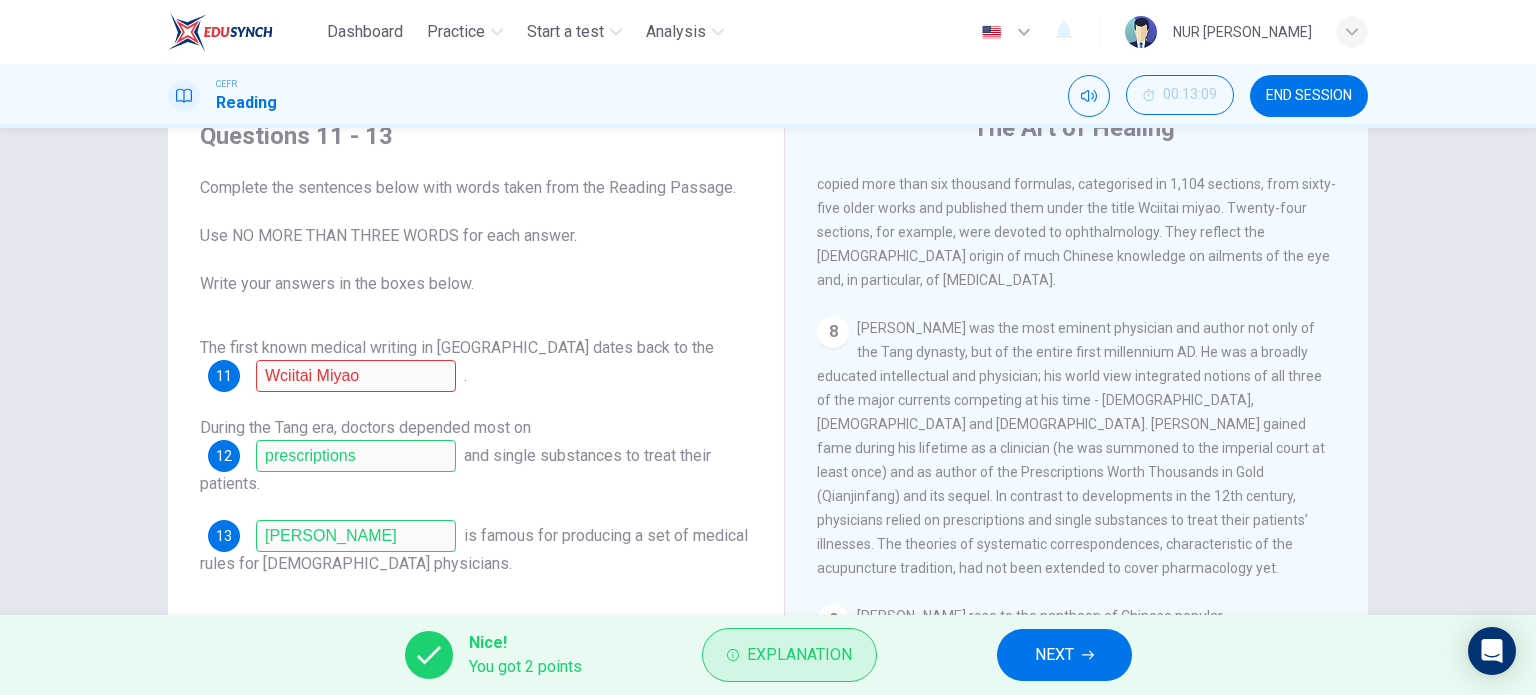 click on "Explanation" at bounding box center [789, 655] 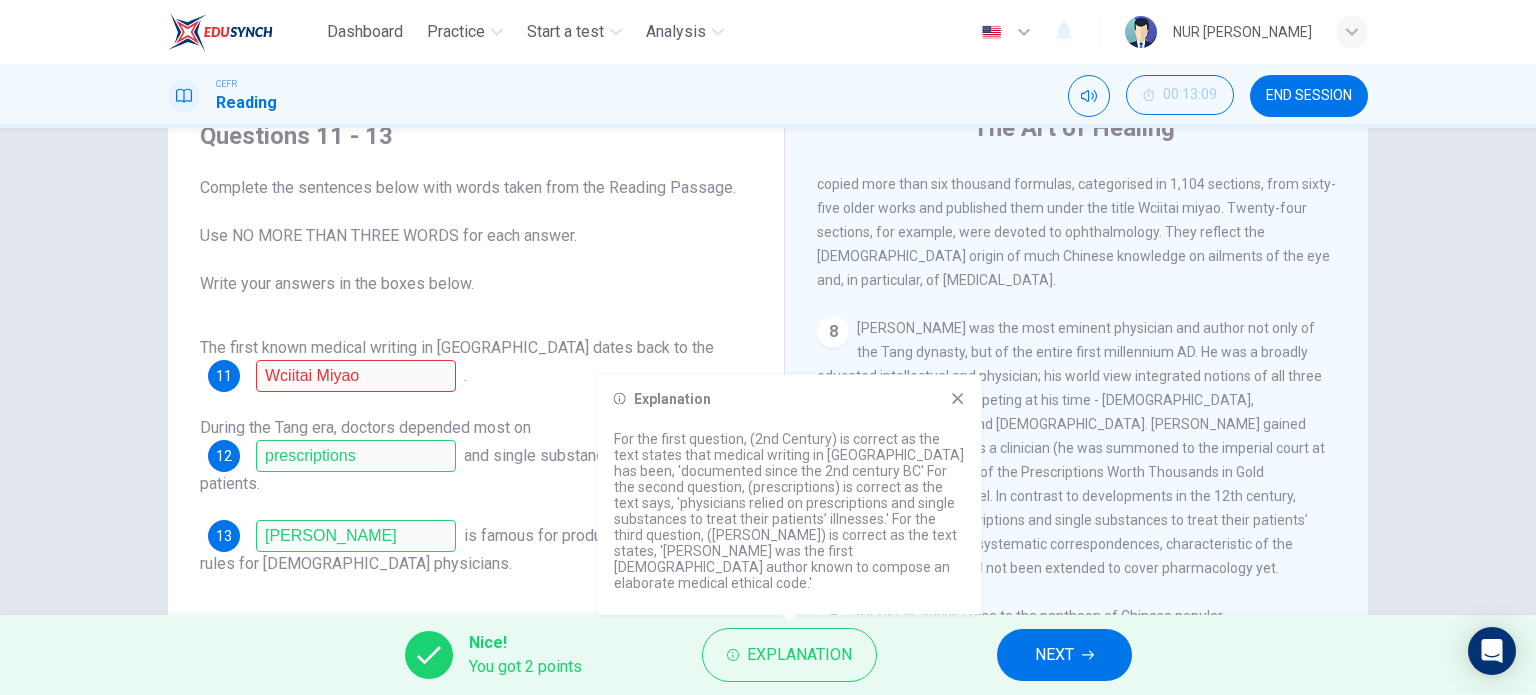 click 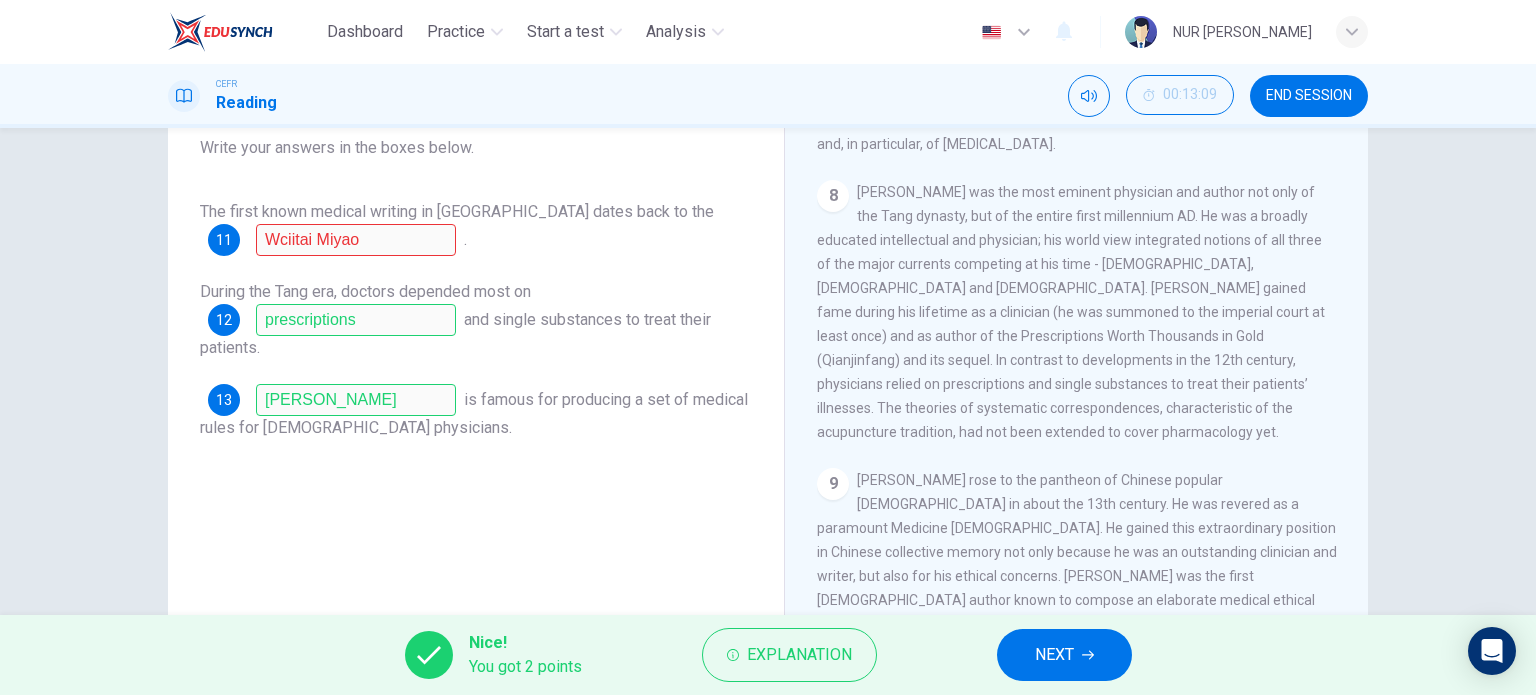 scroll, scrollTop: 288, scrollLeft: 0, axis: vertical 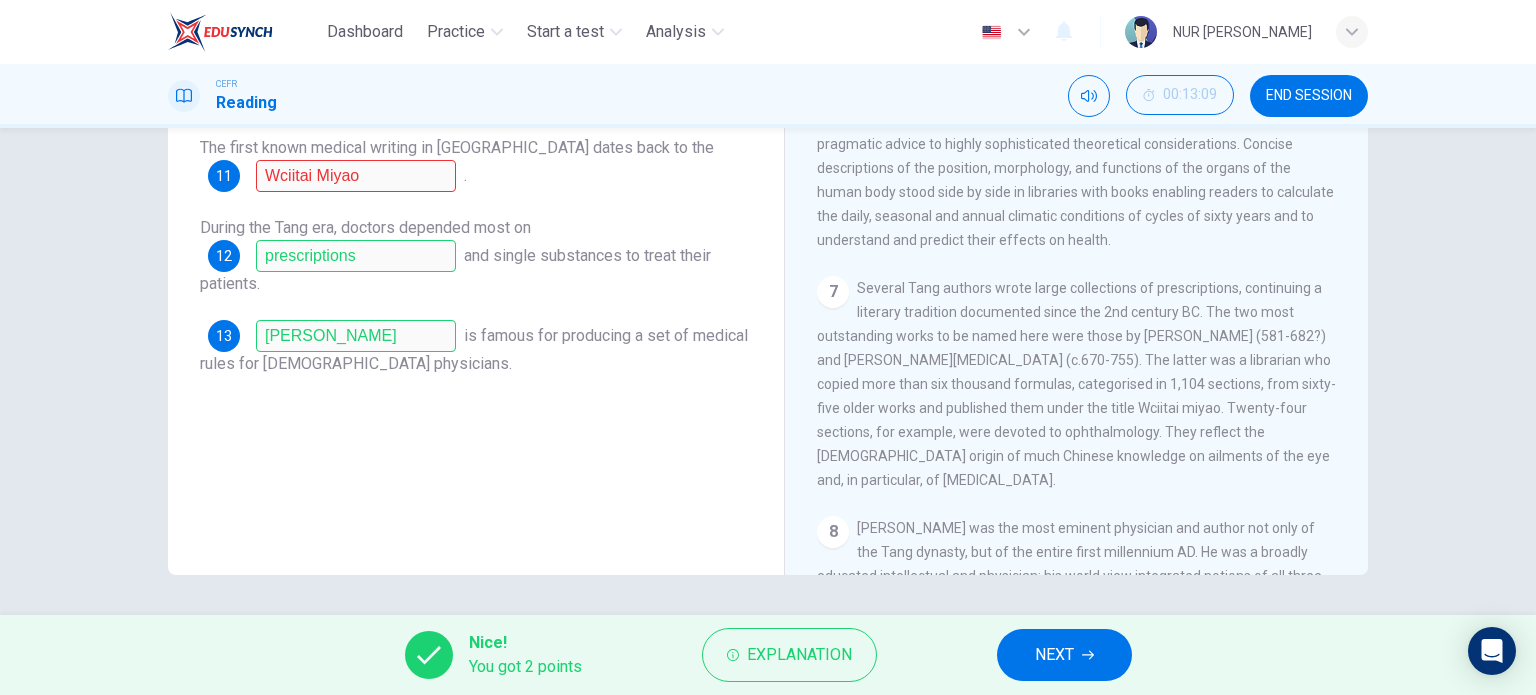click on "NEXT" at bounding box center [1064, 655] 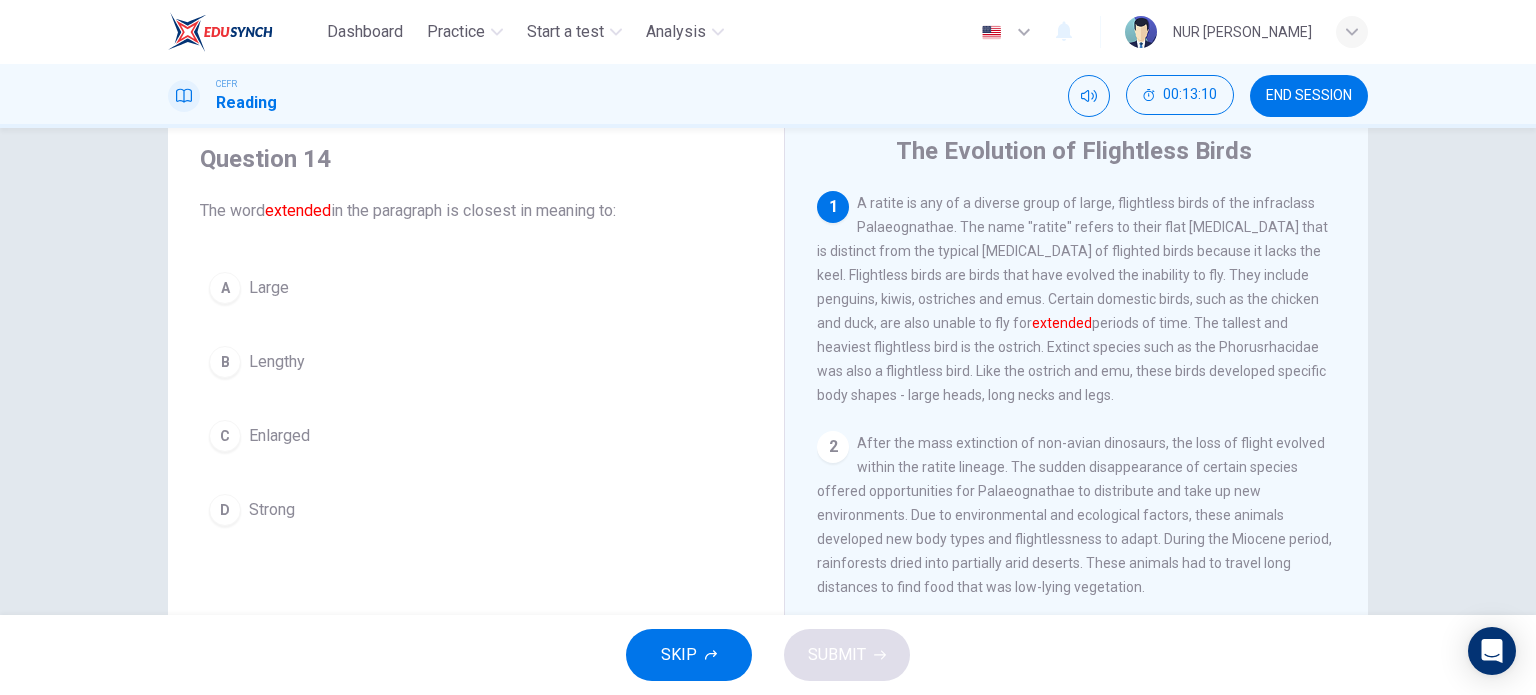 scroll, scrollTop: 100, scrollLeft: 0, axis: vertical 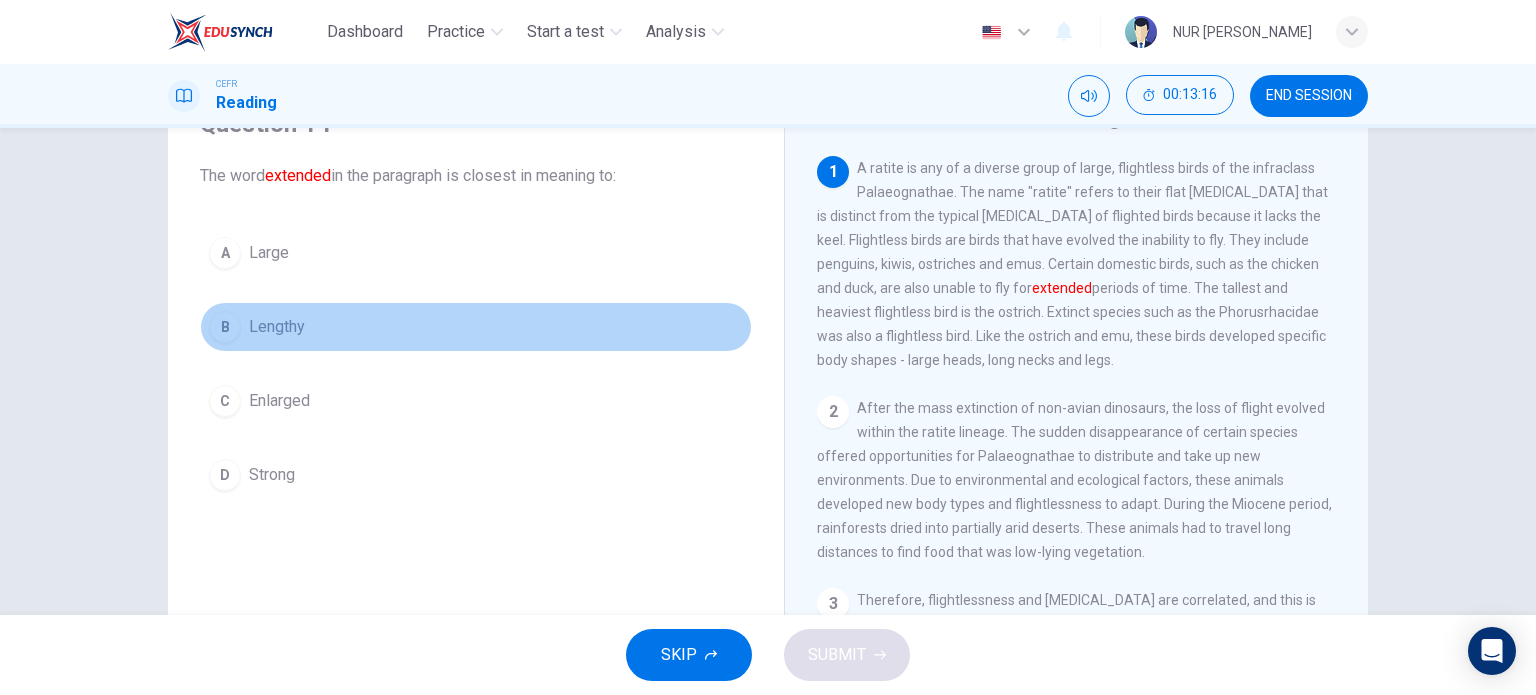 click on "Lengthy" at bounding box center [277, 327] 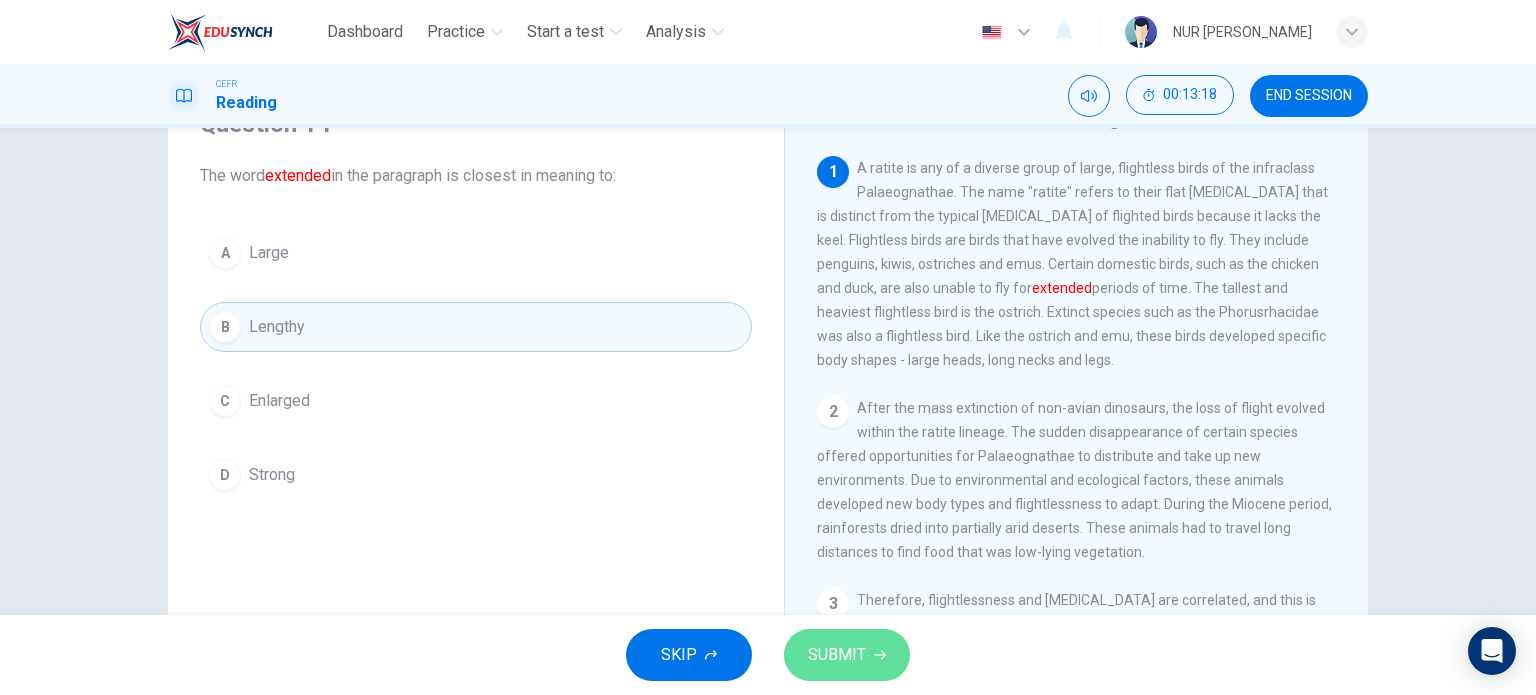 click on "SUBMIT" at bounding box center (837, 655) 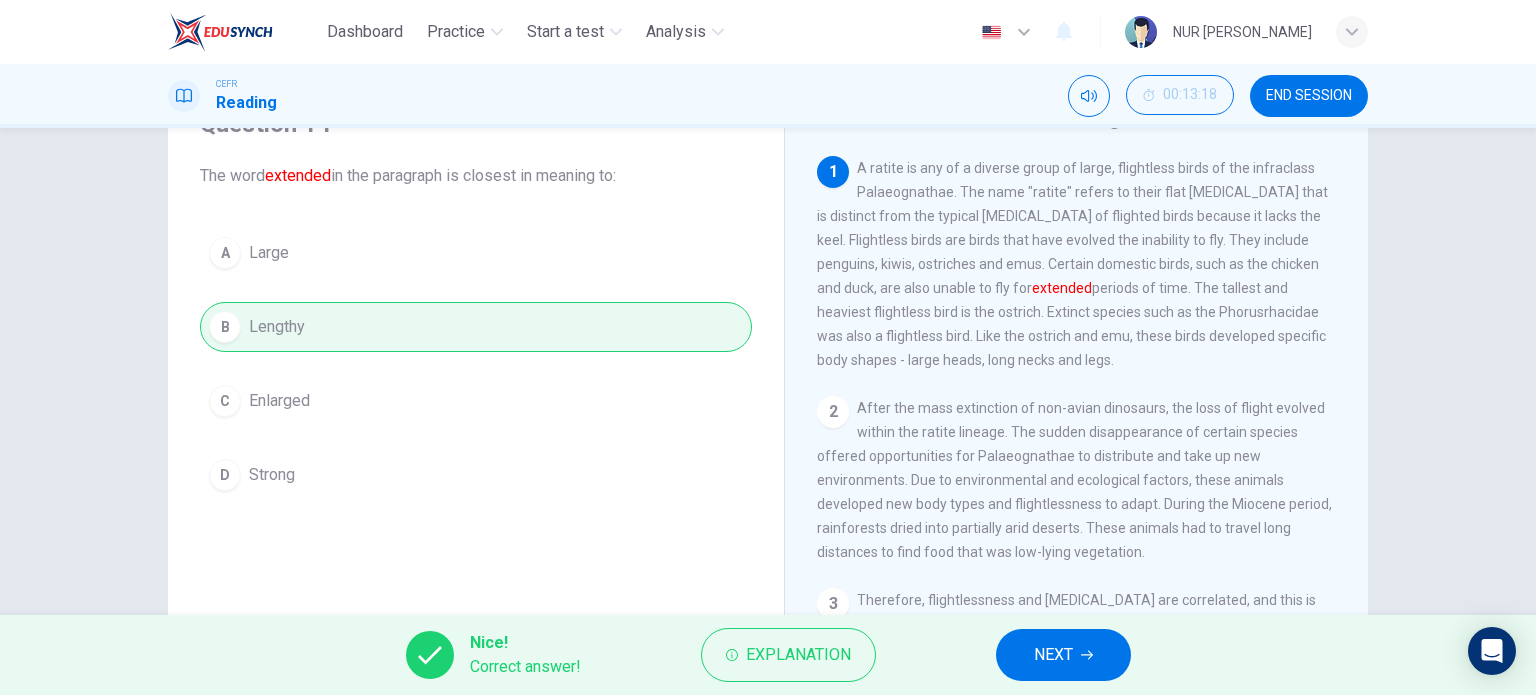 click 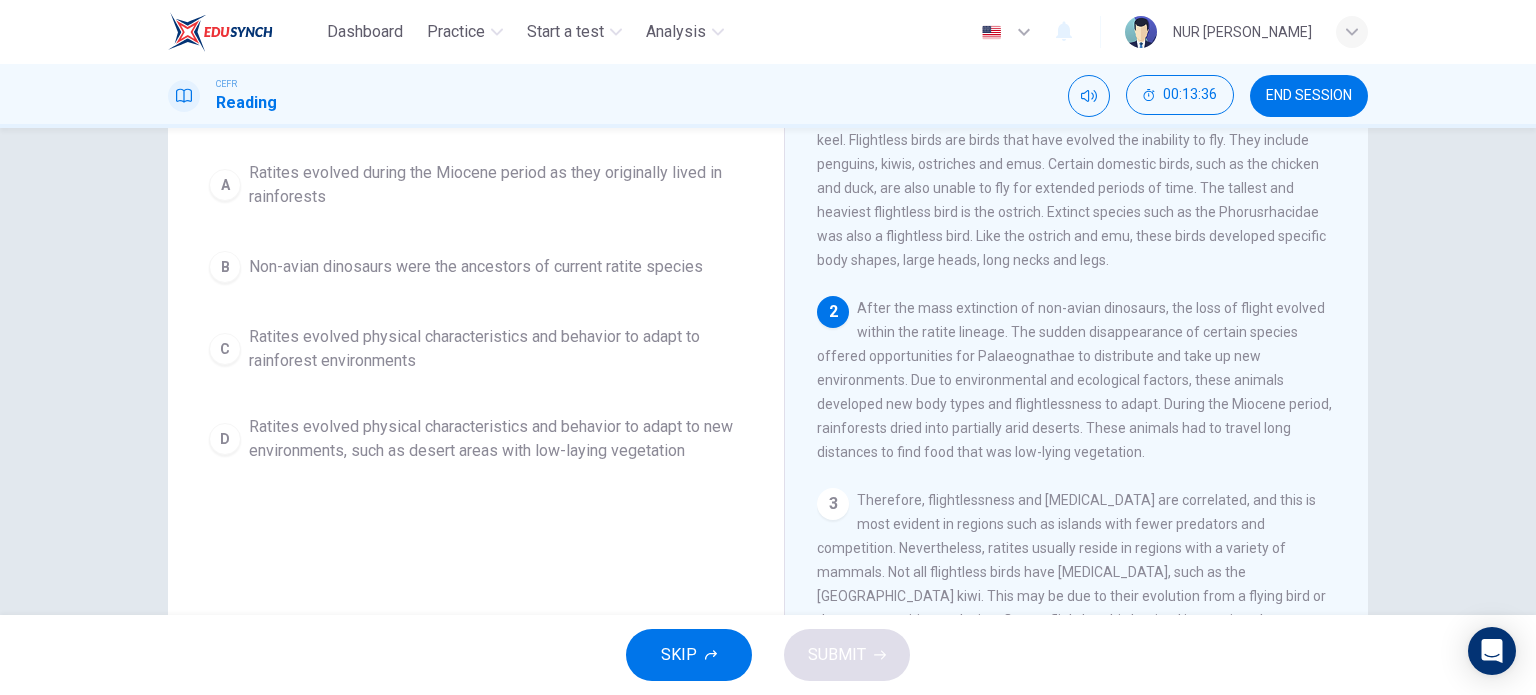 scroll, scrollTop: 100, scrollLeft: 0, axis: vertical 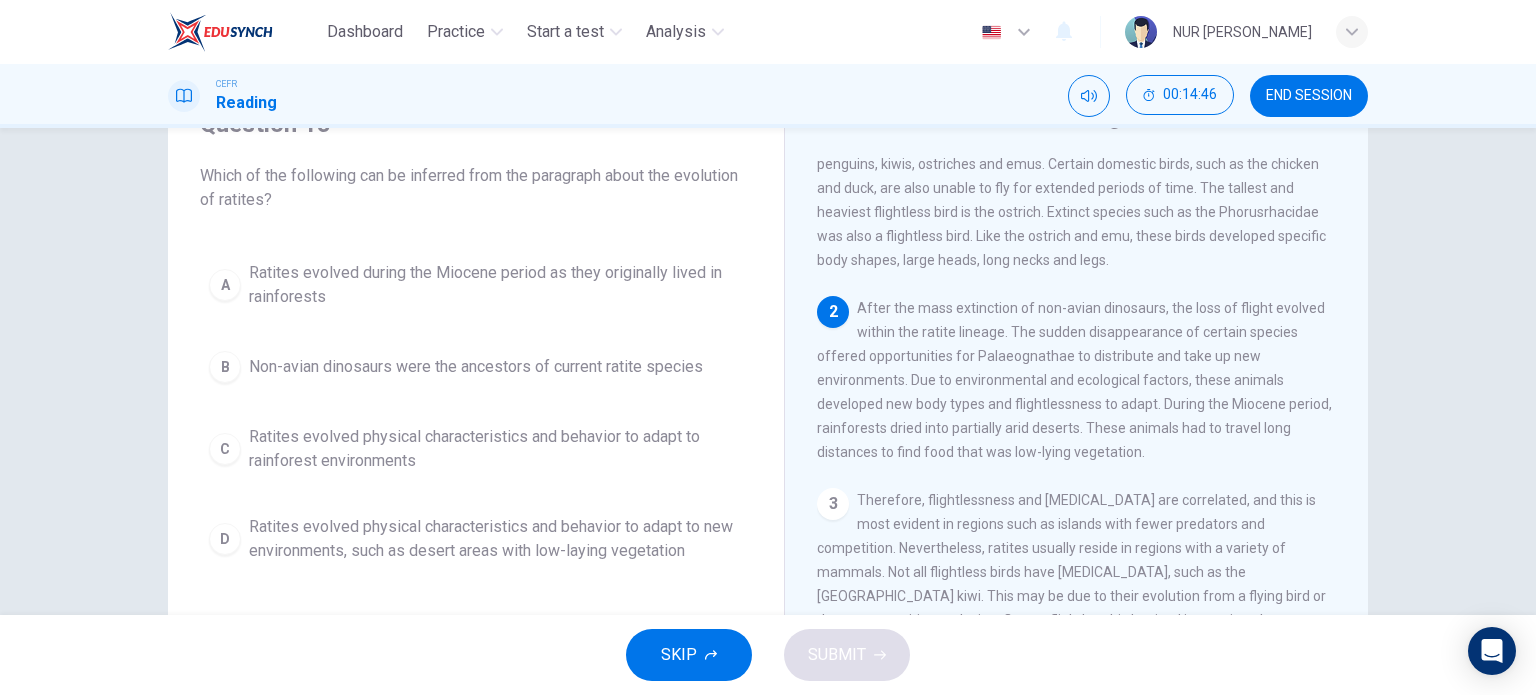 click on "Ratites evolved physical characteristics and behavior to adapt to new environments, such as desert areas with low-laying vegetation" at bounding box center (496, 539) 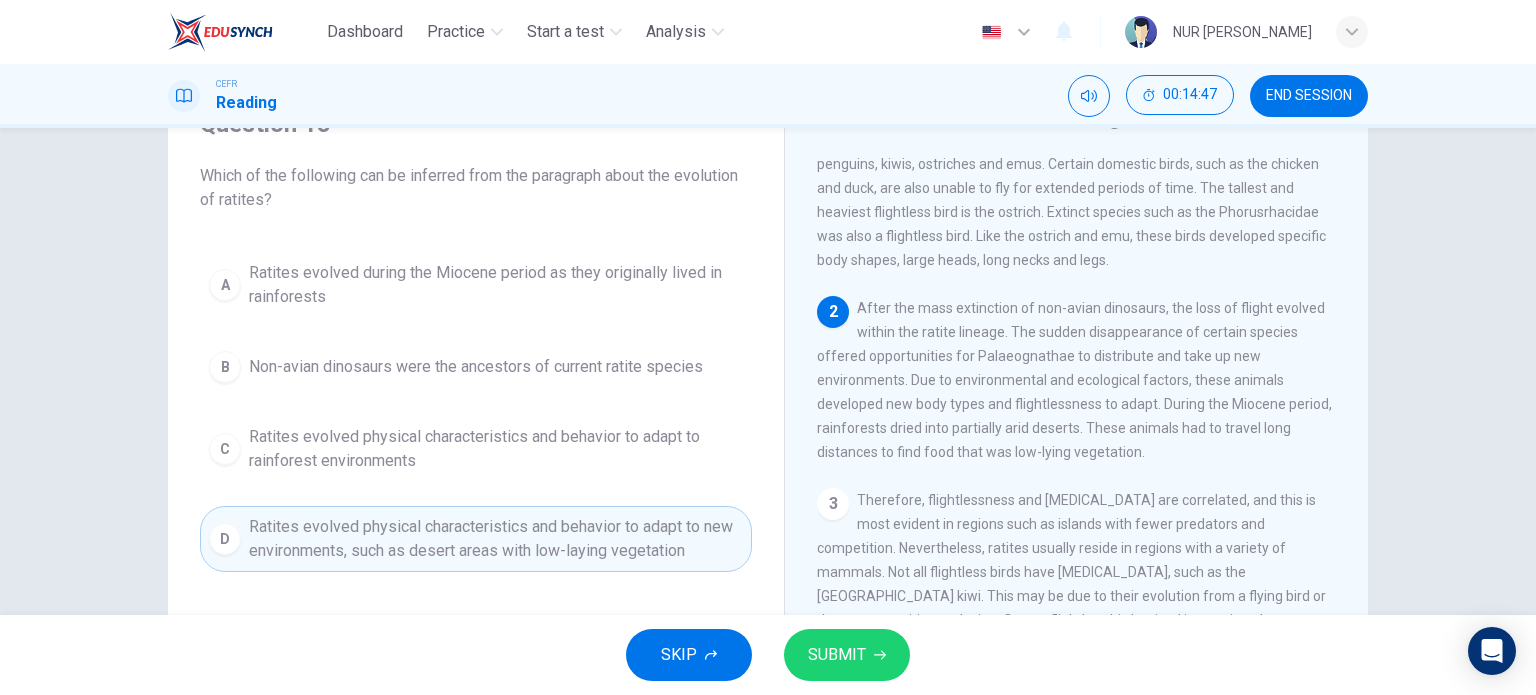click on "SUBMIT" at bounding box center (837, 655) 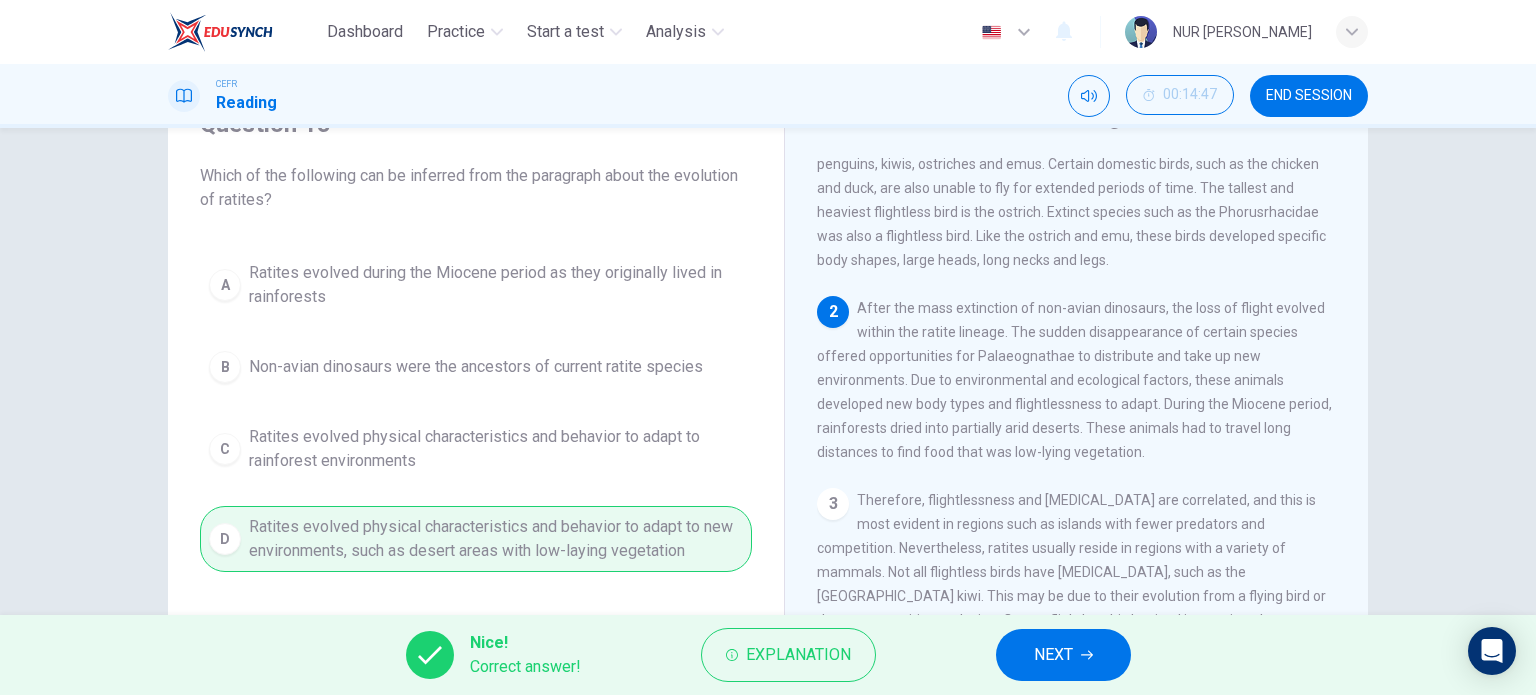 click on "NEXT" at bounding box center [1063, 655] 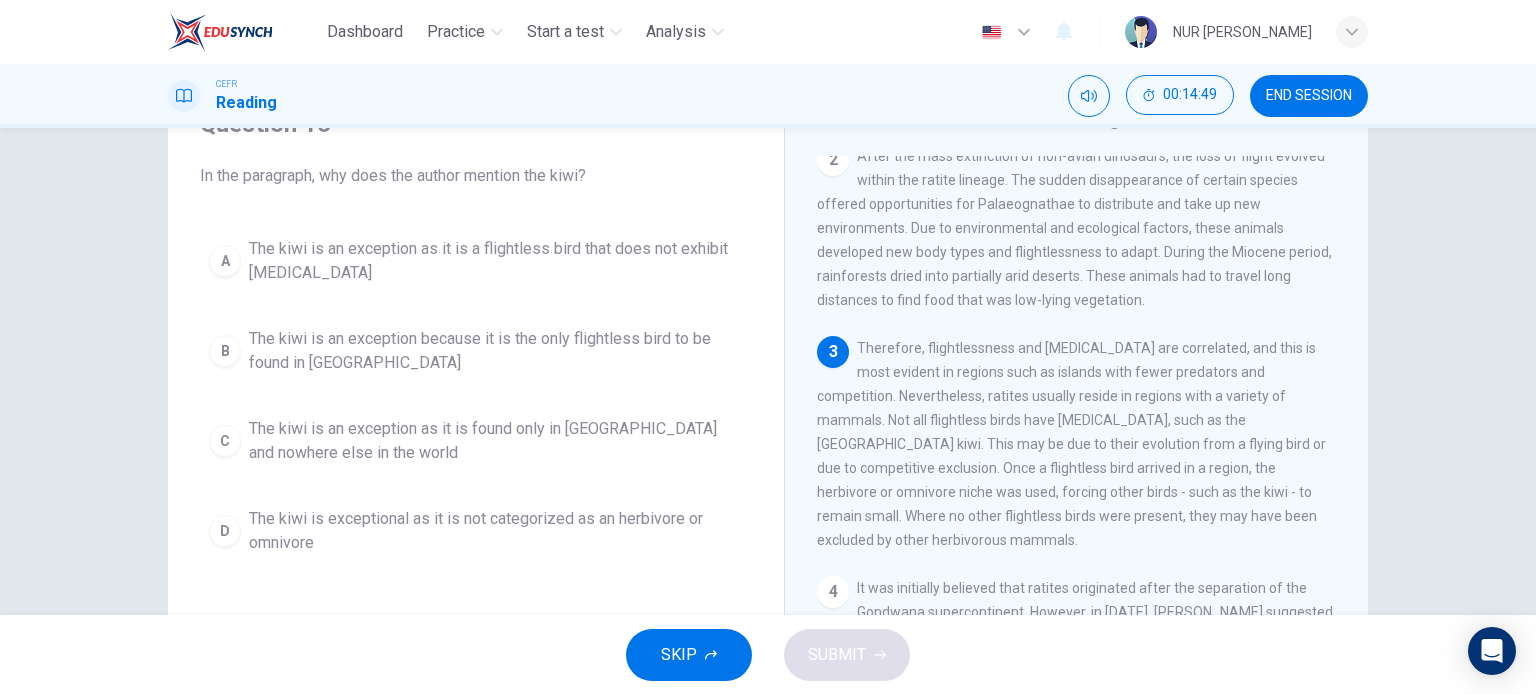 scroll, scrollTop: 300, scrollLeft: 0, axis: vertical 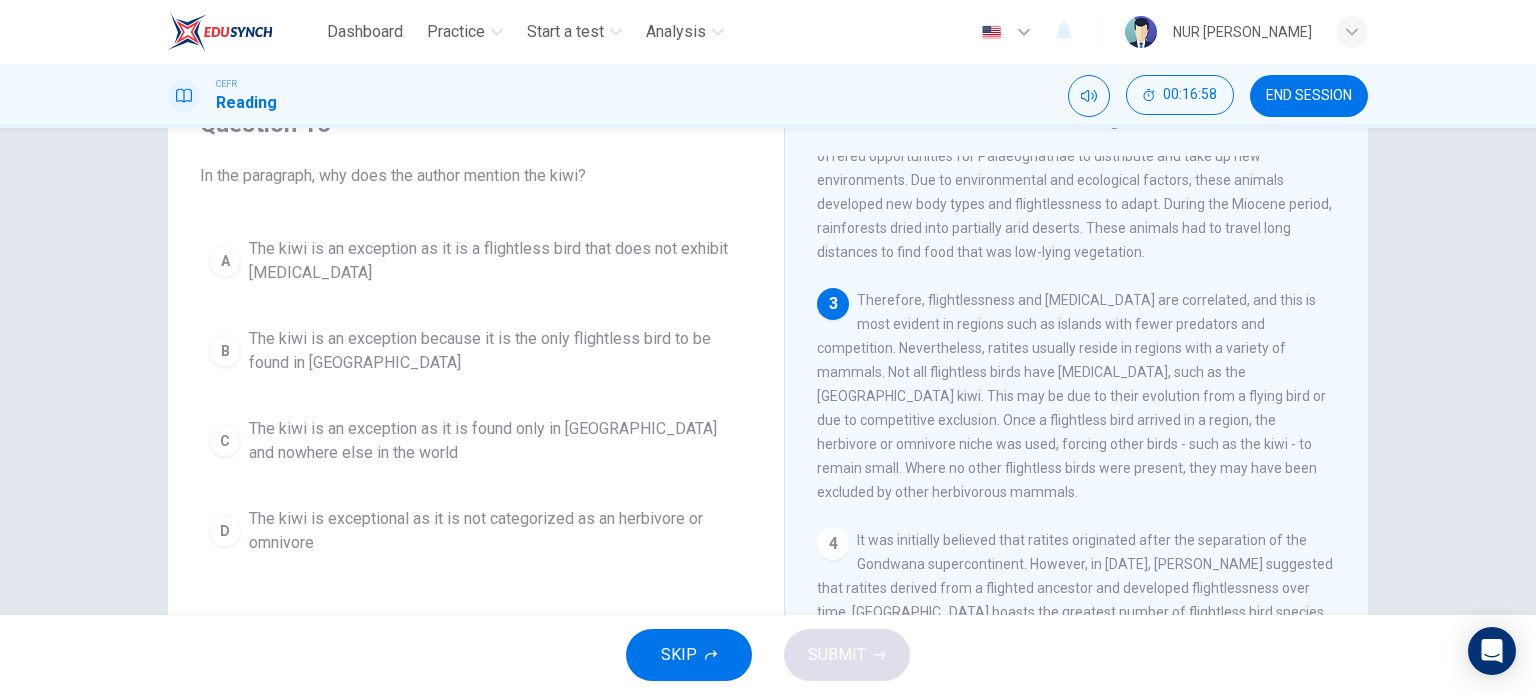 click on "B" at bounding box center [225, 351] 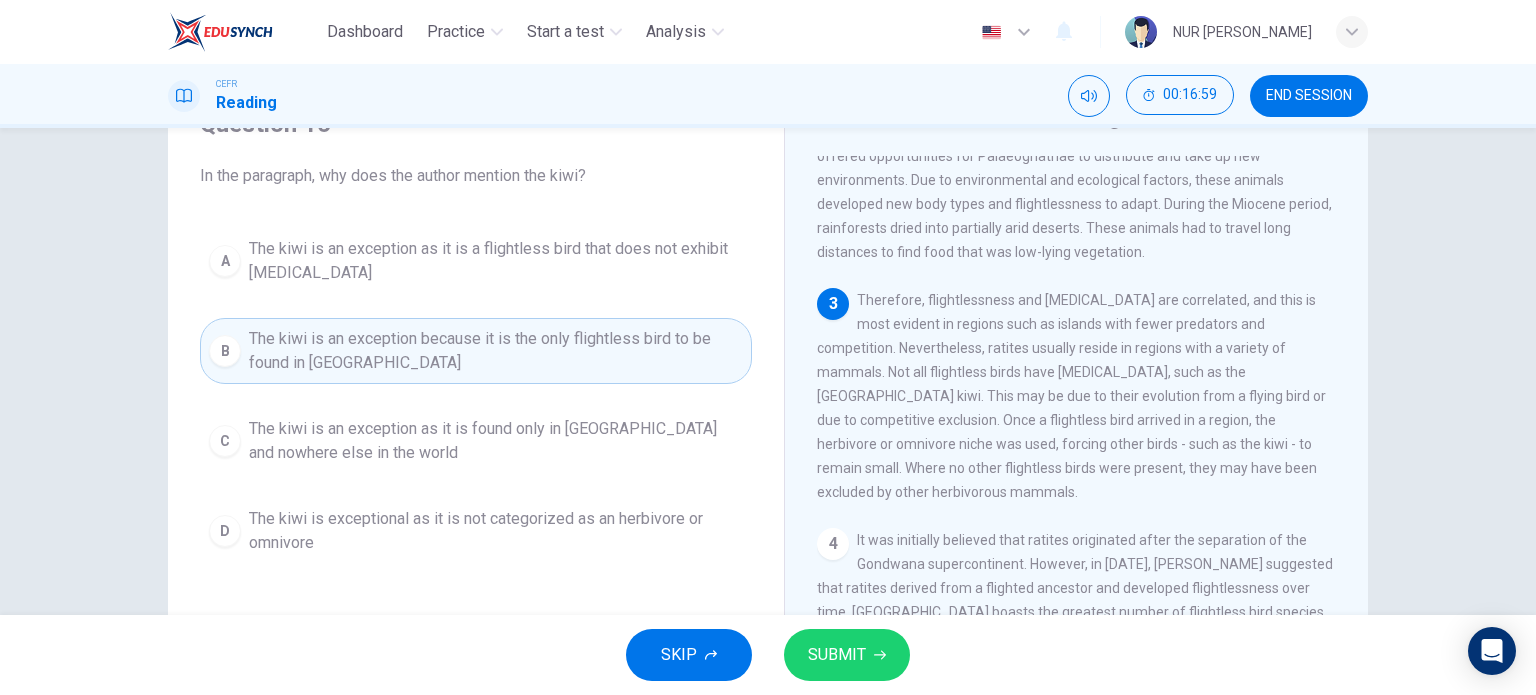click on "SUBMIT" at bounding box center [847, 655] 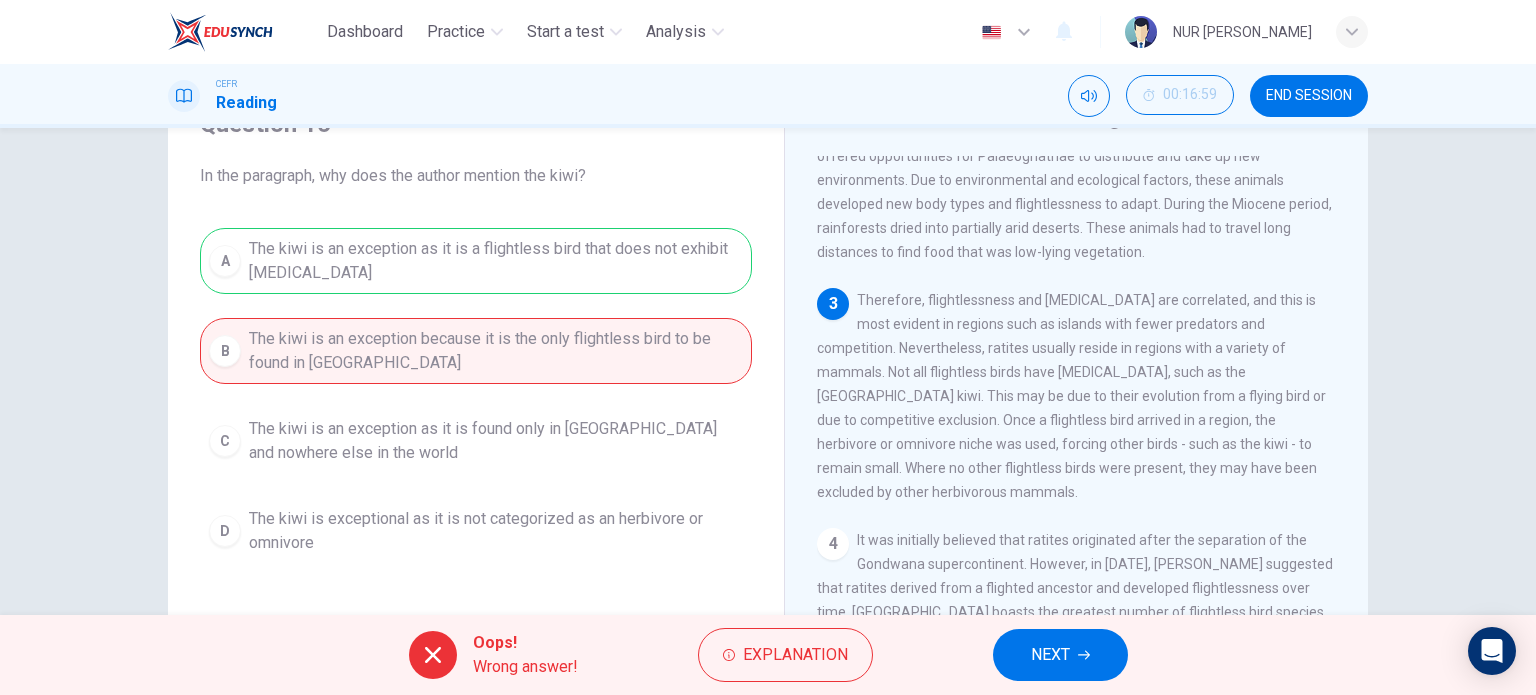 click on "A The kiwi is an exception as it is a flightless bird that does not exhibit gigantism B The kiwi is an exception because it is the only flightless bird to be found in New Zealand C The kiwi is an exception as it is found only in New Zealand and nowhere else in the world D The kiwi is exceptional as it is not categorized as an herbivore or omnivore" at bounding box center [476, 396] 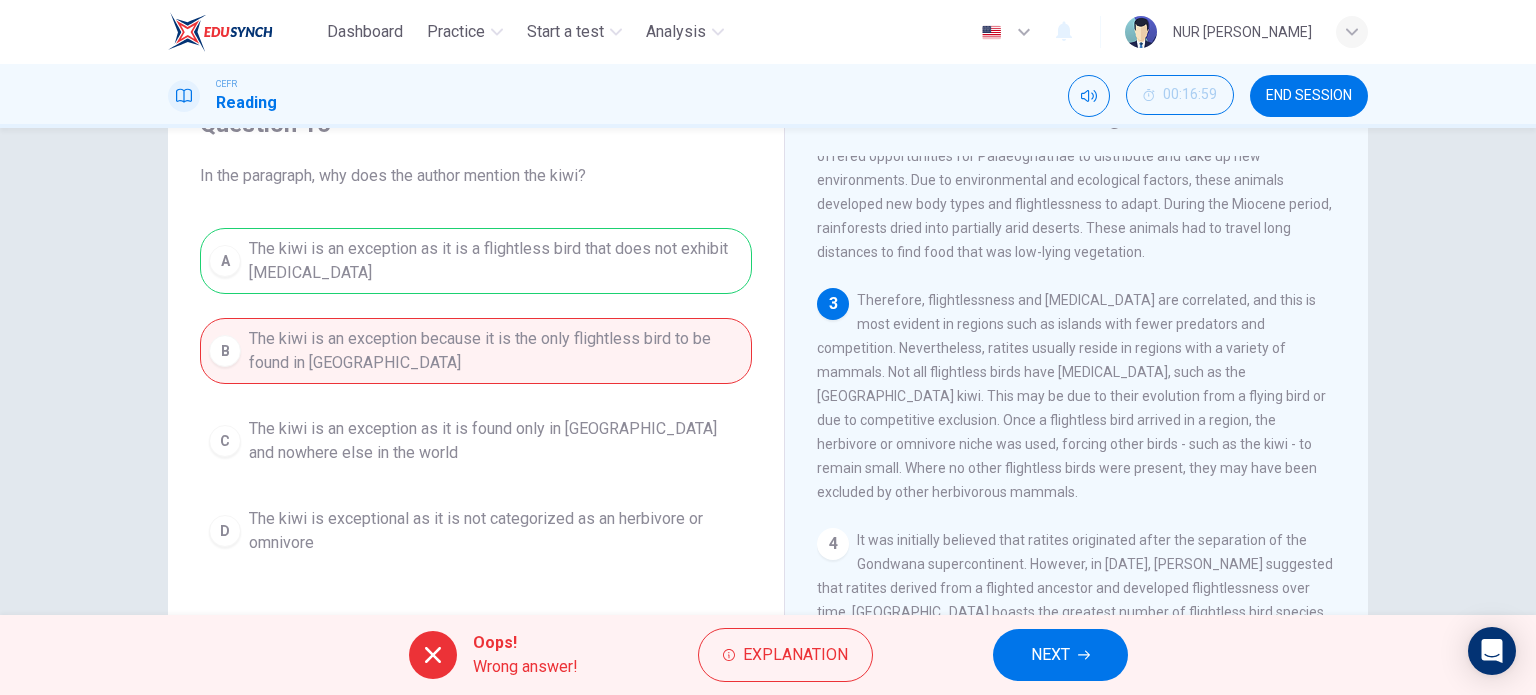 click on "NEXT" at bounding box center [1060, 655] 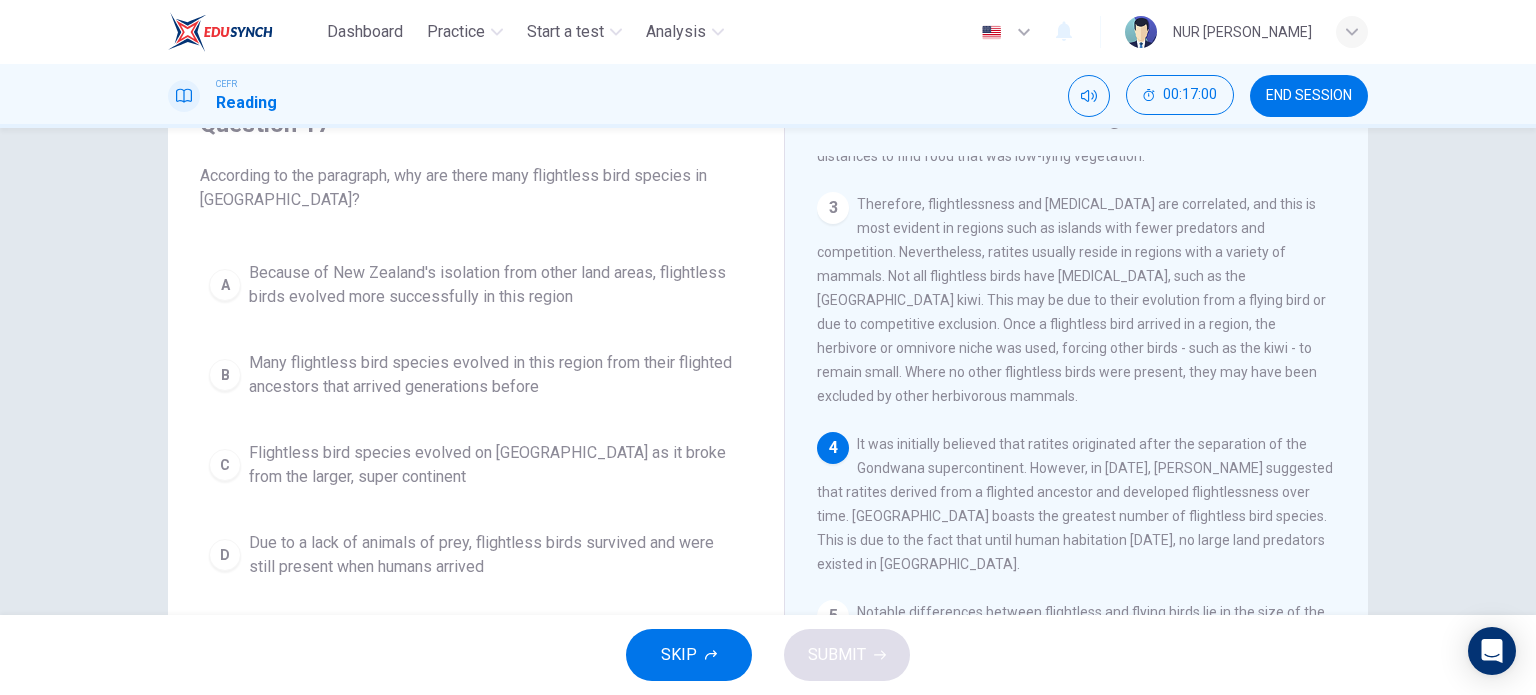 scroll, scrollTop: 500, scrollLeft: 0, axis: vertical 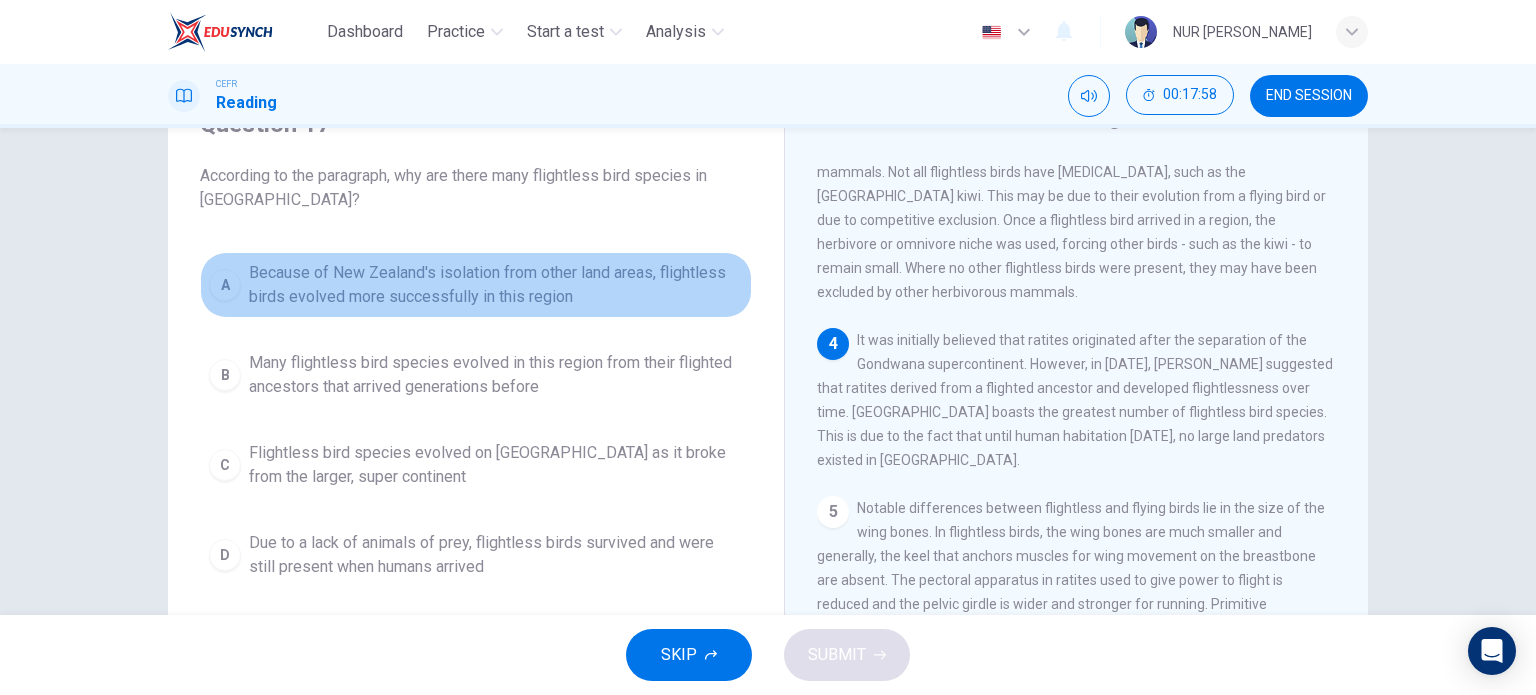 click on "A" at bounding box center (225, 285) 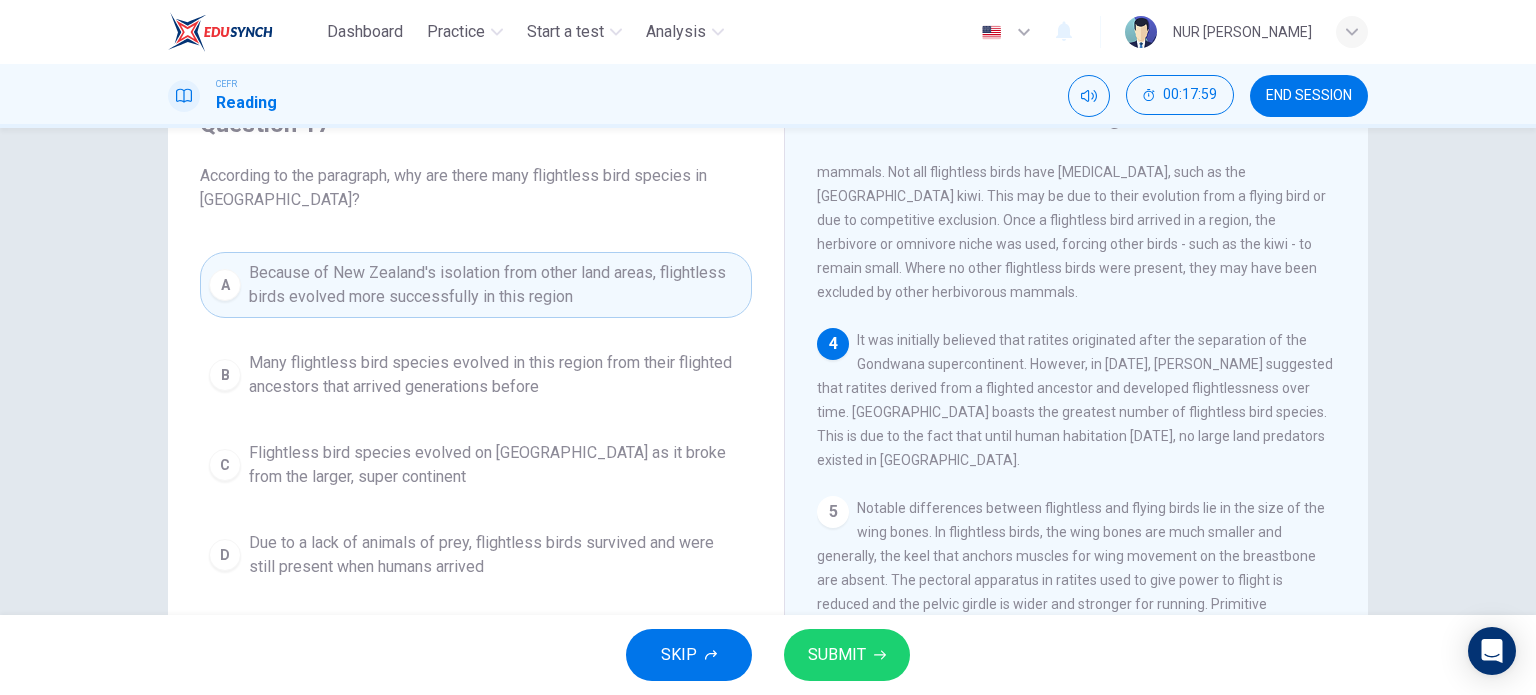 click on "SUBMIT" at bounding box center [837, 655] 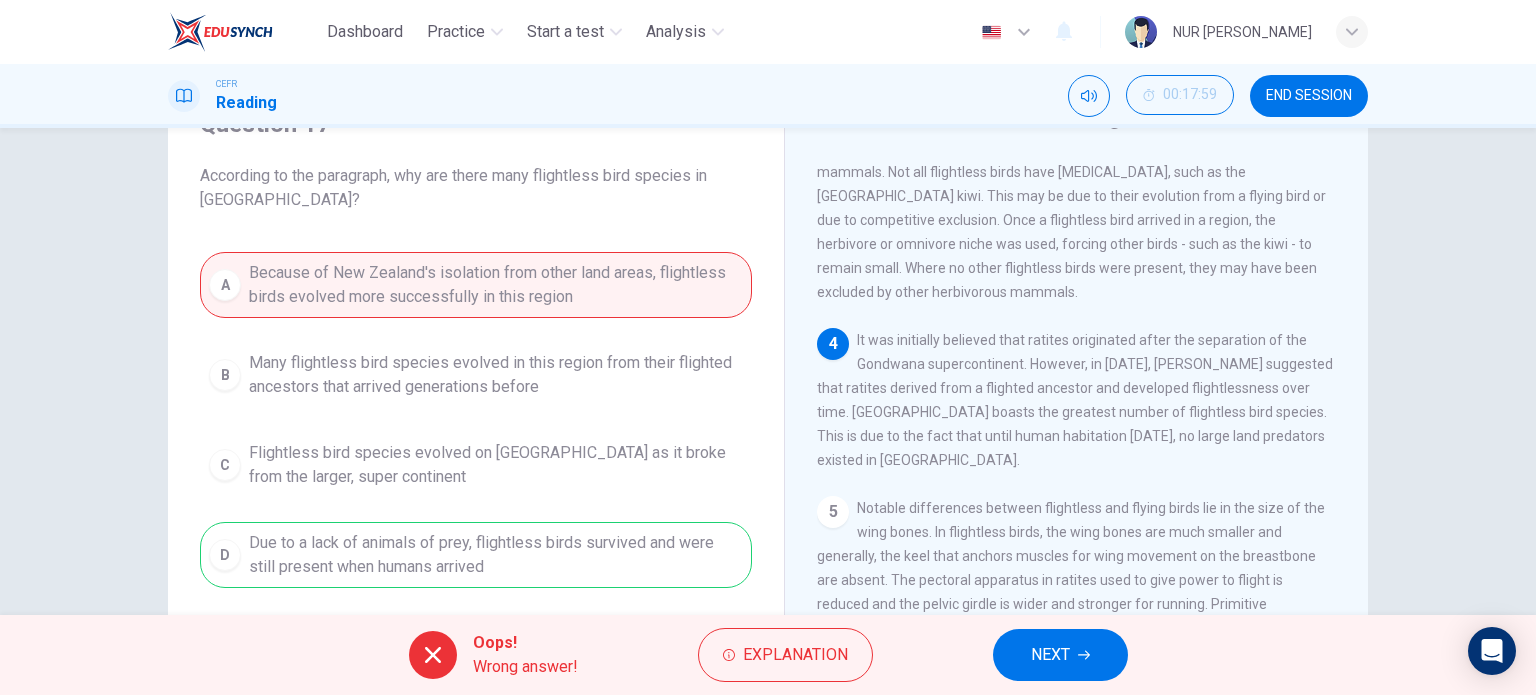 click on "NEXT" at bounding box center (1050, 655) 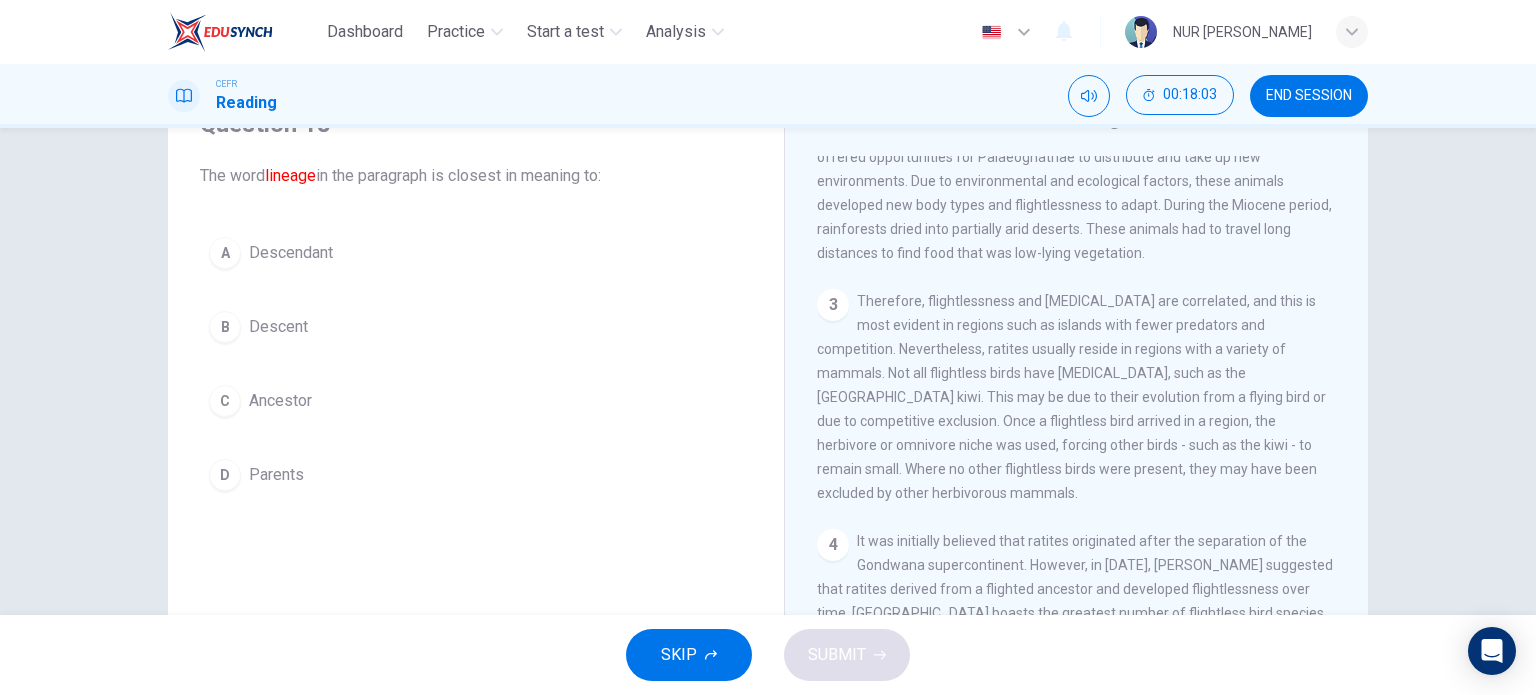scroll, scrollTop: 0, scrollLeft: 0, axis: both 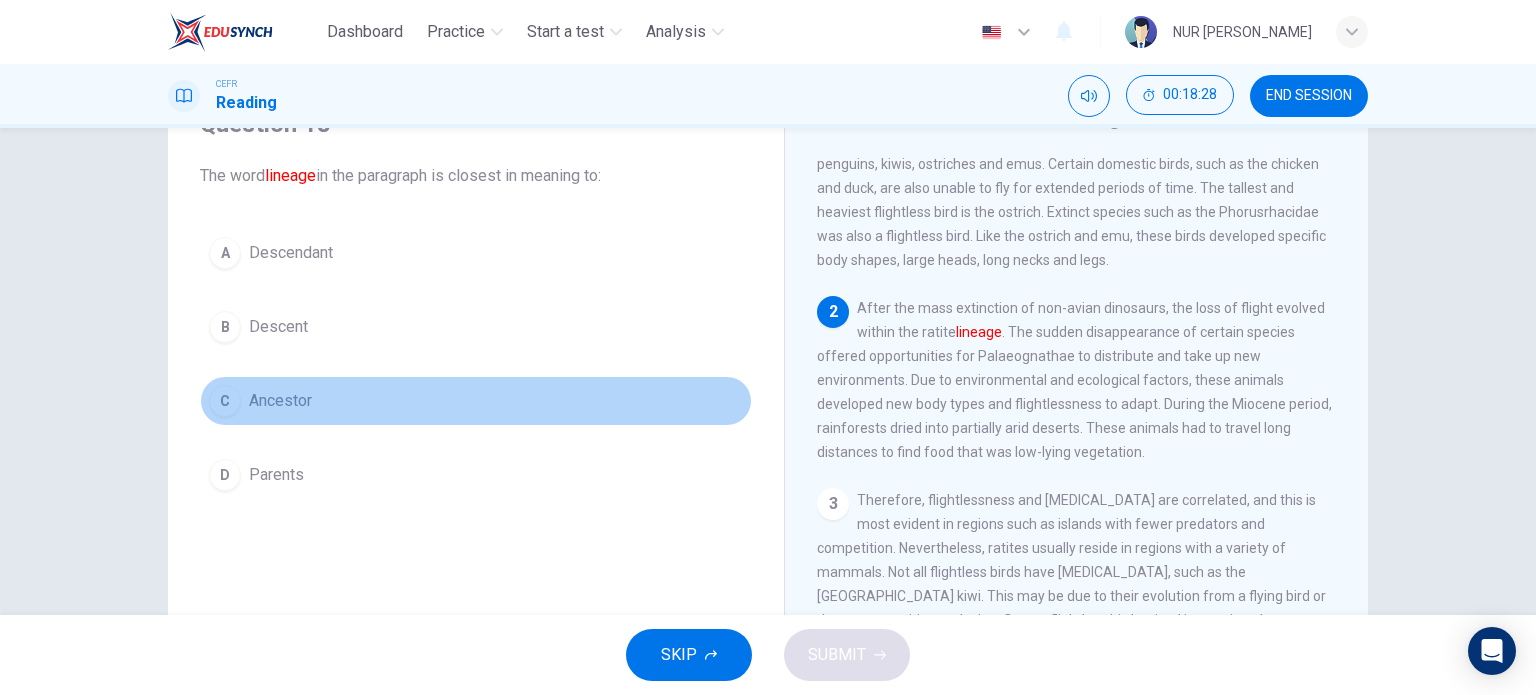 click on "C Ancestor" at bounding box center [476, 401] 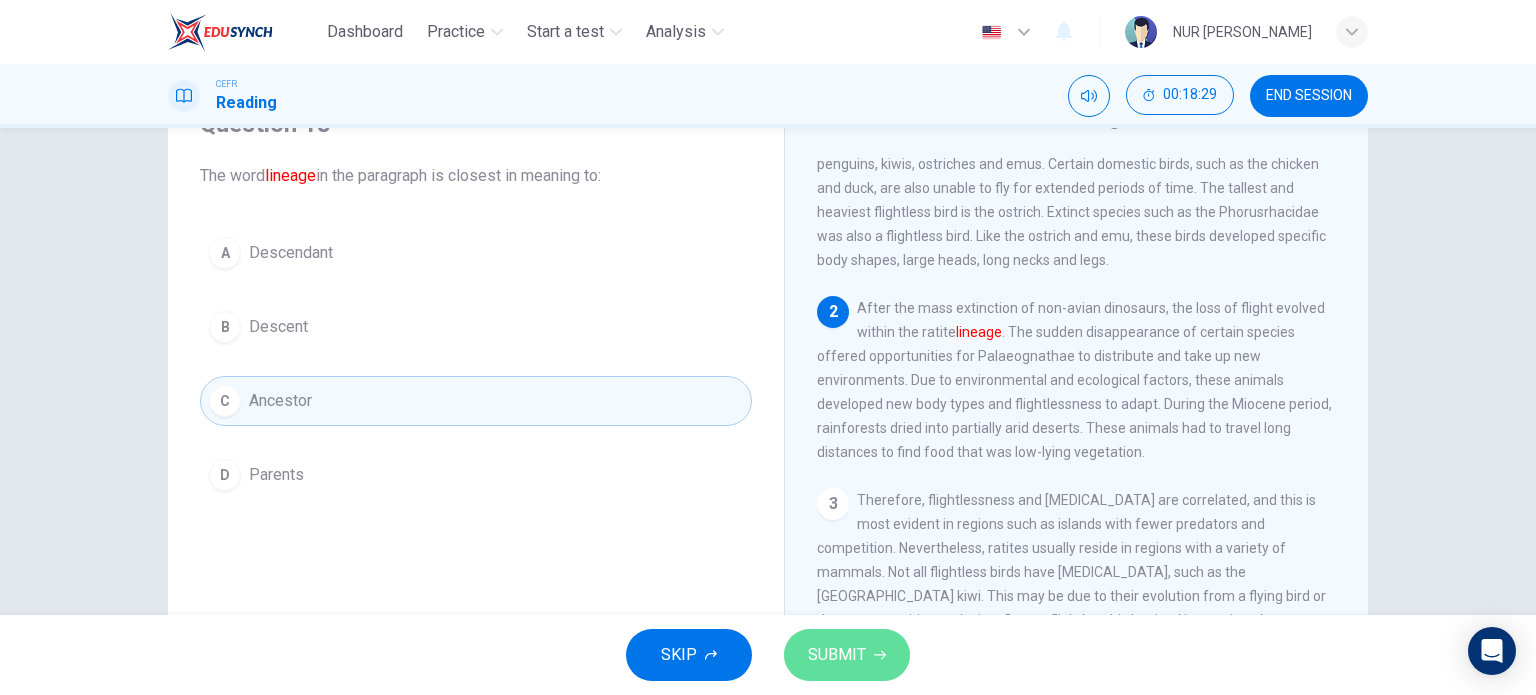click on "SUBMIT" at bounding box center [847, 655] 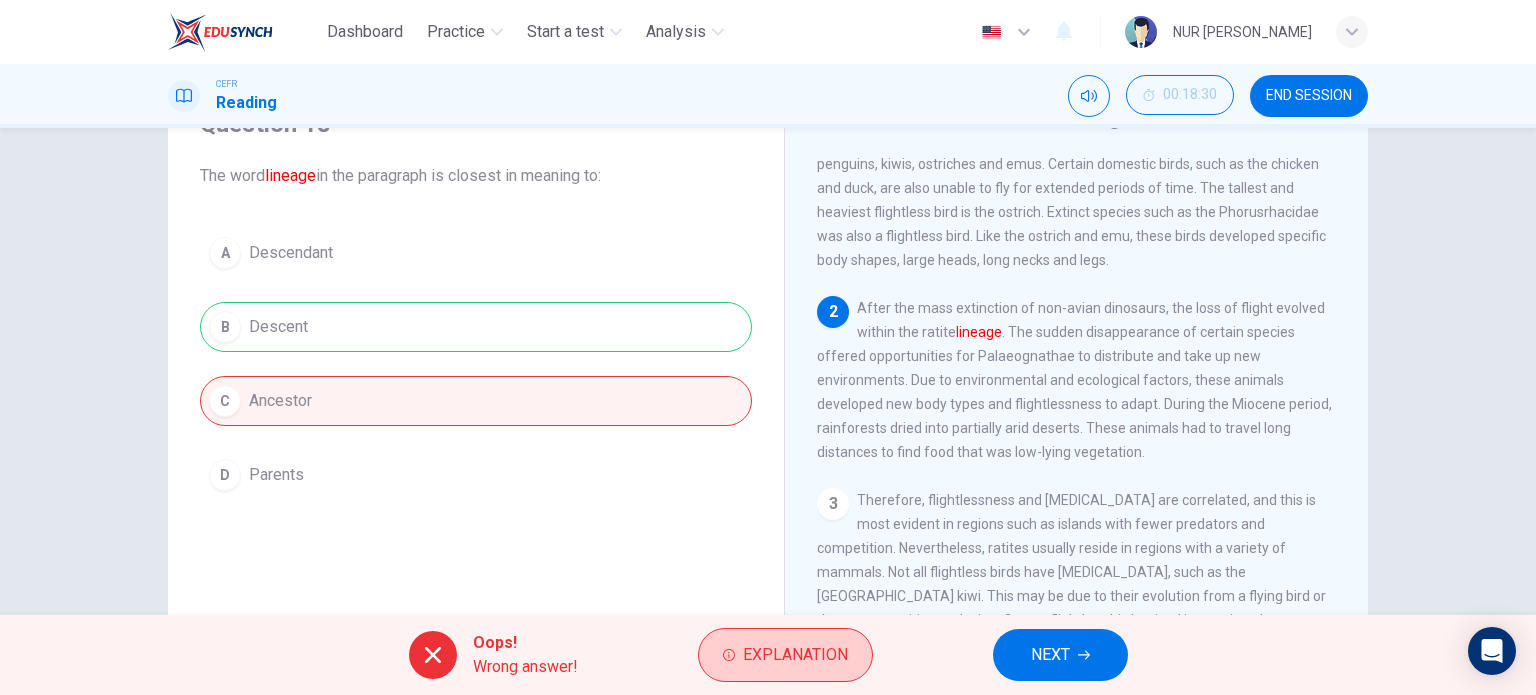 click on "Explanation" at bounding box center [795, 655] 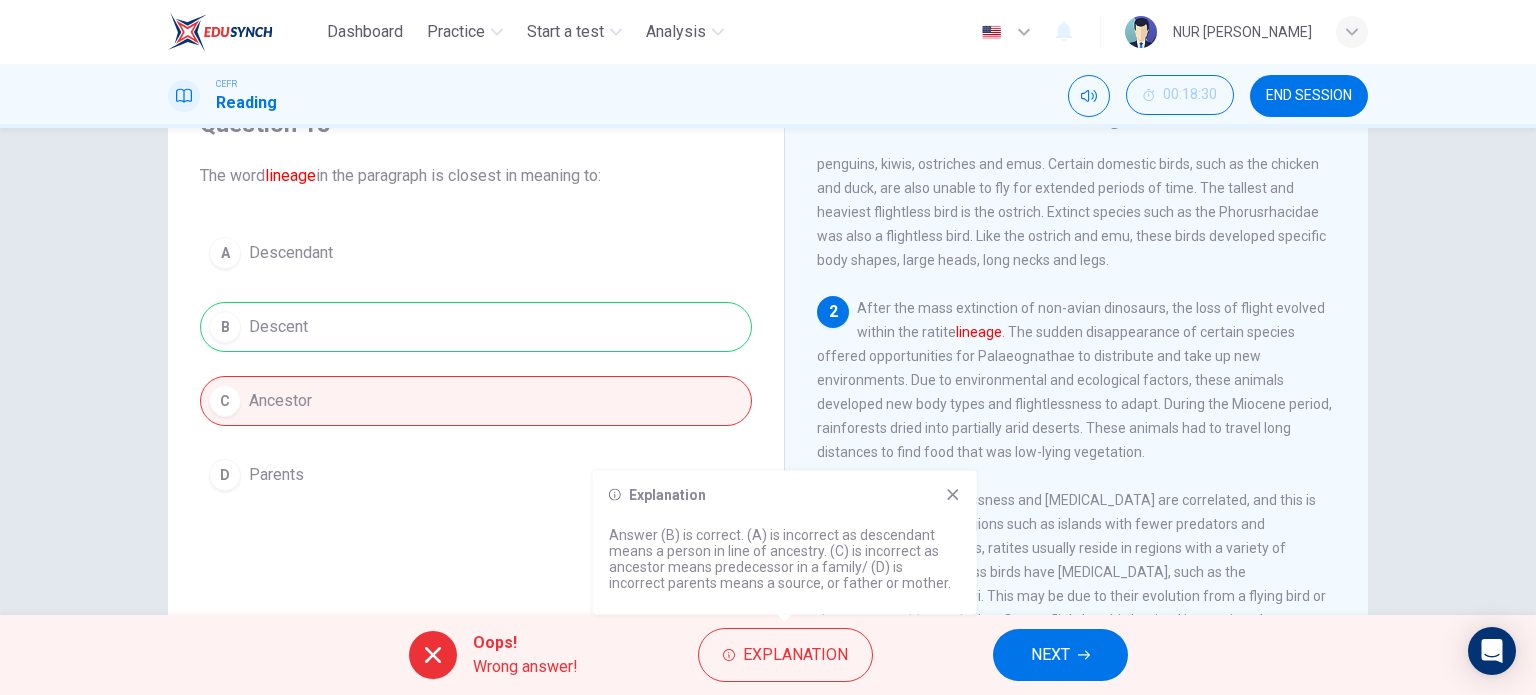 click on "NEXT" at bounding box center [1050, 655] 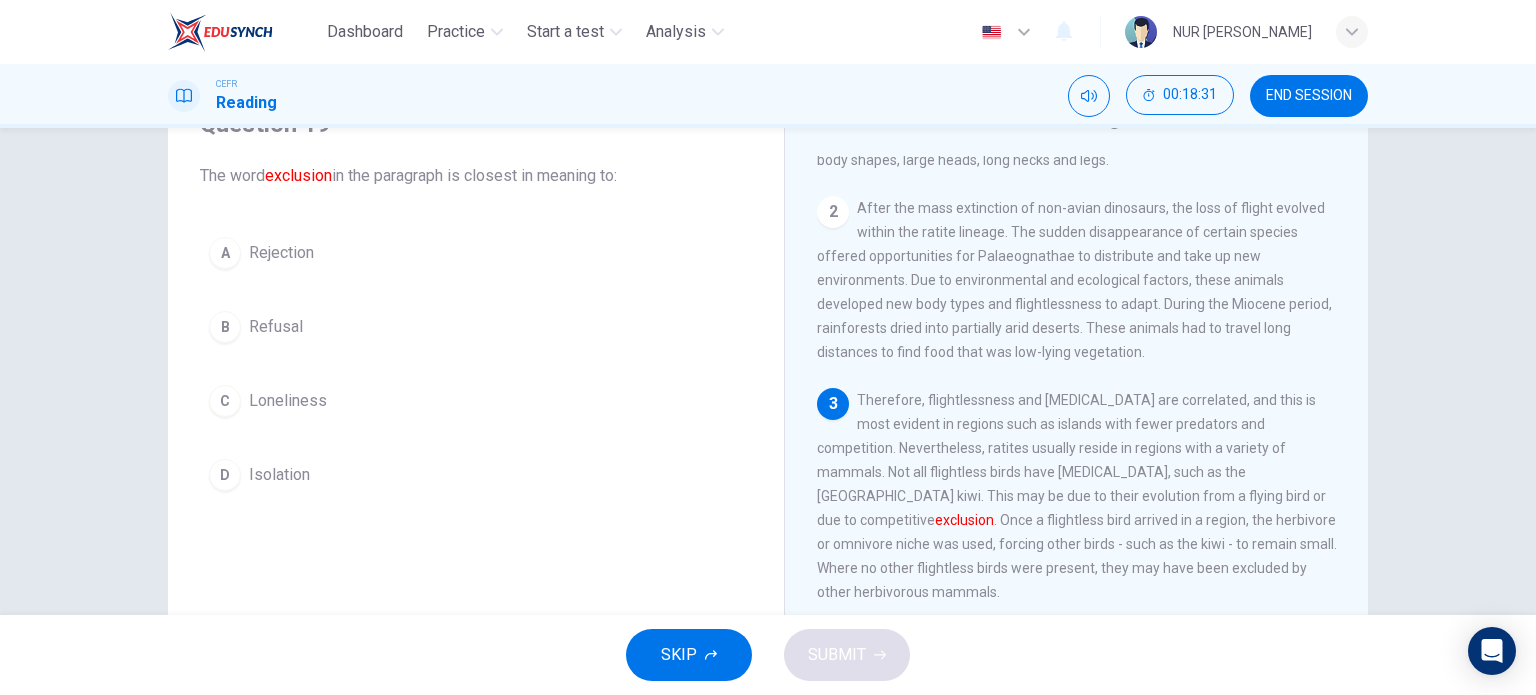scroll, scrollTop: 300, scrollLeft: 0, axis: vertical 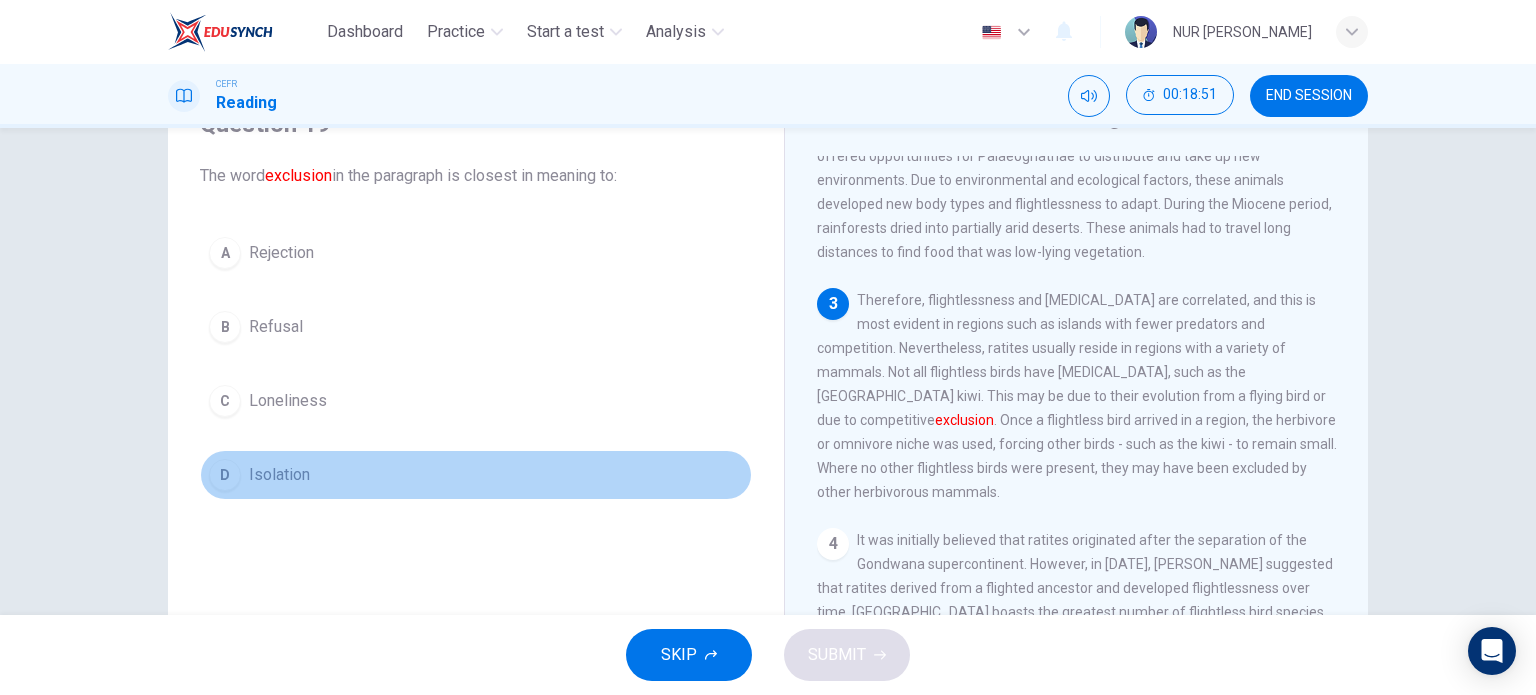 click on "D Isolation" at bounding box center (476, 475) 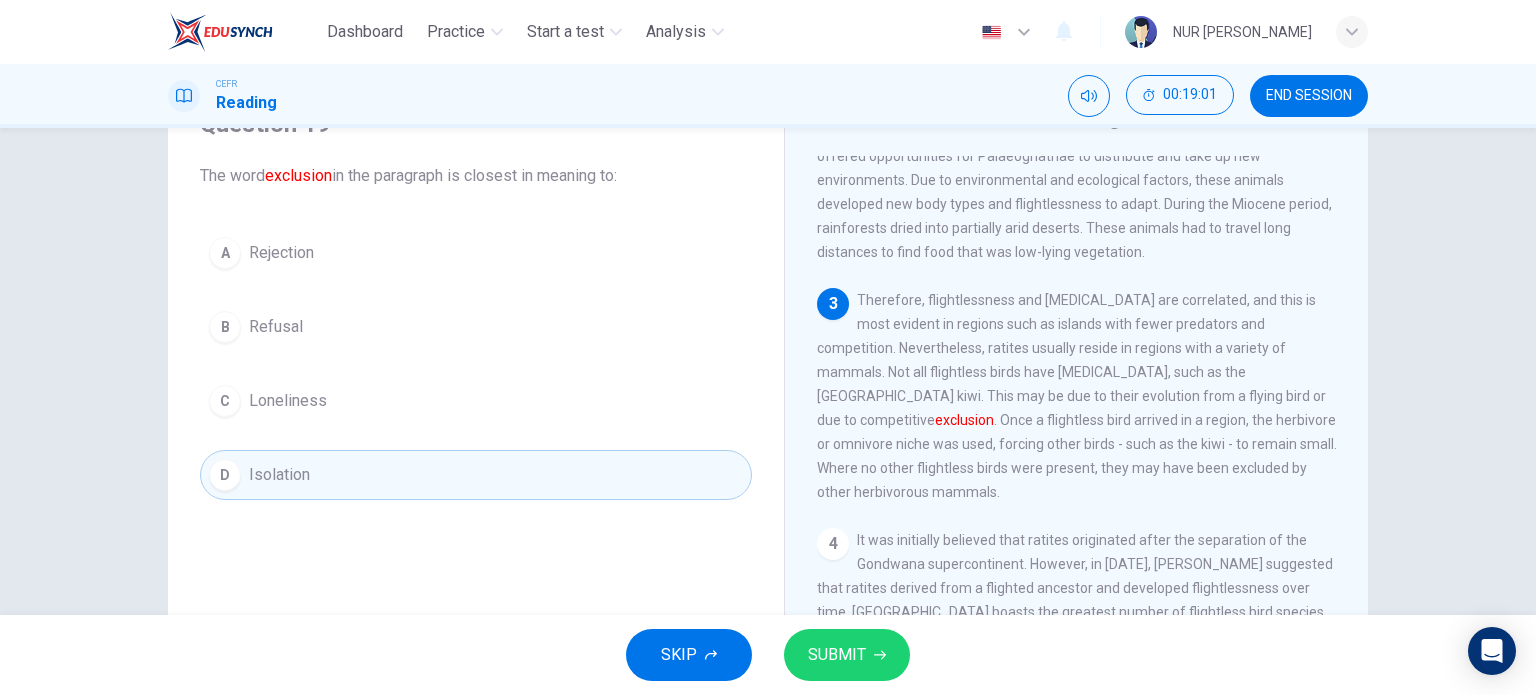 click on "SUBMIT" at bounding box center [837, 655] 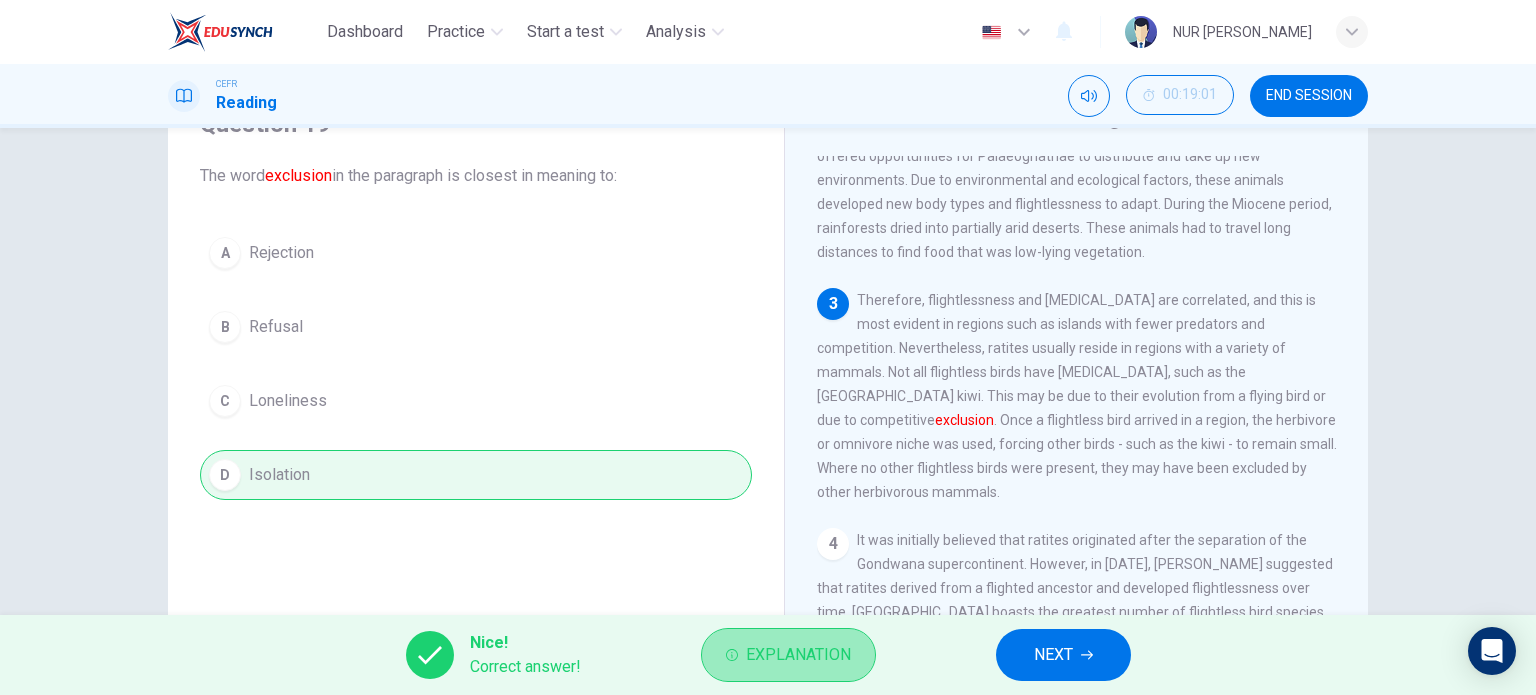 click on "Explanation" at bounding box center (788, 655) 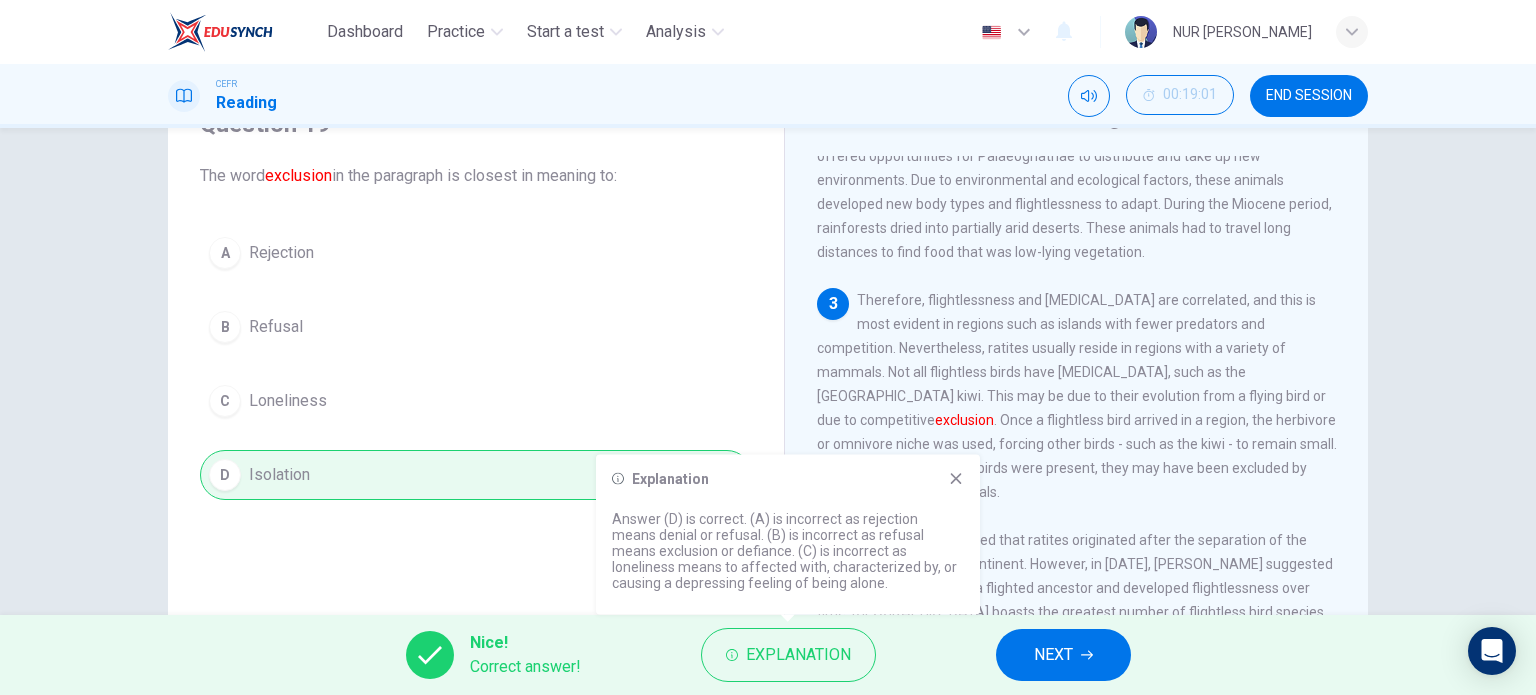 click on "Explanation" at bounding box center (788, 479) 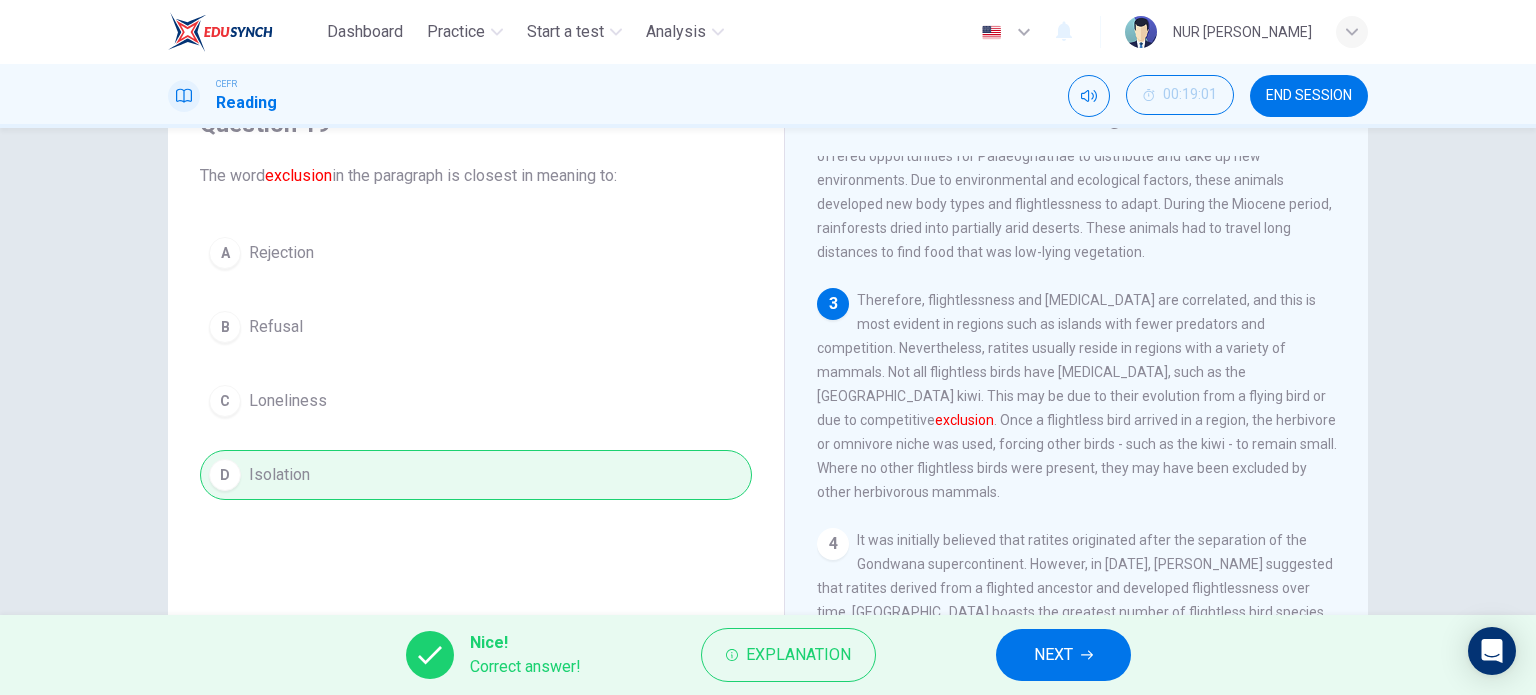 click on "NEXT" at bounding box center [1063, 655] 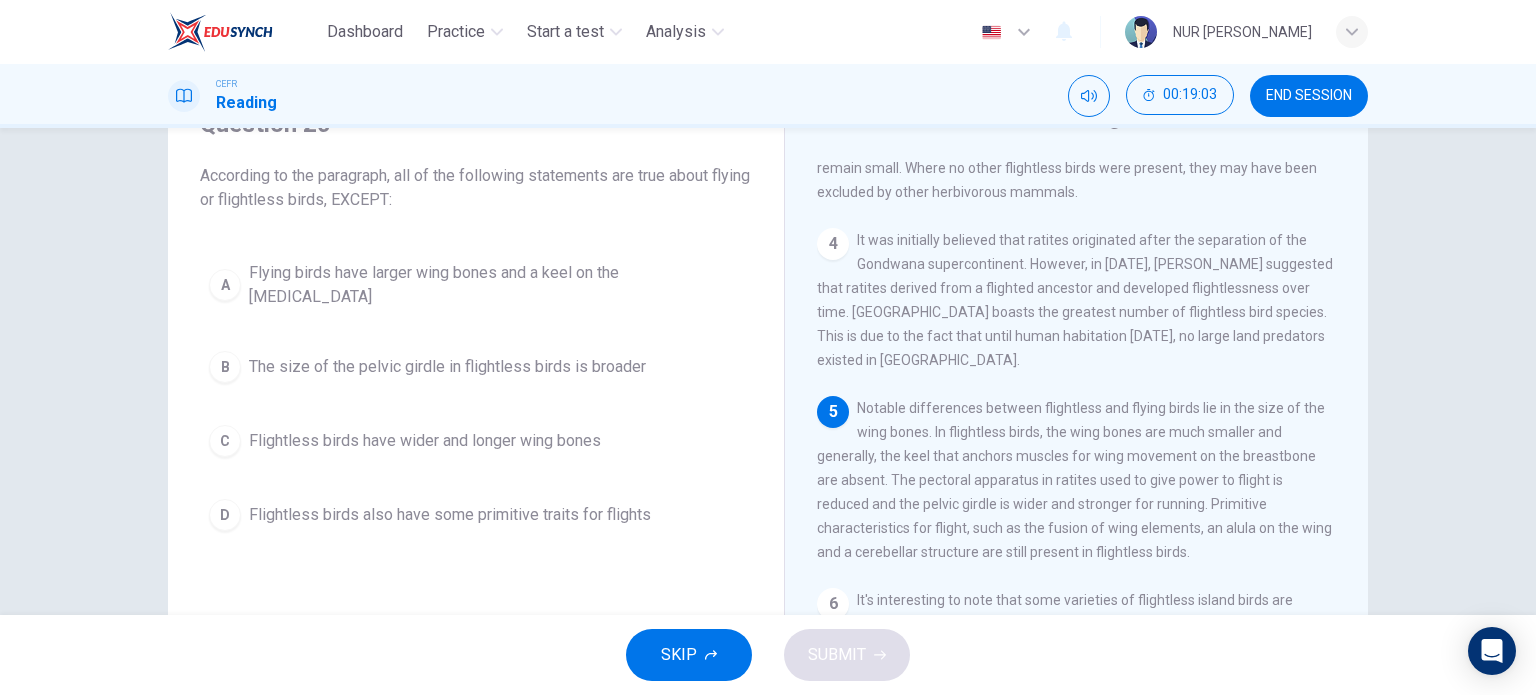 scroll, scrollTop: 700, scrollLeft: 0, axis: vertical 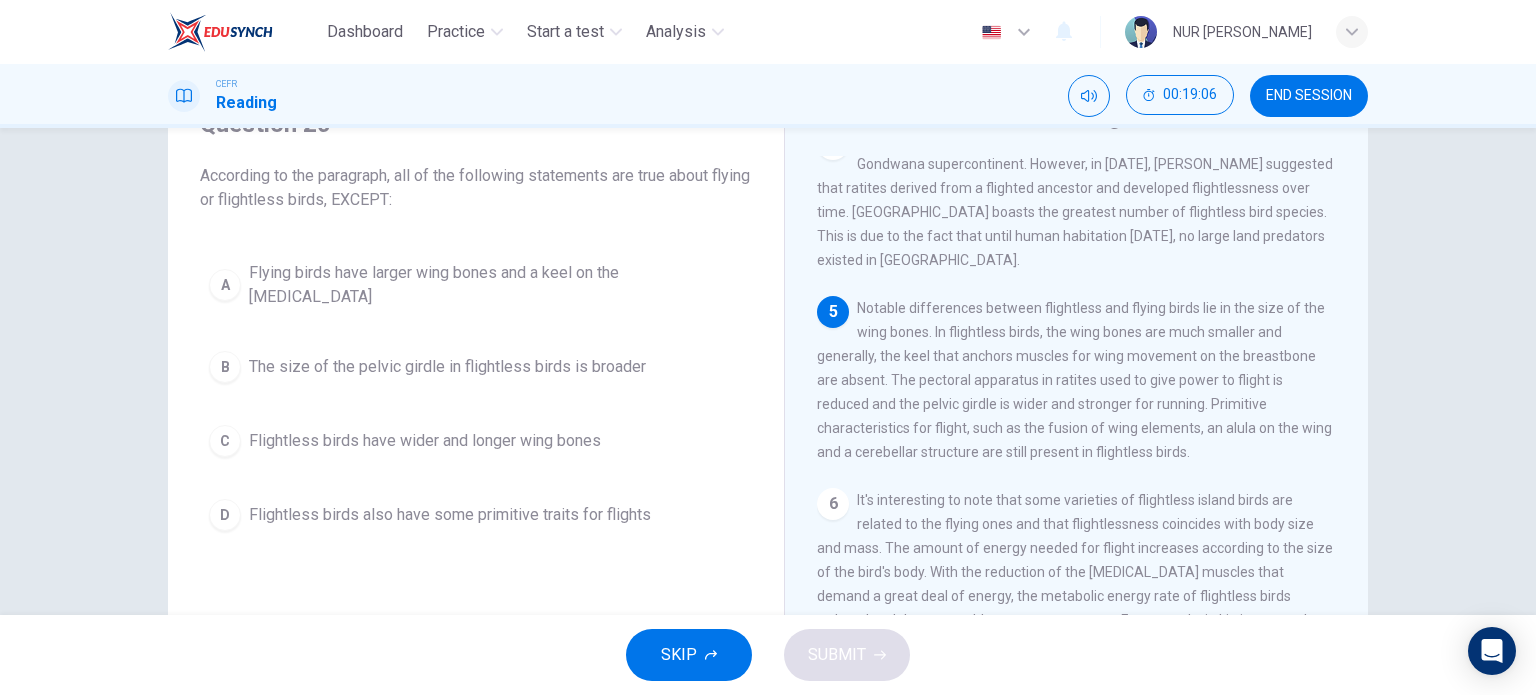 click on "6" at bounding box center [833, 504] 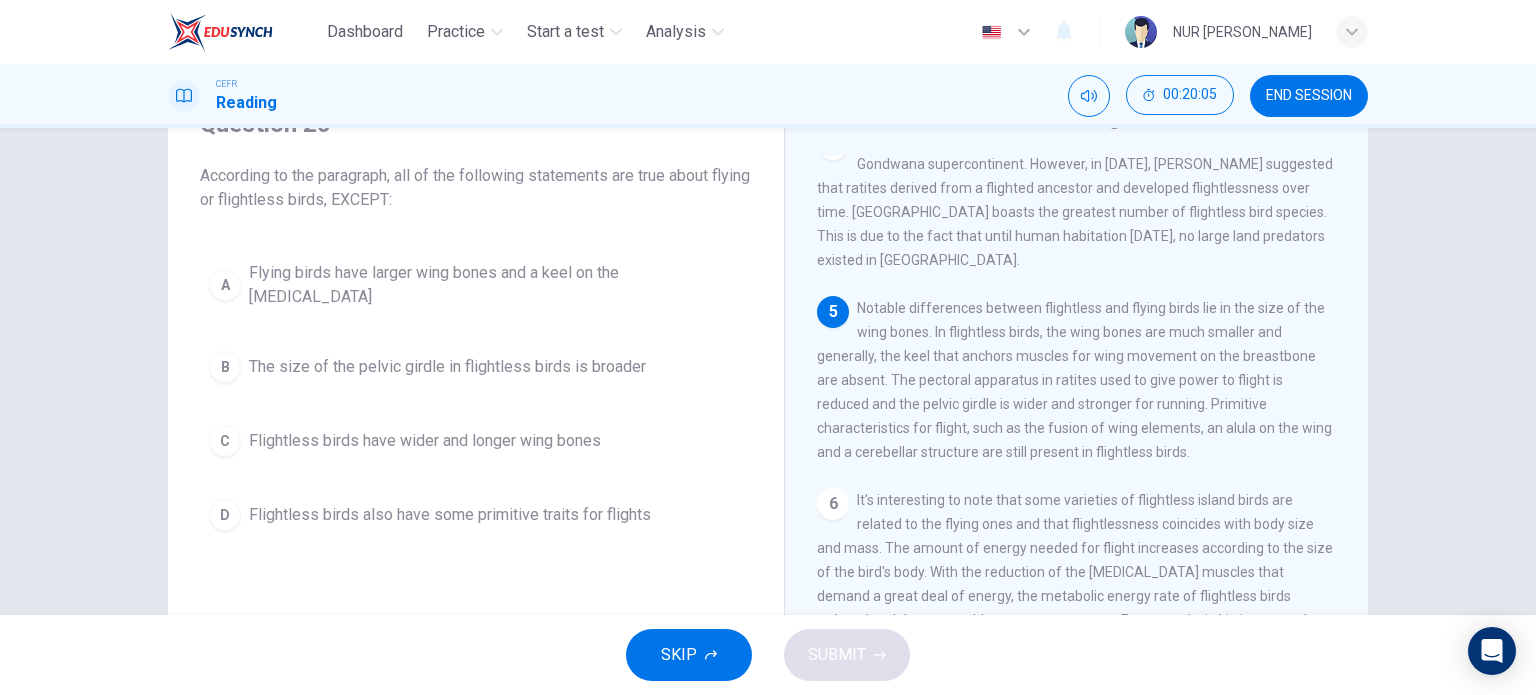 click on "Flightless birds have wider and longer wing bones" at bounding box center [425, 441] 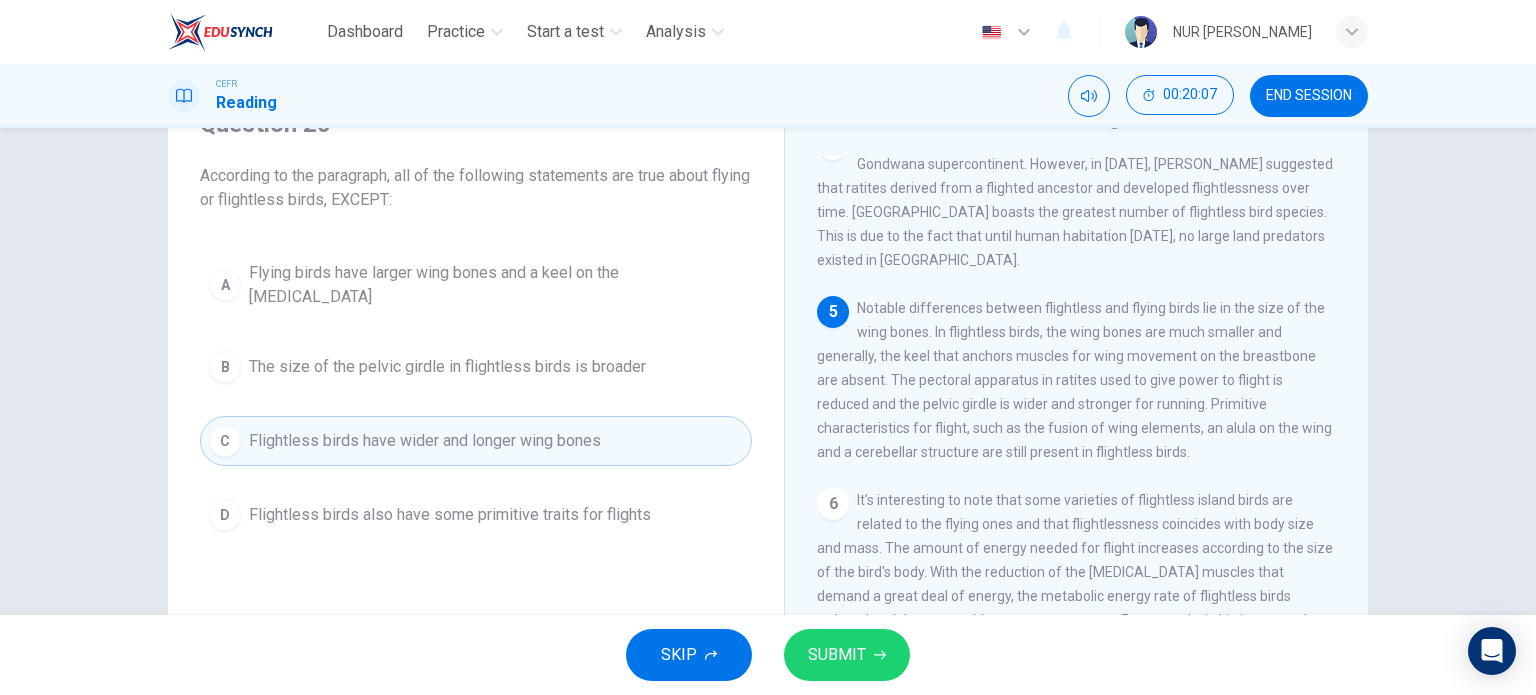 click on "SUBMIT" at bounding box center (837, 655) 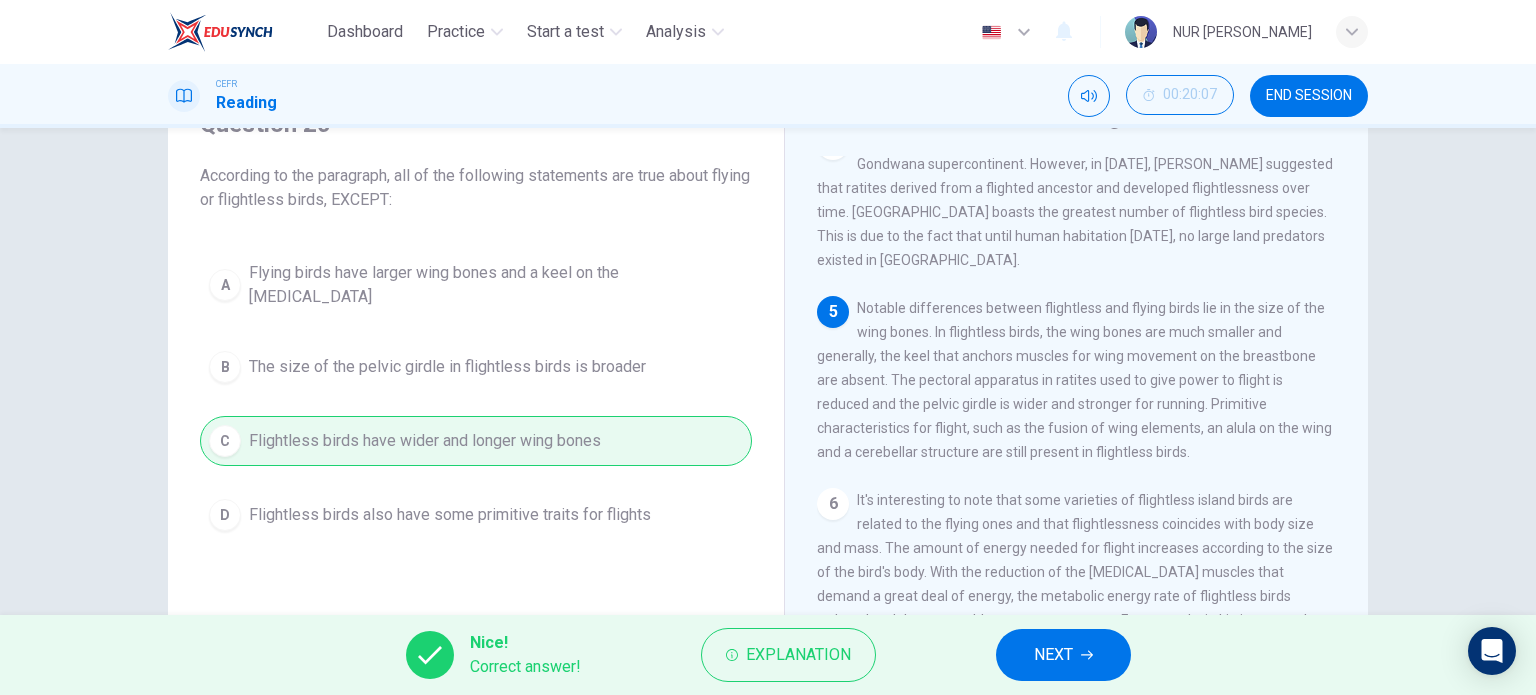 click on "NEXT" at bounding box center (1053, 655) 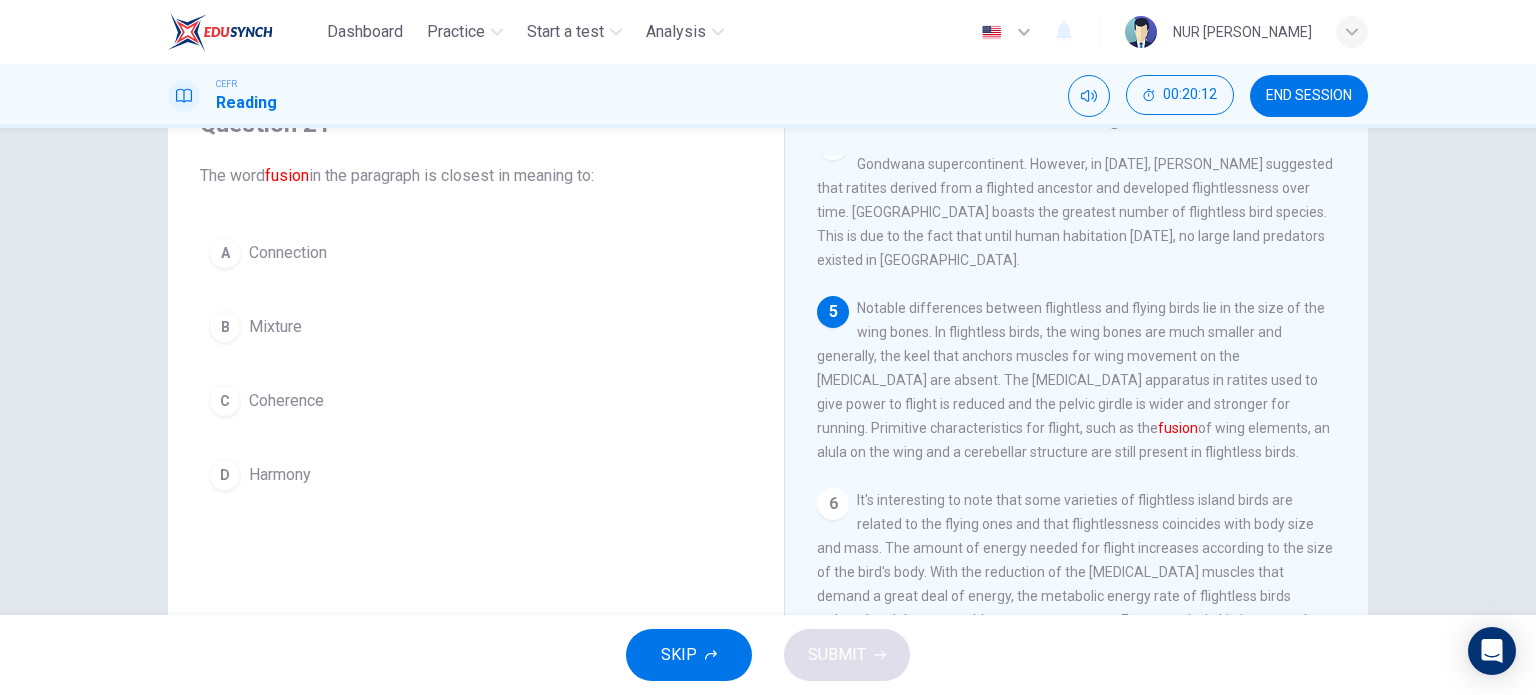 click on "Mixture" at bounding box center (275, 327) 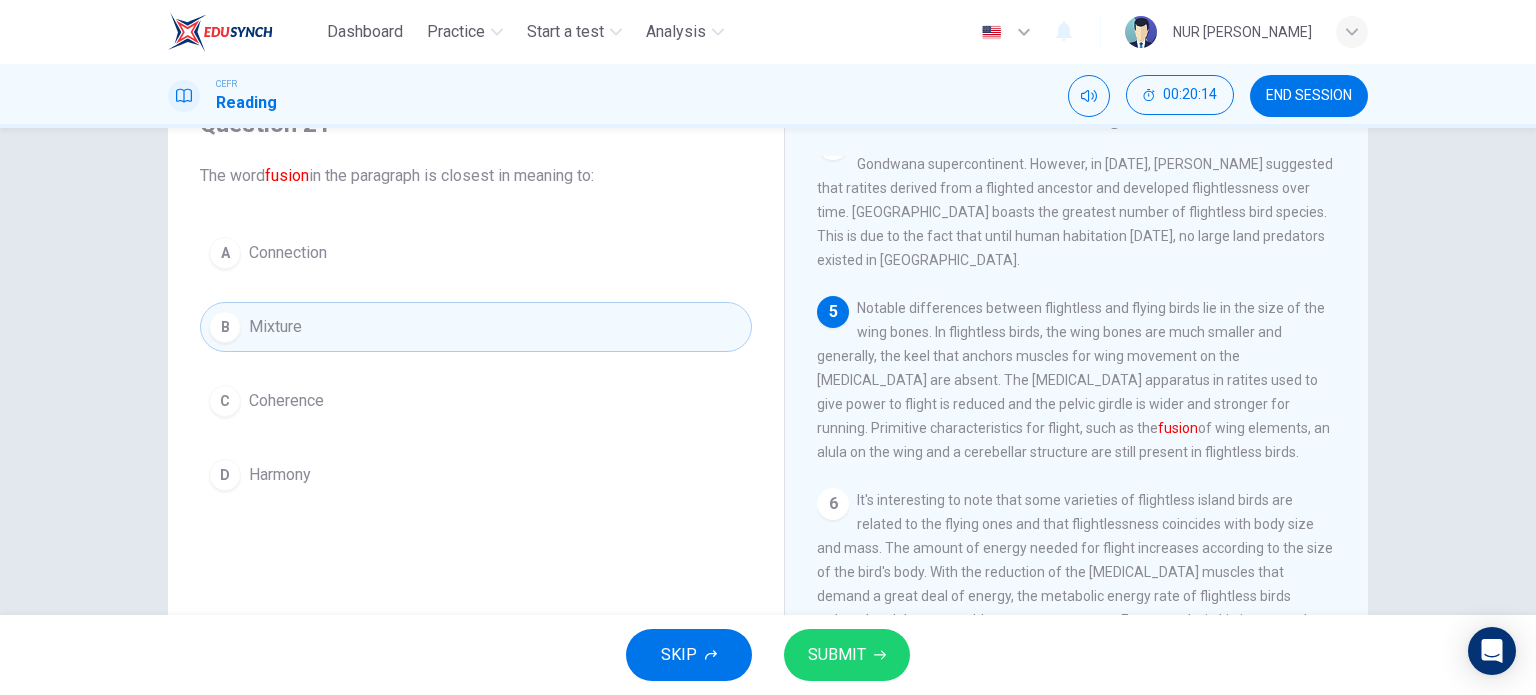 click on "SUBMIT" at bounding box center (837, 655) 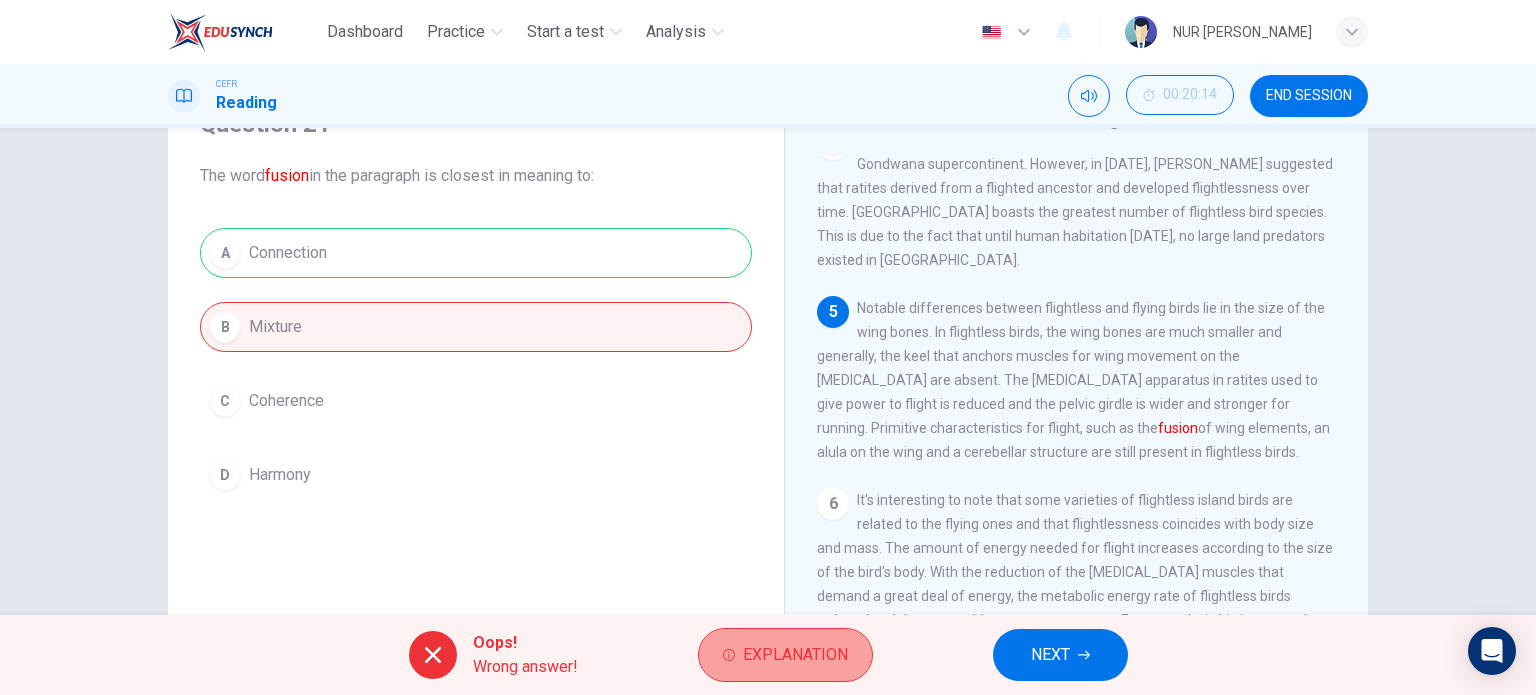 click on "Explanation" at bounding box center [785, 655] 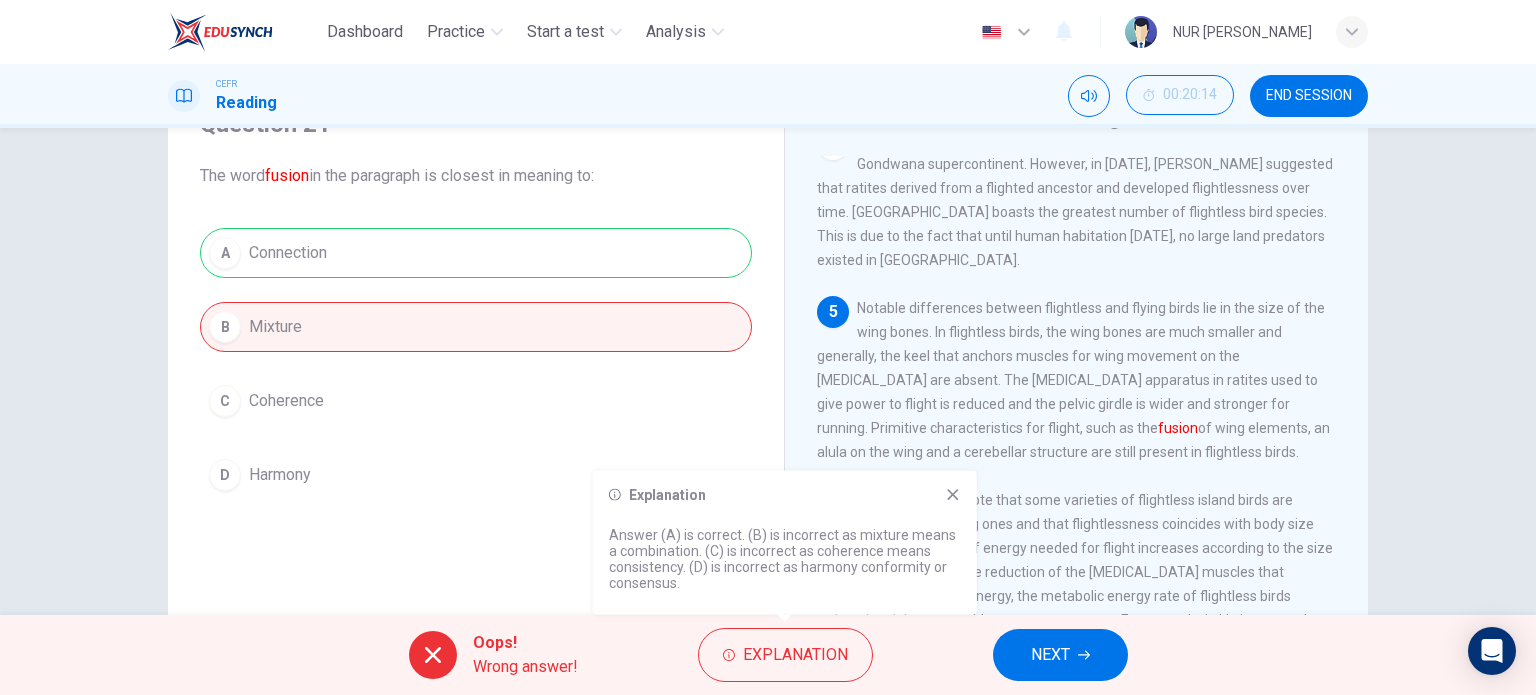 drag, startPoint x: 952, startPoint y: 491, endPoint x: 975, endPoint y: 572, distance: 84.20214 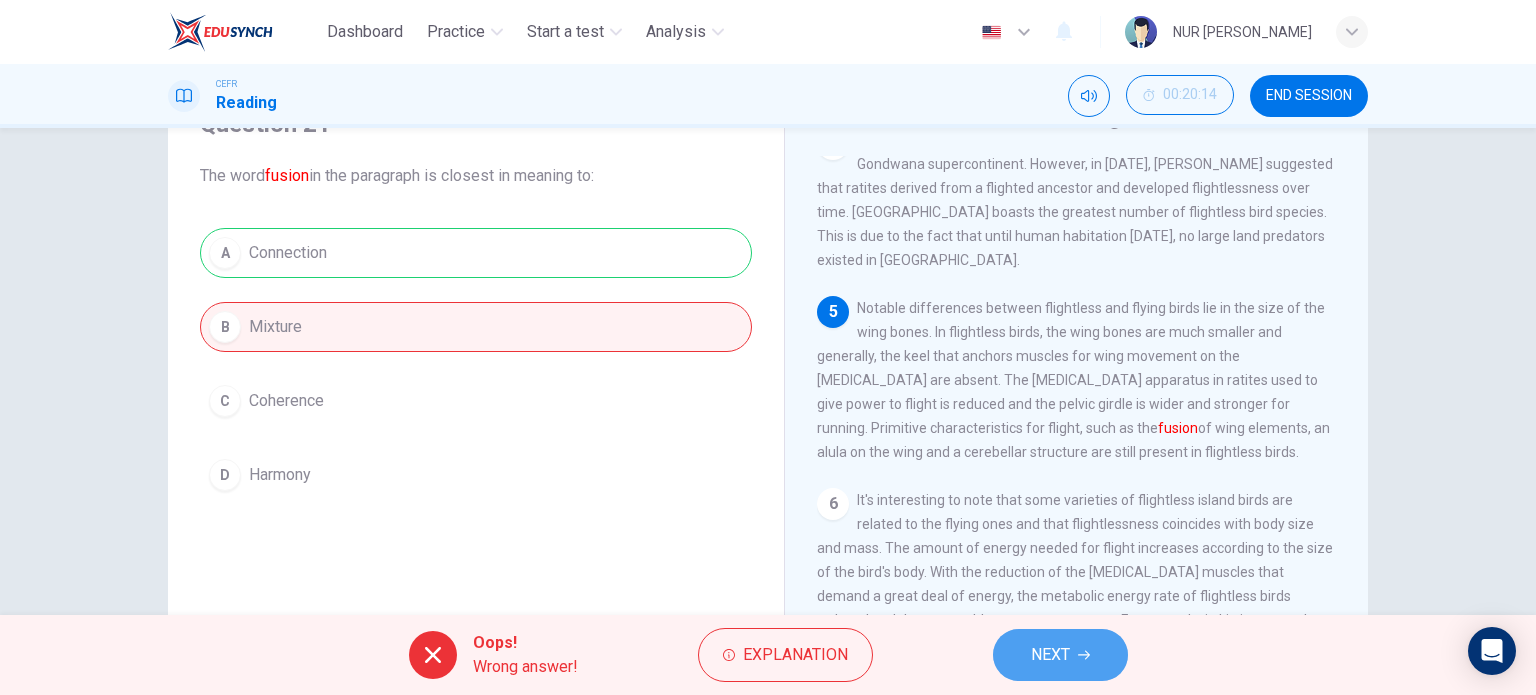 click on "NEXT" at bounding box center [1060, 655] 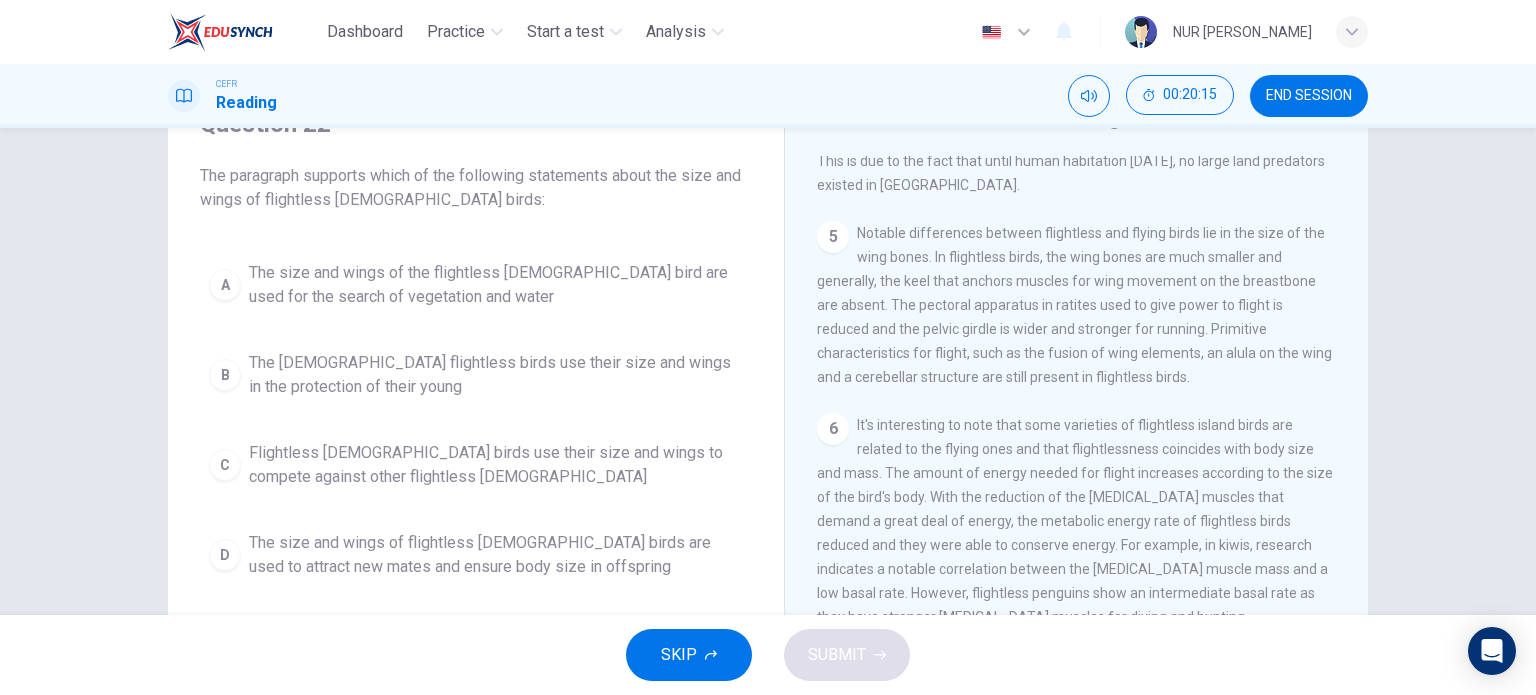 scroll, scrollTop: 999, scrollLeft: 0, axis: vertical 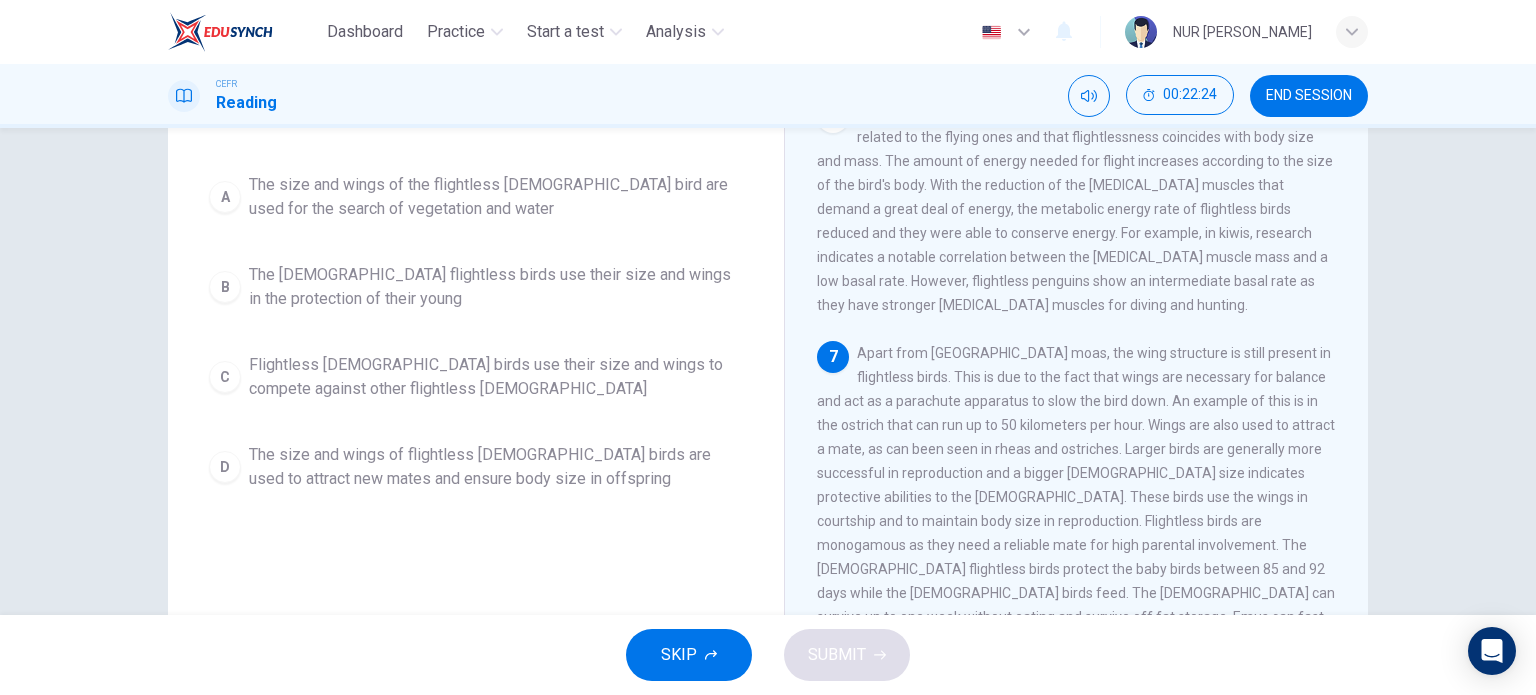 click on "The size and wings of flightless male birds are used to attract new mates and ensure body size in offspring" at bounding box center (496, 467) 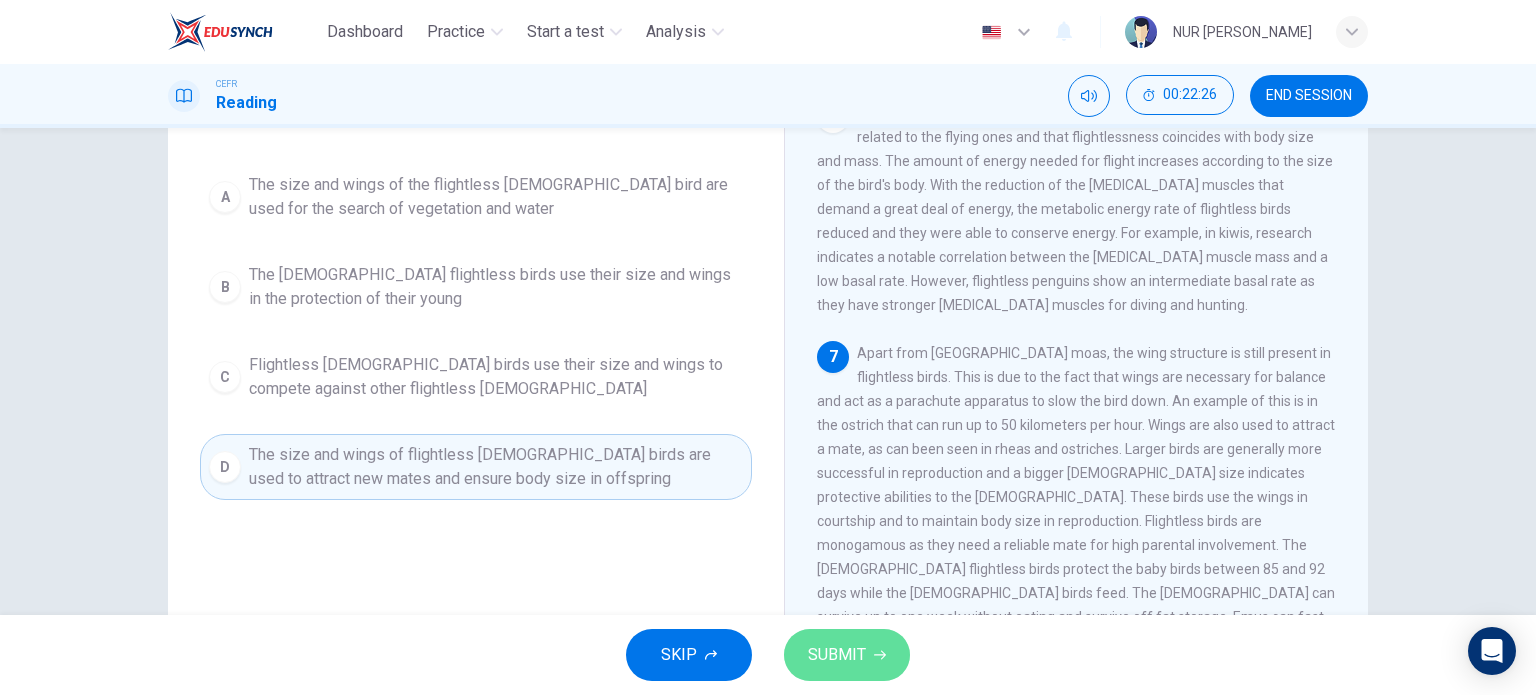 click on "SUBMIT" at bounding box center (837, 655) 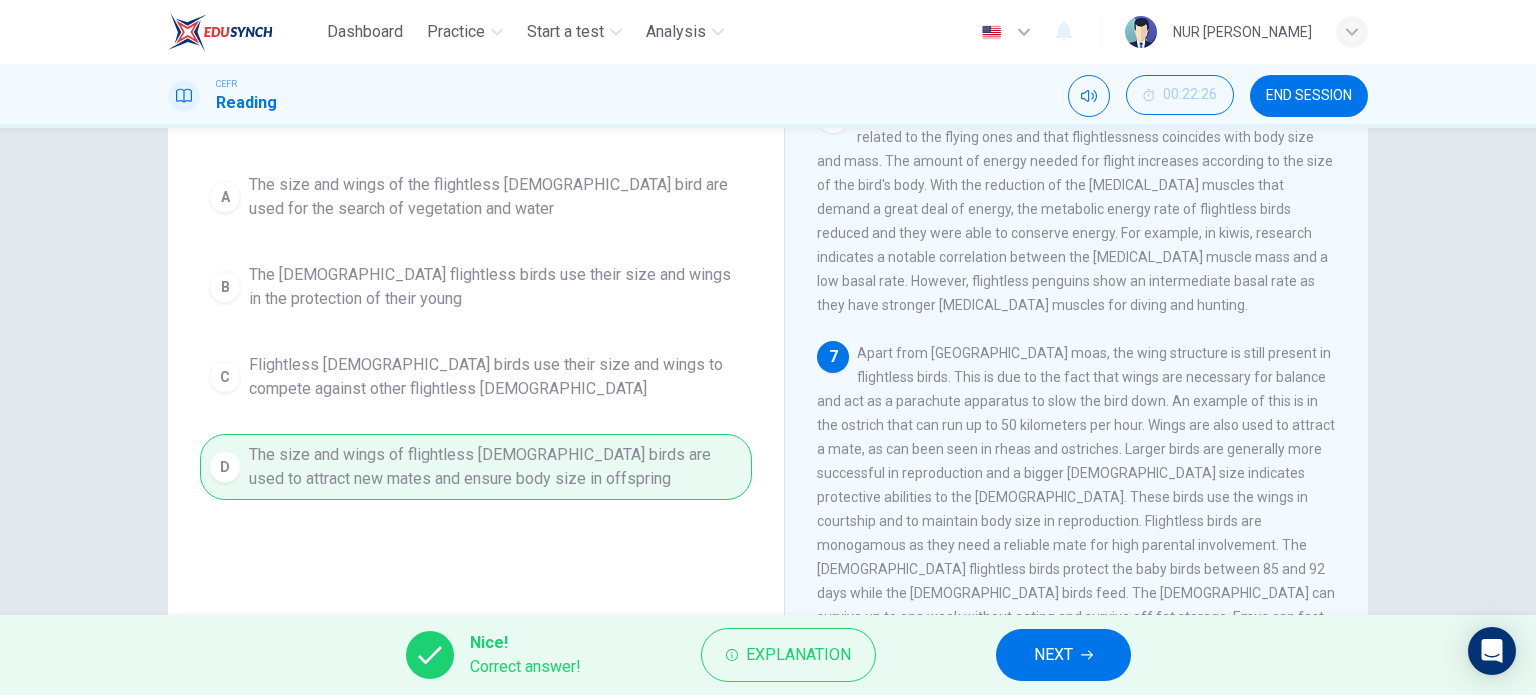 click on "NEXT" at bounding box center (1063, 655) 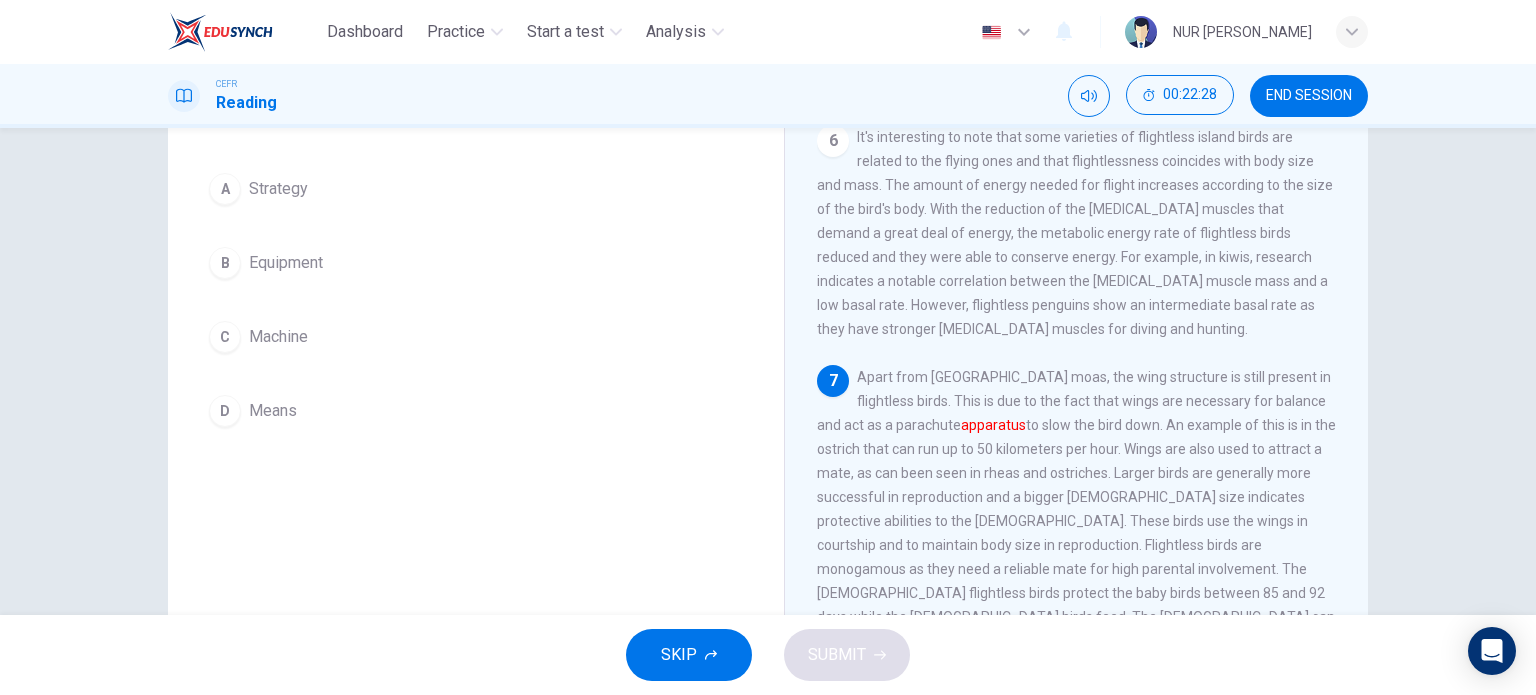 scroll, scrollTop: 64, scrollLeft: 0, axis: vertical 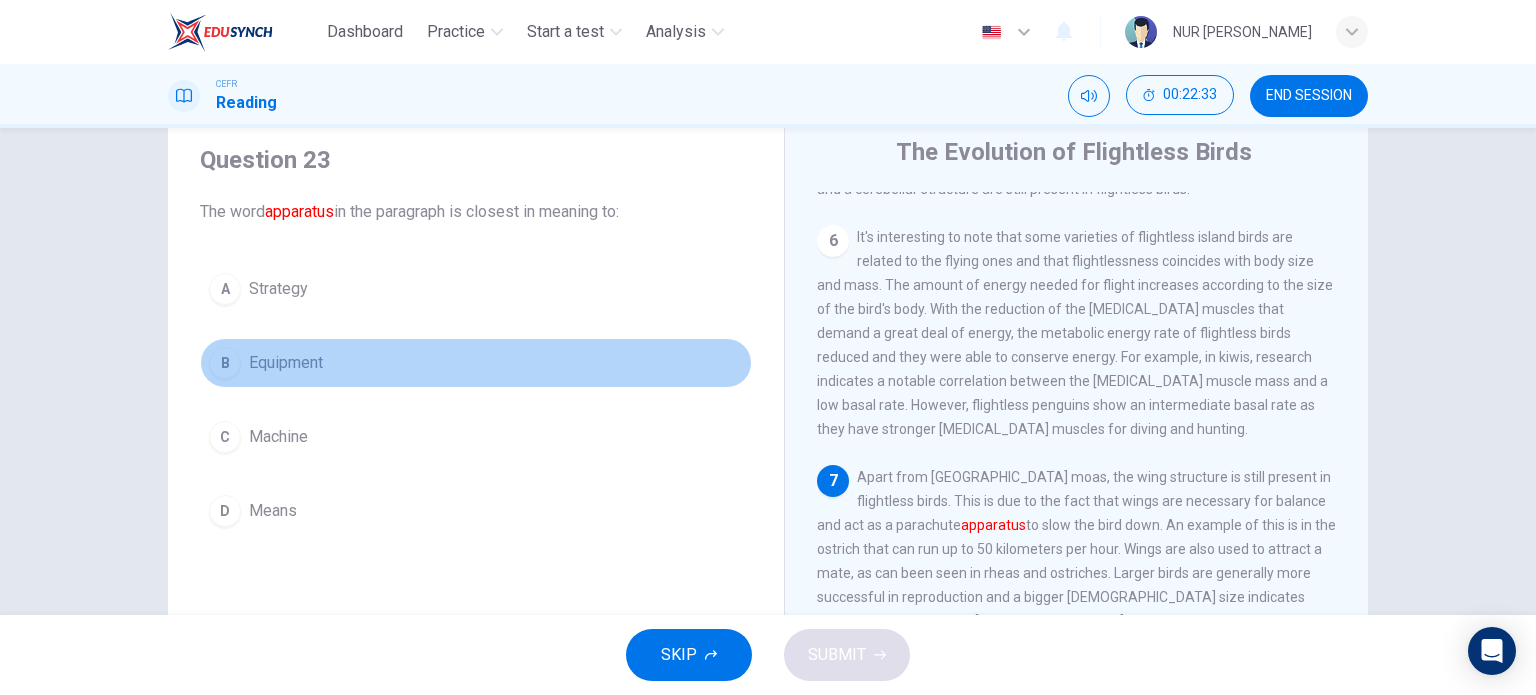 click on "B" at bounding box center (225, 363) 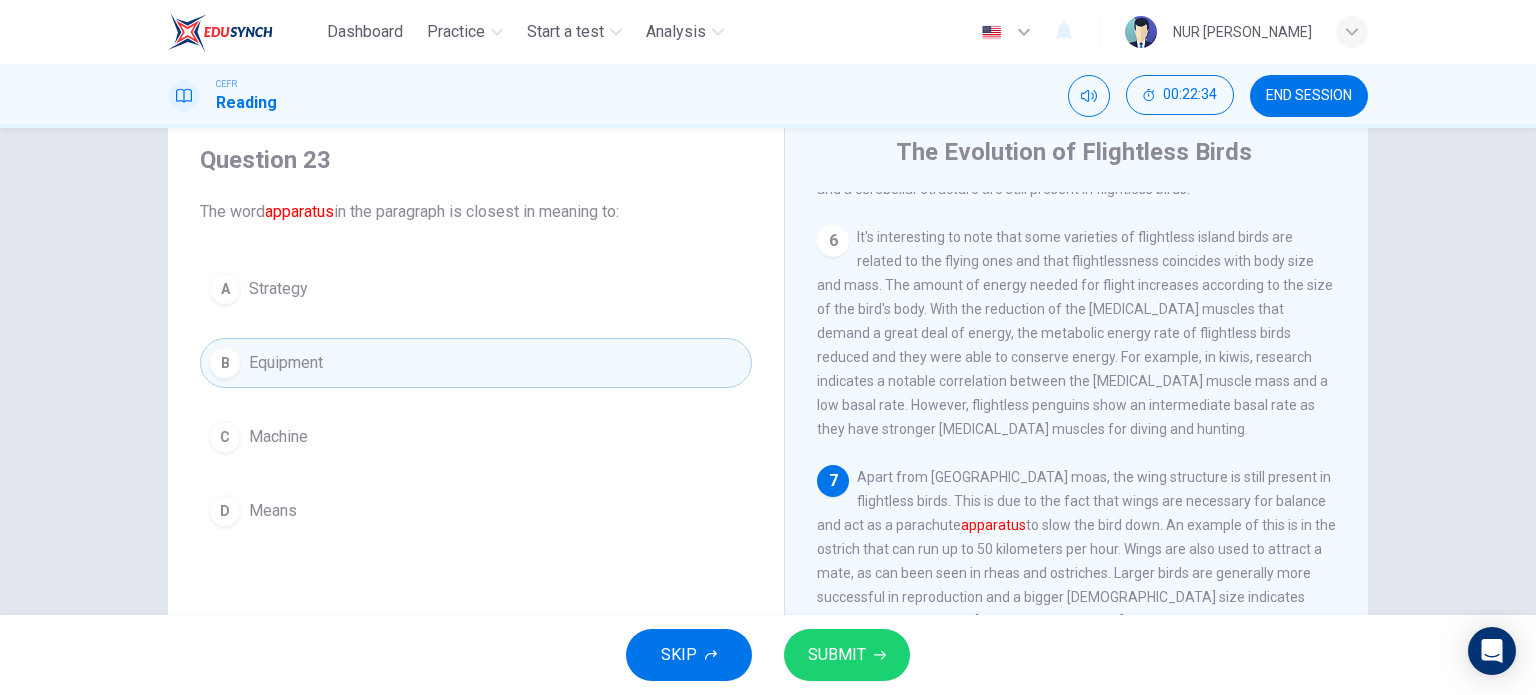 click on "SUBMIT" at bounding box center (837, 655) 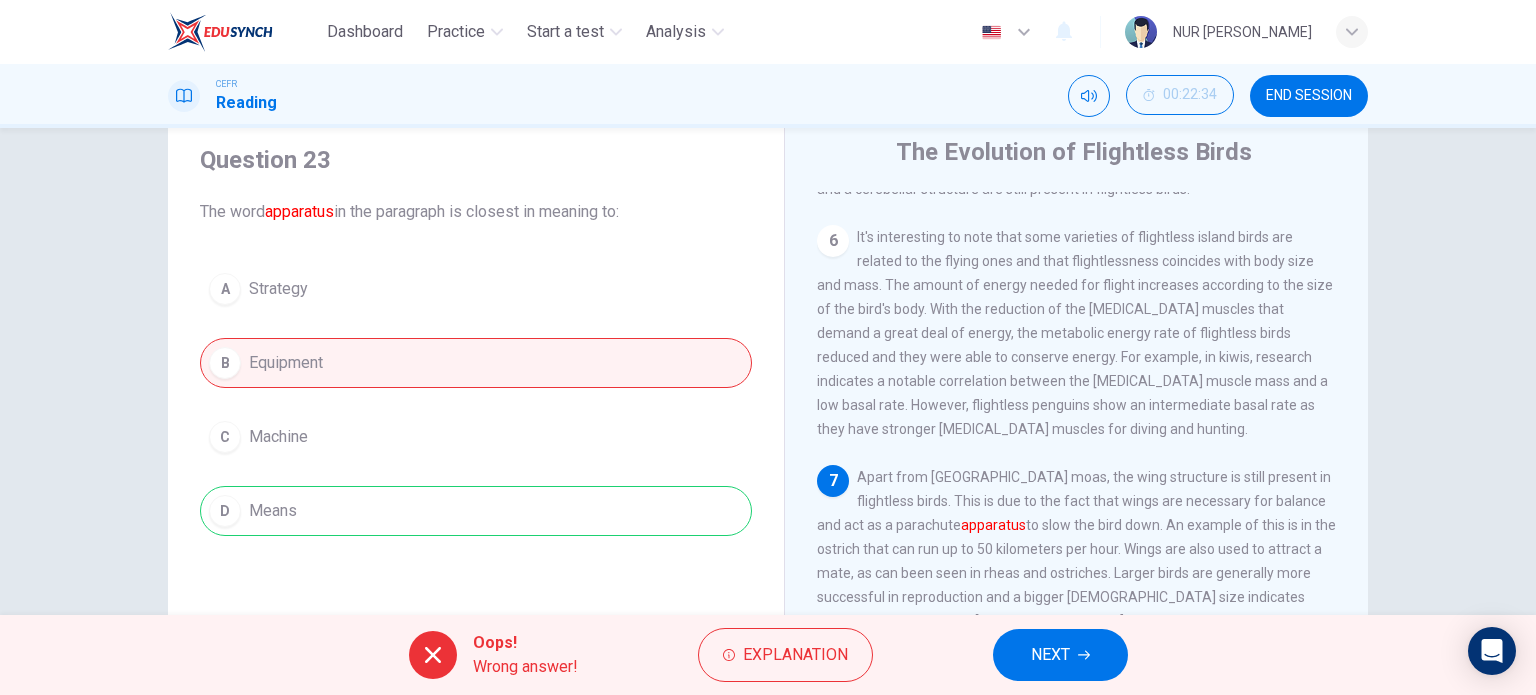 click on "A Strategy B Equipment C Machine D Means" at bounding box center [476, 400] 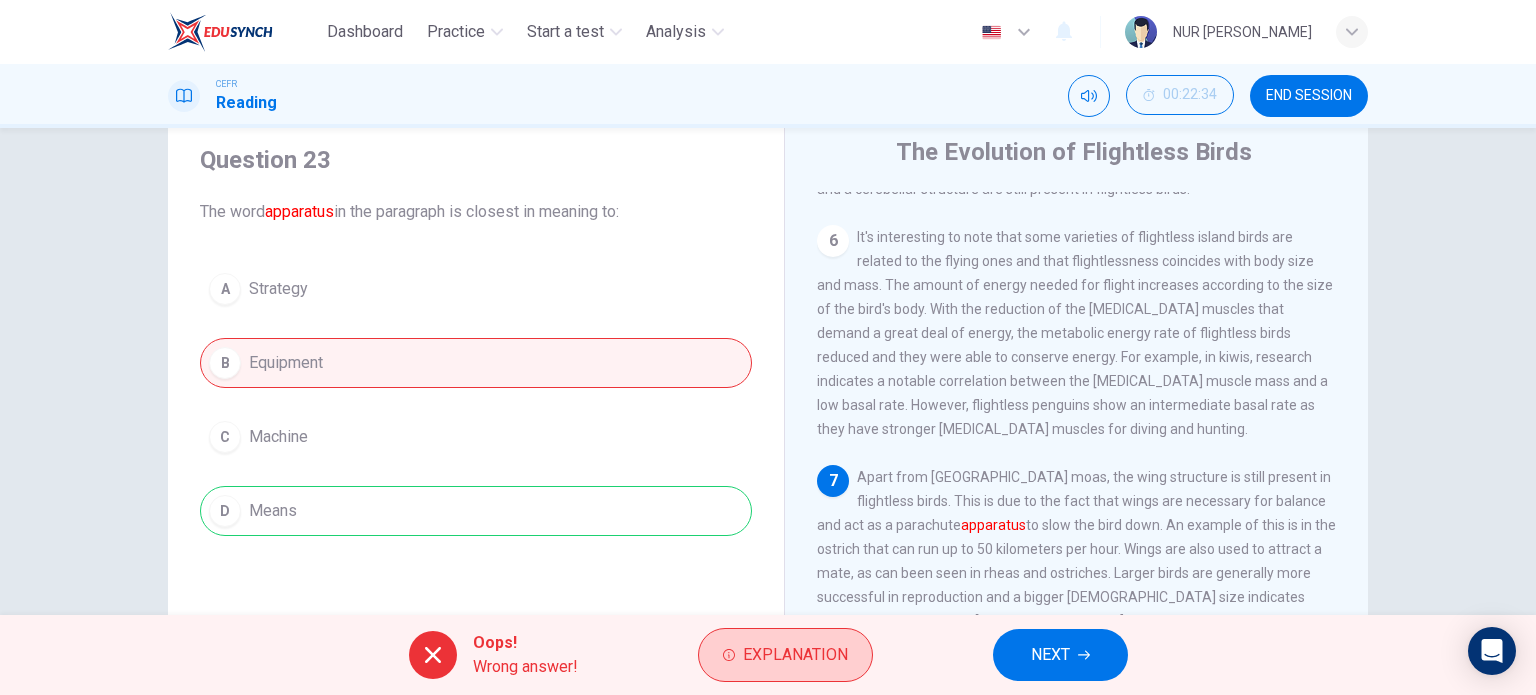 click on "Explanation" at bounding box center [795, 655] 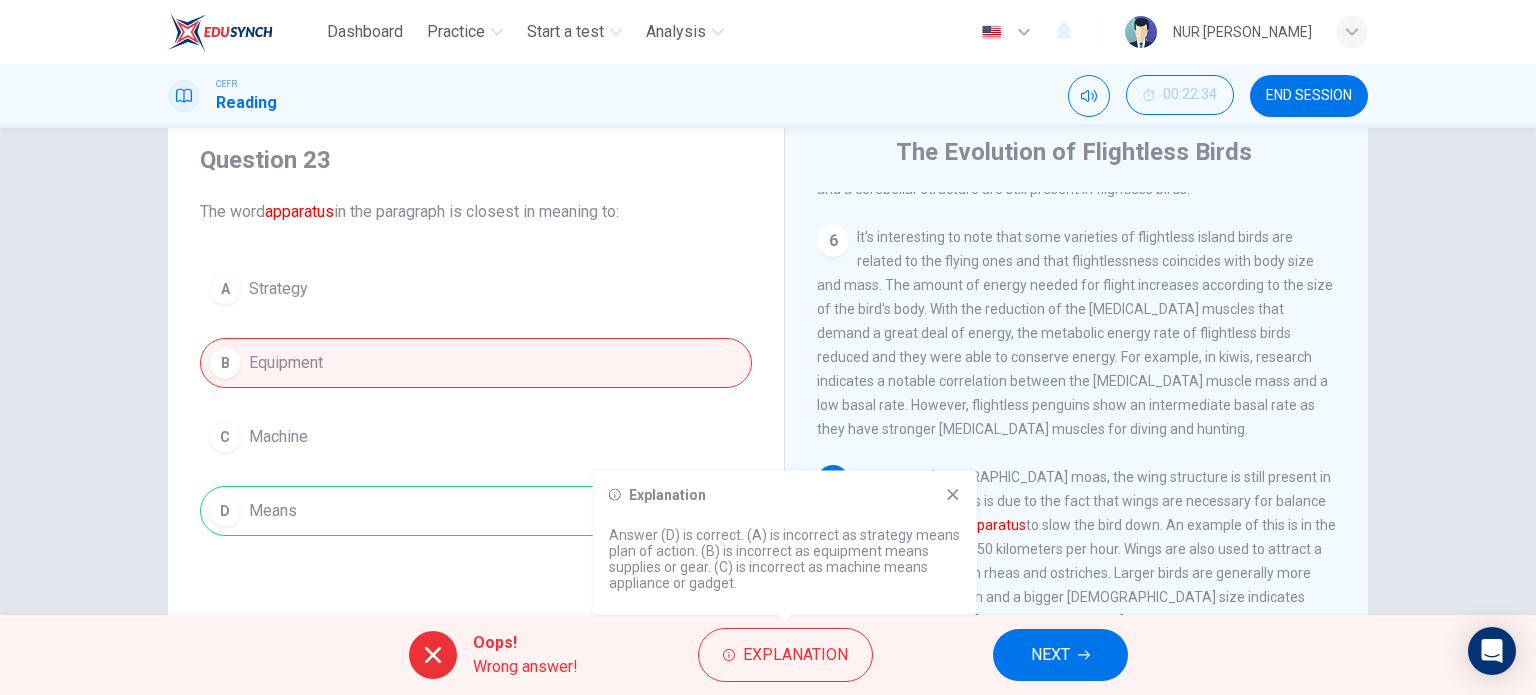 click on "Explanation Answer (D) is correct. (A) is incorrect as strategy means plan of action. (B) is incorrect as equipment means supplies or gear. (C) is incorrect as machine means appliance or gadget." at bounding box center (785, 543) 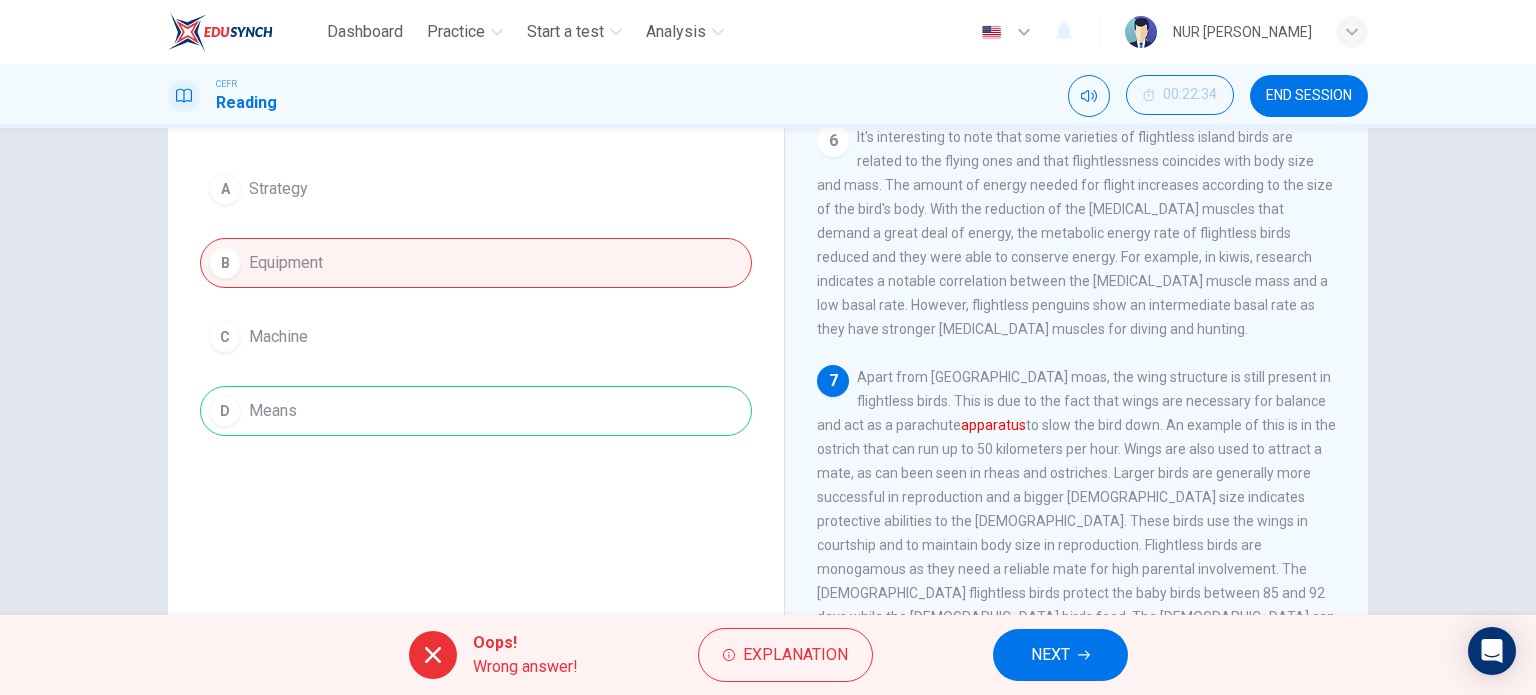 scroll, scrollTop: 264, scrollLeft: 0, axis: vertical 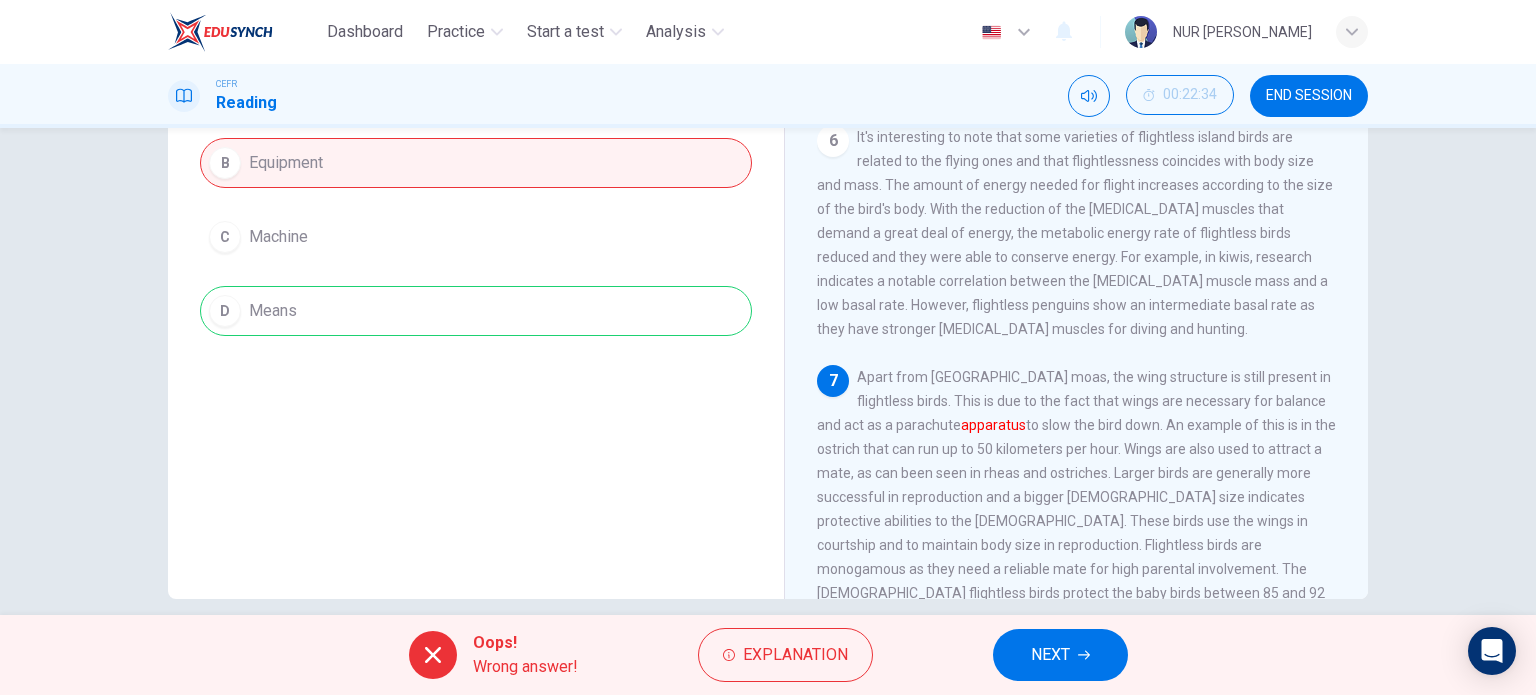 click on "NEXT" at bounding box center [1050, 655] 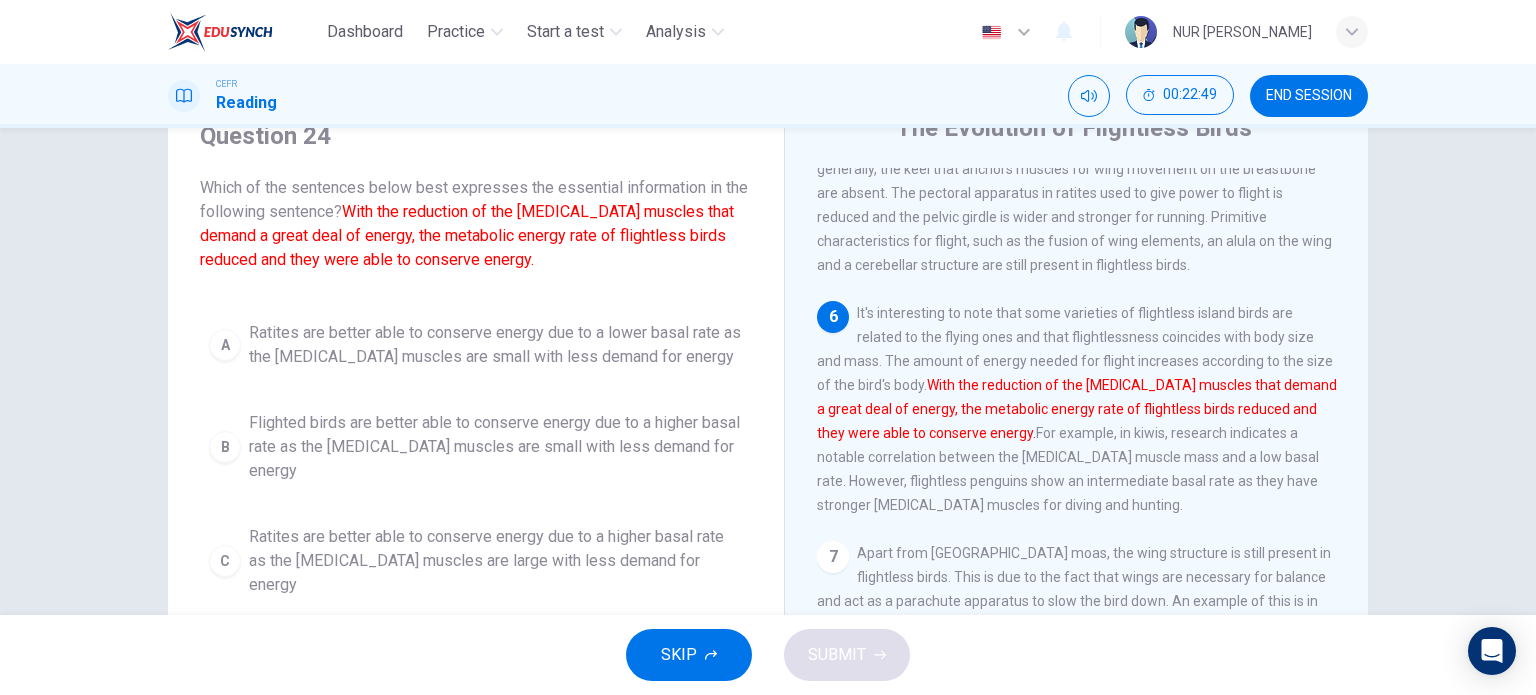 scroll, scrollTop: 188, scrollLeft: 0, axis: vertical 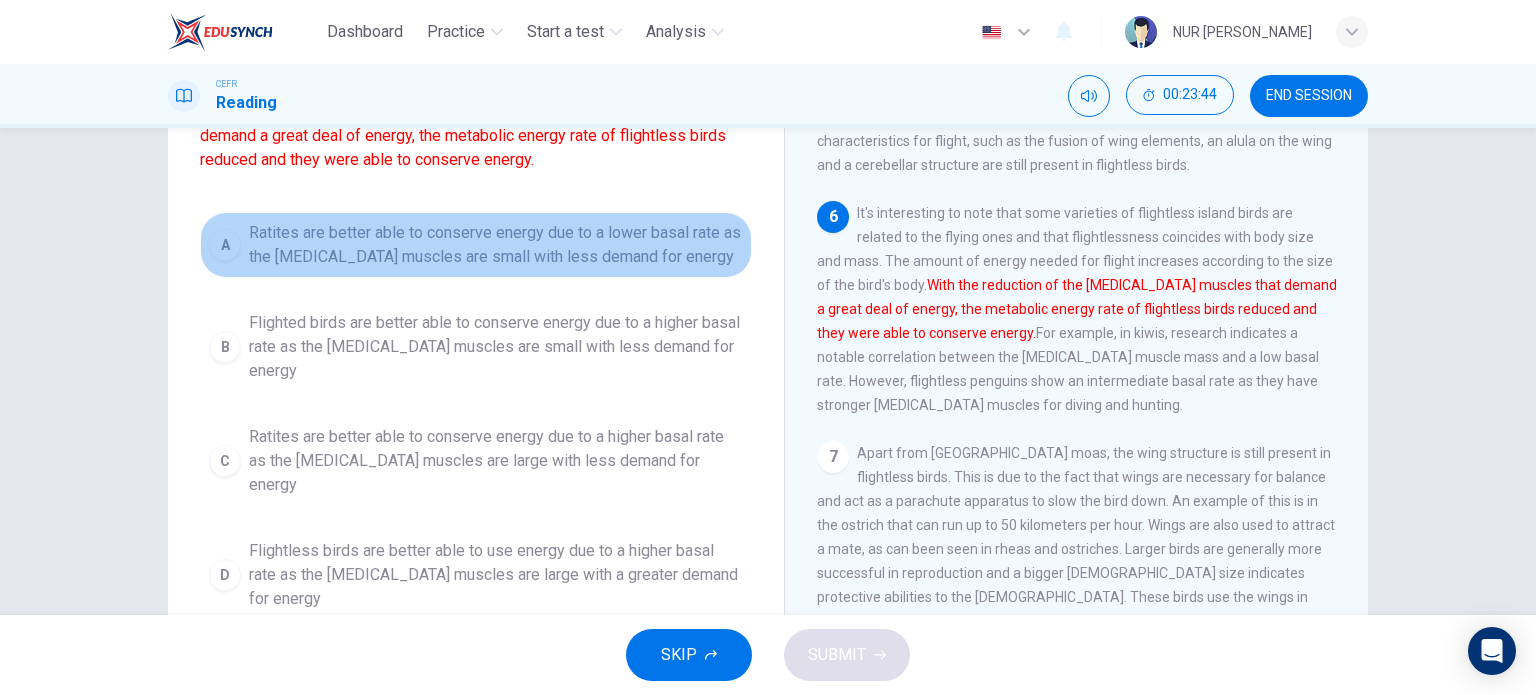 click on "Ratites are better able to conserve energy due to a lower basal rate as the pectoral muscles are small with less demand for energy" at bounding box center [496, 245] 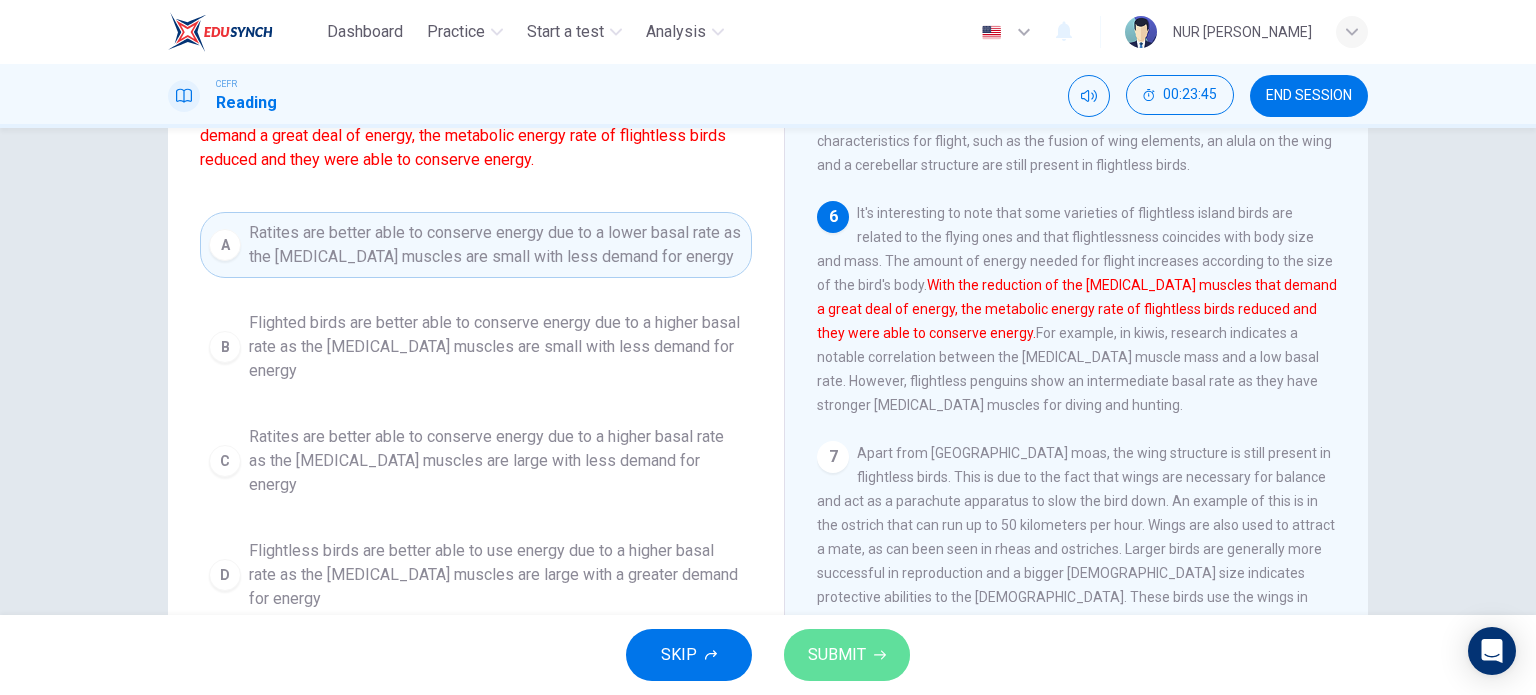 click on "SUBMIT" at bounding box center [847, 655] 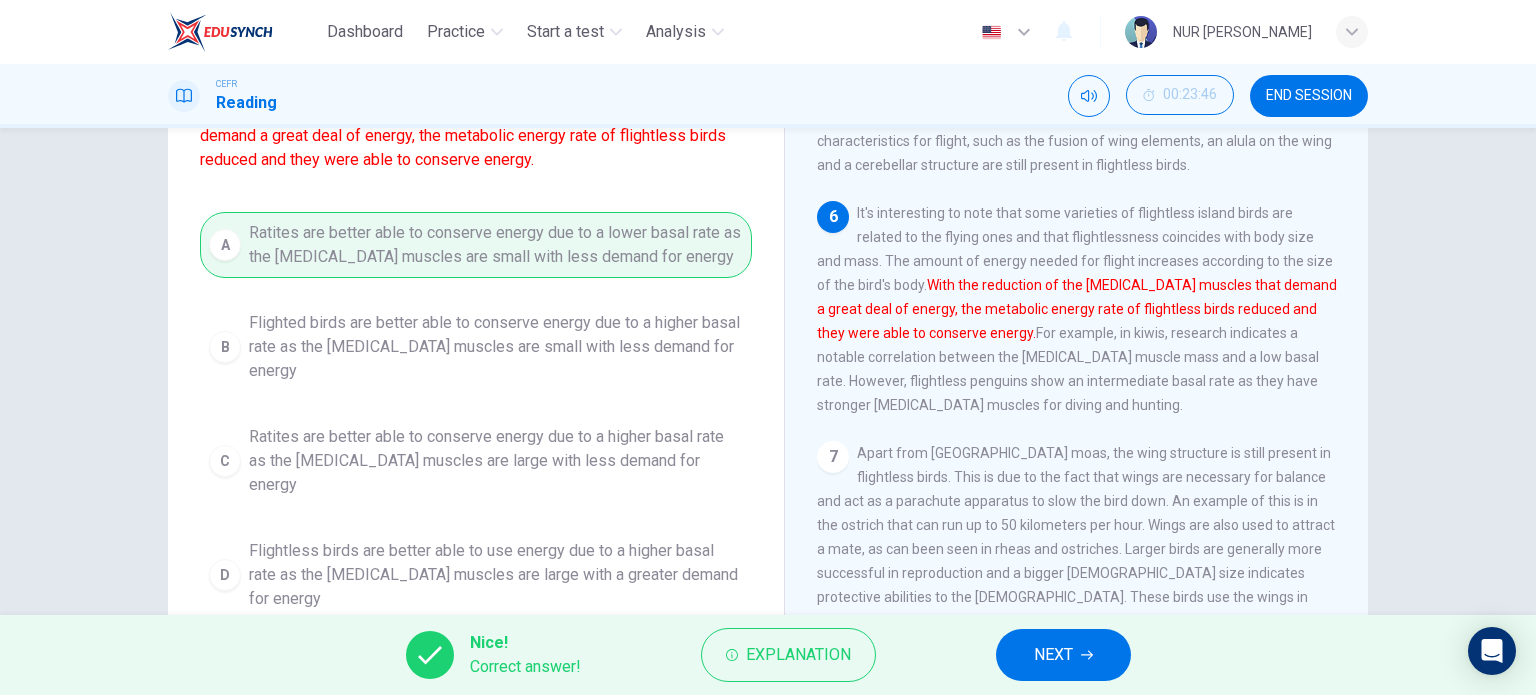 click on "NEXT" at bounding box center [1063, 655] 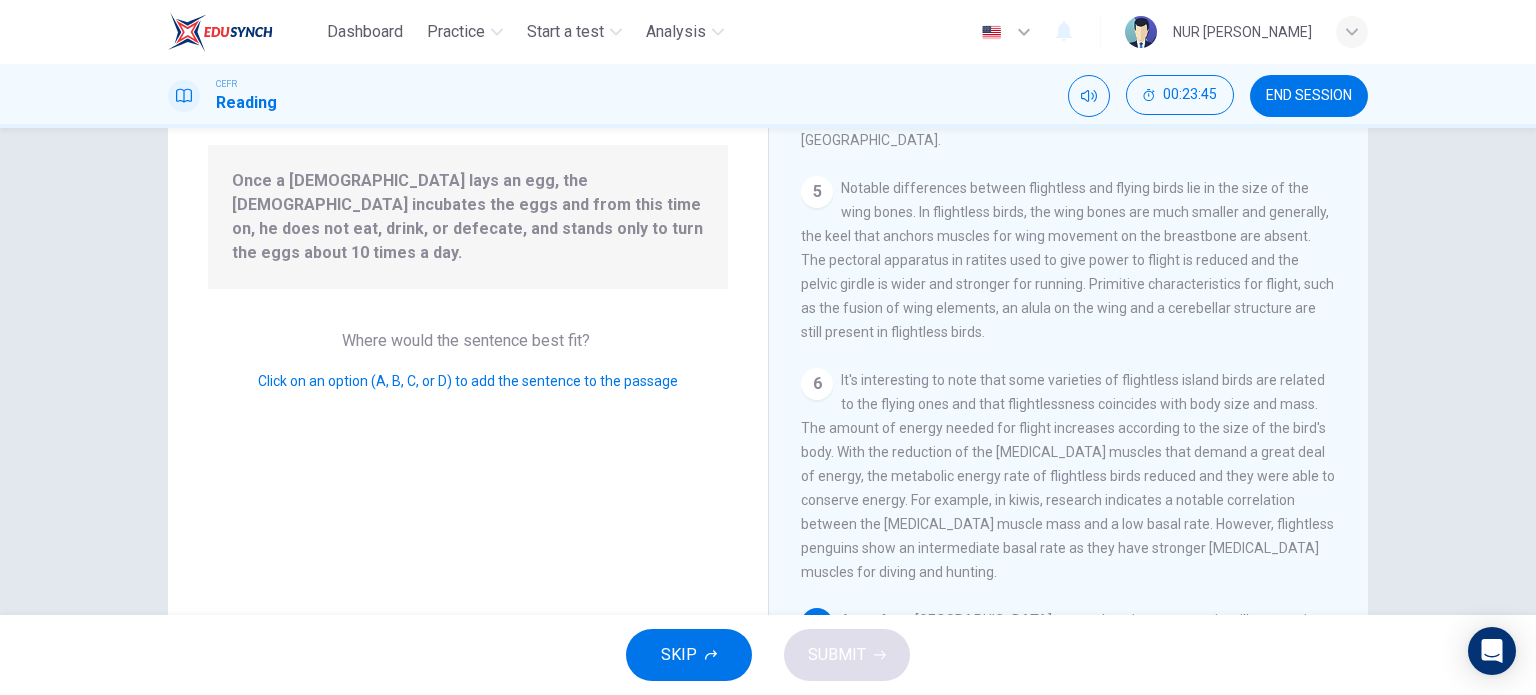 scroll, scrollTop: 1029, scrollLeft: 0, axis: vertical 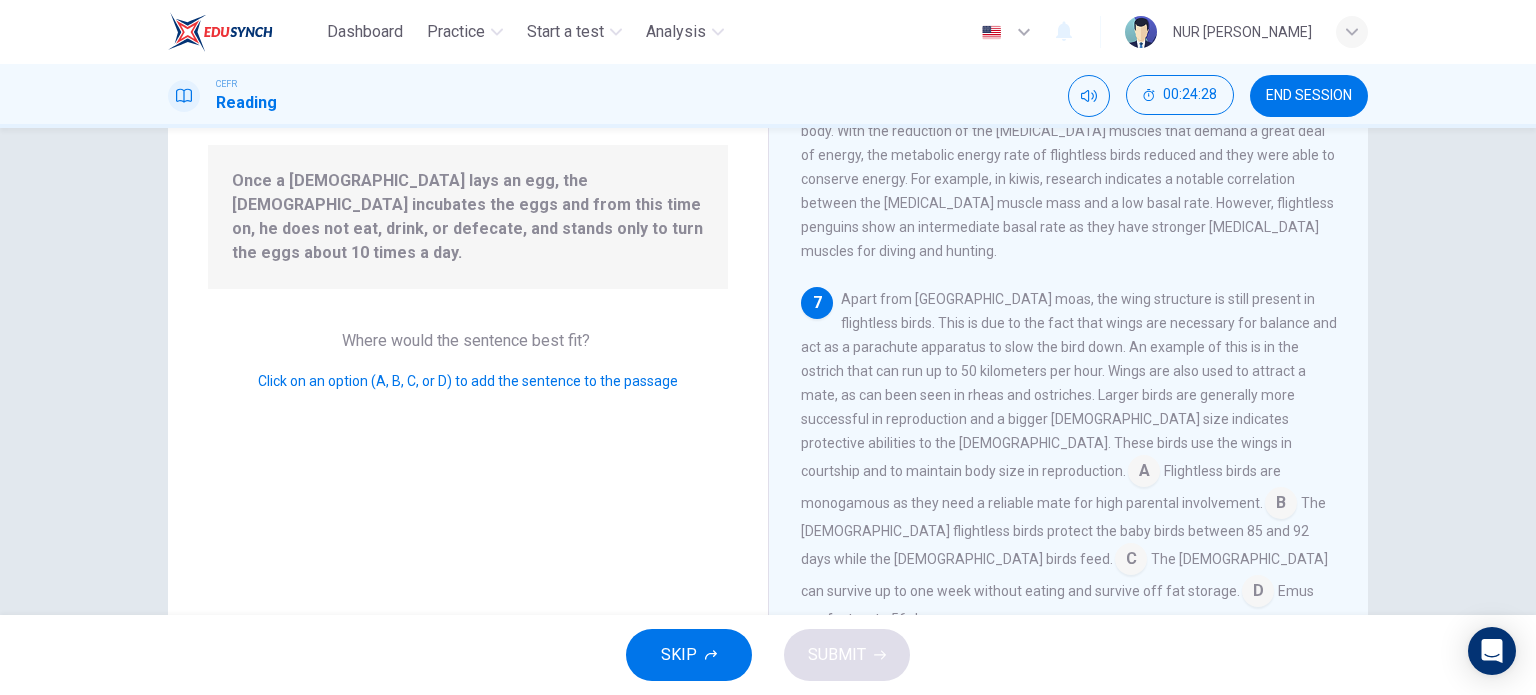click at bounding box center (1281, 505) 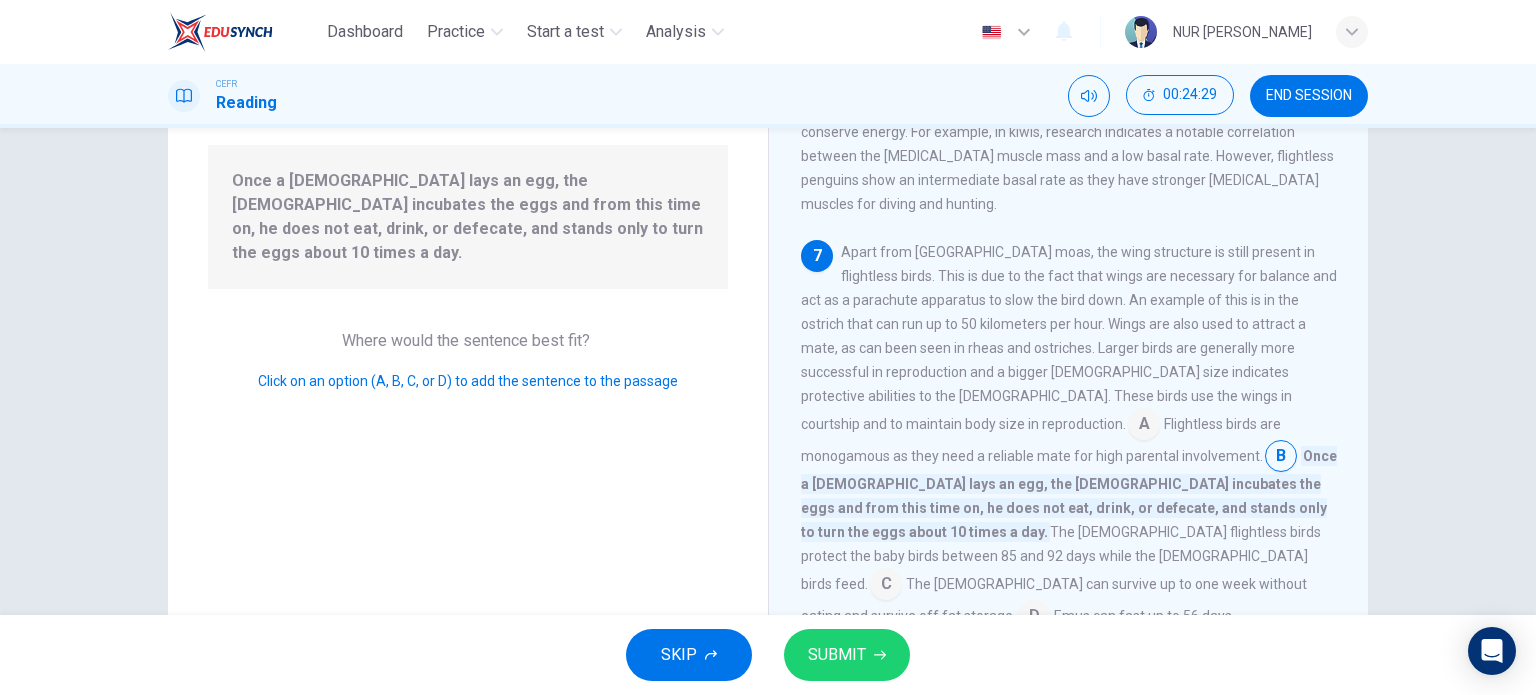 scroll, scrollTop: 1101, scrollLeft: 0, axis: vertical 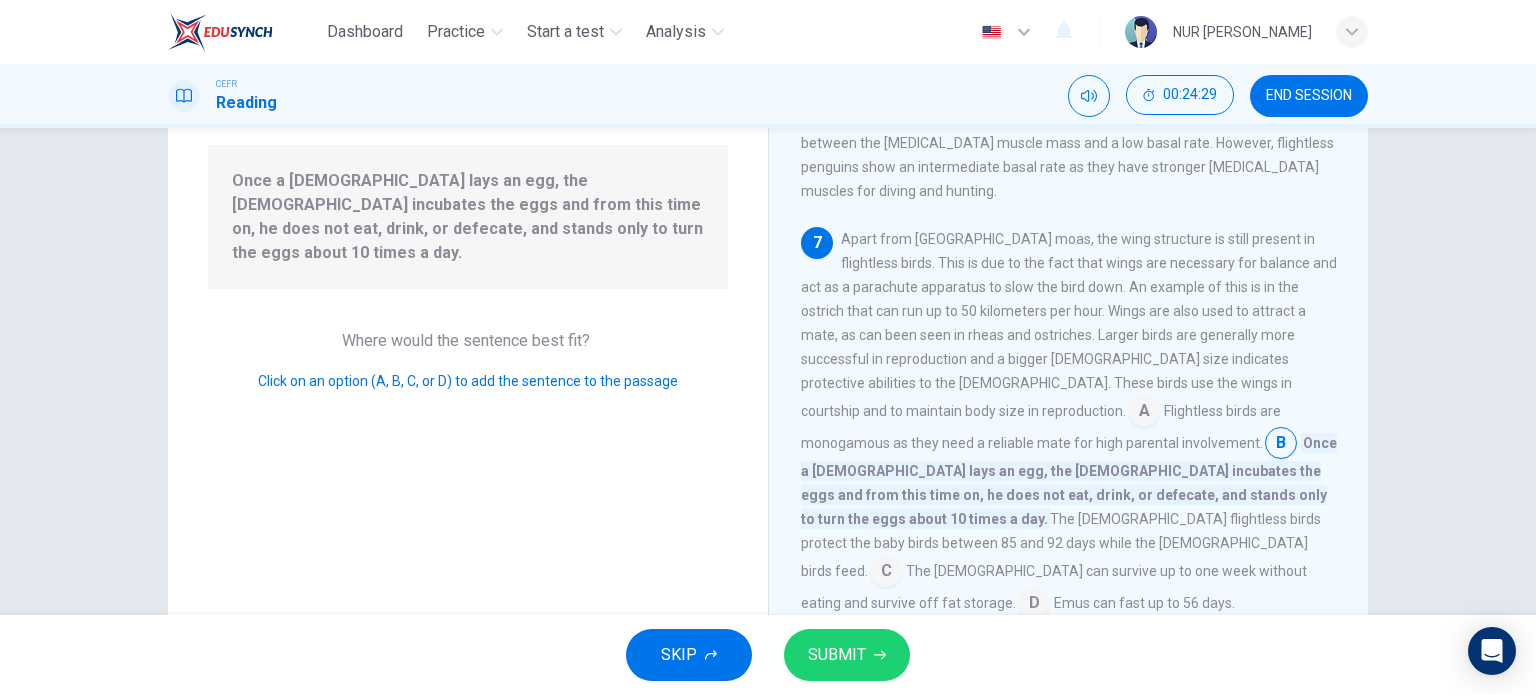 click on "SUBMIT" at bounding box center [847, 655] 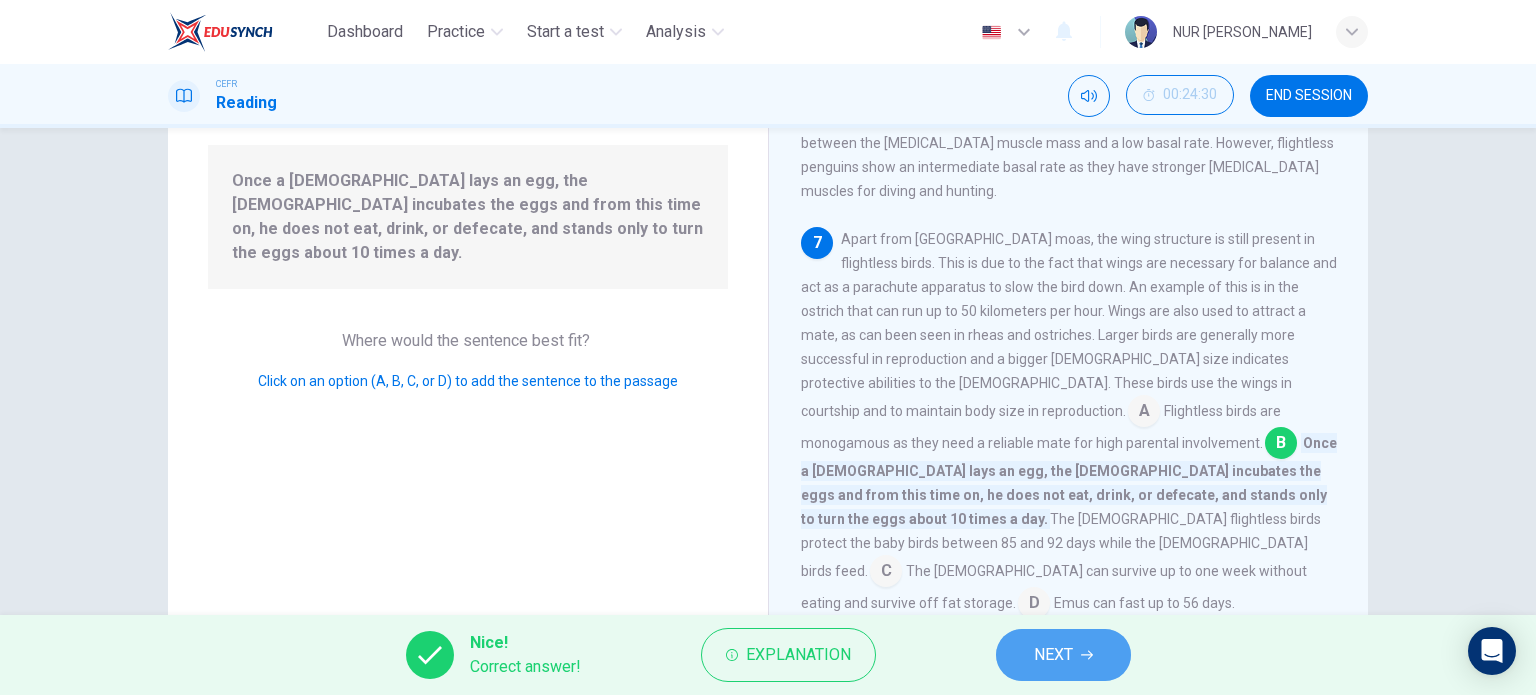 click on "NEXT" at bounding box center [1053, 655] 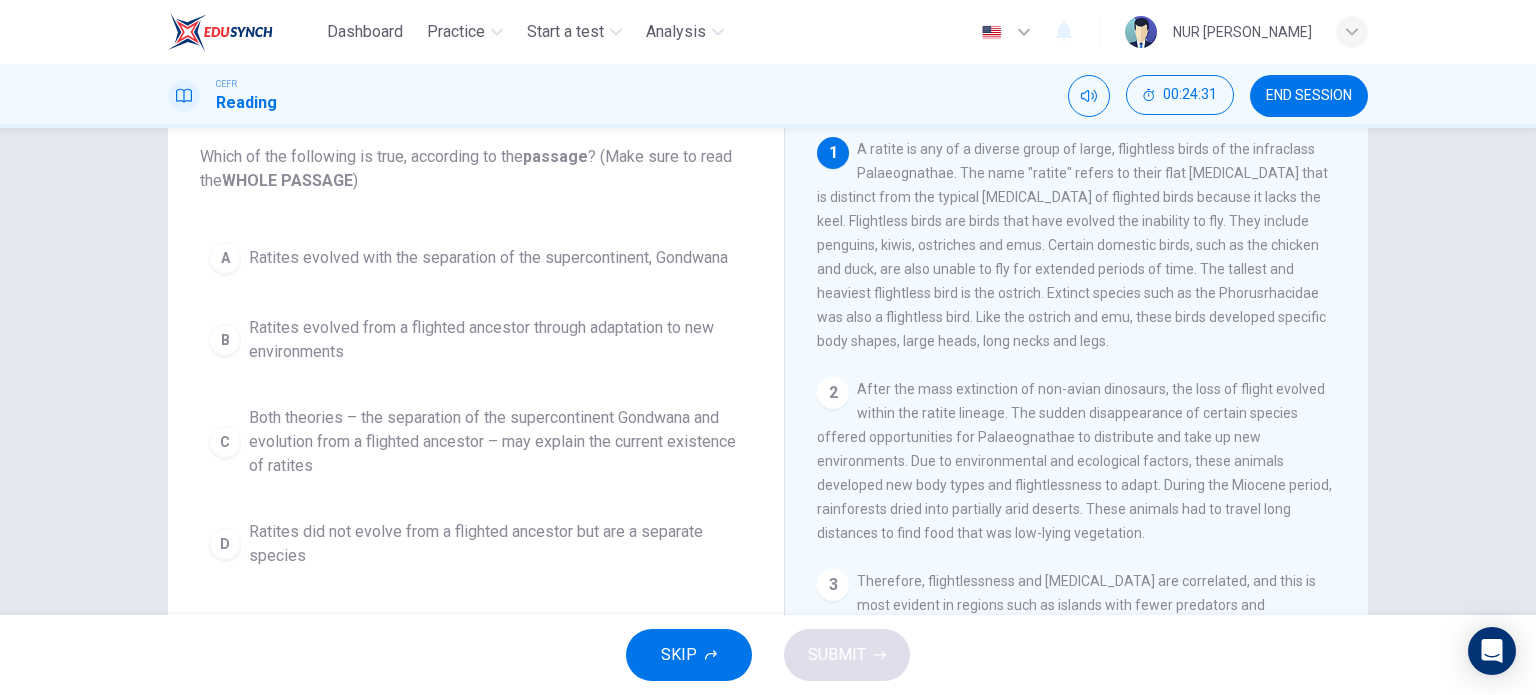 scroll, scrollTop: 88, scrollLeft: 0, axis: vertical 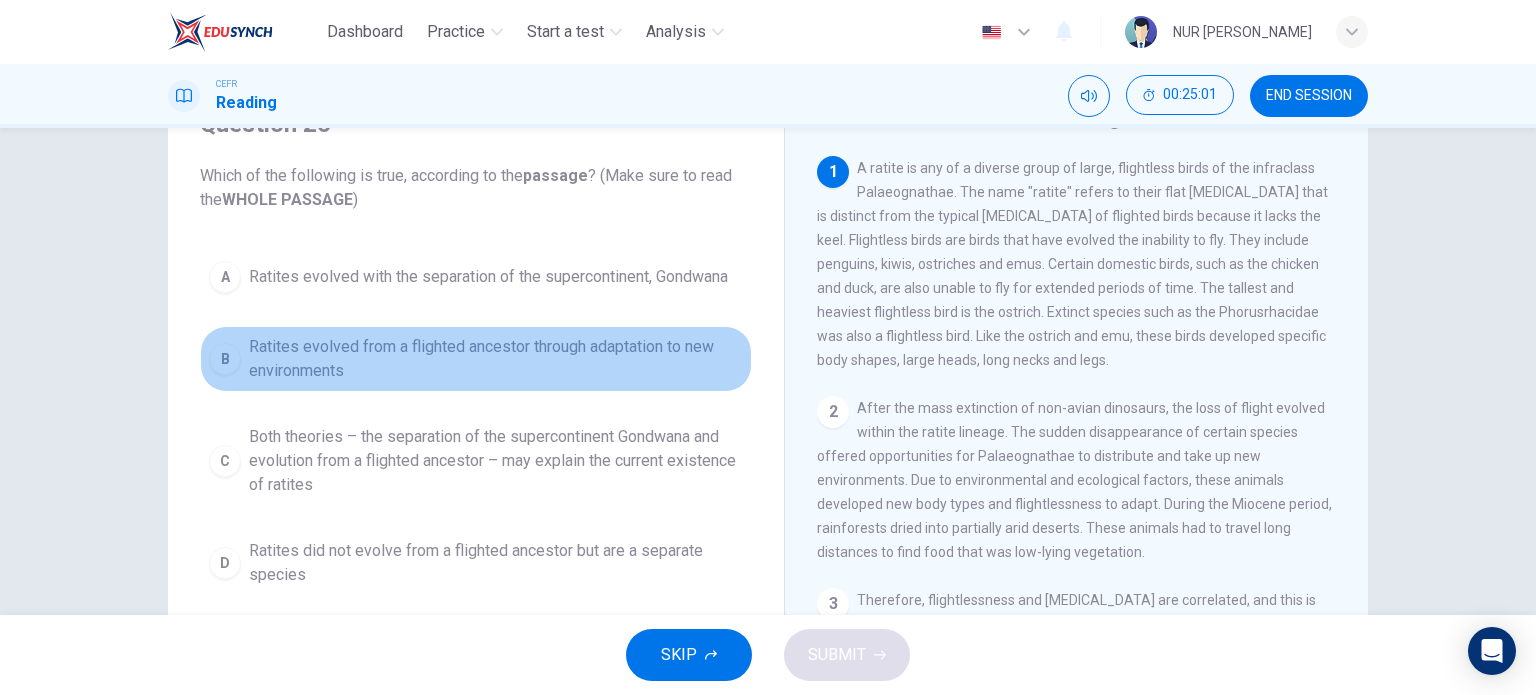 click on "Ratites evolved from a flighted ancestor through adaptation to new environments" at bounding box center (496, 359) 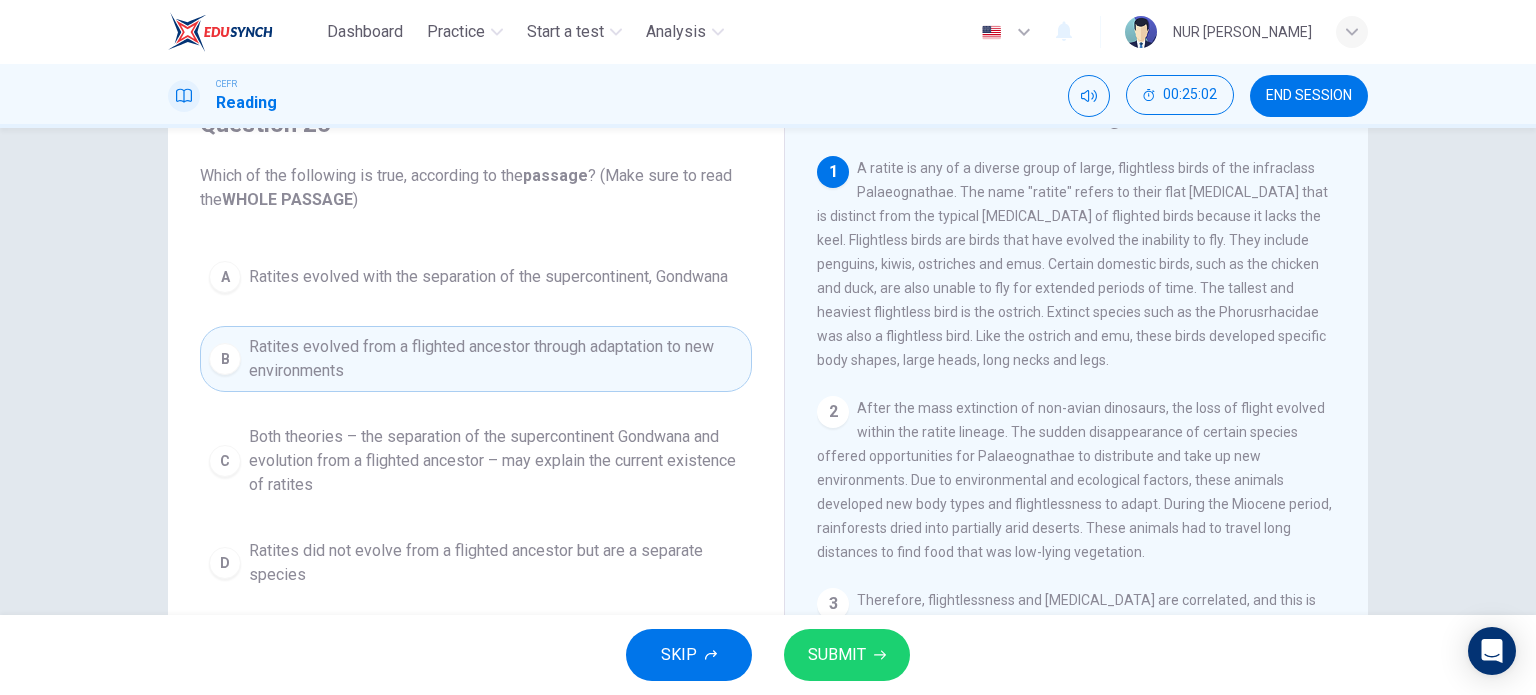 click on "SUBMIT" at bounding box center [837, 655] 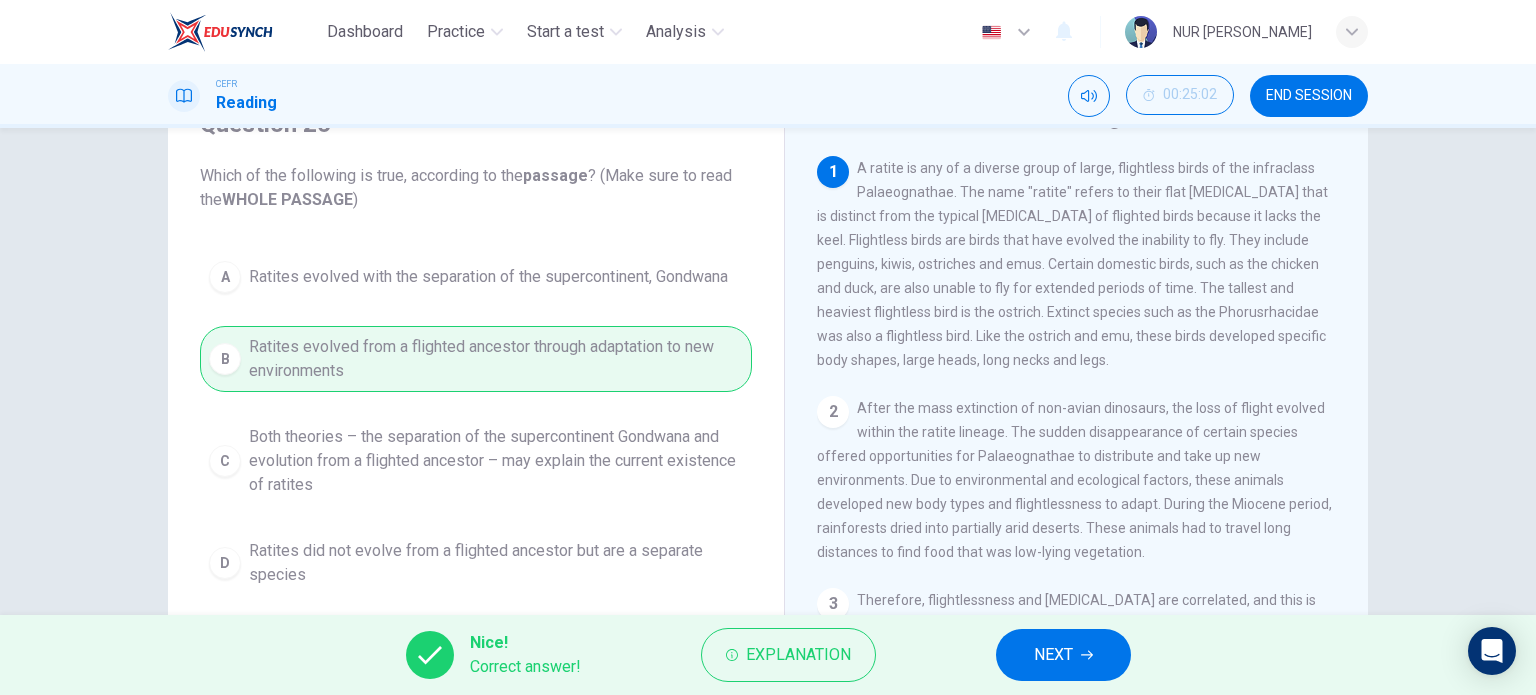 click on "NEXT" at bounding box center [1053, 655] 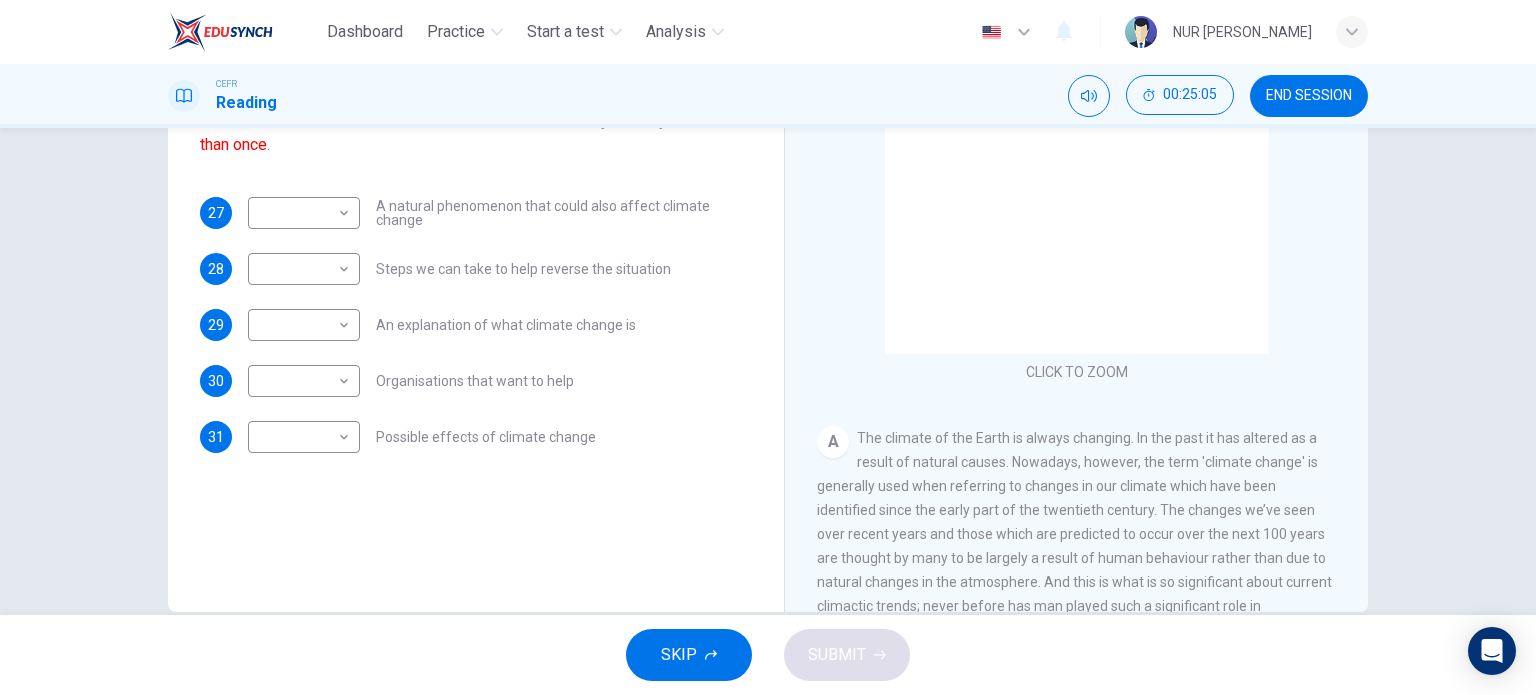 scroll, scrollTop: 288, scrollLeft: 0, axis: vertical 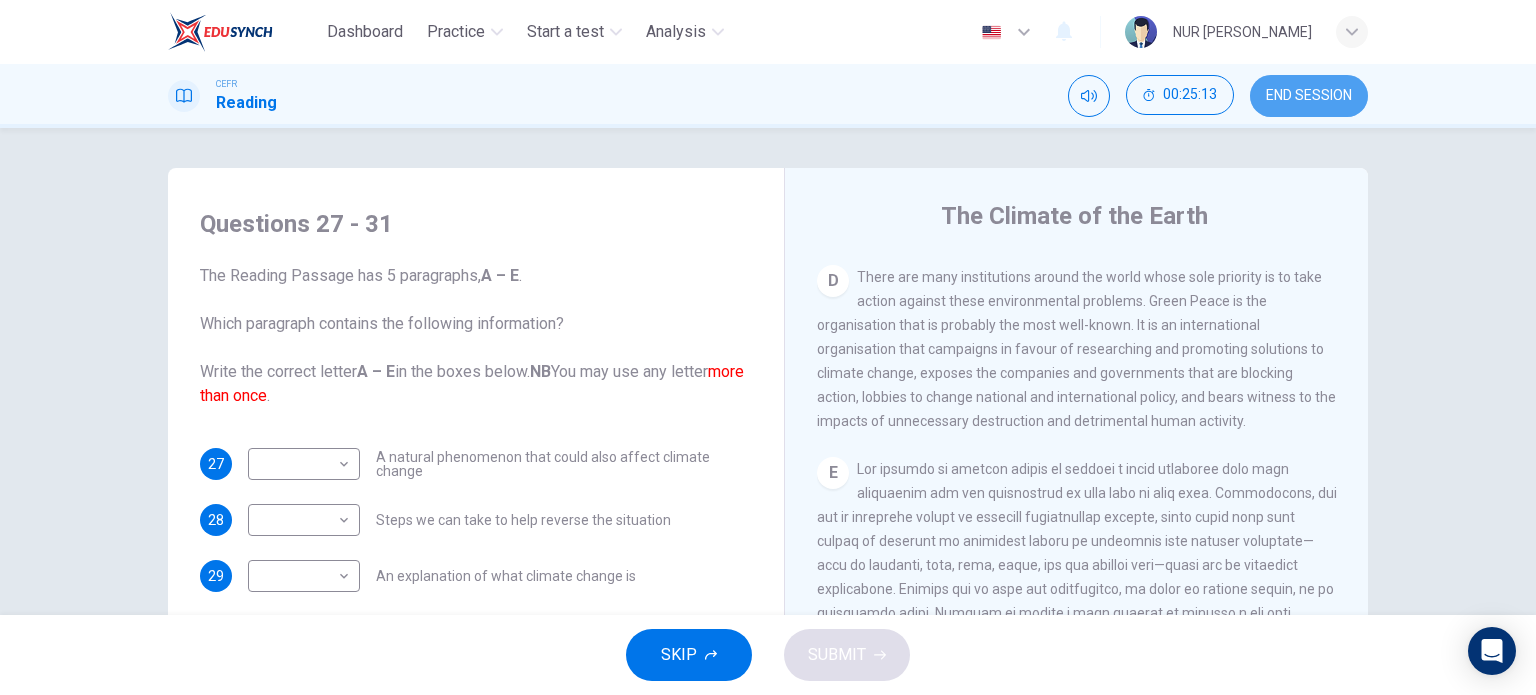 click on "END SESSION" at bounding box center [1309, 96] 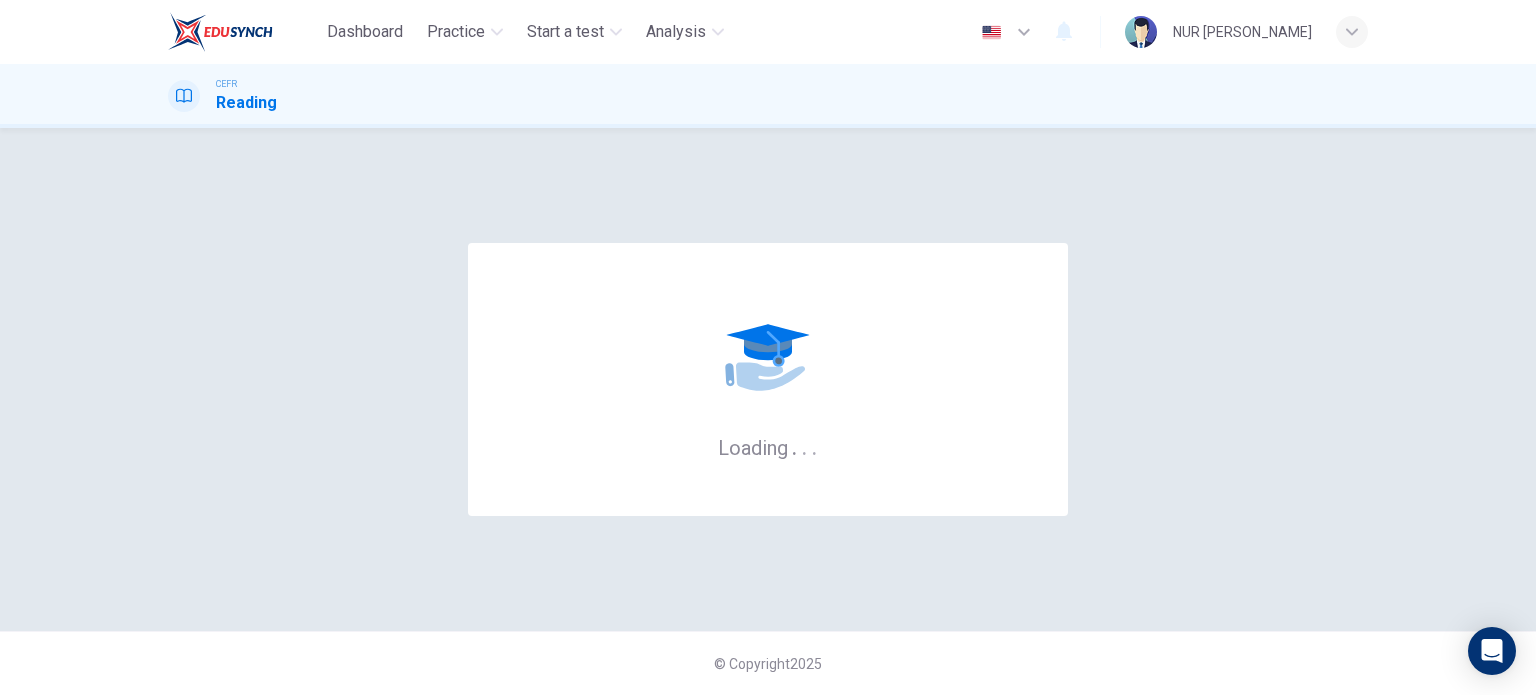 scroll, scrollTop: 0, scrollLeft: 0, axis: both 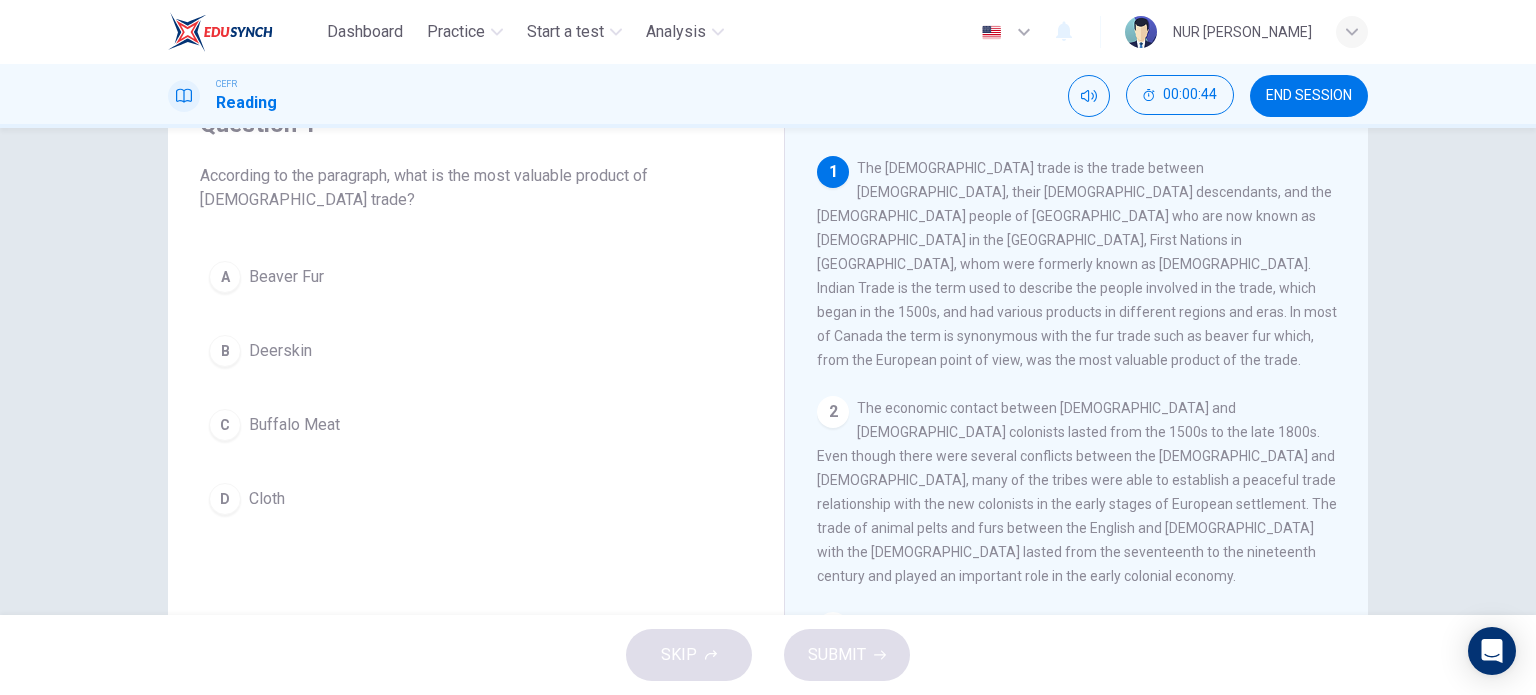 click on "Buffalo Meat" at bounding box center (294, 425) 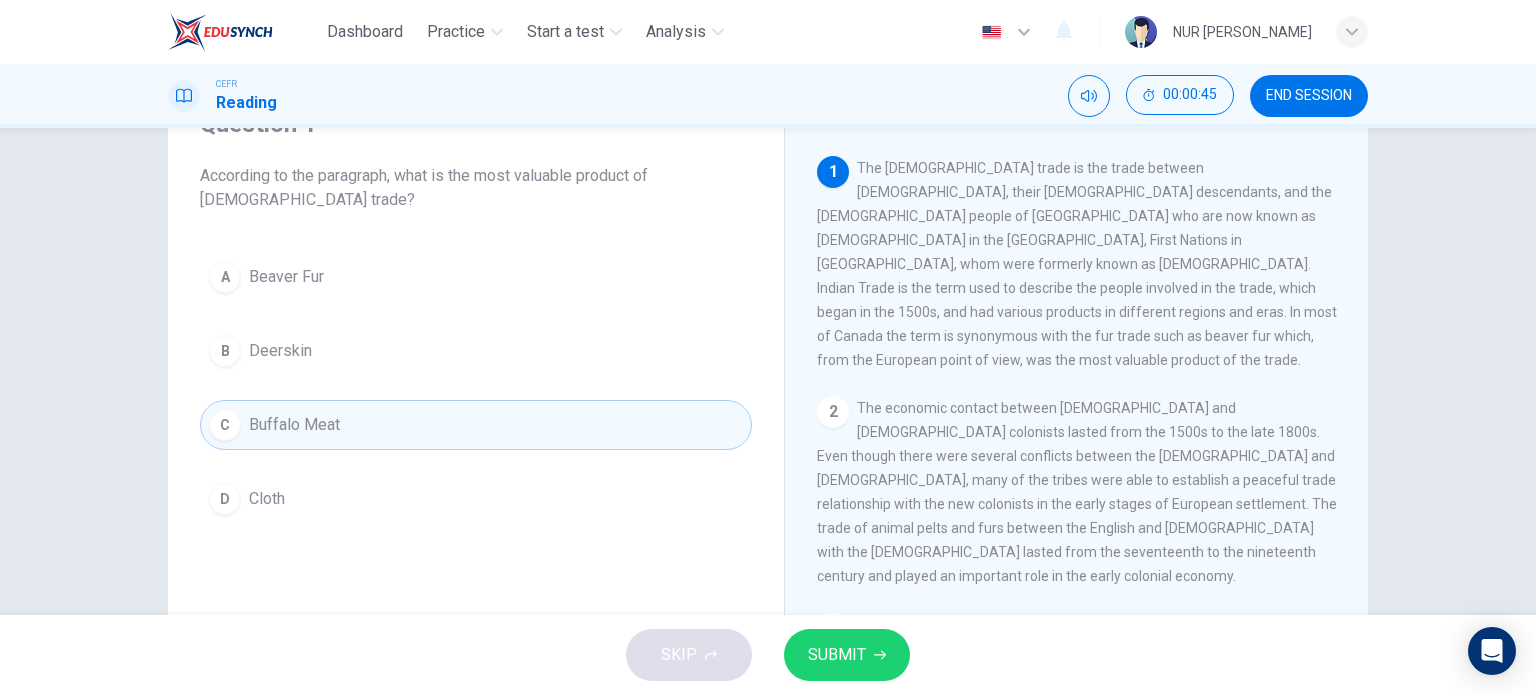 click on "SUBMIT" at bounding box center [837, 655] 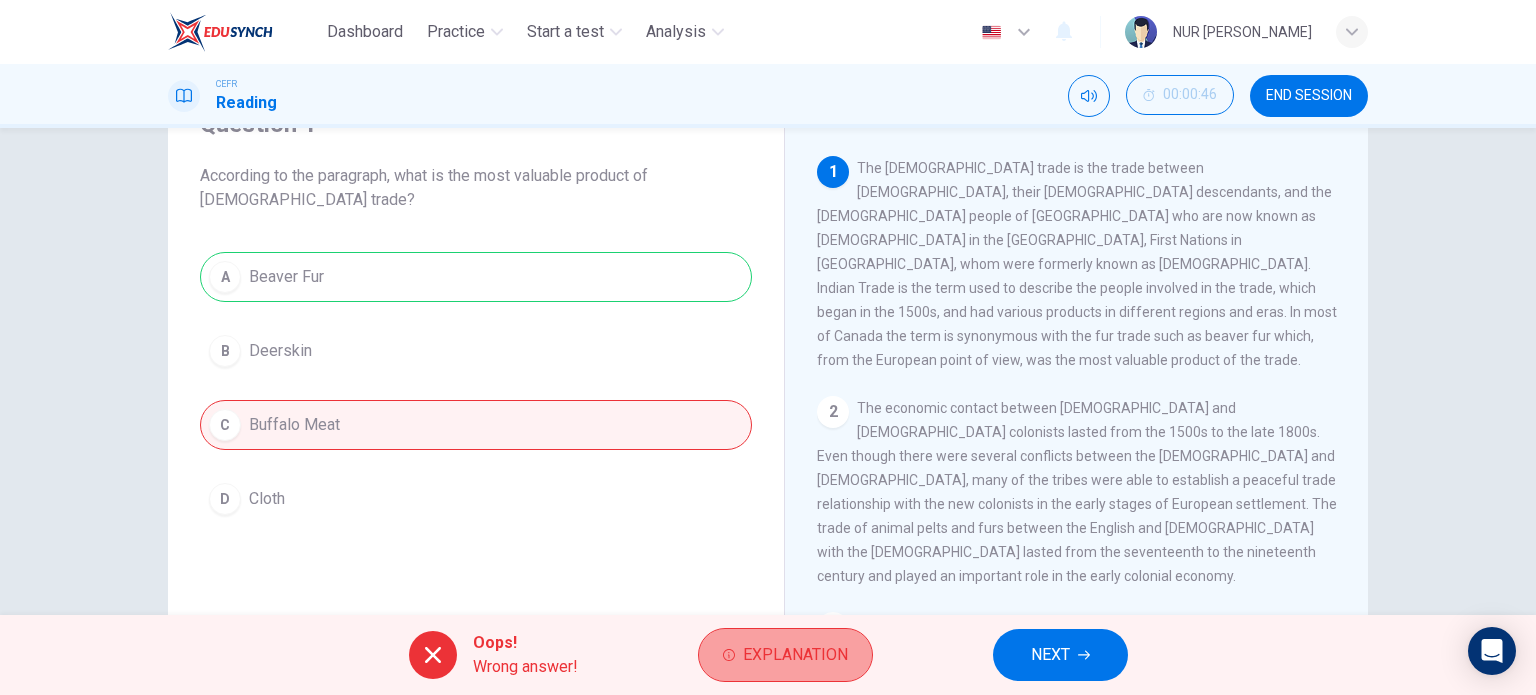 click on "Explanation" at bounding box center (795, 655) 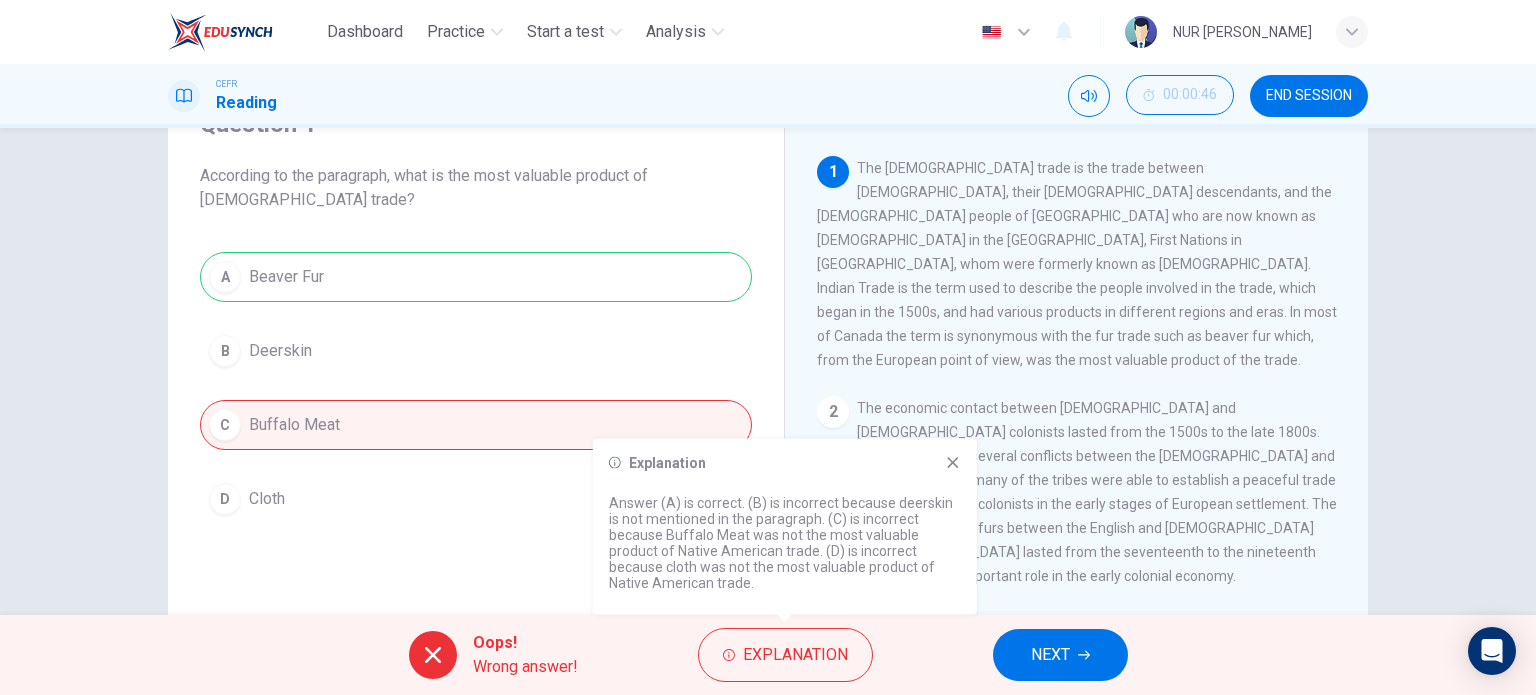 click on "The economic contact between [DEMOGRAPHIC_DATA] and [DEMOGRAPHIC_DATA] colonists lasted from the 1500s to the late 1800s. Even though there were several conflicts between the [DEMOGRAPHIC_DATA] and [DEMOGRAPHIC_DATA], many of the tribes were able to establish a peaceful trade relationship with the new colonists in the early stages of European settlement. The trade of animal pelts and furs between the English and [DEMOGRAPHIC_DATA] with the [DEMOGRAPHIC_DATA] lasted from the seventeenth to the nineteenth century and played an important role in the early colonial economy." at bounding box center [1077, 492] 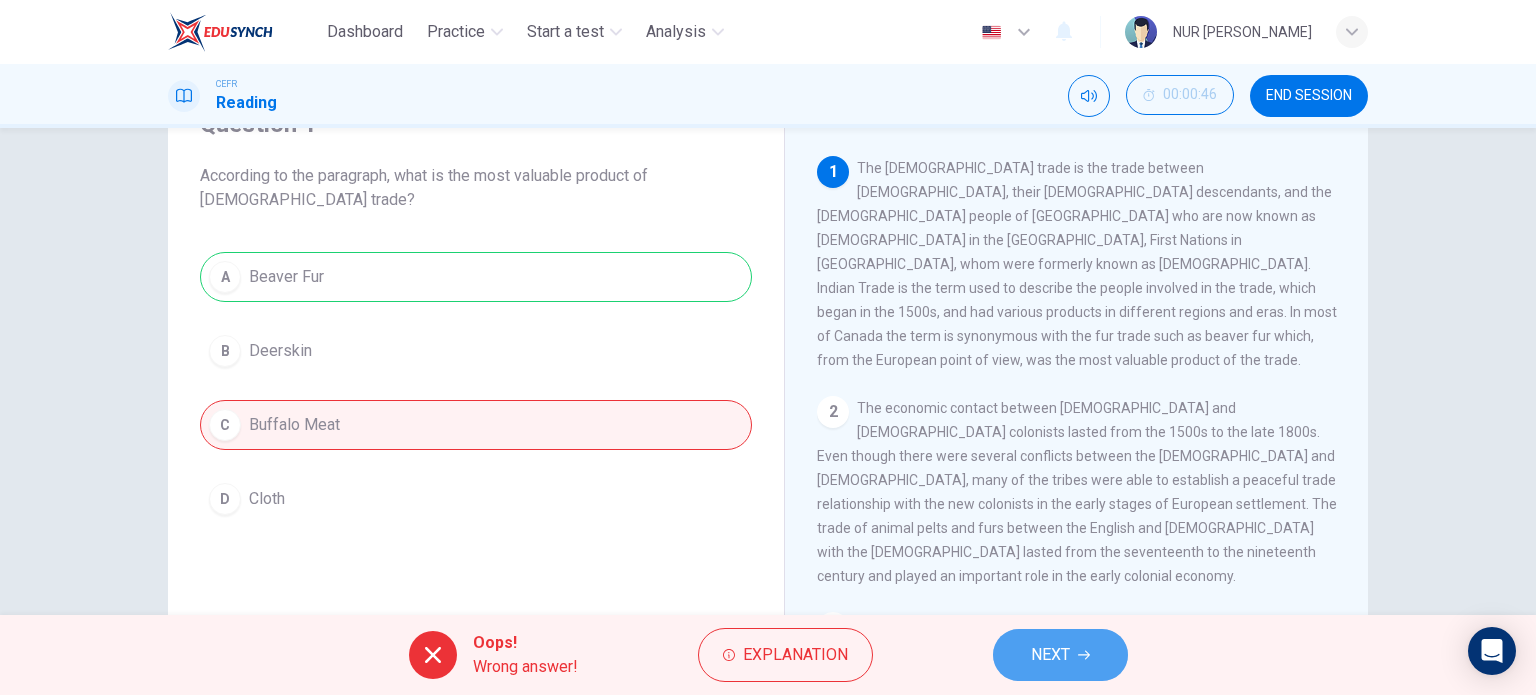 drag, startPoint x: 1075, startPoint y: 654, endPoint x: 1070, endPoint y: 642, distance: 13 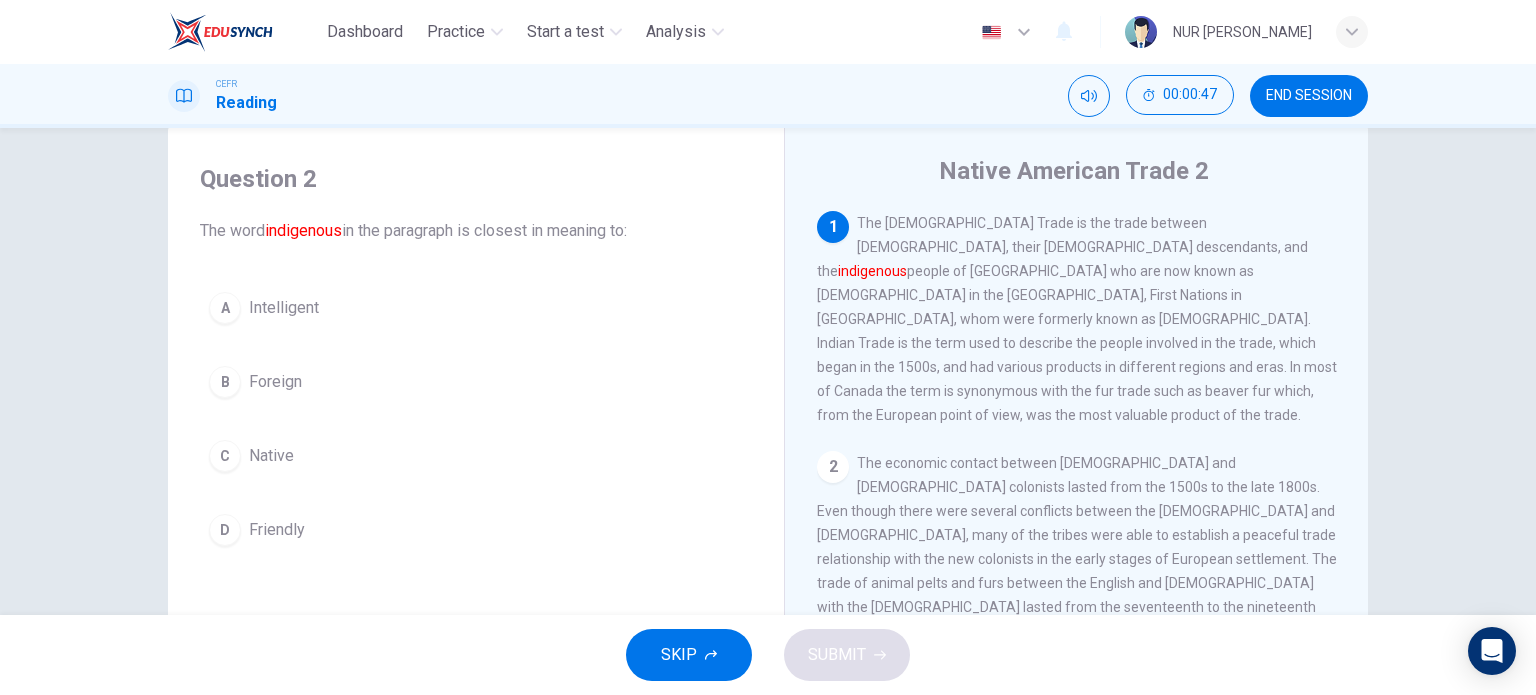 scroll, scrollTop: 0, scrollLeft: 0, axis: both 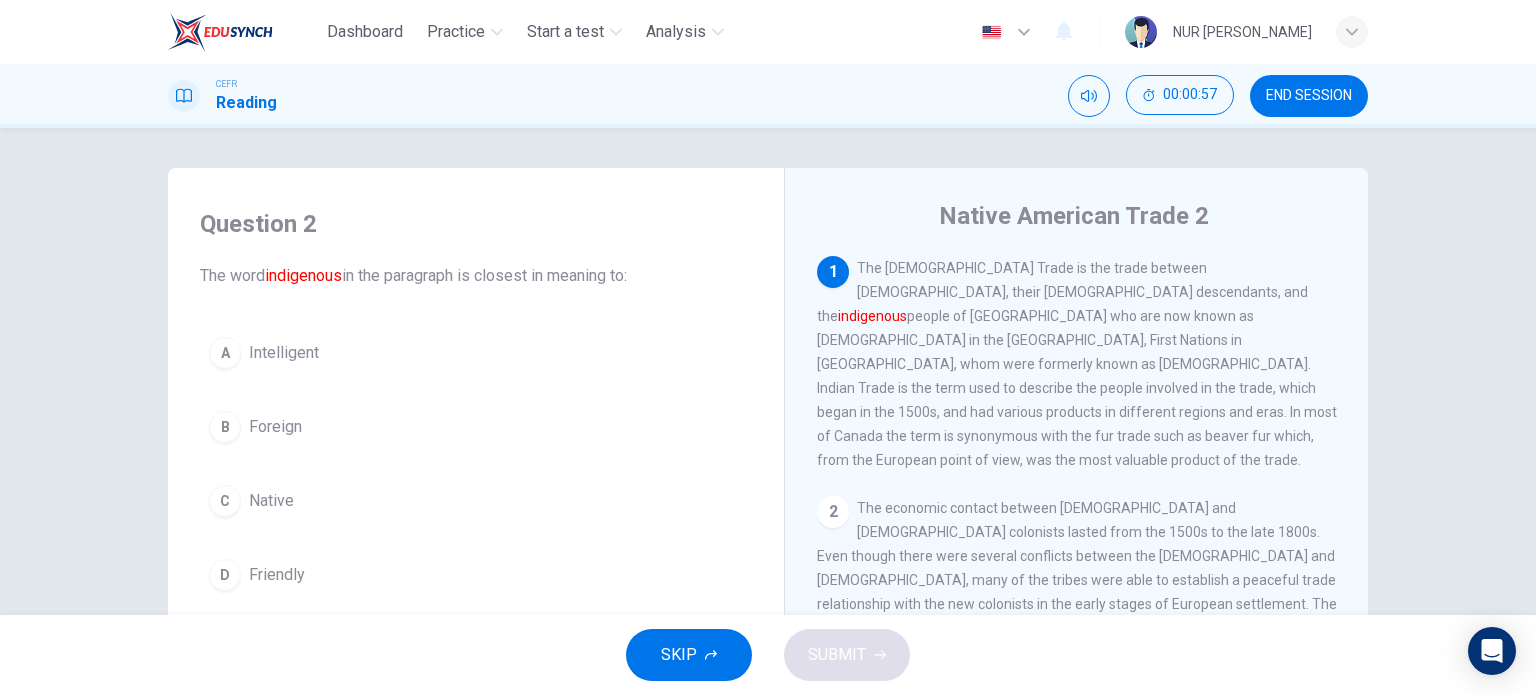 click on "Native" at bounding box center (271, 501) 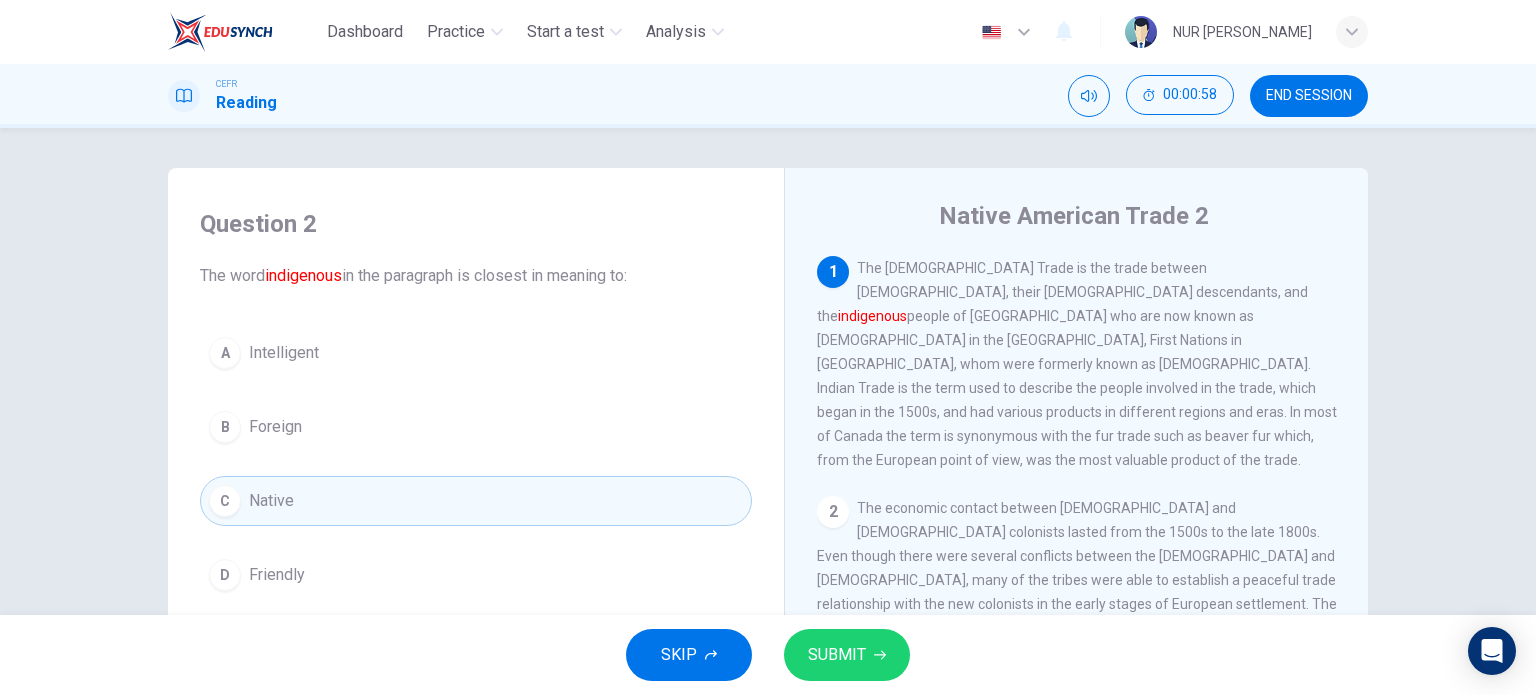 click on "SUBMIT" at bounding box center [837, 655] 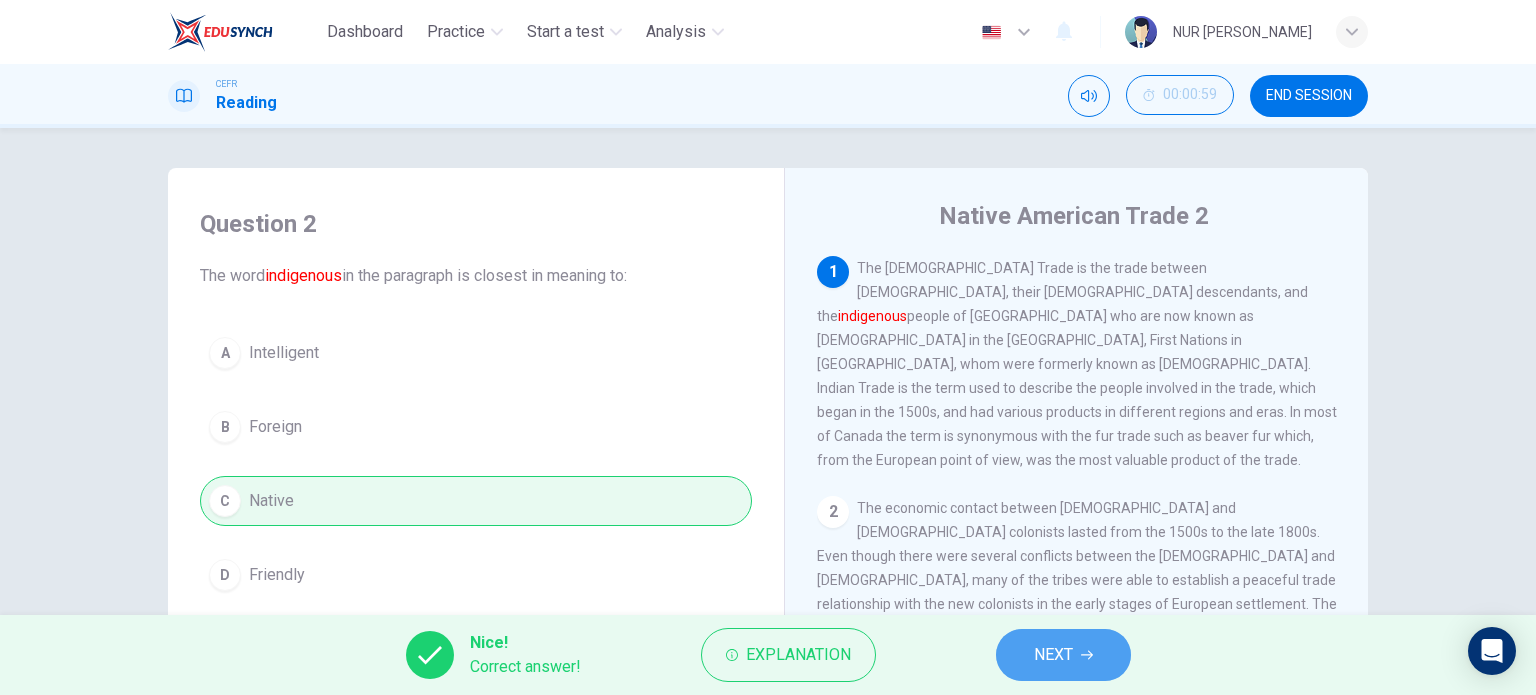 click on "NEXT" at bounding box center (1063, 655) 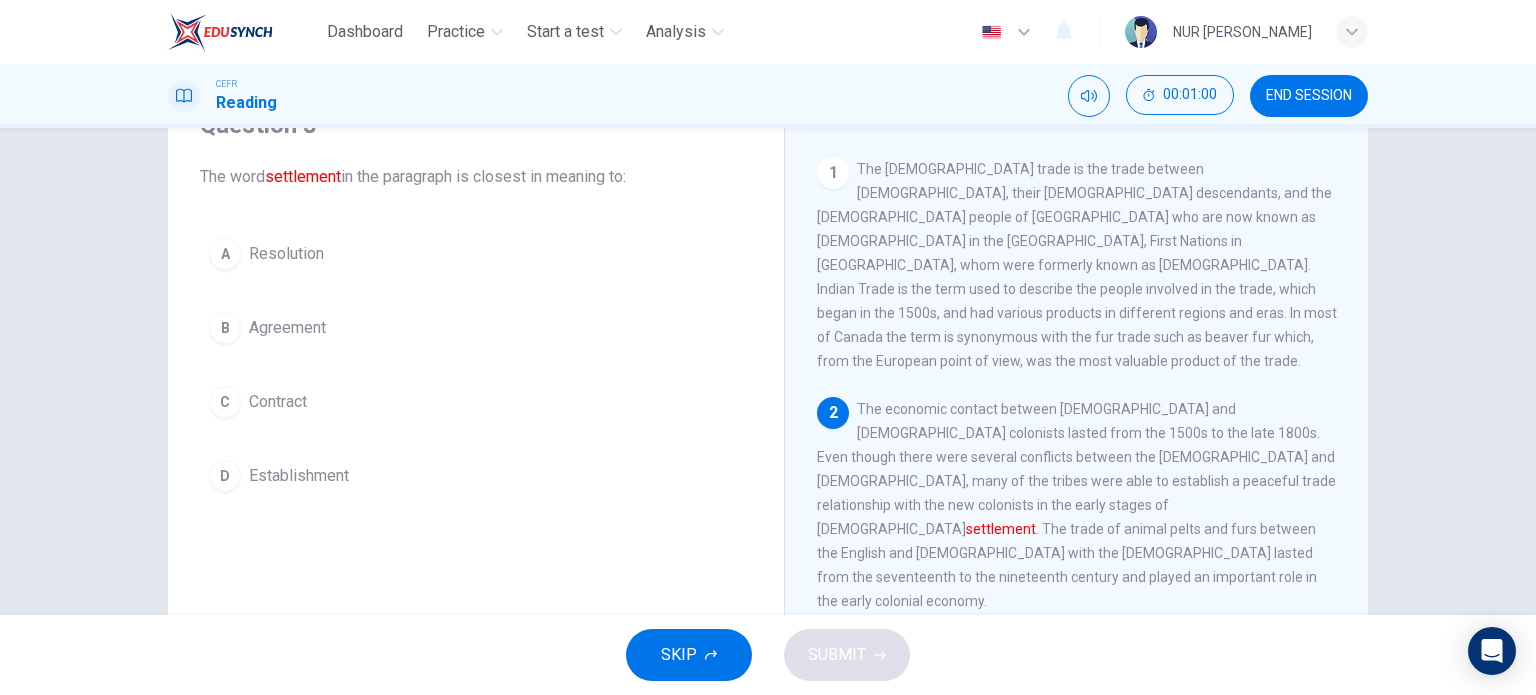 scroll, scrollTop: 100, scrollLeft: 0, axis: vertical 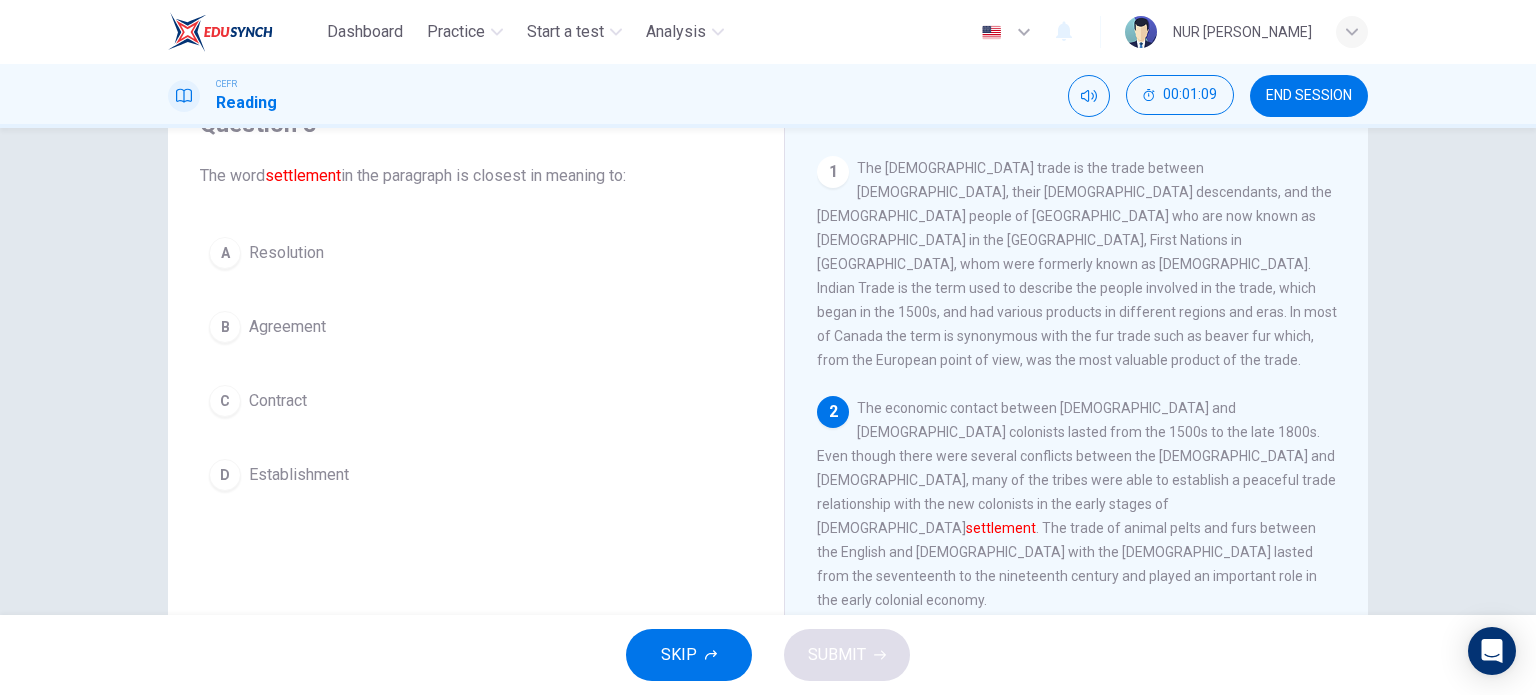 click on "B Agreement" at bounding box center [476, 327] 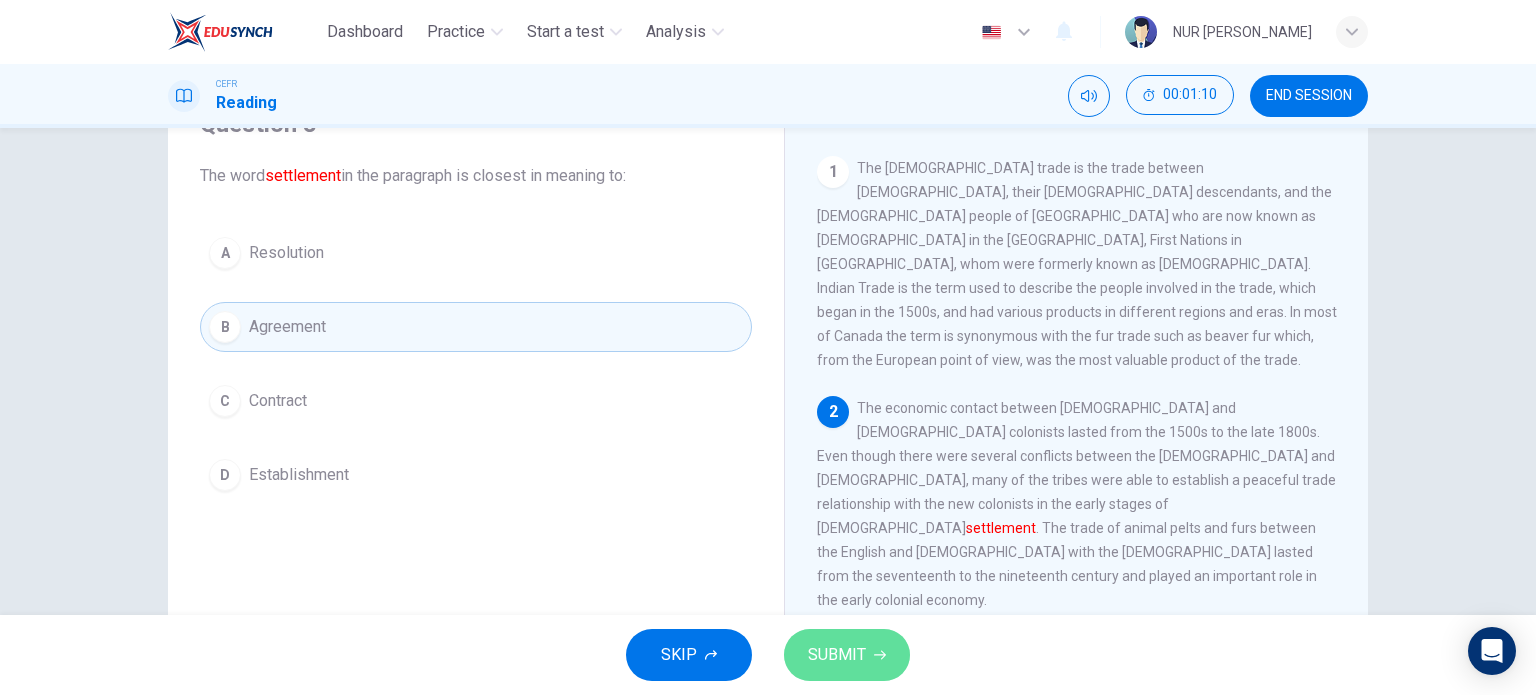 click on "SUBMIT" at bounding box center (837, 655) 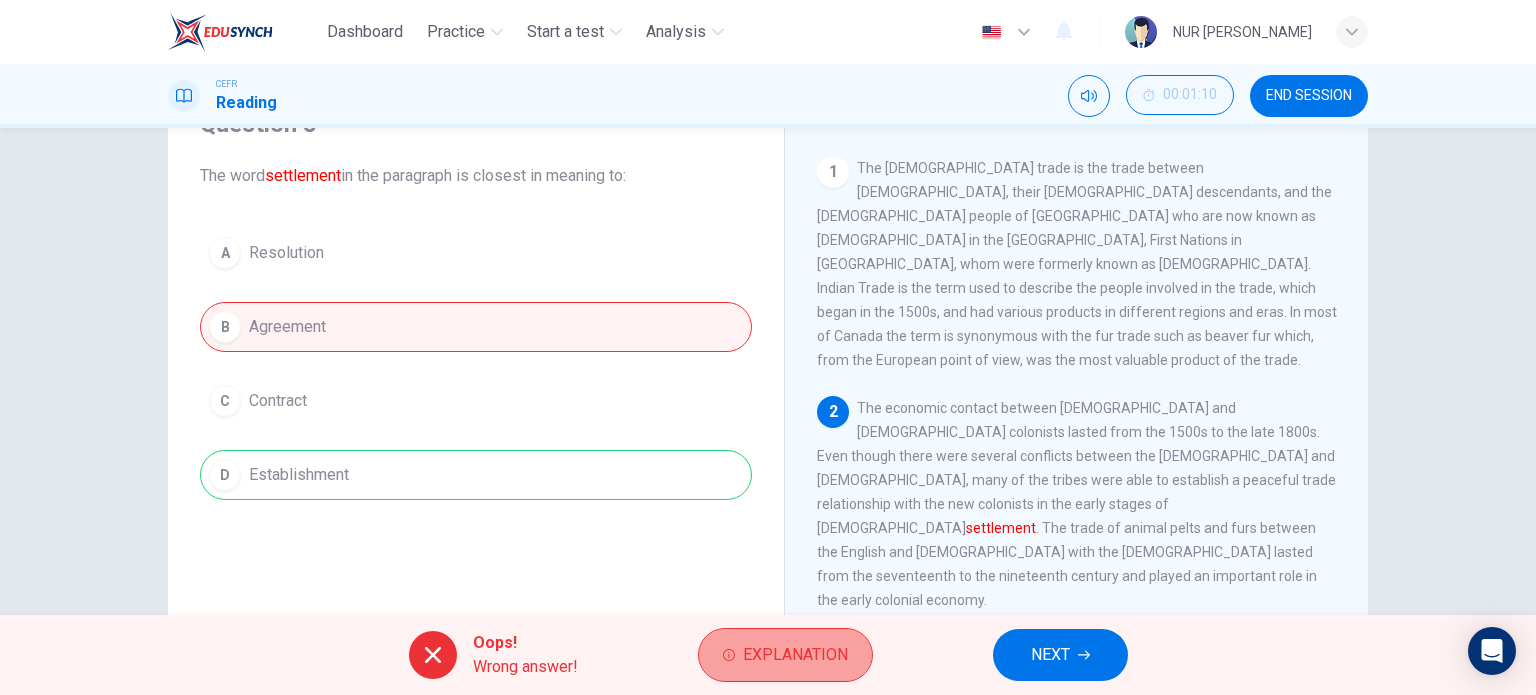 click on "Explanation" at bounding box center (795, 655) 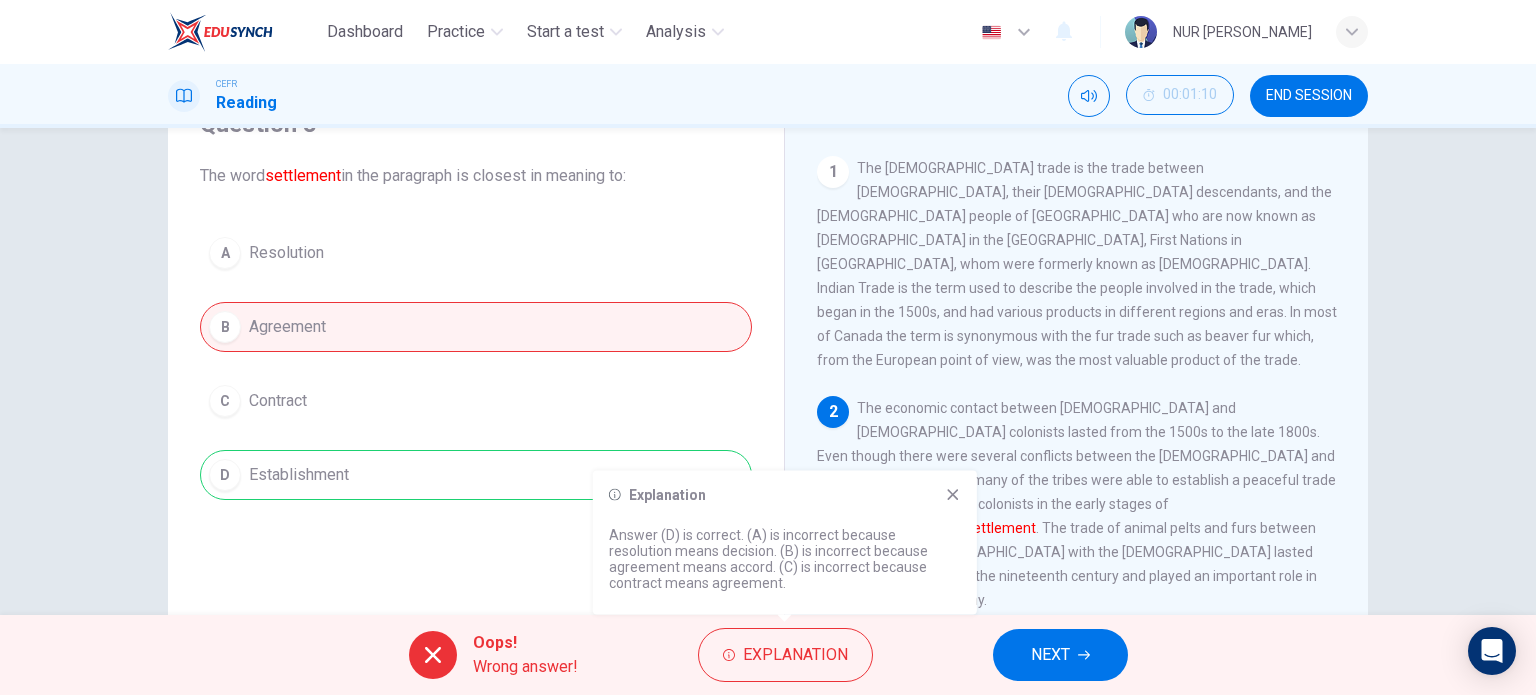 click on "Question 3 The word  settlement  in the paragraph is closest in meaning to: A Resolution B Agreement C Contract D Establishment" at bounding box center (476, 425) 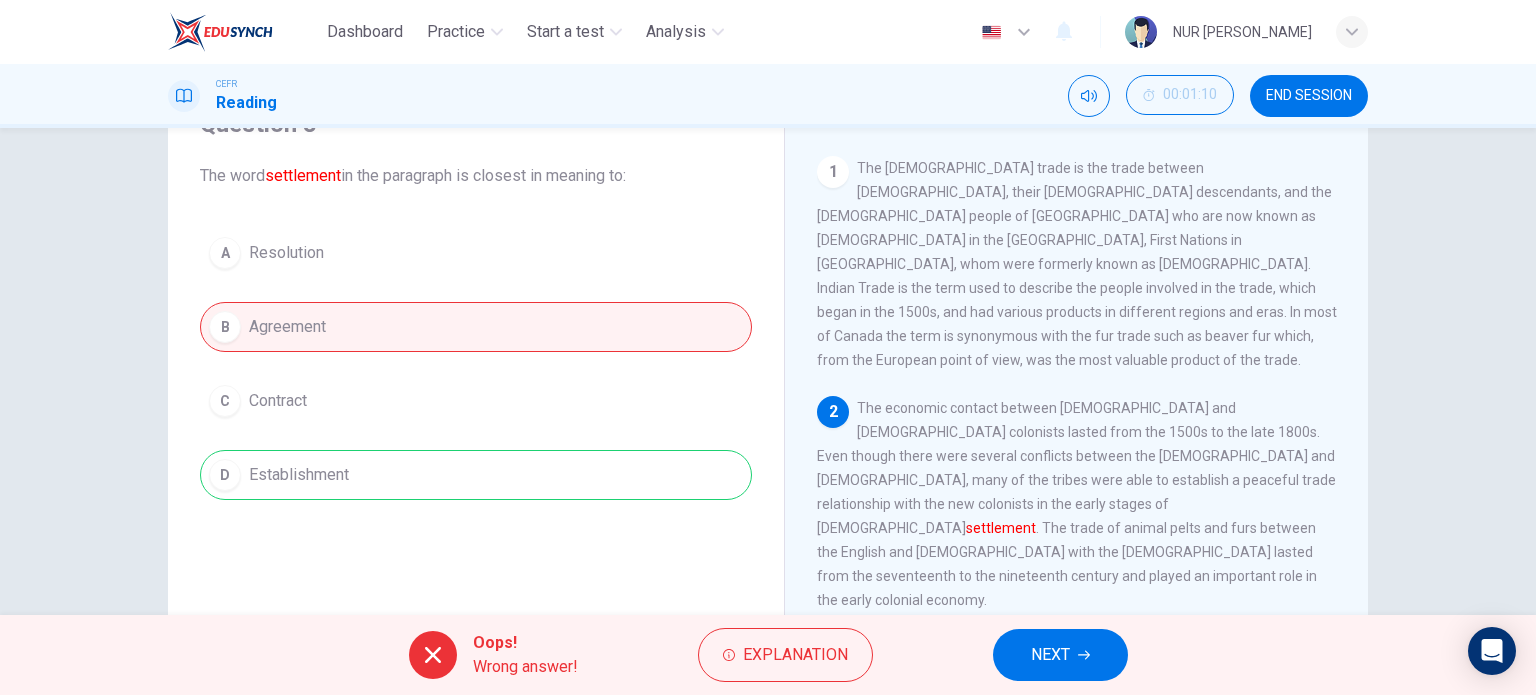 click on "NEXT" at bounding box center (1050, 655) 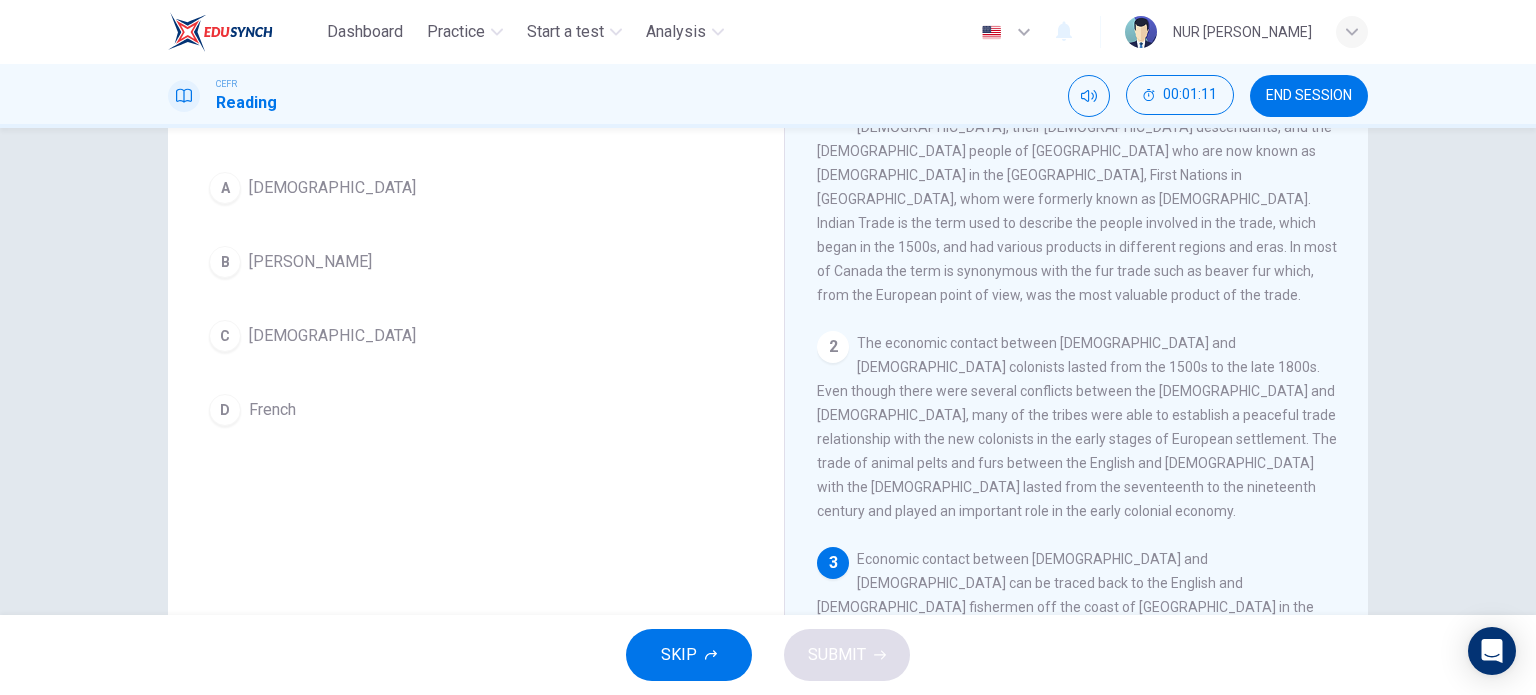 scroll, scrollTop: 200, scrollLeft: 0, axis: vertical 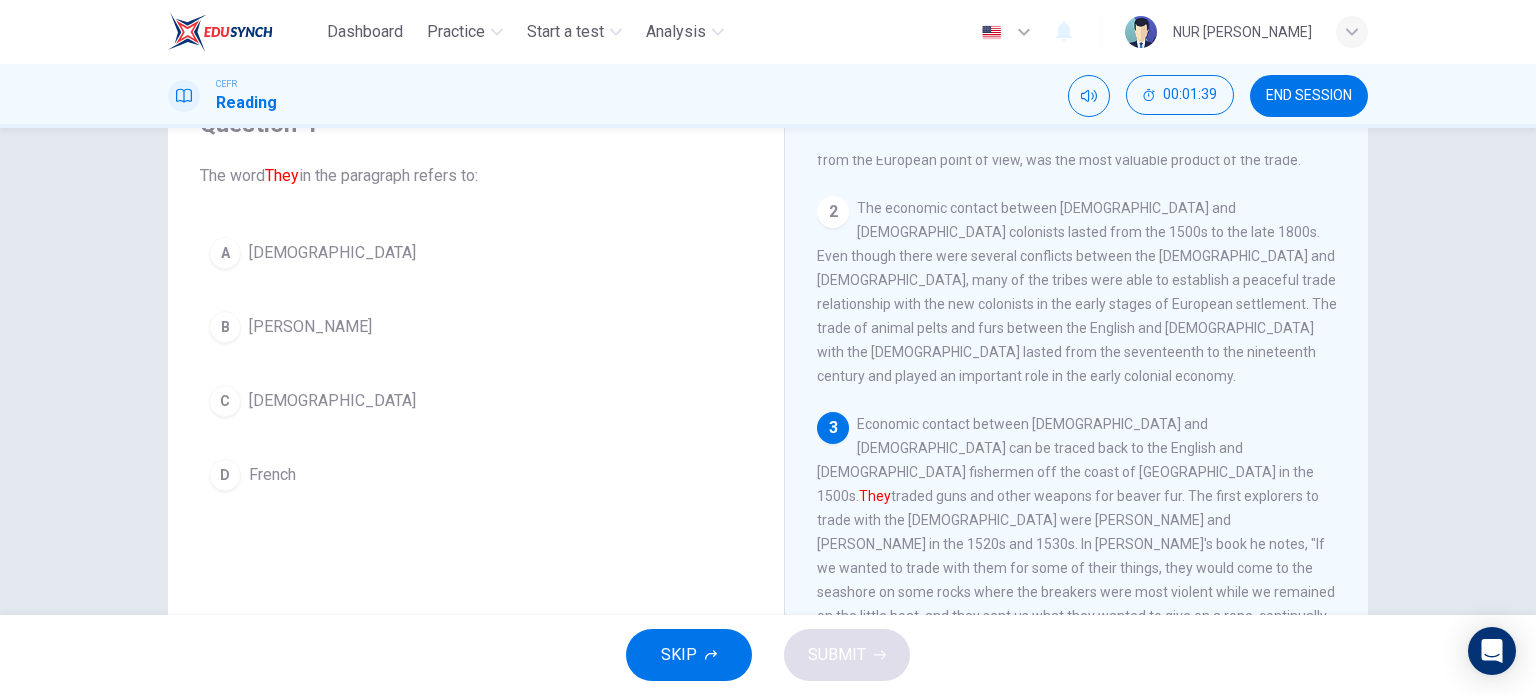 click on "[DEMOGRAPHIC_DATA]" at bounding box center (332, 253) 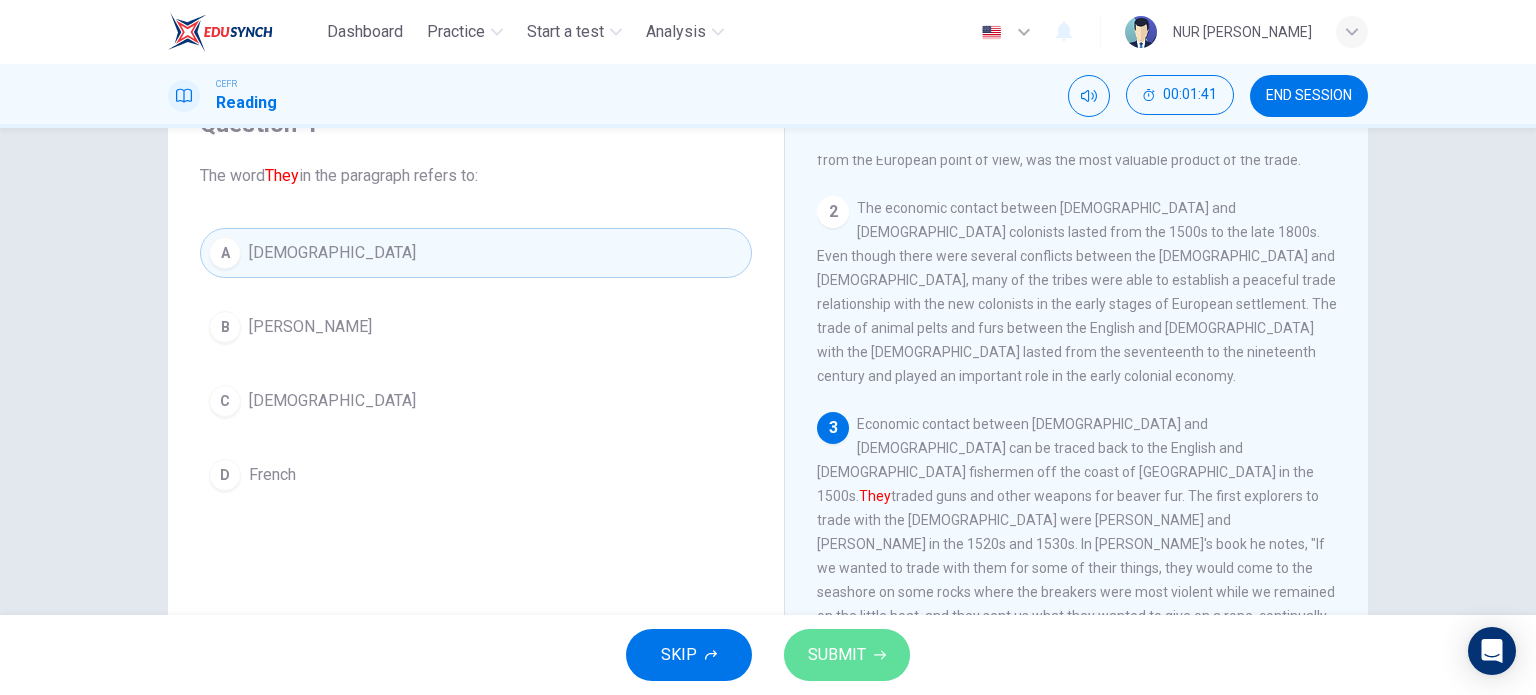 click on "SUBMIT" at bounding box center (837, 655) 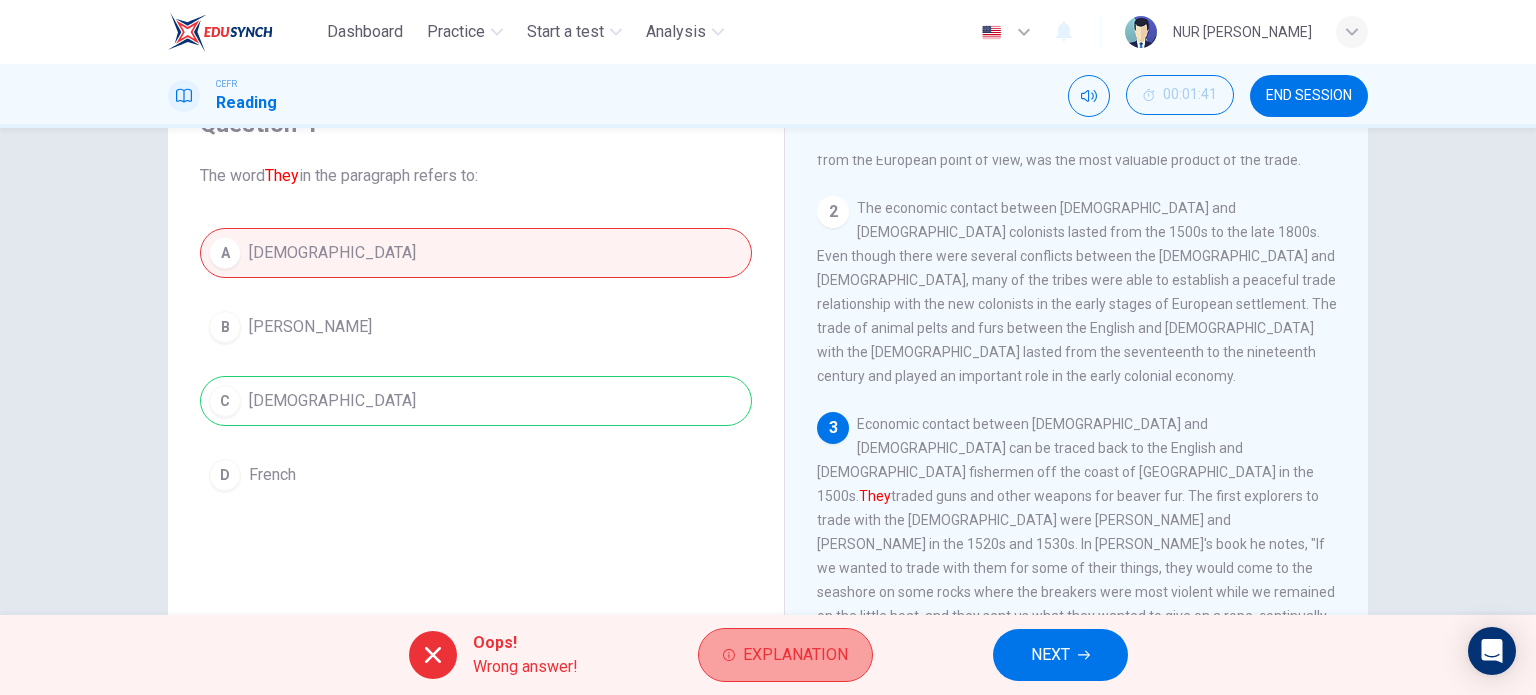 click on "Explanation" at bounding box center (795, 655) 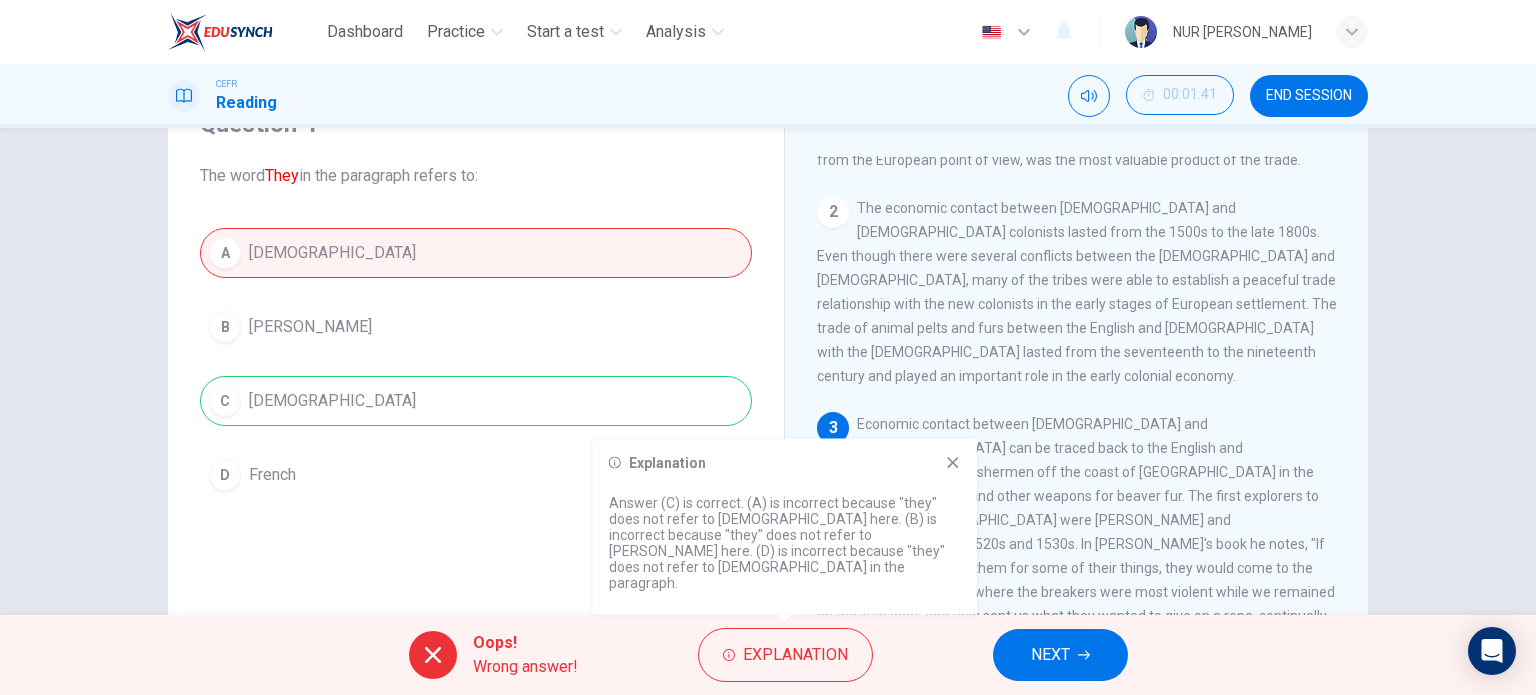 click 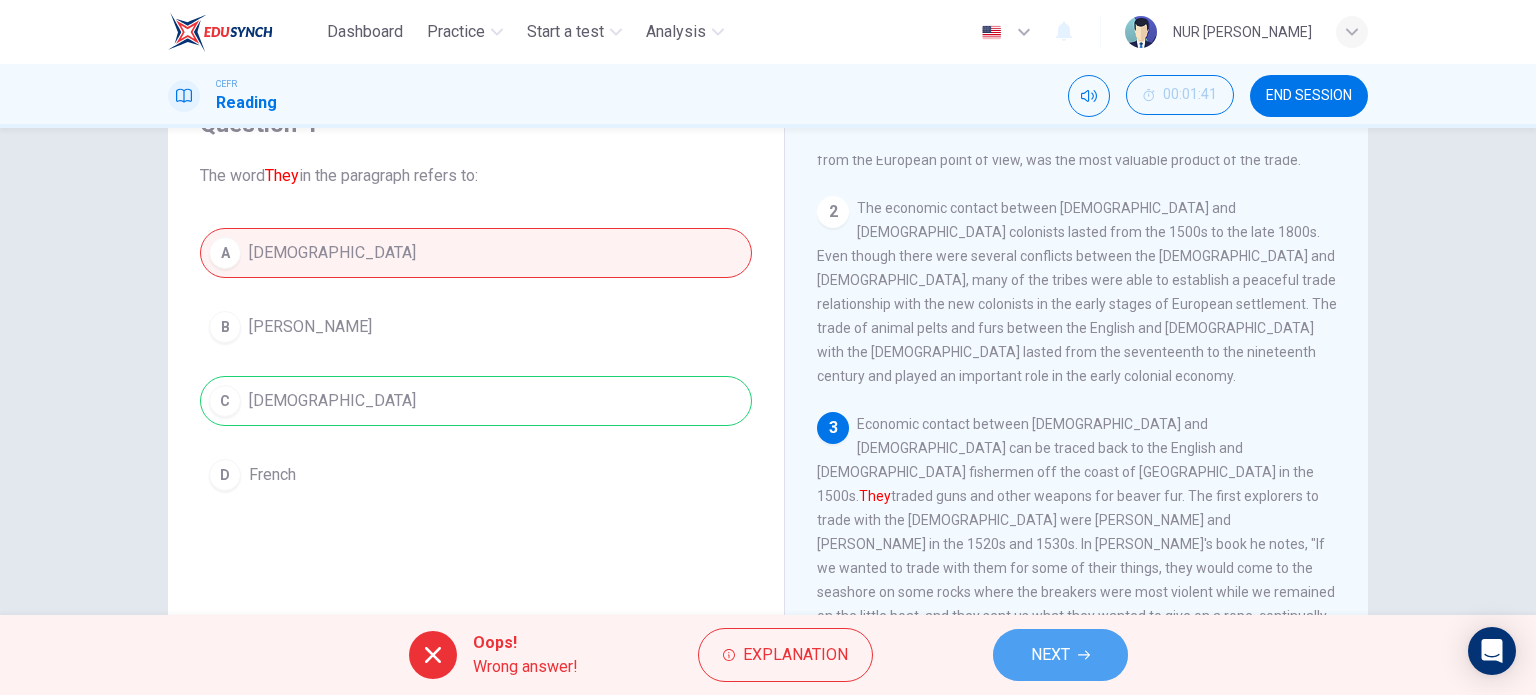 drag, startPoint x: 1028, startPoint y: 644, endPoint x: 1022, endPoint y: 631, distance: 14.3178215 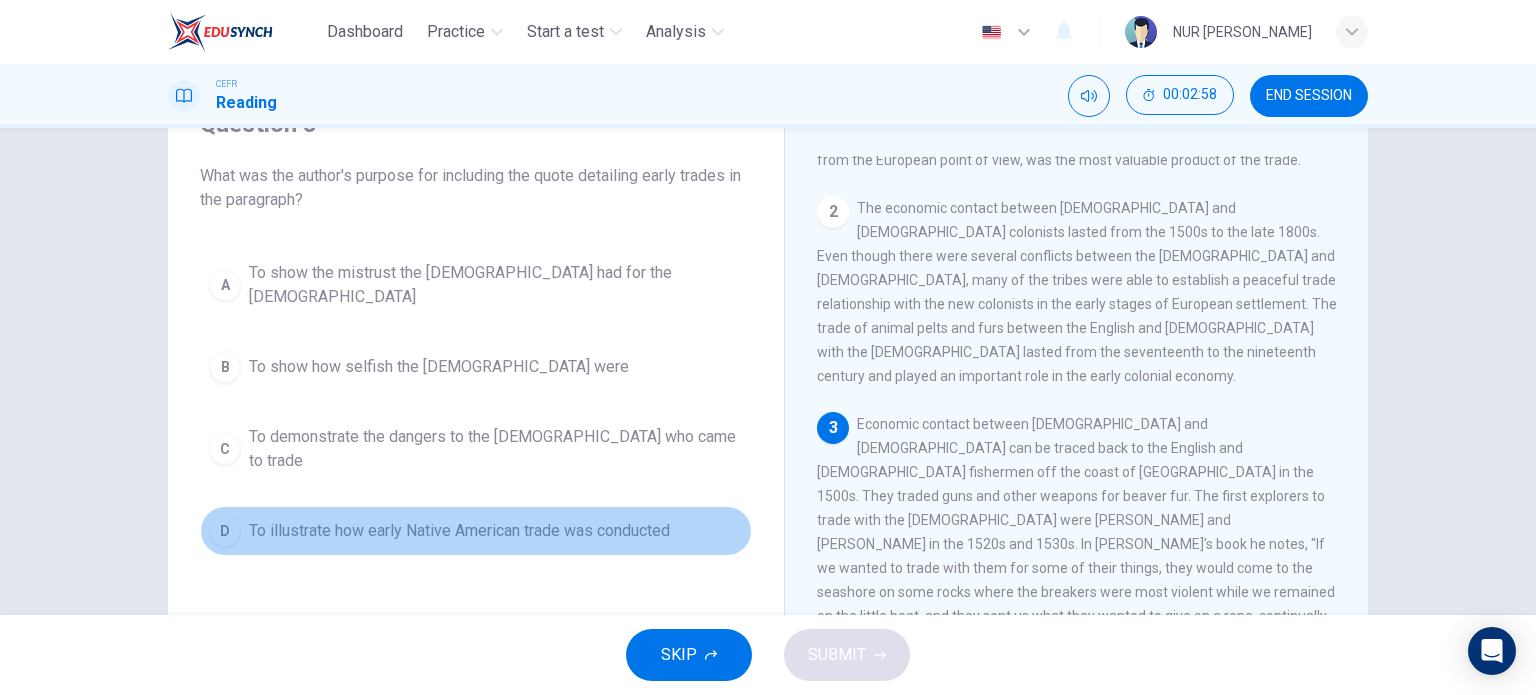 click on "To illustrate how early Native American trade was conducted" at bounding box center [459, 531] 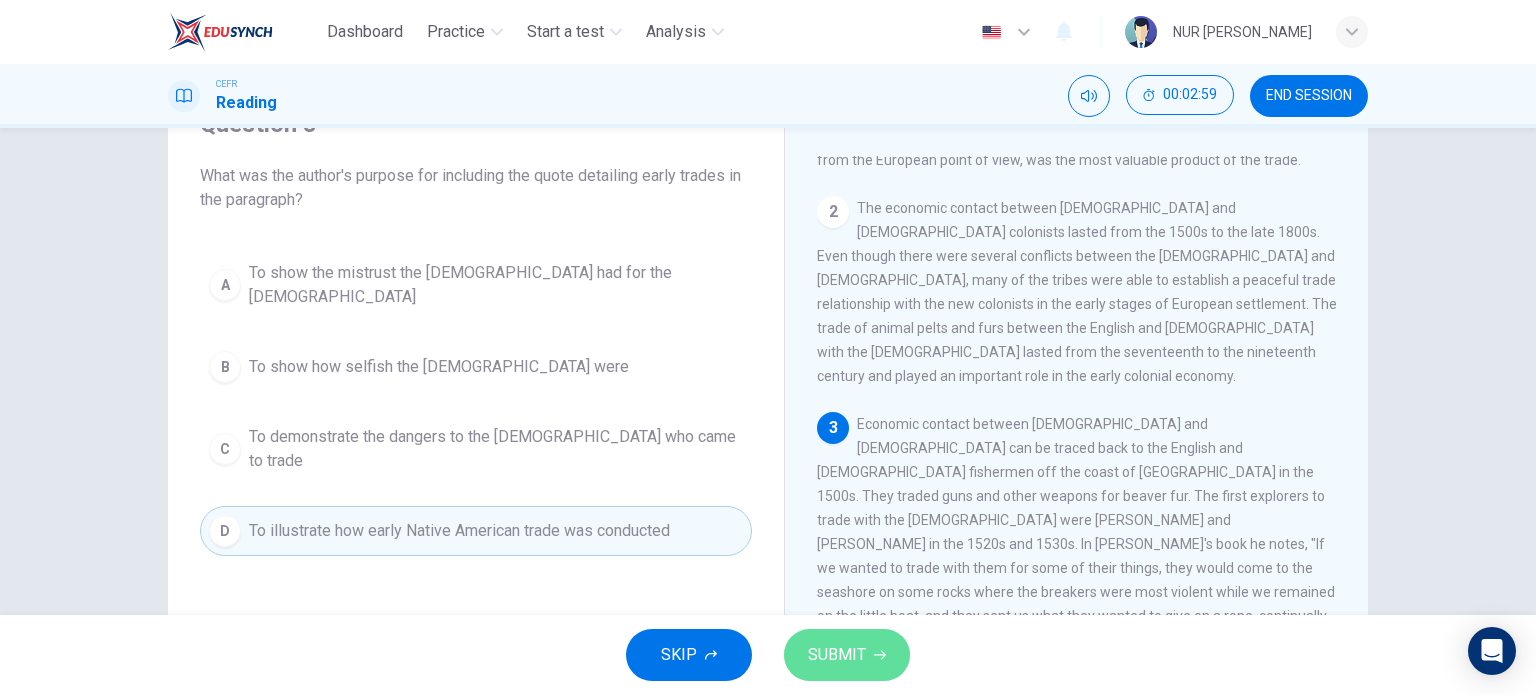 click on "SUBMIT" at bounding box center (837, 655) 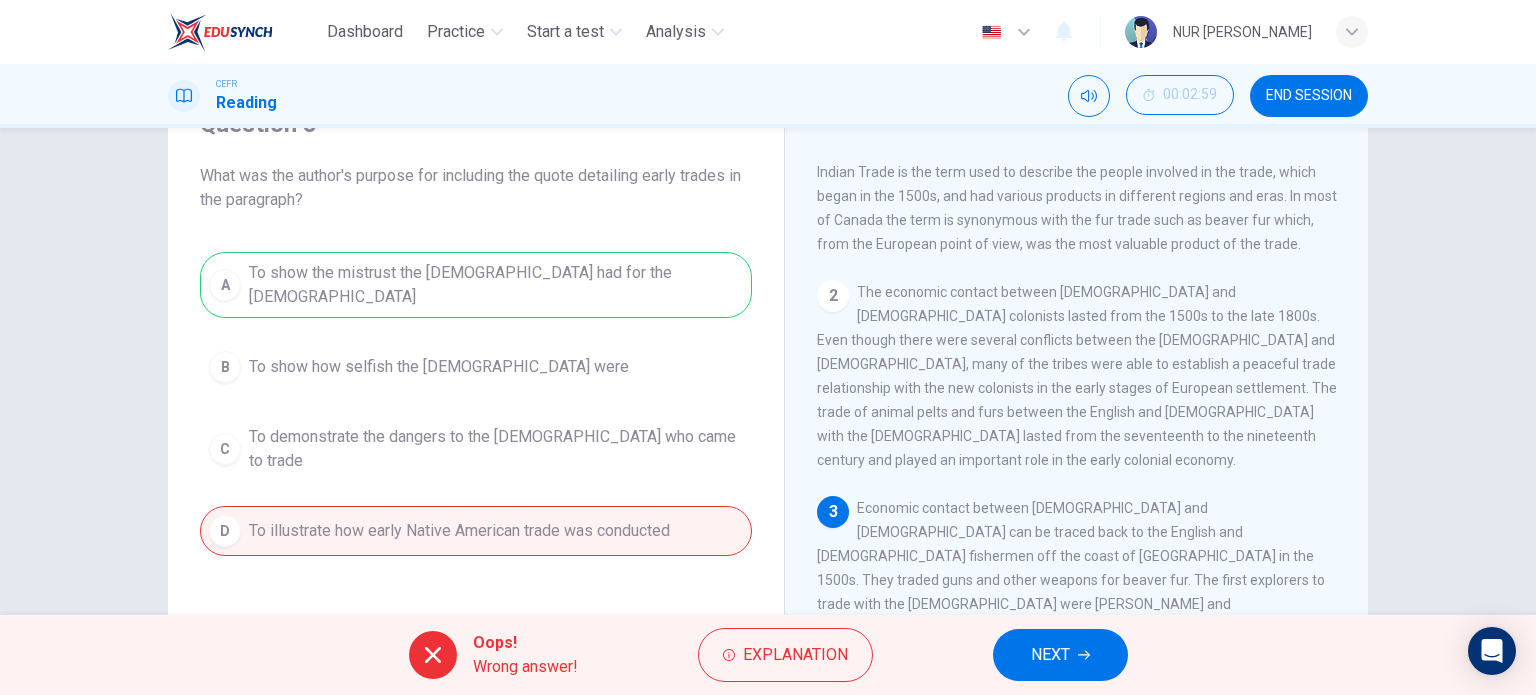 scroll, scrollTop: 0, scrollLeft: 0, axis: both 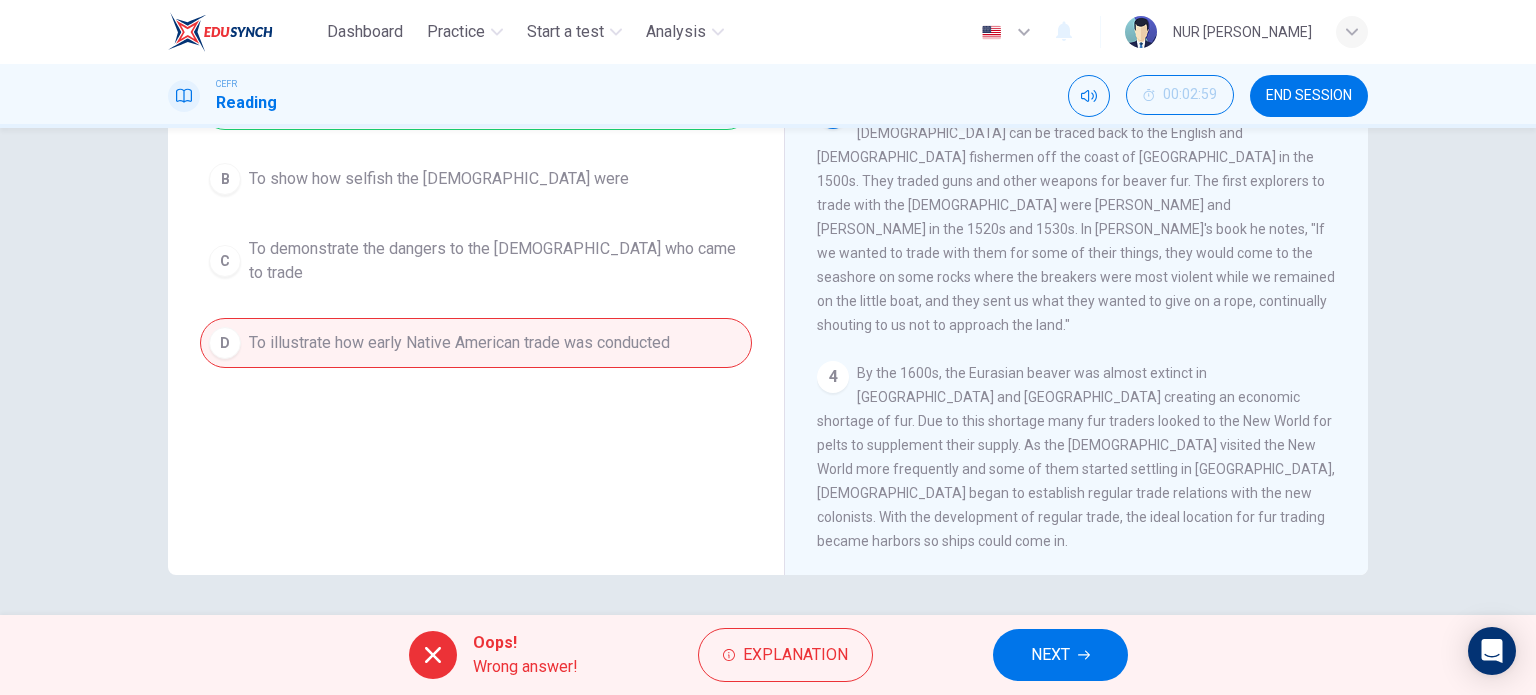 click on "NEXT" at bounding box center (1060, 655) 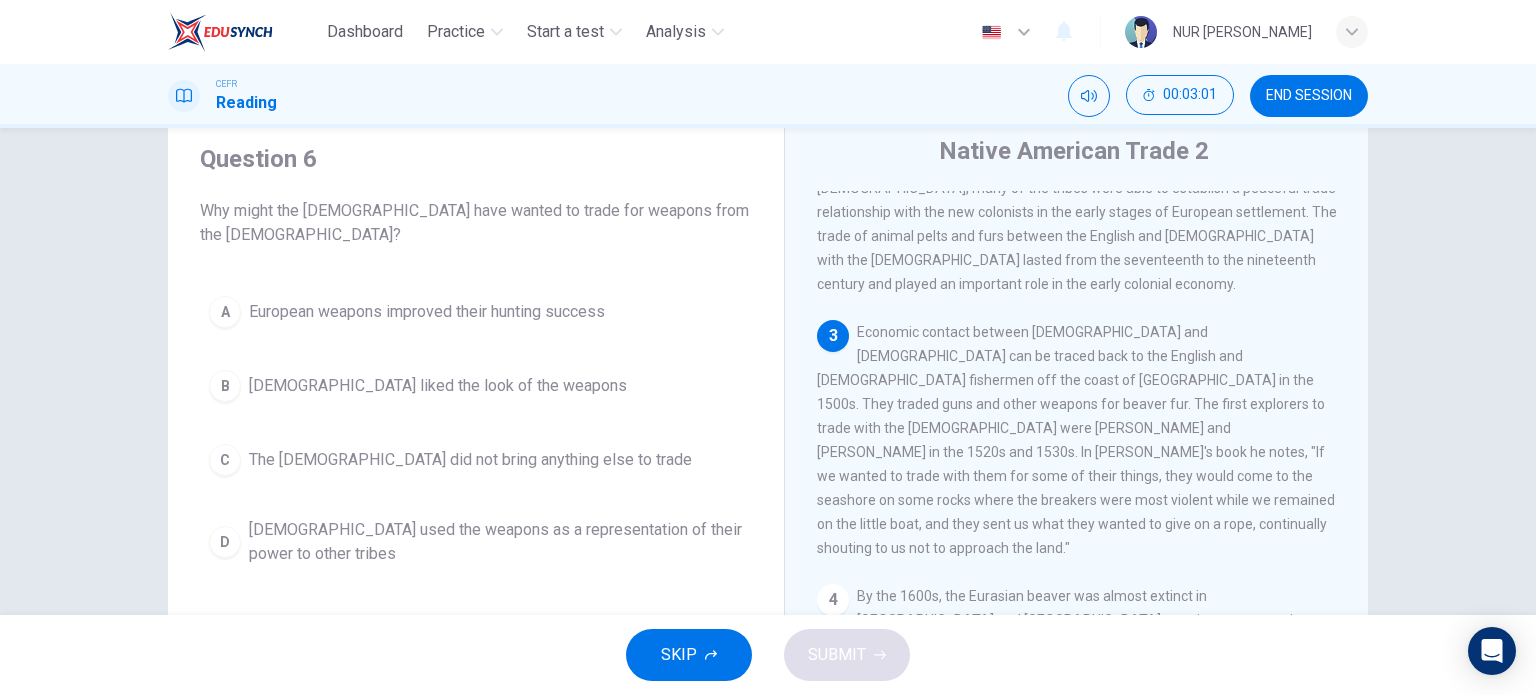 scroll, scrollTop: 100, scrollLeft: 0, axis: vertical 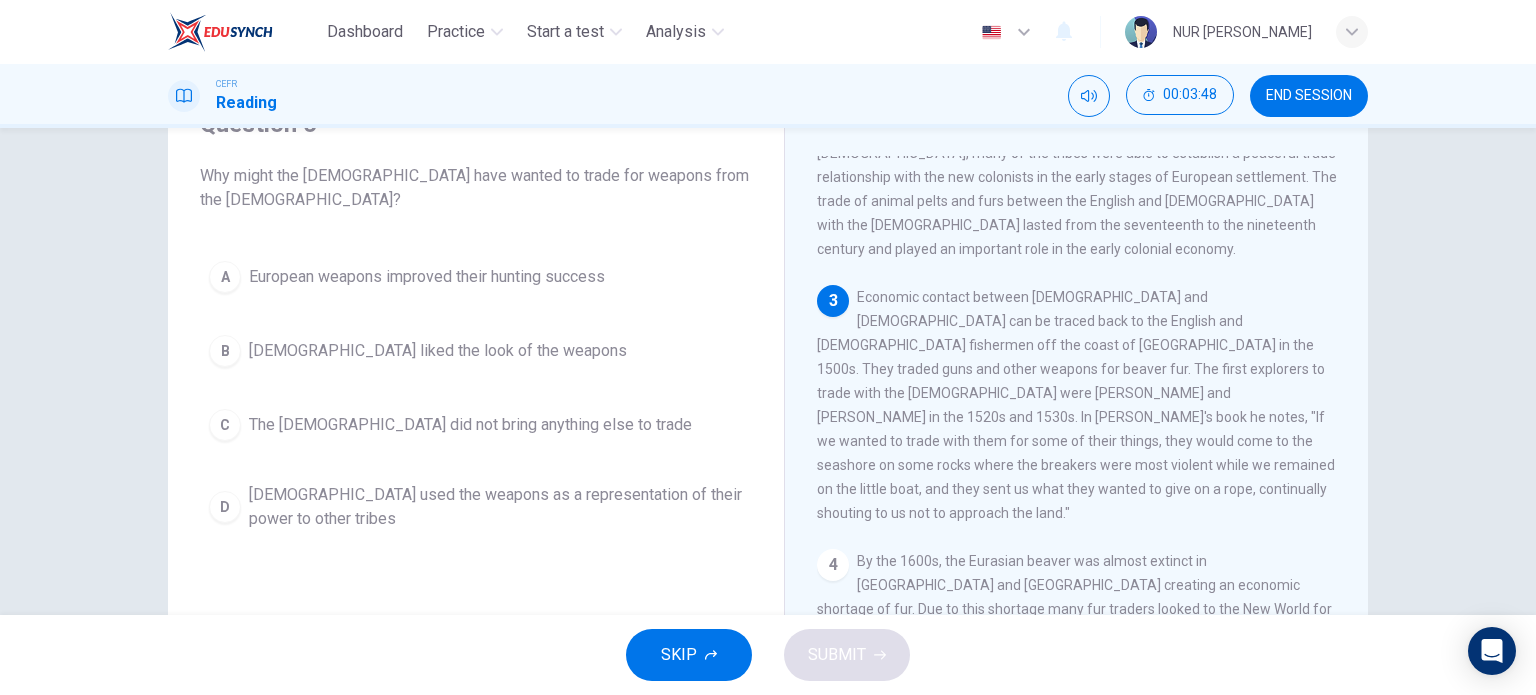 click on "[DEMOGRAPHIC_DATA] used the weapons as a representation of their power to other tribes" at bounding box center [496, 507] 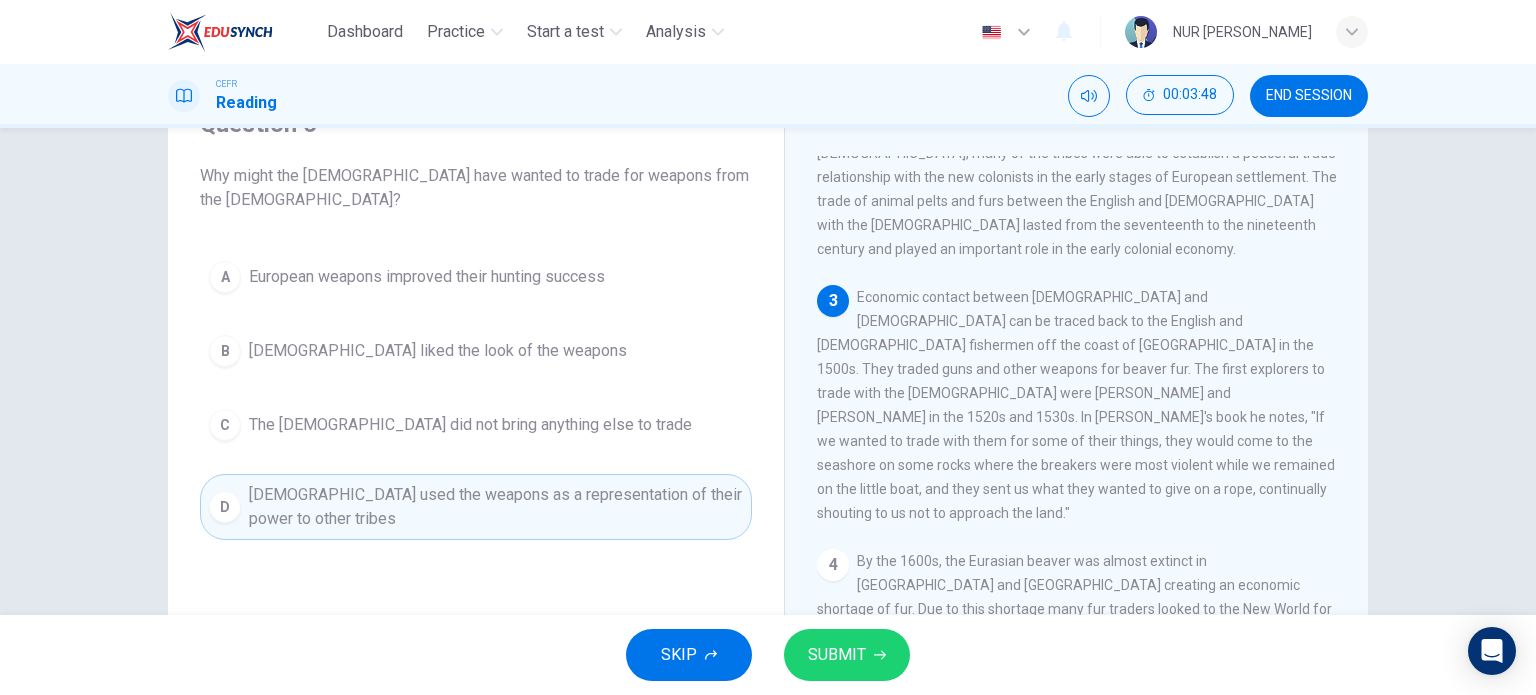 click on "SUBMIT" at bounding box center [847, 655] 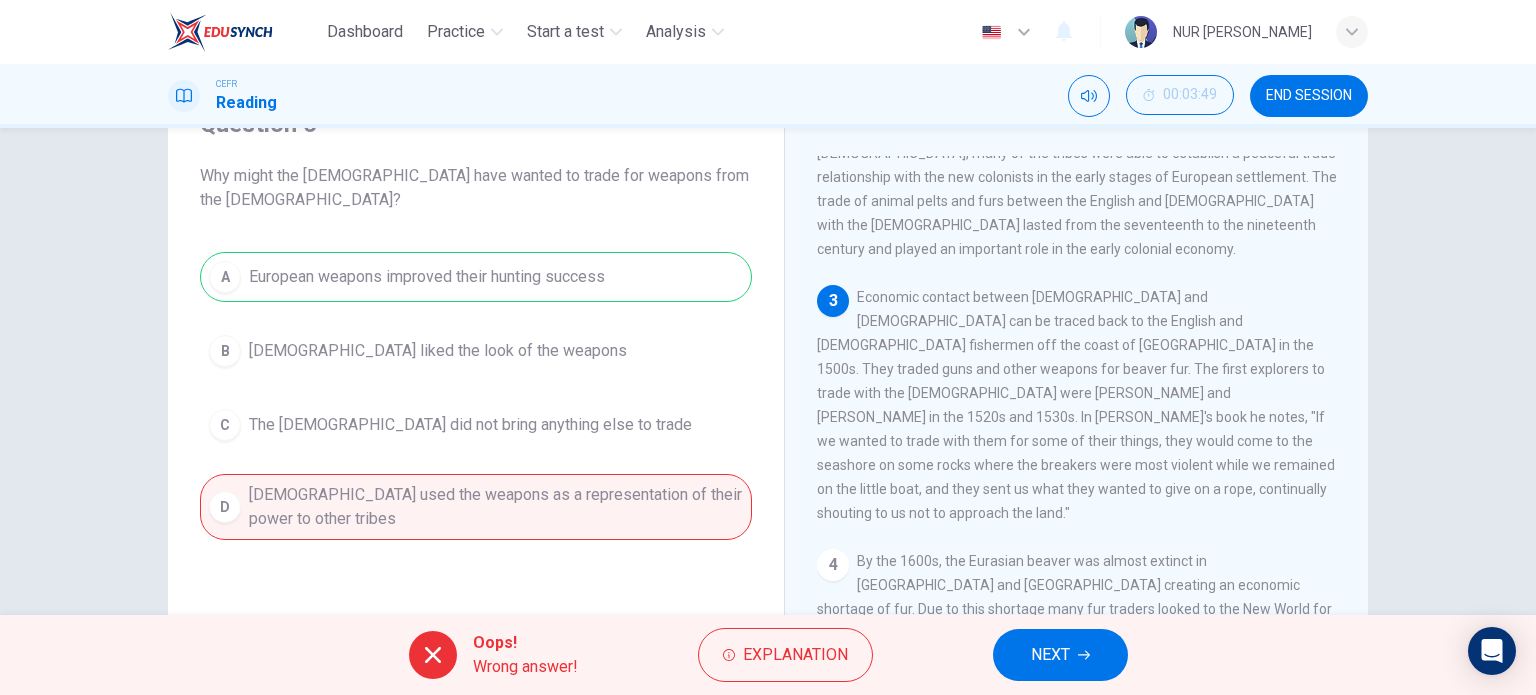 click on "NEXT" at bounding box center [1060, 655] 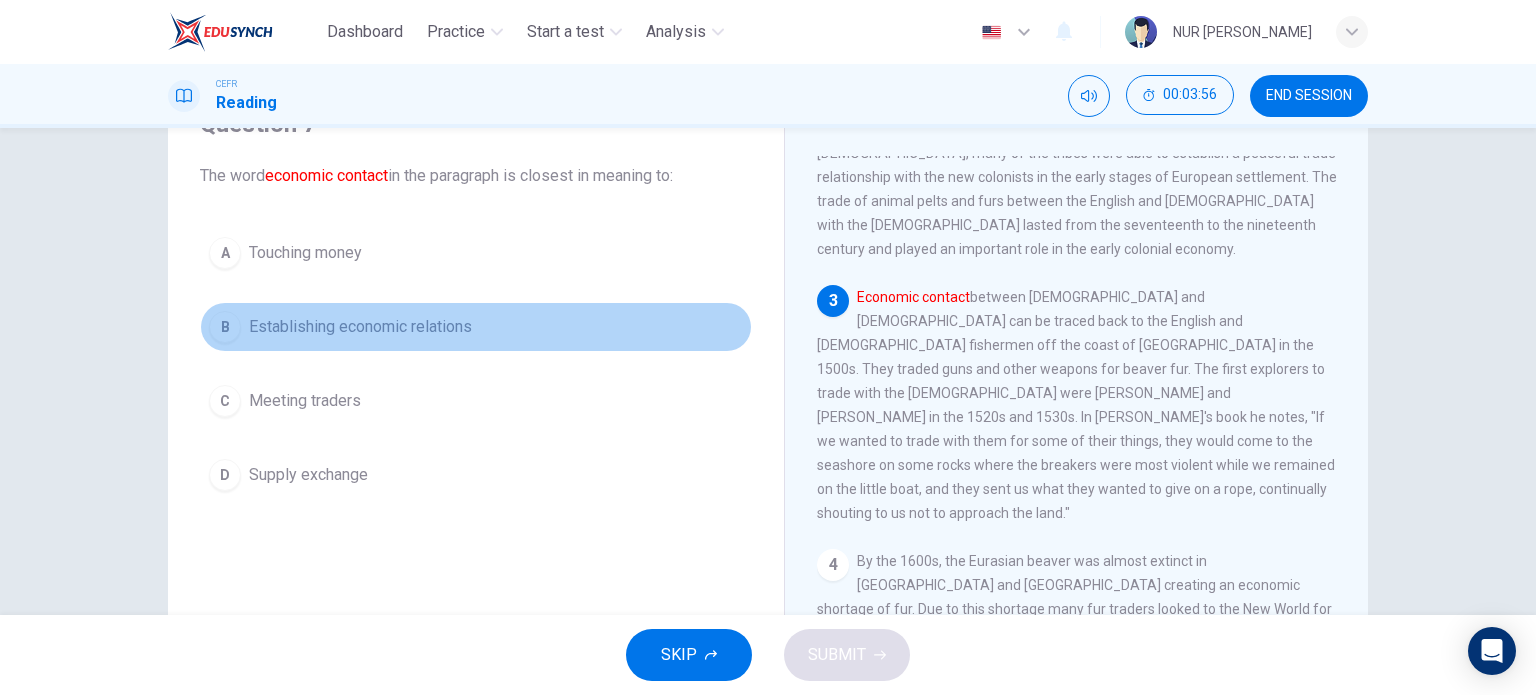 click on "Establishing economic relations" at bounding box center (360, 327) 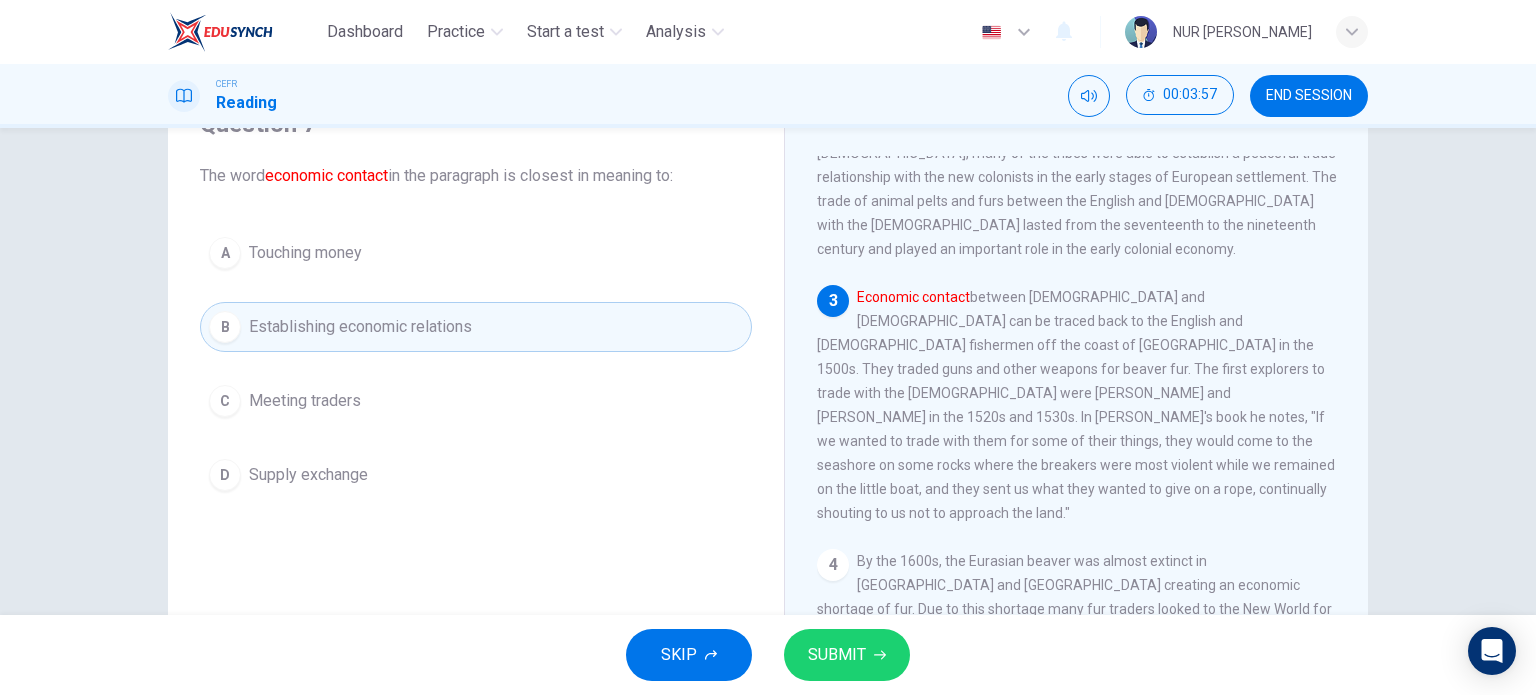 click on "SUBMIT" at bounding box center [847, 655] 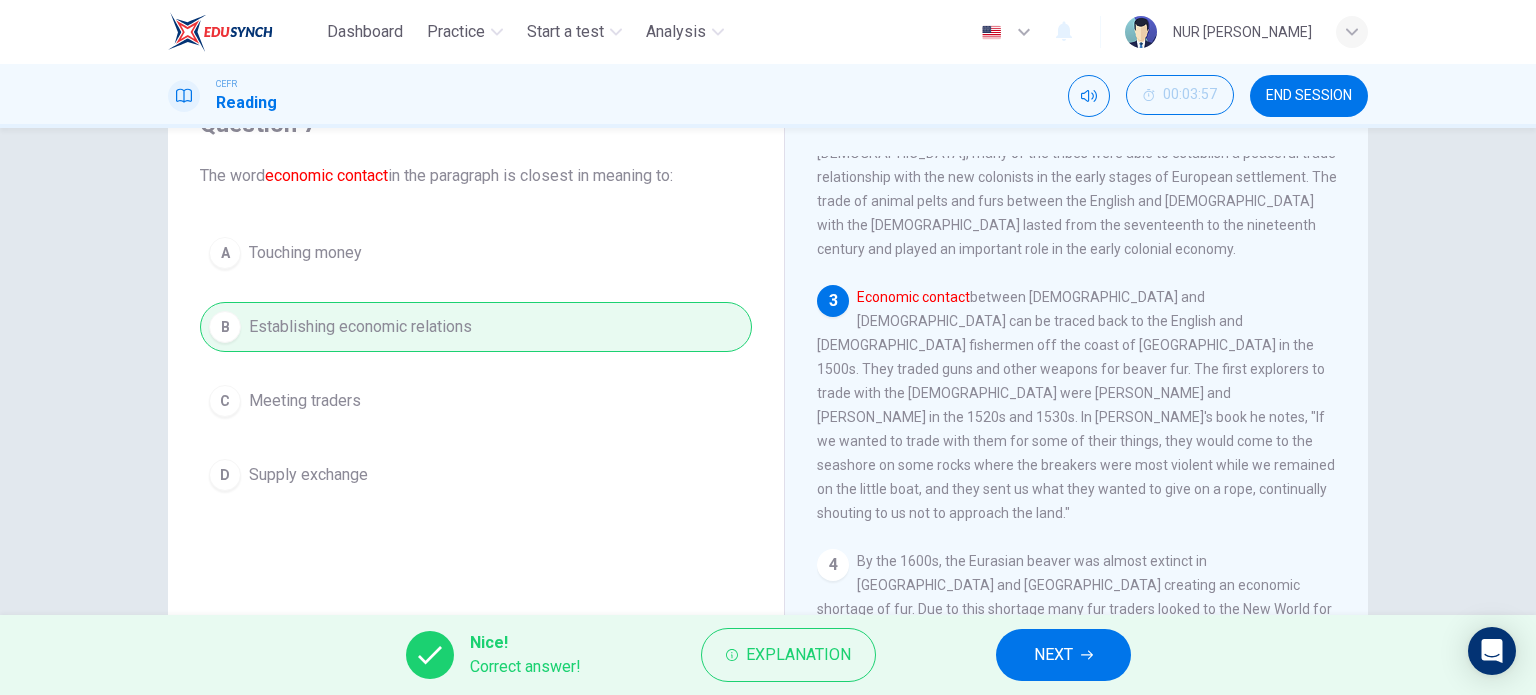 click on "NEXT" at bounding box center (1053, 655) 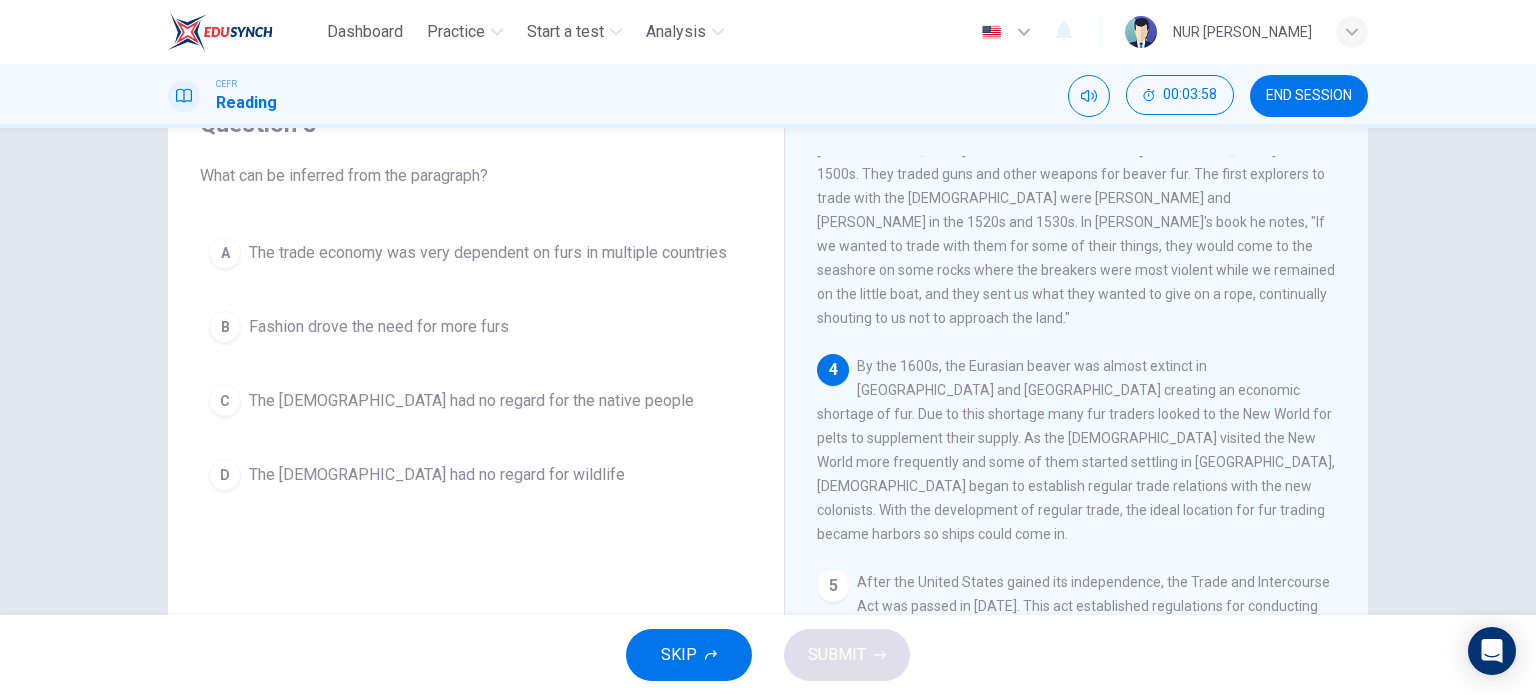 scroll, scrollTop: 527, scrollLeft: 0, axis: vertical 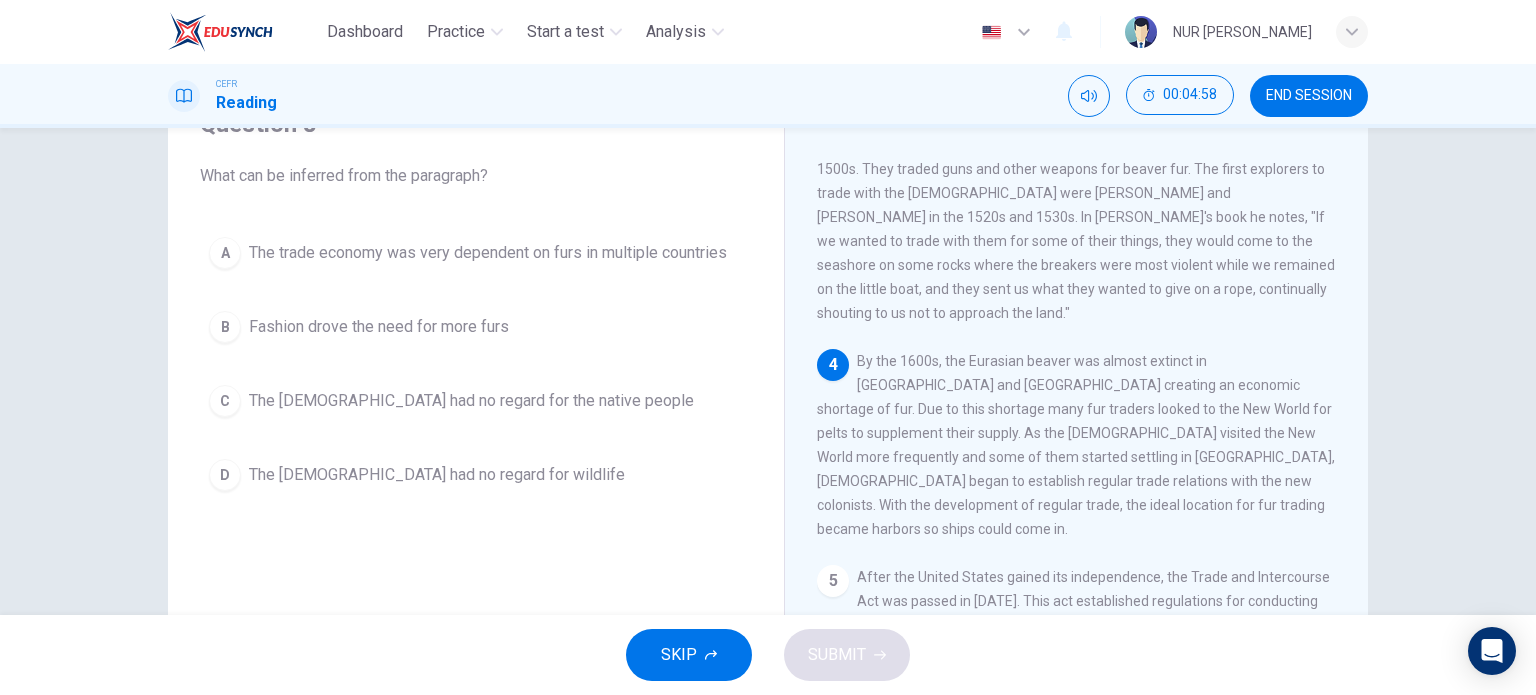 click on "B Fashion drove the need for more furs" at bounding box center [476, 327] 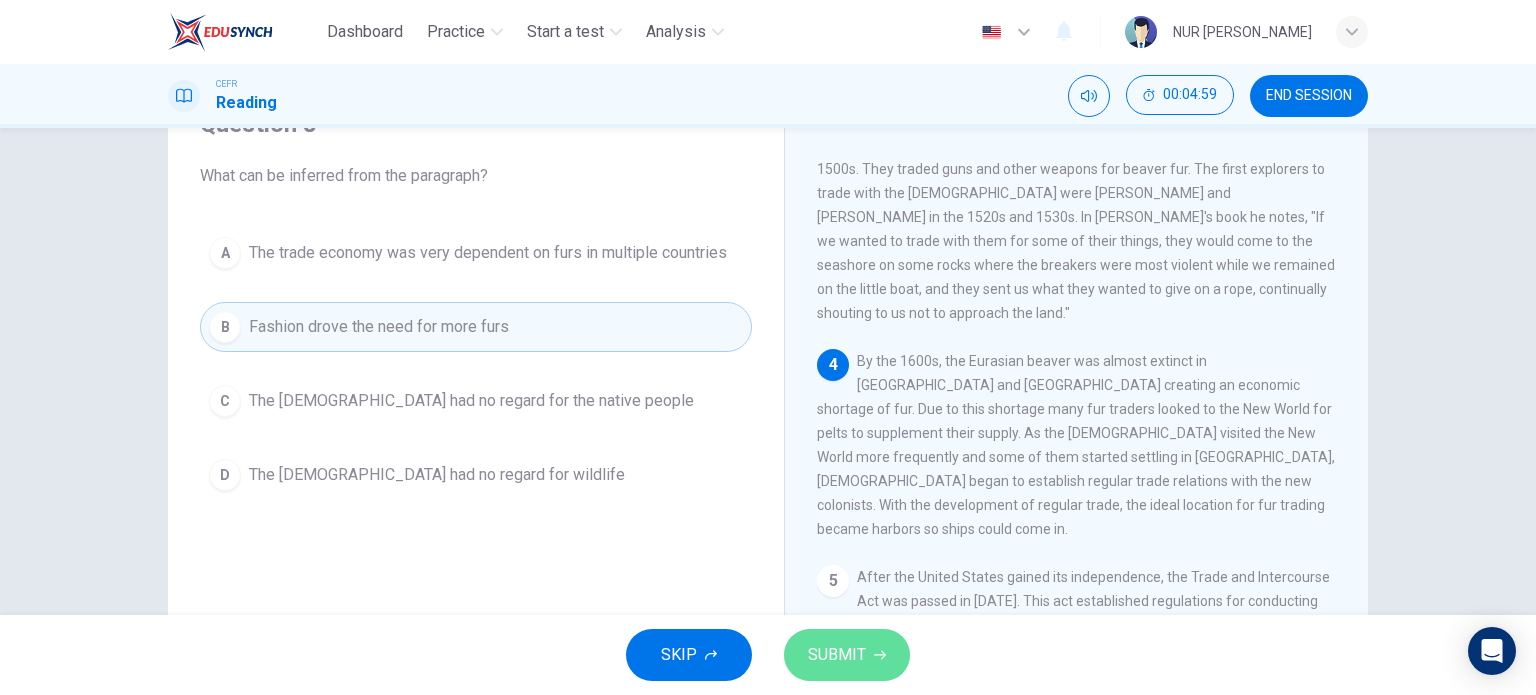 click on "SUBMIT" at bounding box center (847, 655) 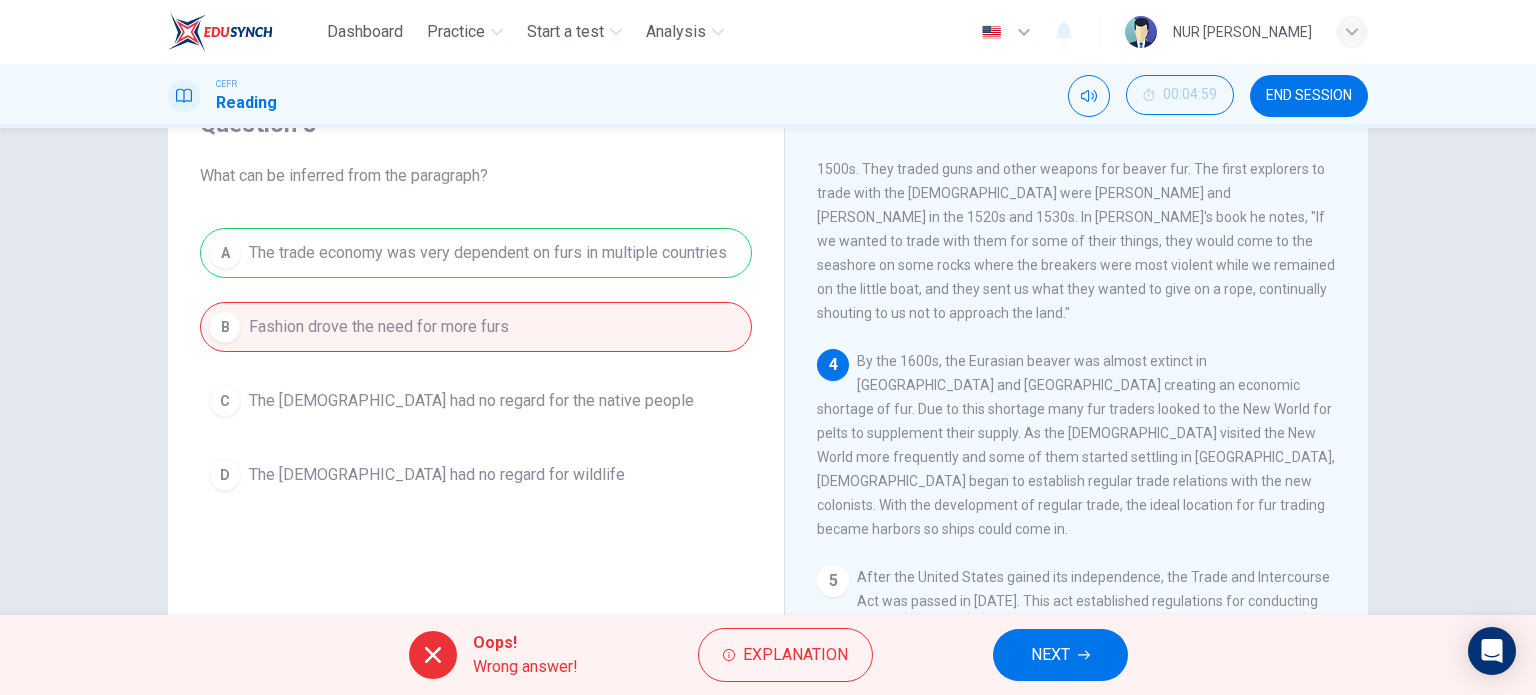 click on "NEXT" at bounding box center (1050, 655) 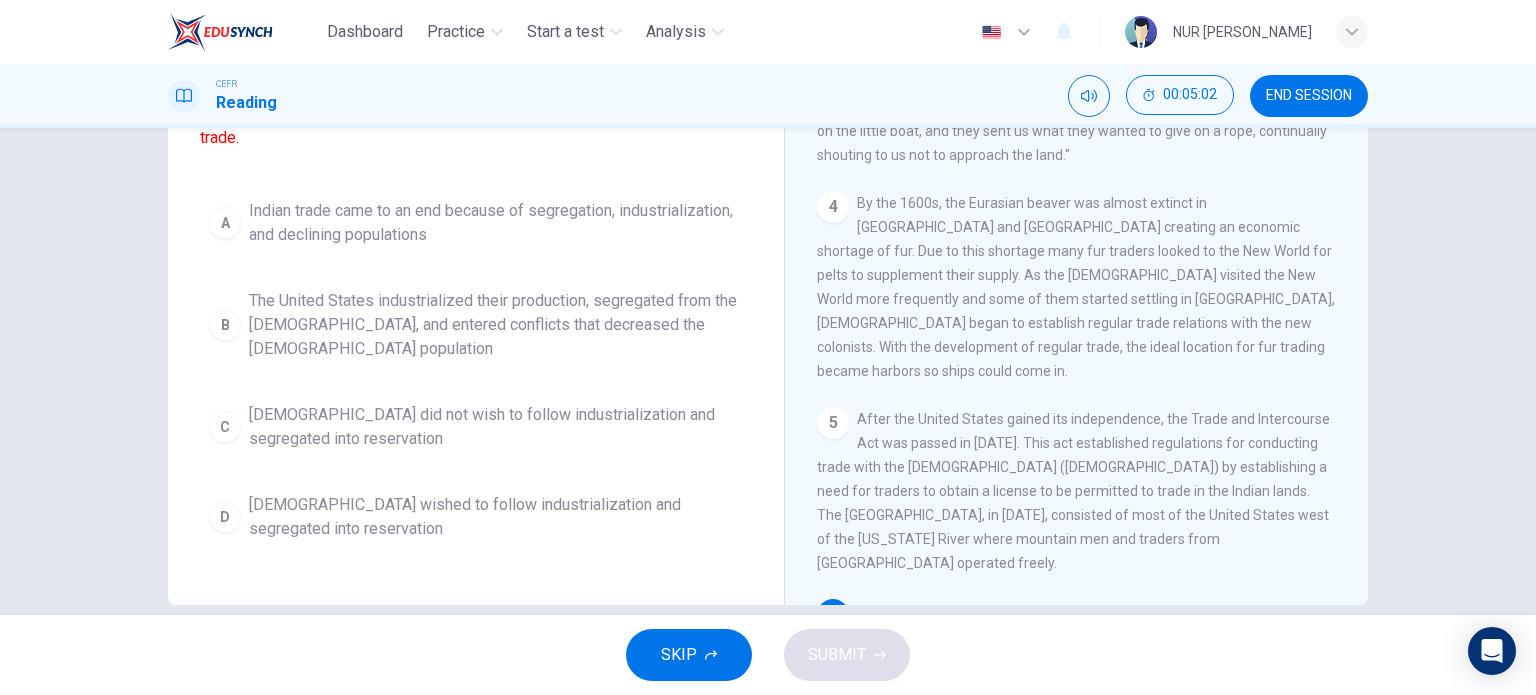 scroll, scrollTop: 288, scrollLeft: 0, axis: vertical 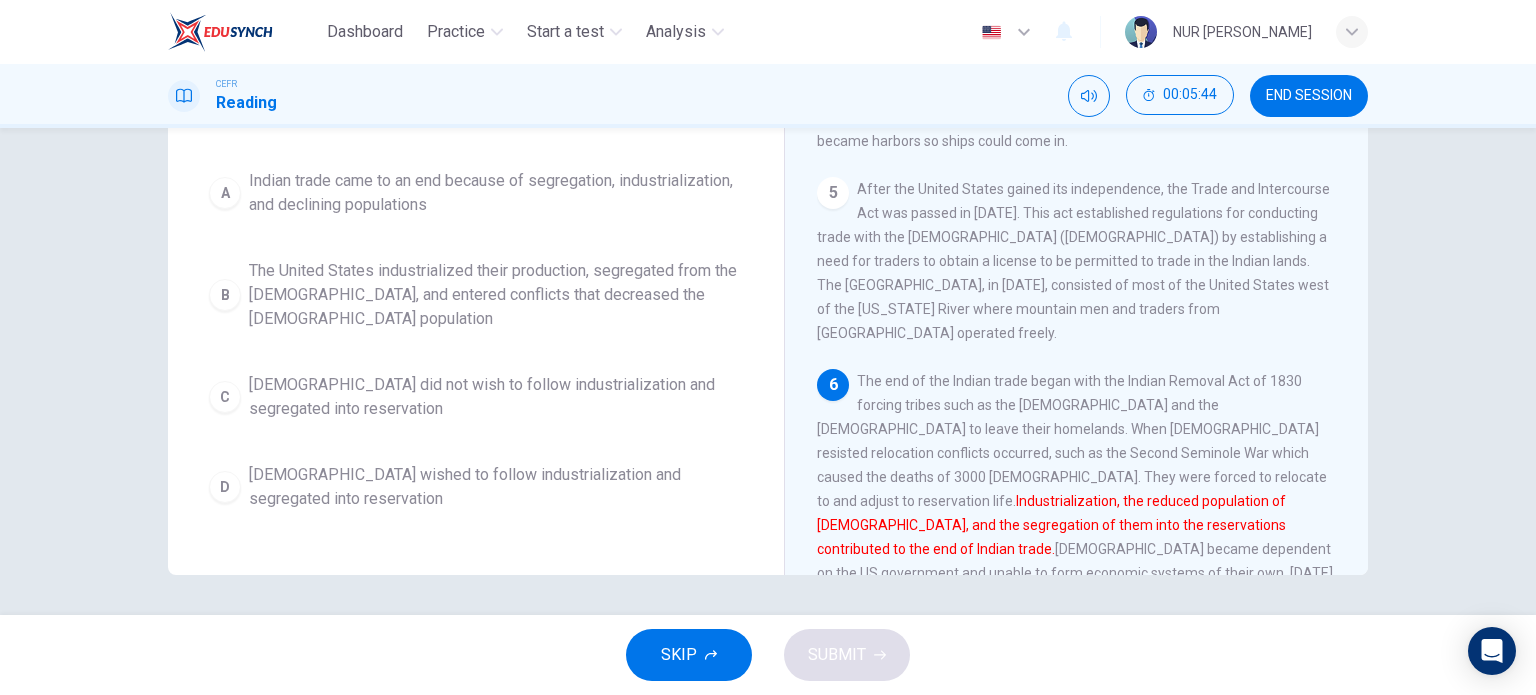 click on "The United States industrialized their production, segregated from the [DEMOGRAPHIC_DATA], and entered conflicts that decreased the [DEMOGRAPHIC_DATA] population" at bounding box center [496, 295] 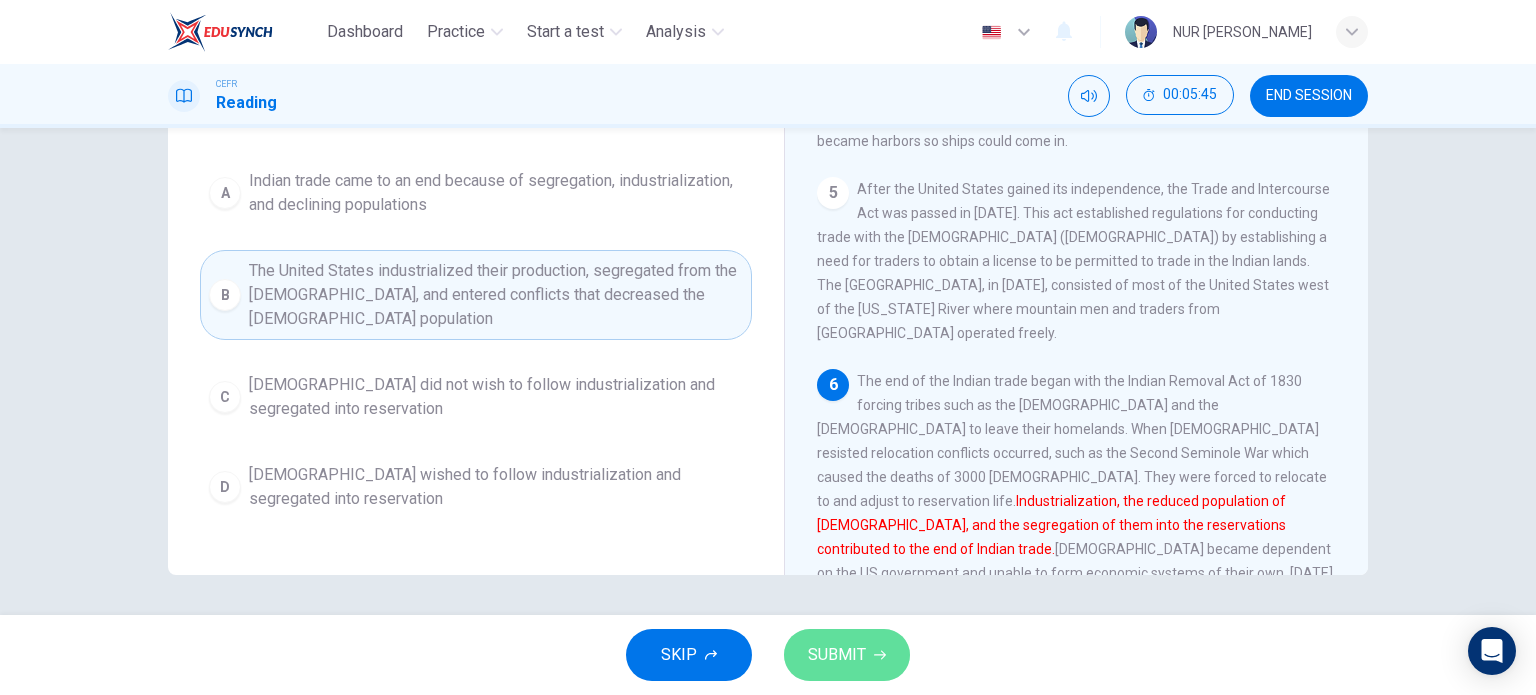 click 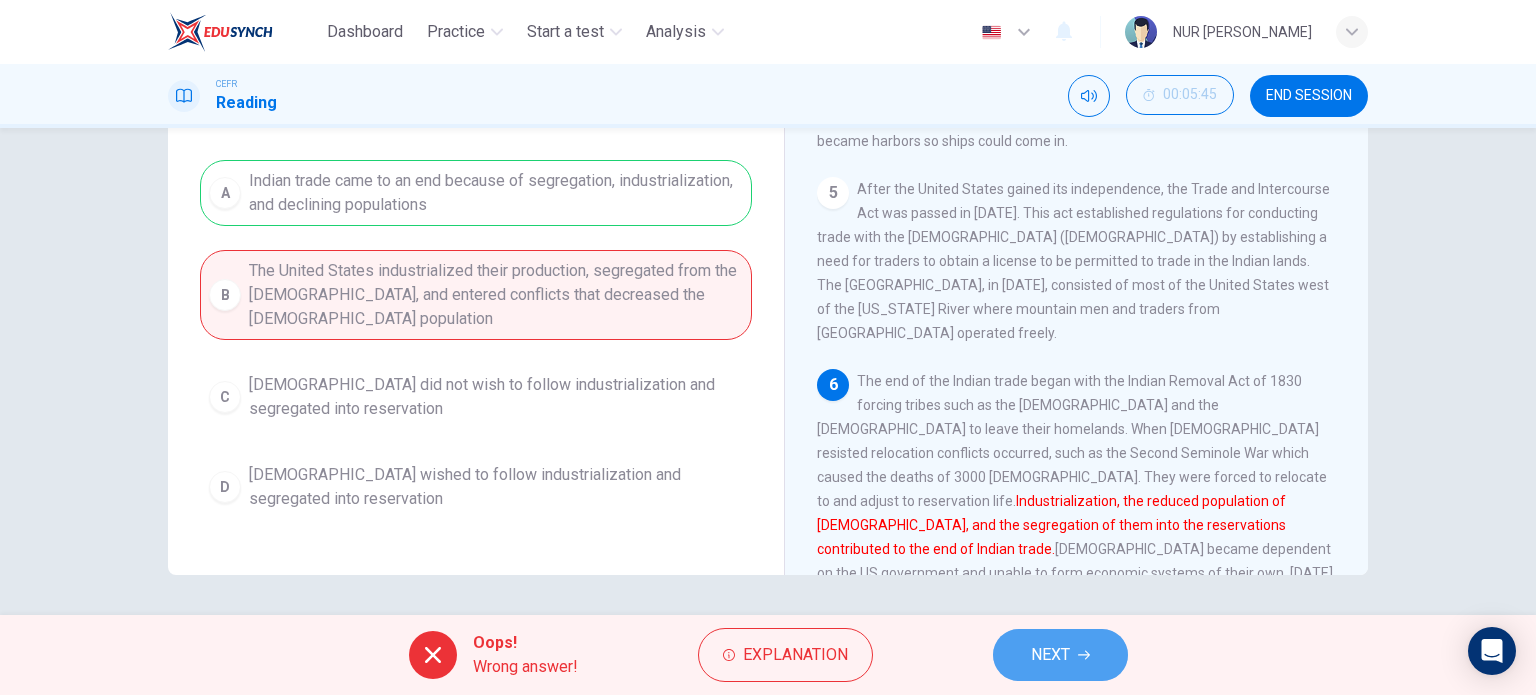 click on "NEXT" at bounding box center [1060, 655] 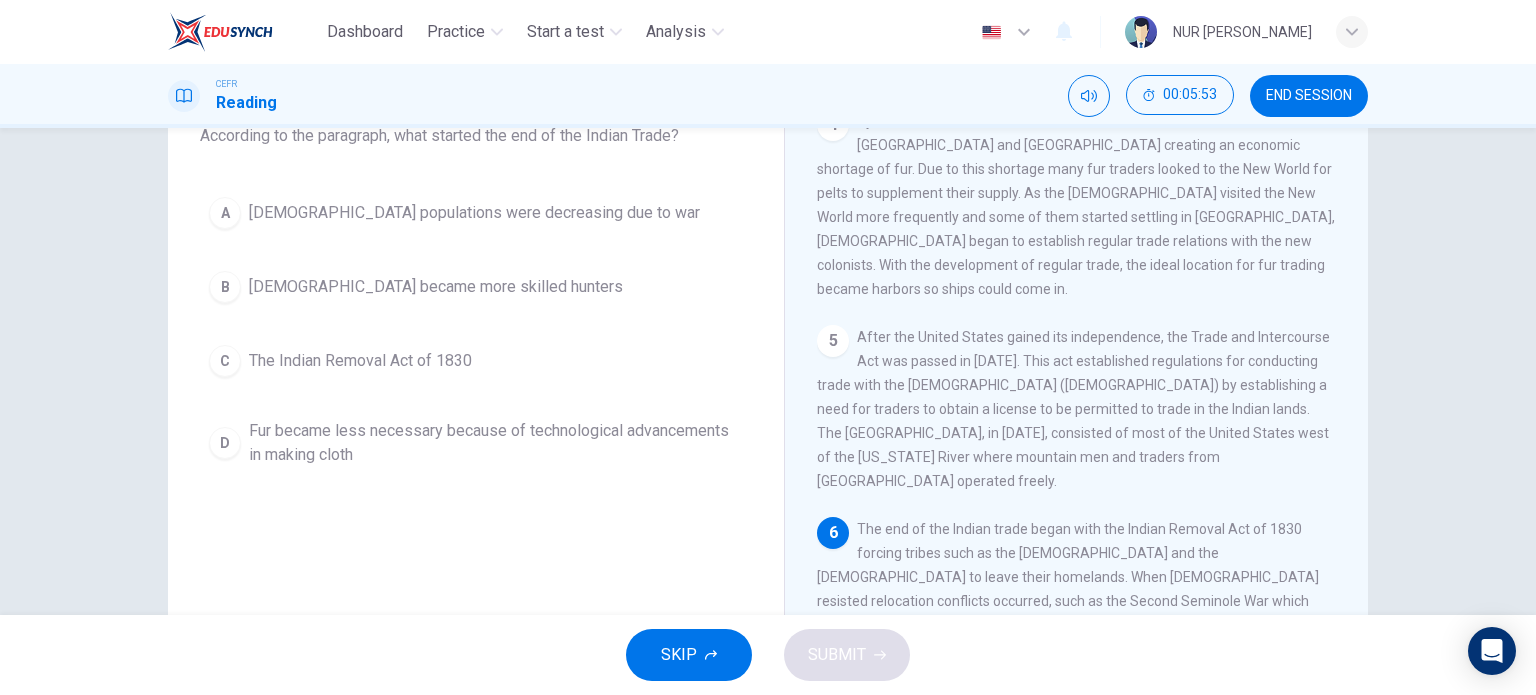 scroll, scrollTop: 200, scrollLeft: 0, axis: vertical 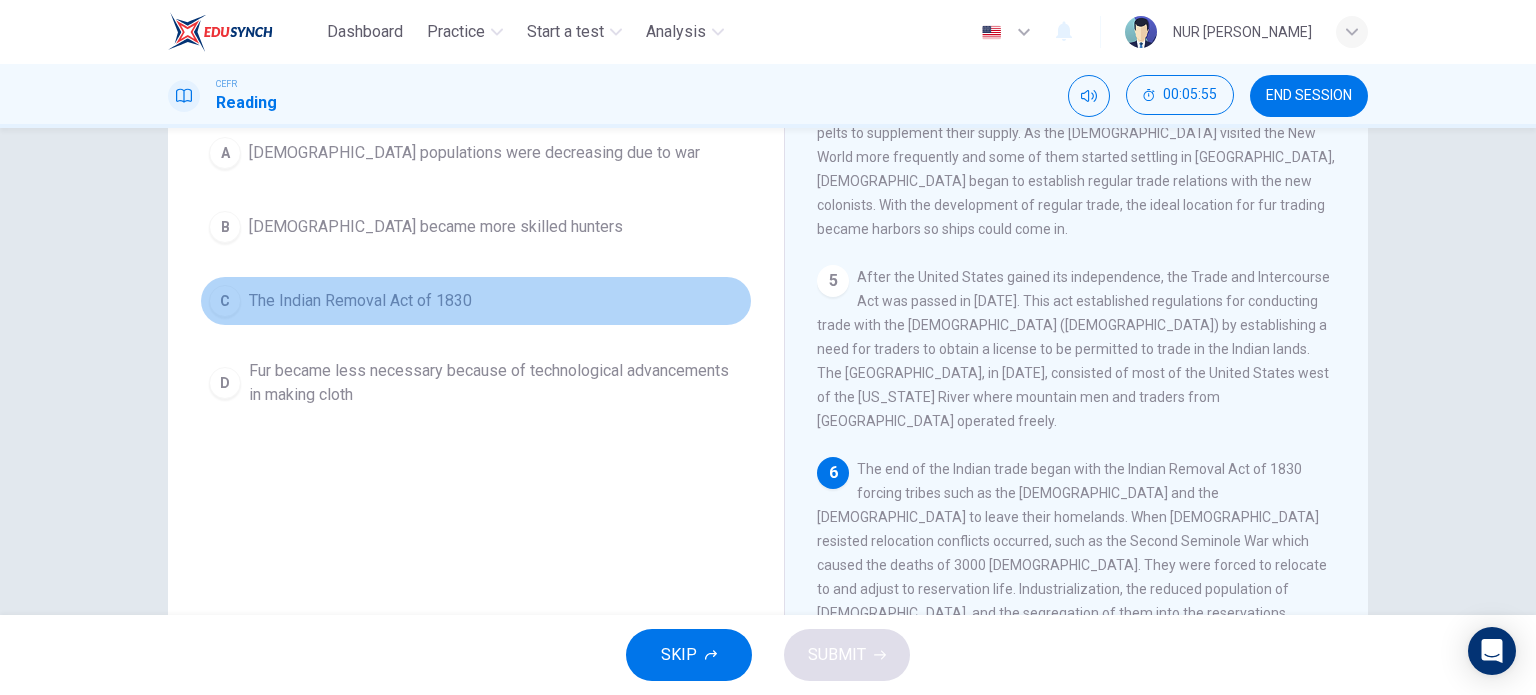 click on "The Indian Removal Act of 1830" at bounding box center (360, 301) 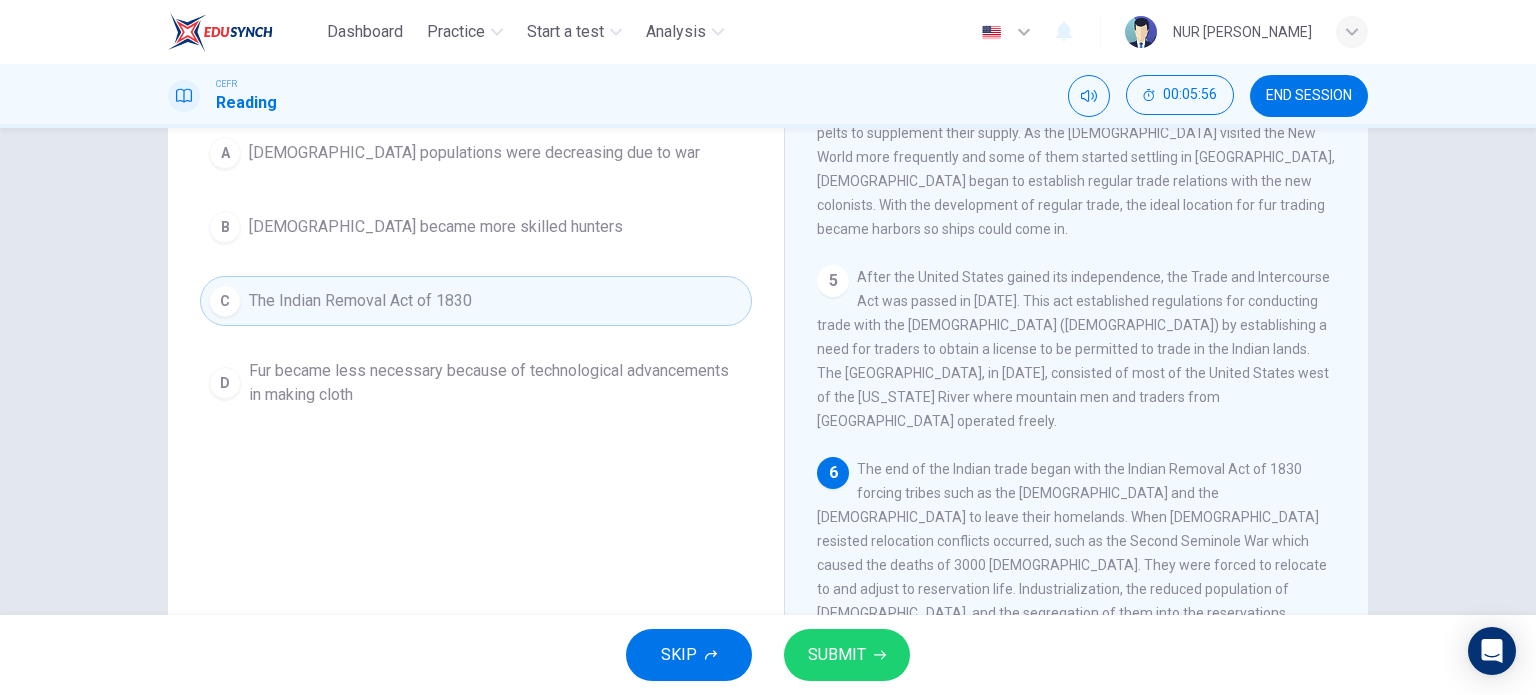 click on "SUBMIT" at bounding box center (847, 655) 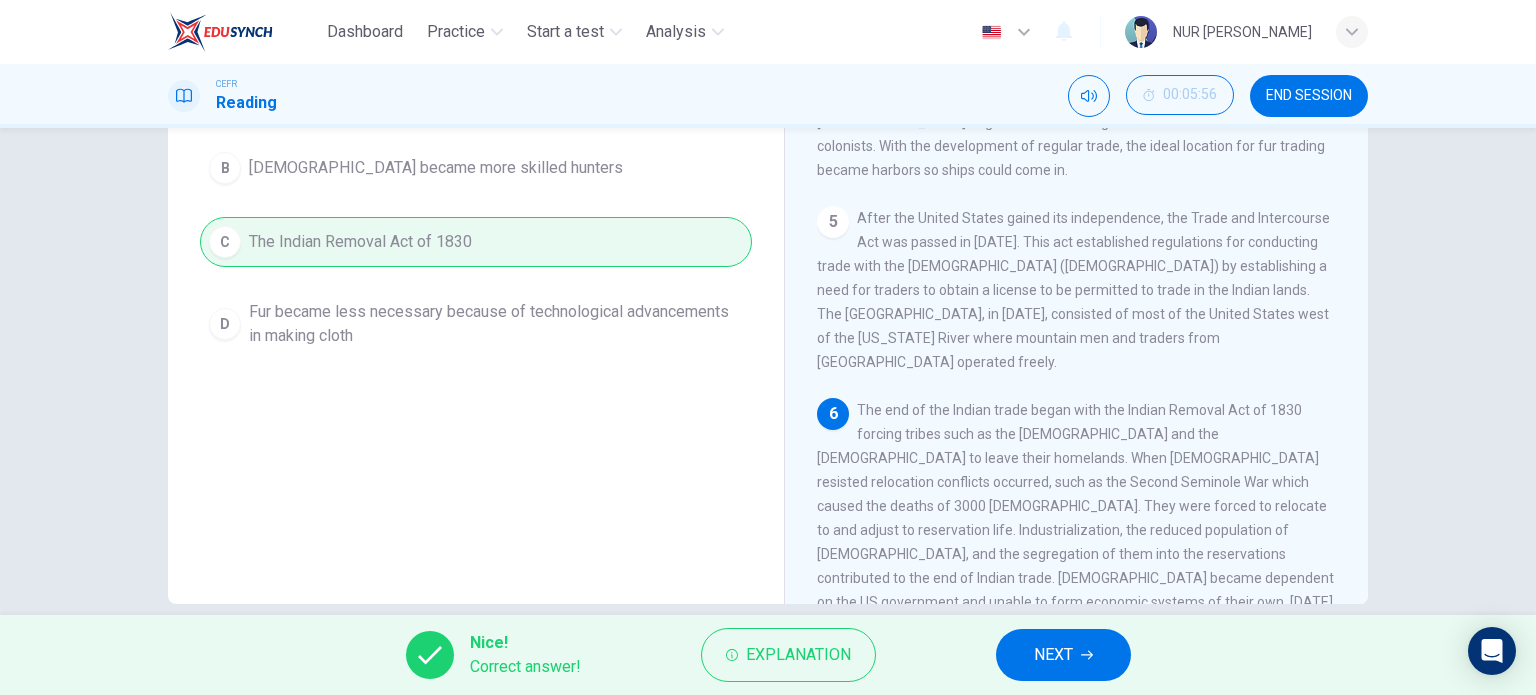 scroll, scrollTop: 288, scrollLeft: 0, axis: vertical 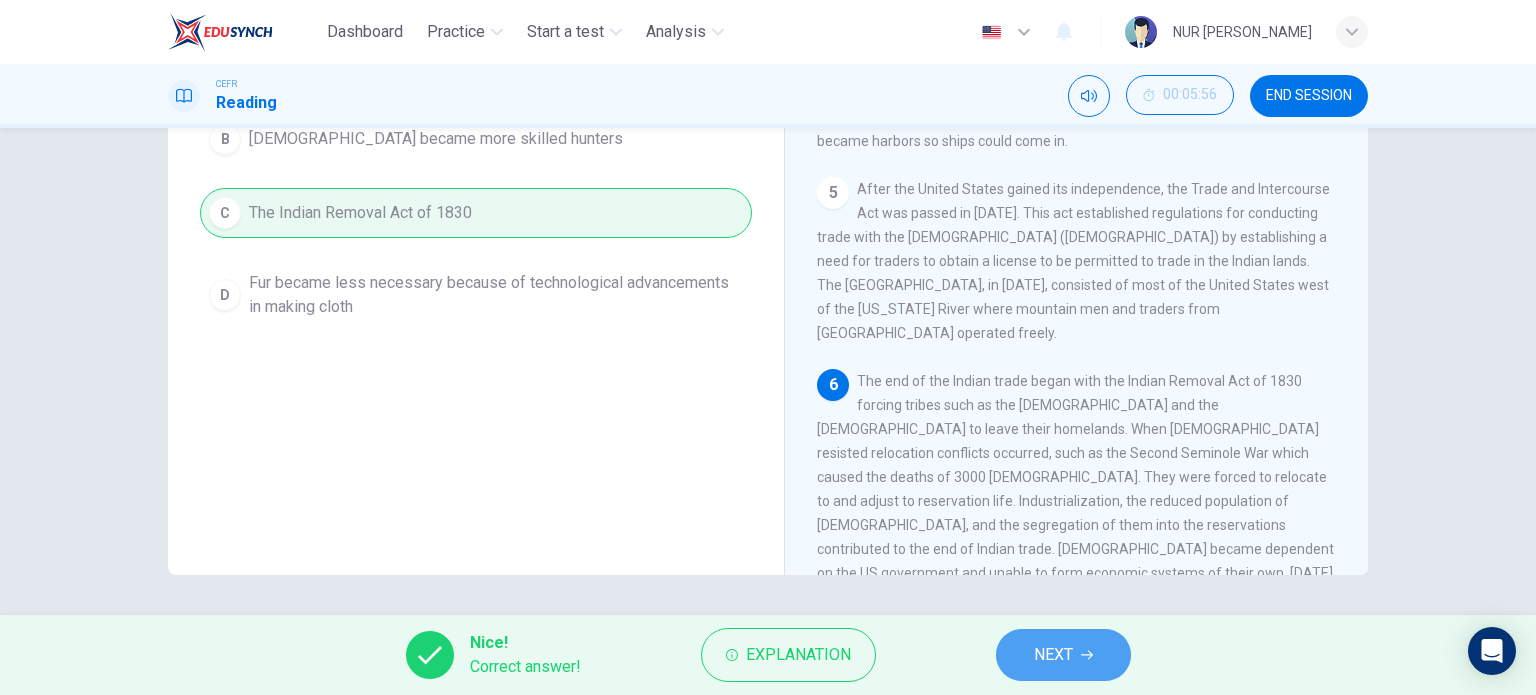 click on "NEXT" at bounding box center [1053, 655] 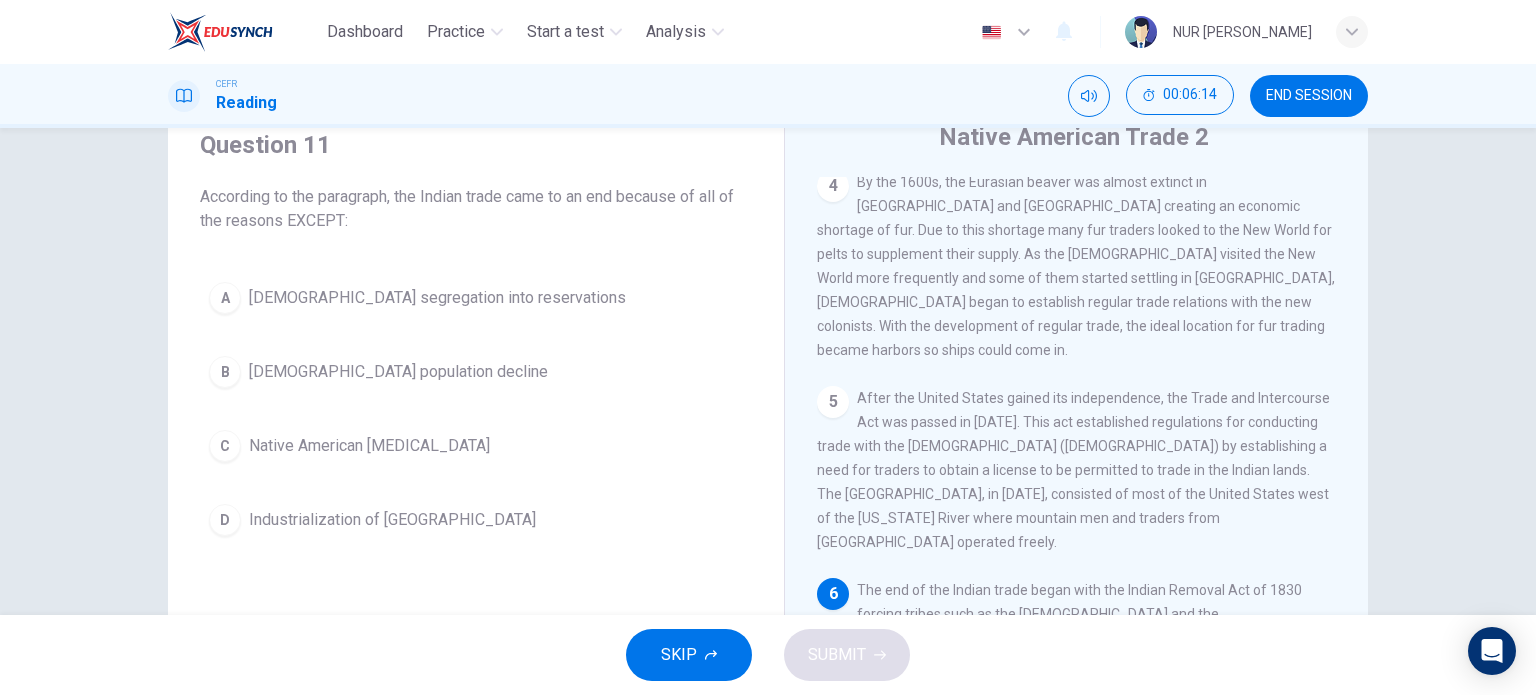 scroll, scrollTop: 100, scrollLeft: 0, axis: vertical 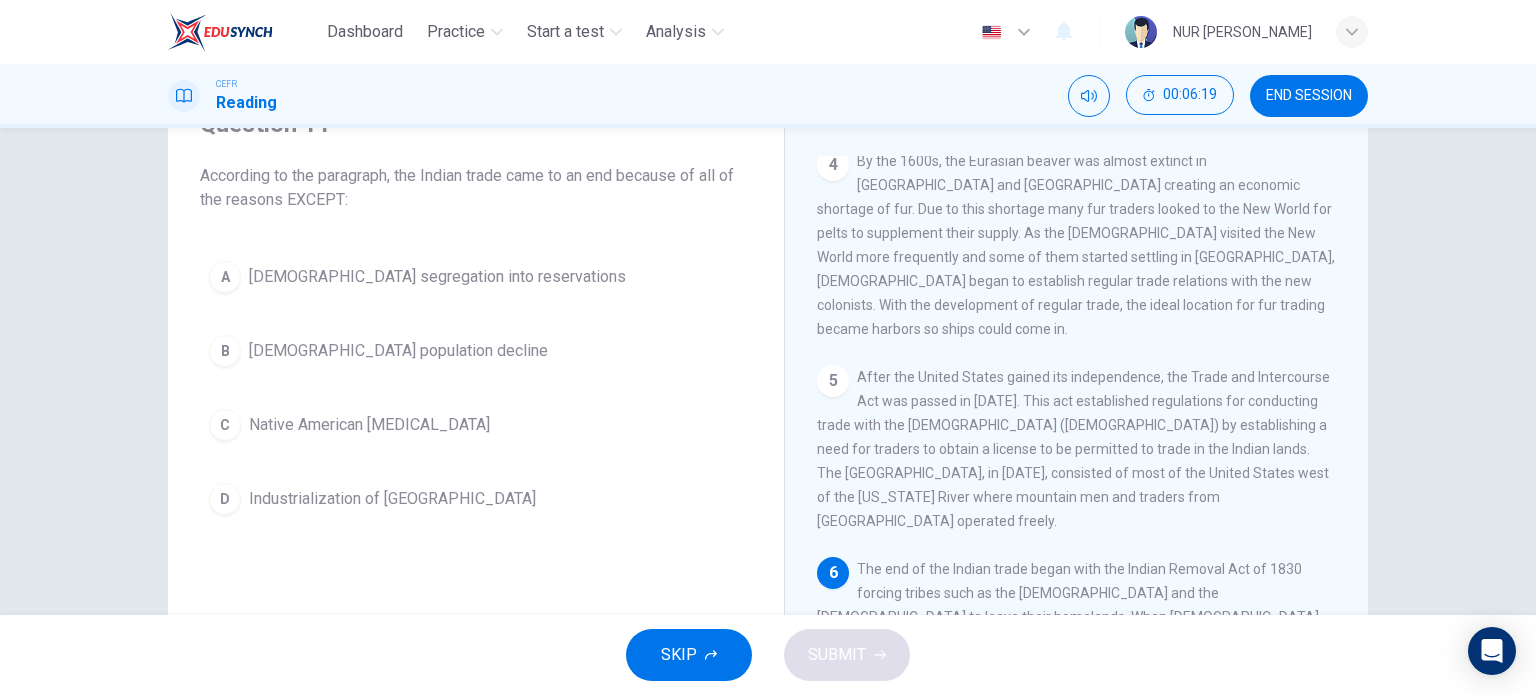 click on "[DEMOGRAPHIC_DATA] segregation into reservations" at bounding box center [437, 277] 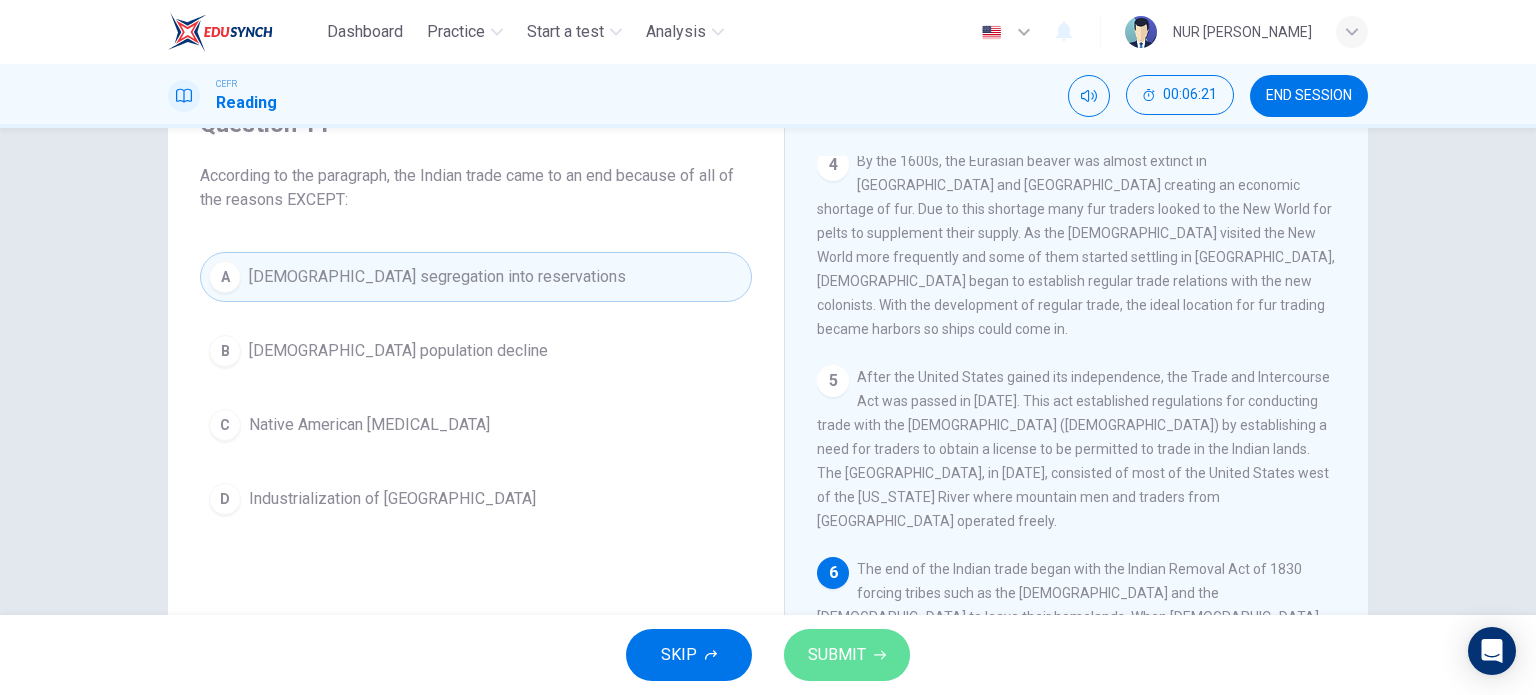 click on "SUBMIT" at bounding box center [837, 655] 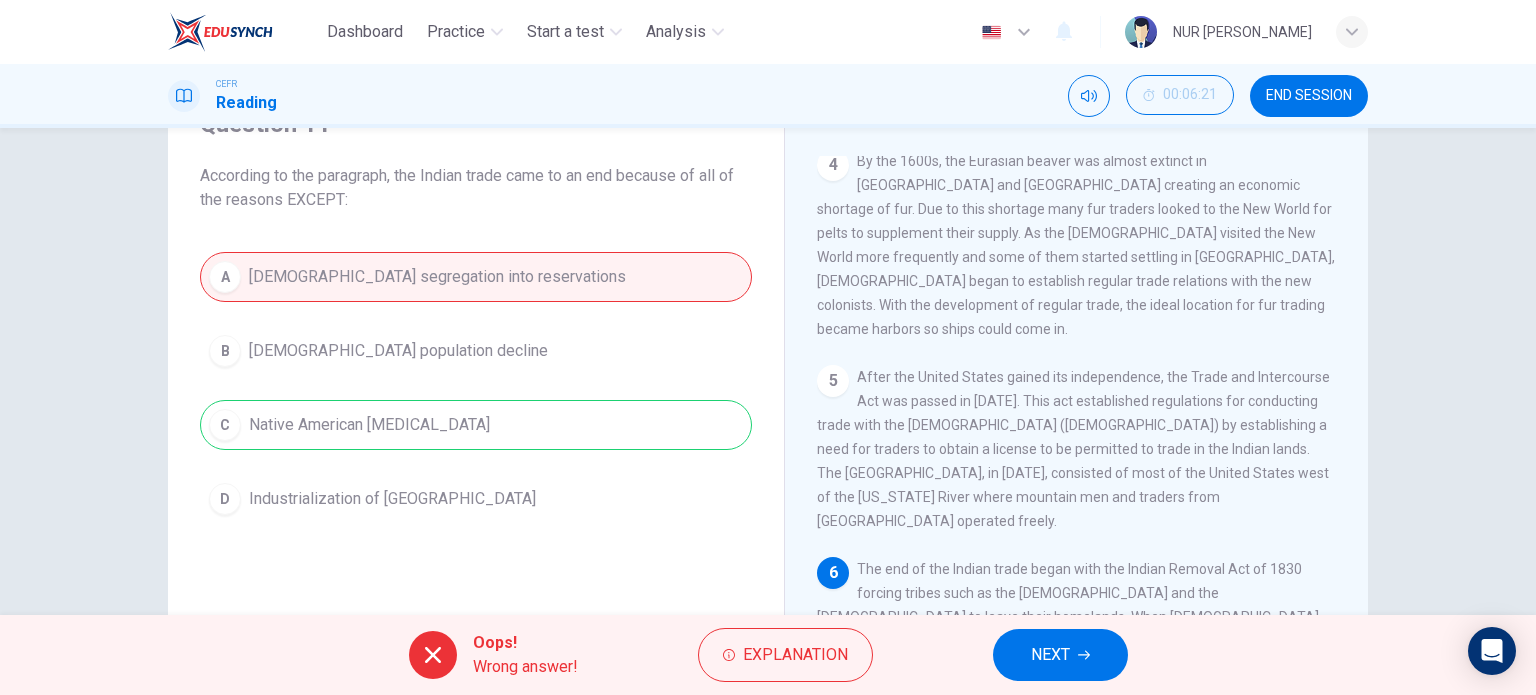 click on "Oops! Wrong answer! Explanation NEXT" at bounding box center [768, 655] 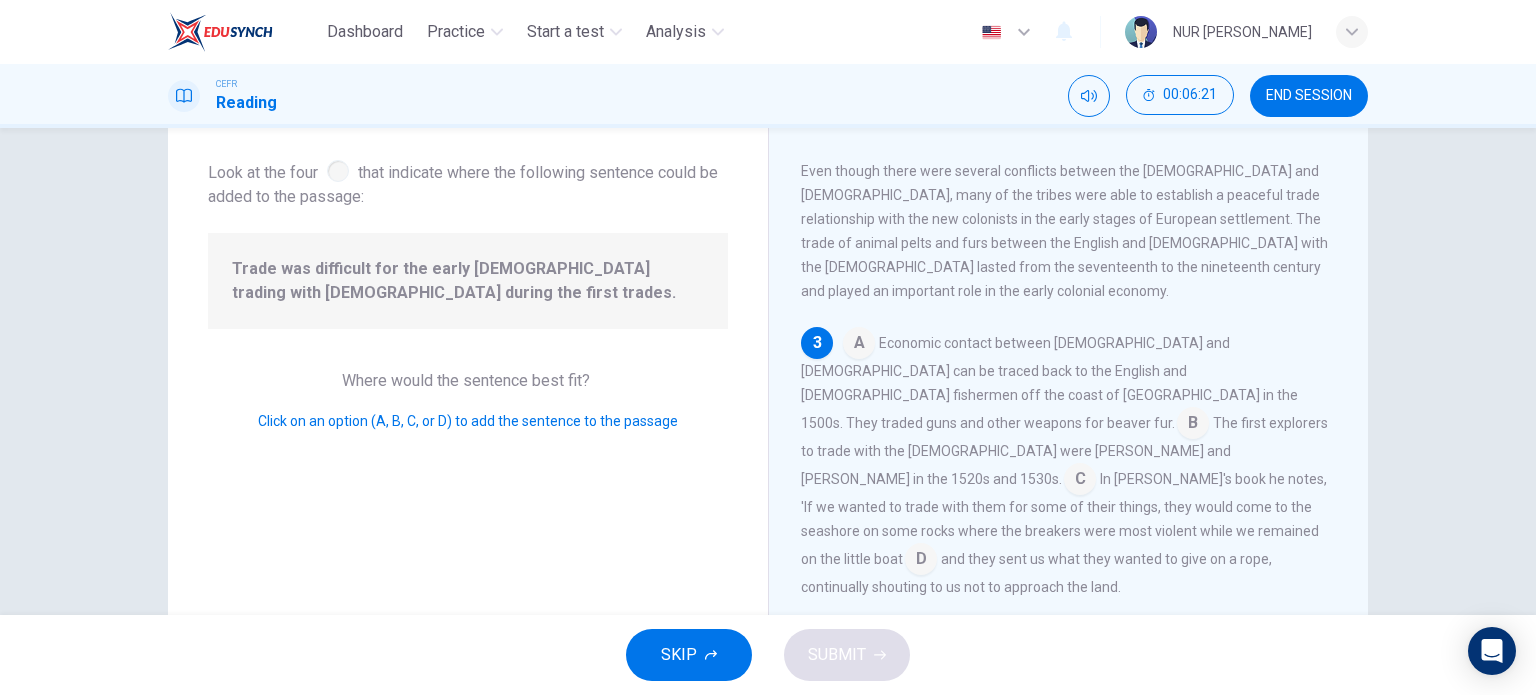 scroll, scrollTop: 292, scrollLeft: 0, axis: vertical 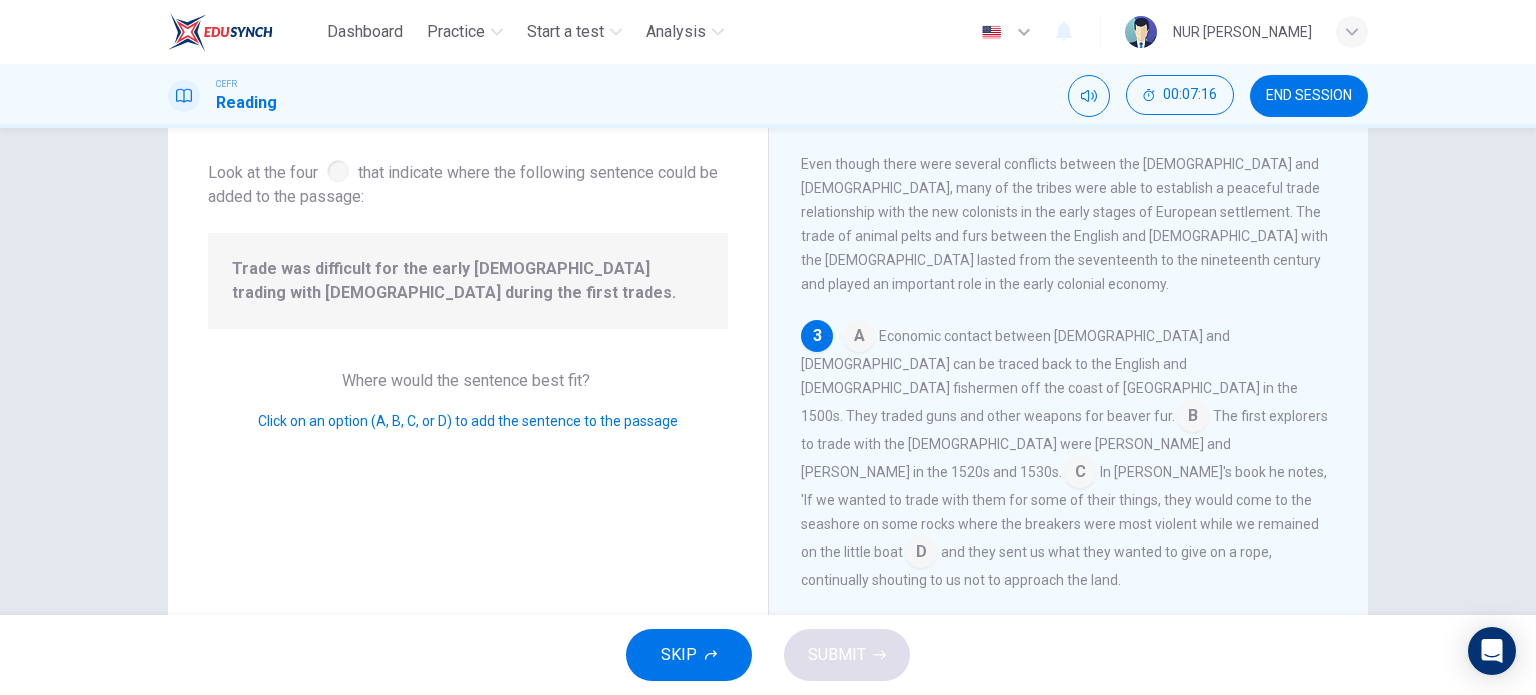 click at bounding box center (1080, 474) 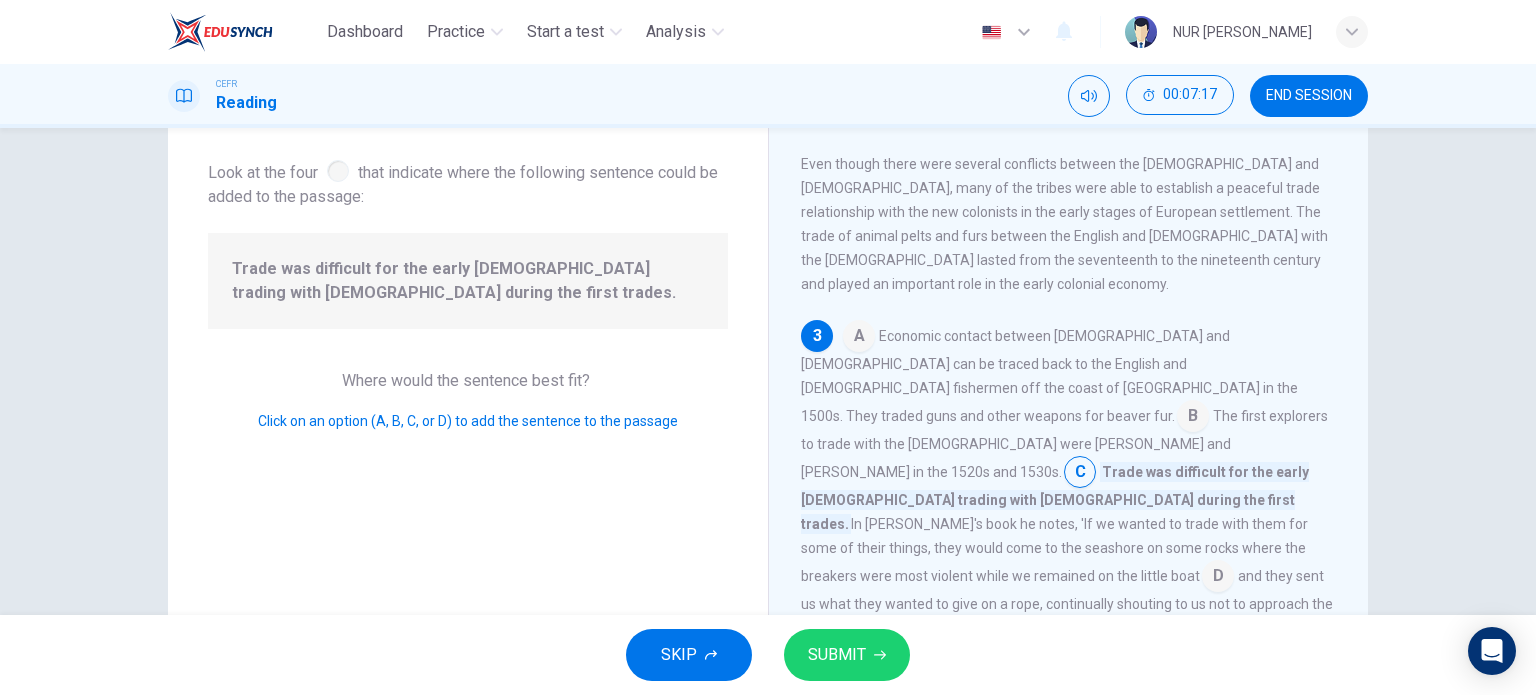 click on "SUBMIT" at bounding box center (837, 655) 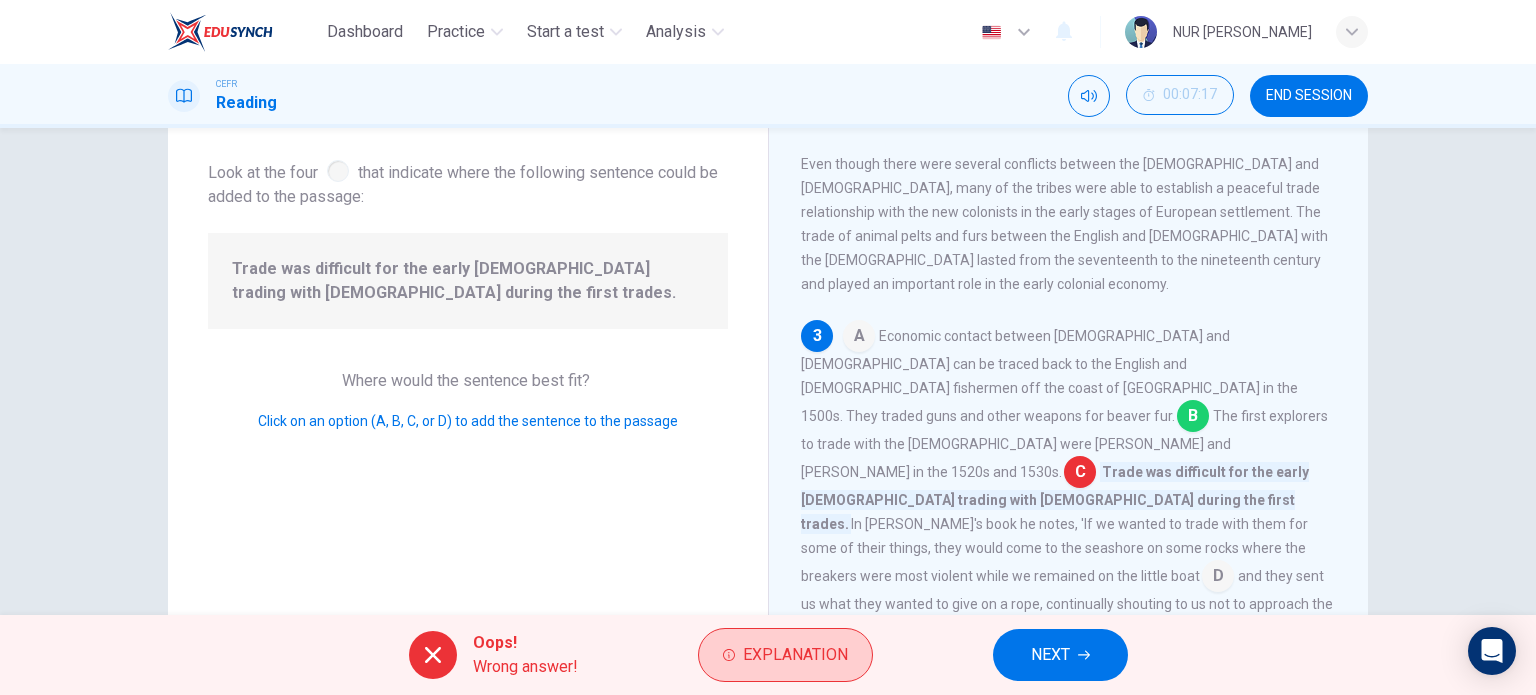 click on "Explanation" at bounding box center [795, 655] 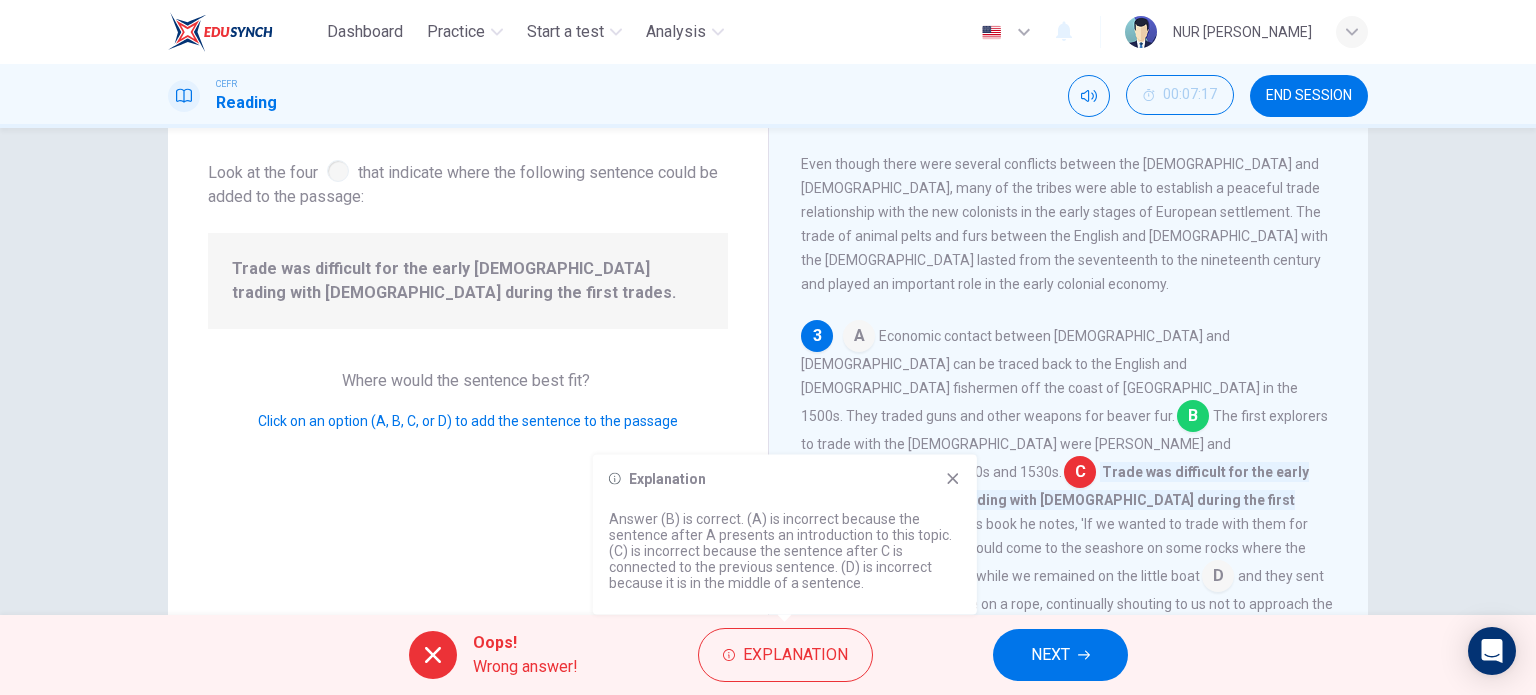 click on "NEXT" at bounding box center [1050, 655] 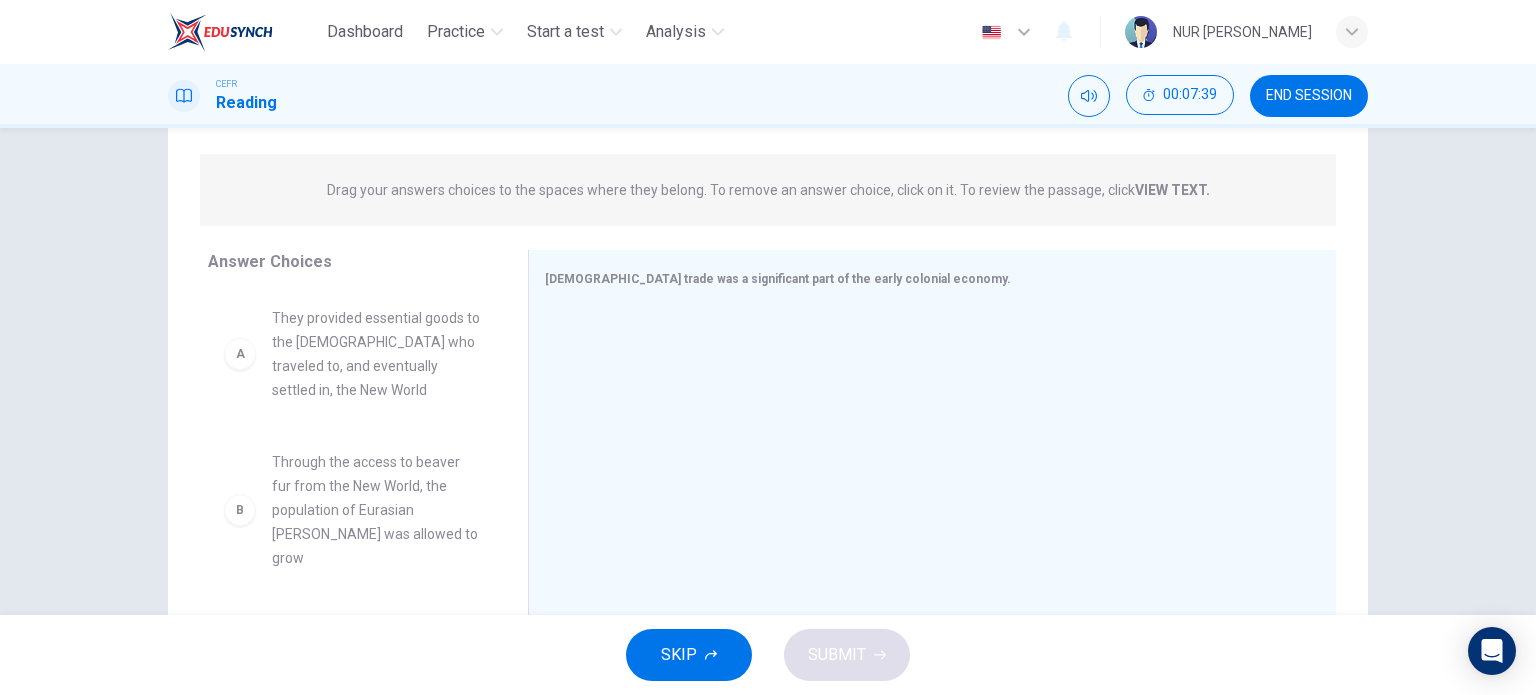 scroll, scrollTop: 288, scrollLeft: 0, axis: vertical 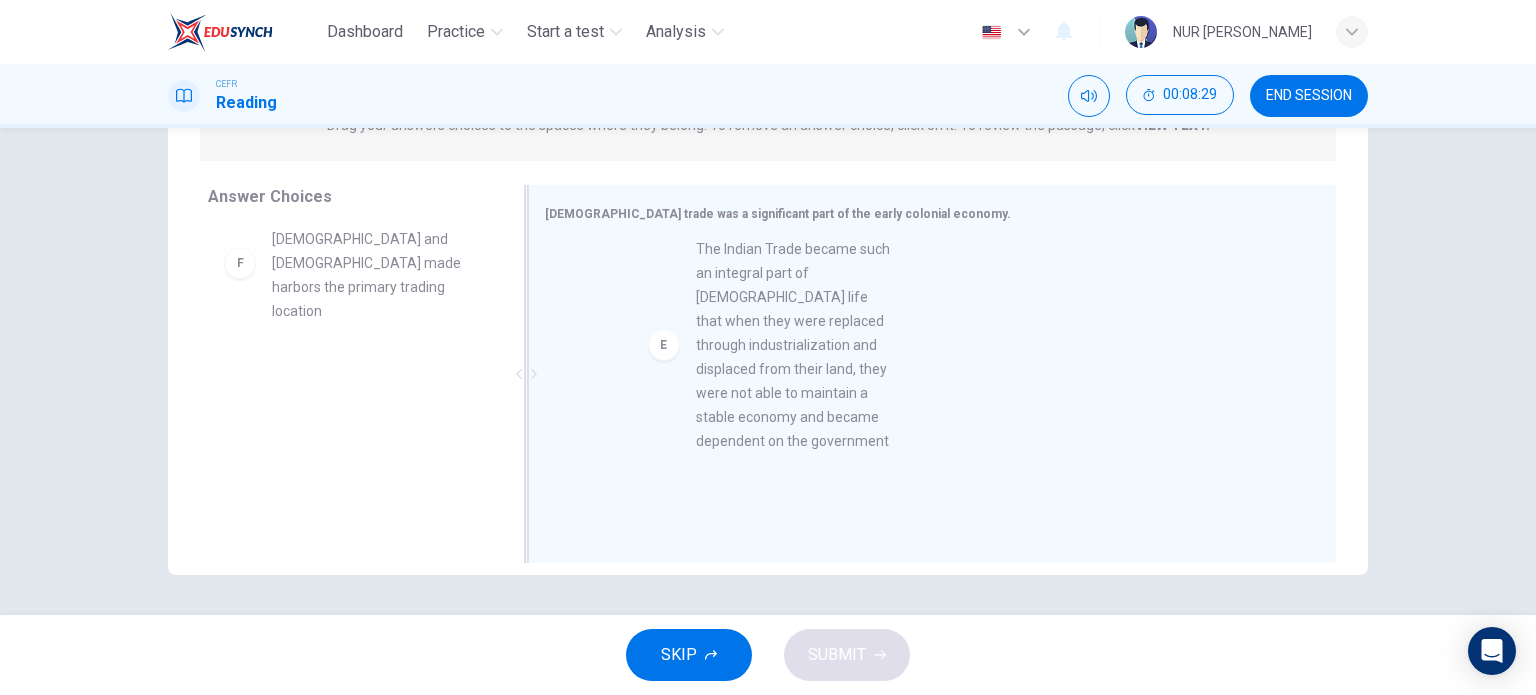 drag, startPoint x: 352, startPoint y: 324, endPoint x: 800, endPoint y: 441, distance: 463.0259 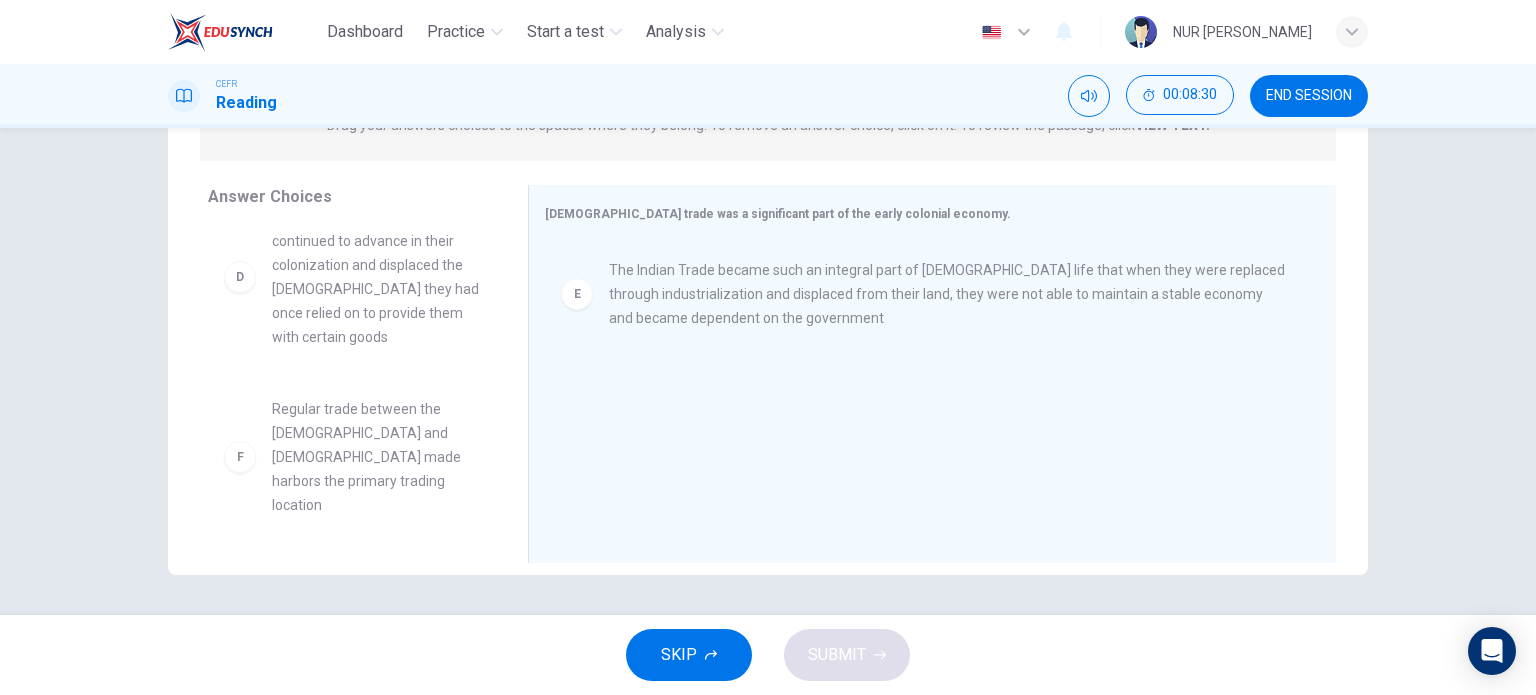 scroll, scrollTop: 492, scrollLeft: 0, axis: vertical 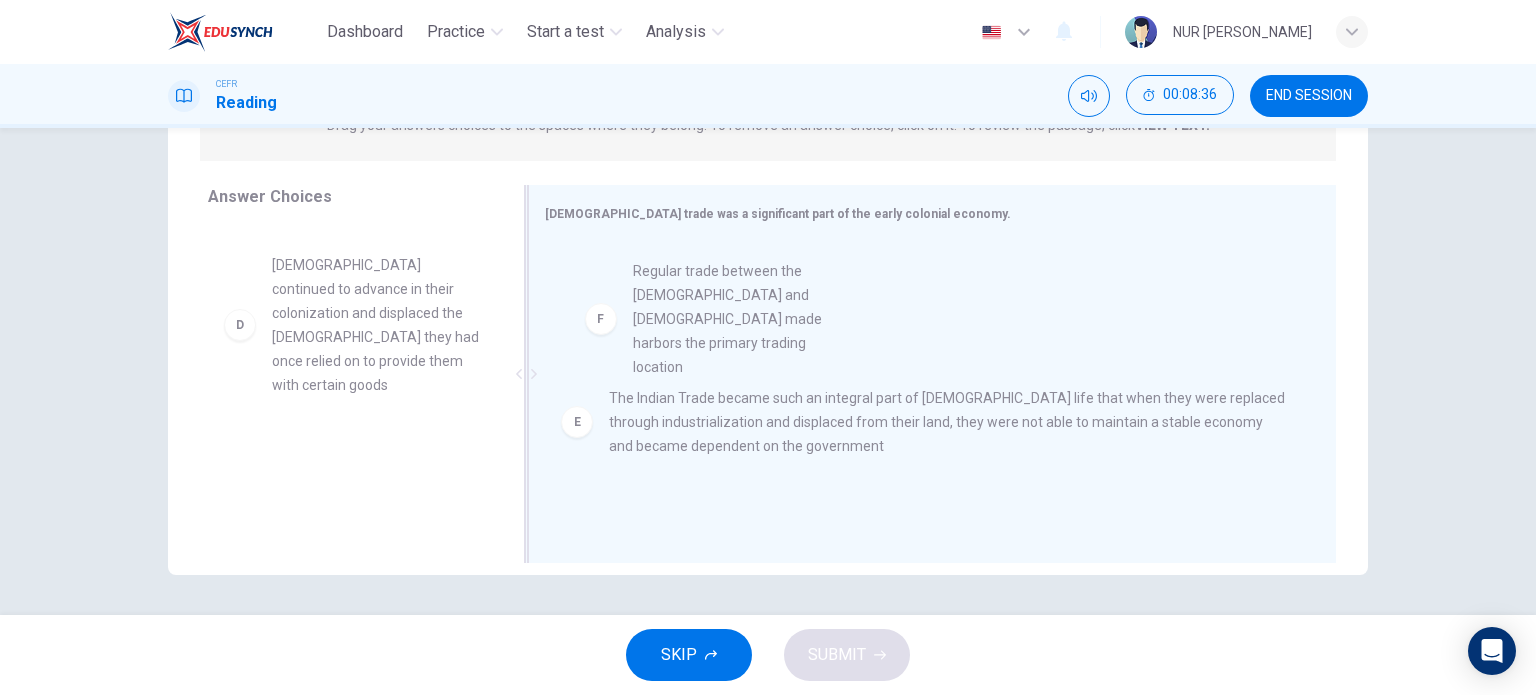 drag, startPoint x: 380, startPoint y: 497, endPoint x: 752, endPoint y: 330, distance: 407.76587 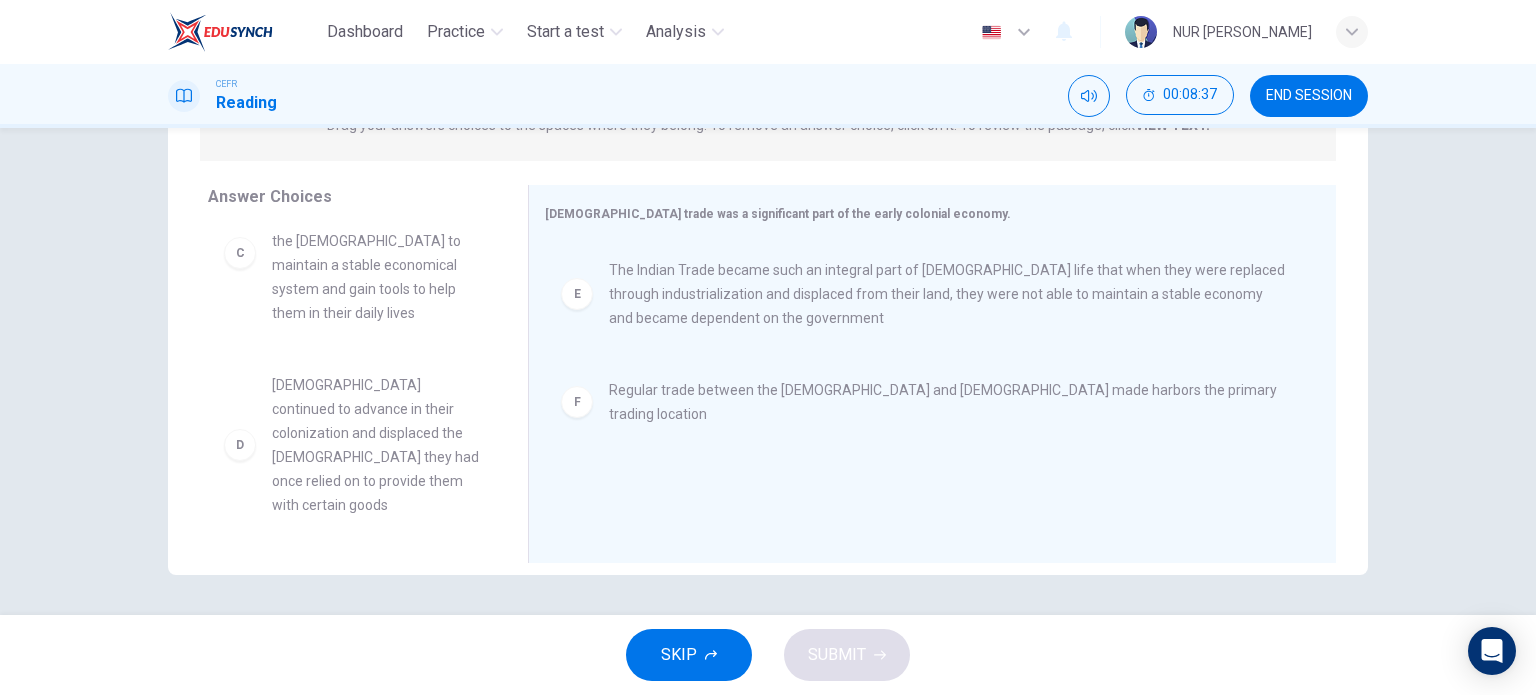 scroll, scrollTop: 348, scrollLeft: 0, axis: vertical 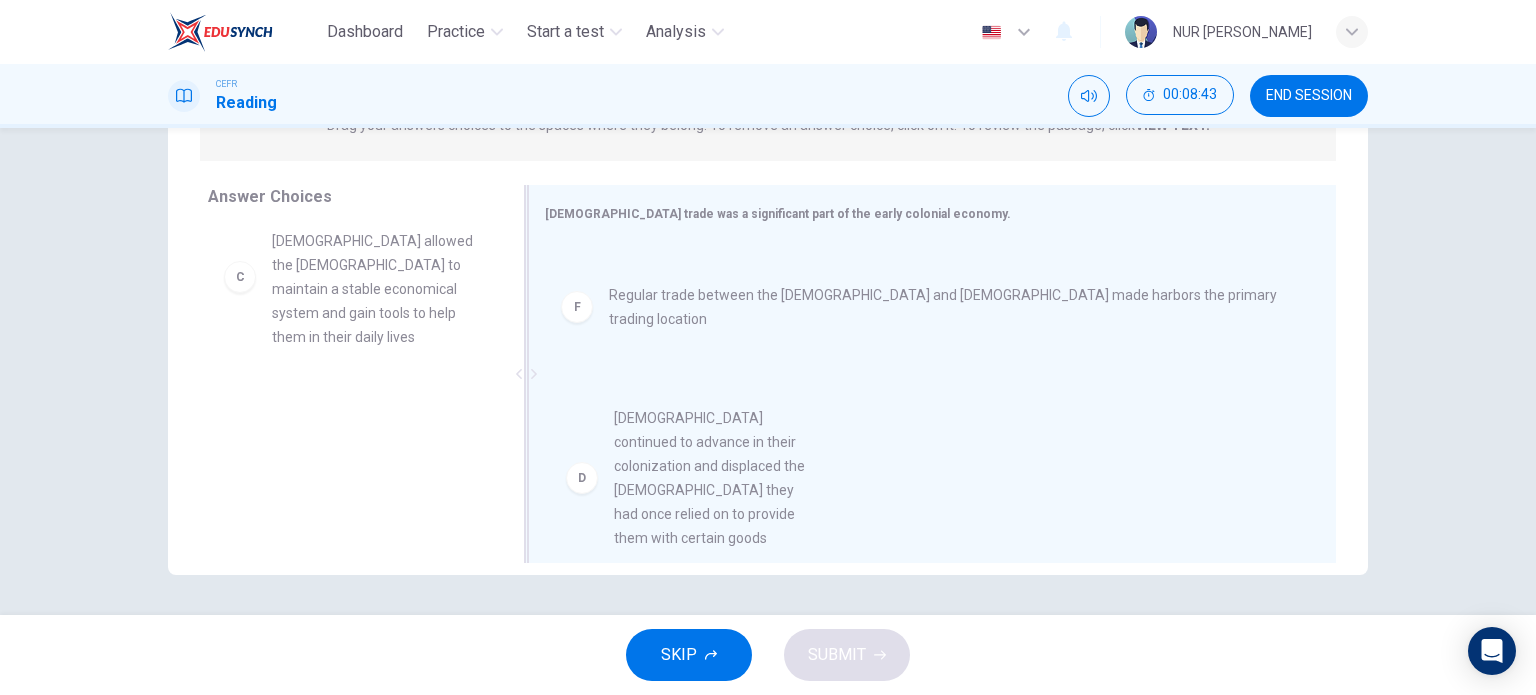 drag, startPoint x: 391, startPoint y: 479, endPoint x: 745, endPoint y: 516, distance: 355.92838 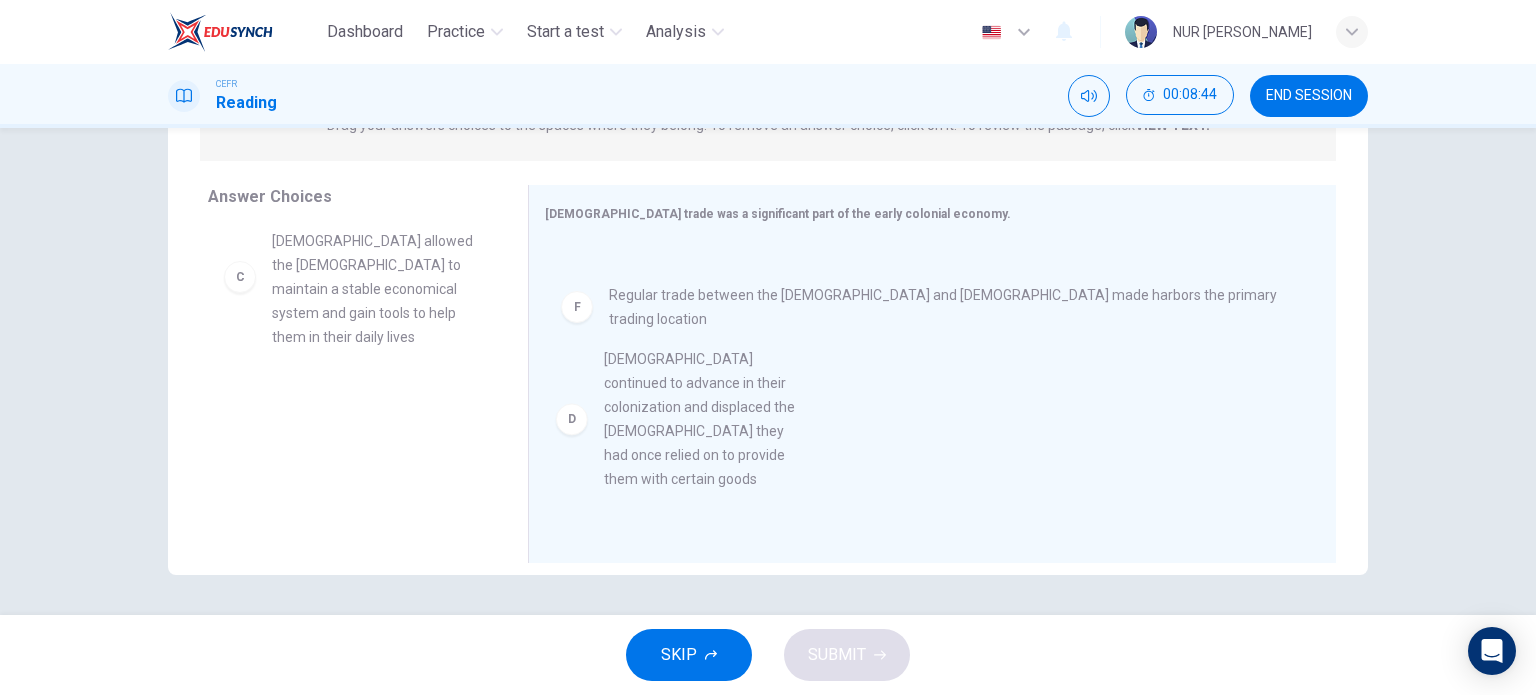 scroll, scrollTop: 12, scrollLeft: 0, axis: vertical 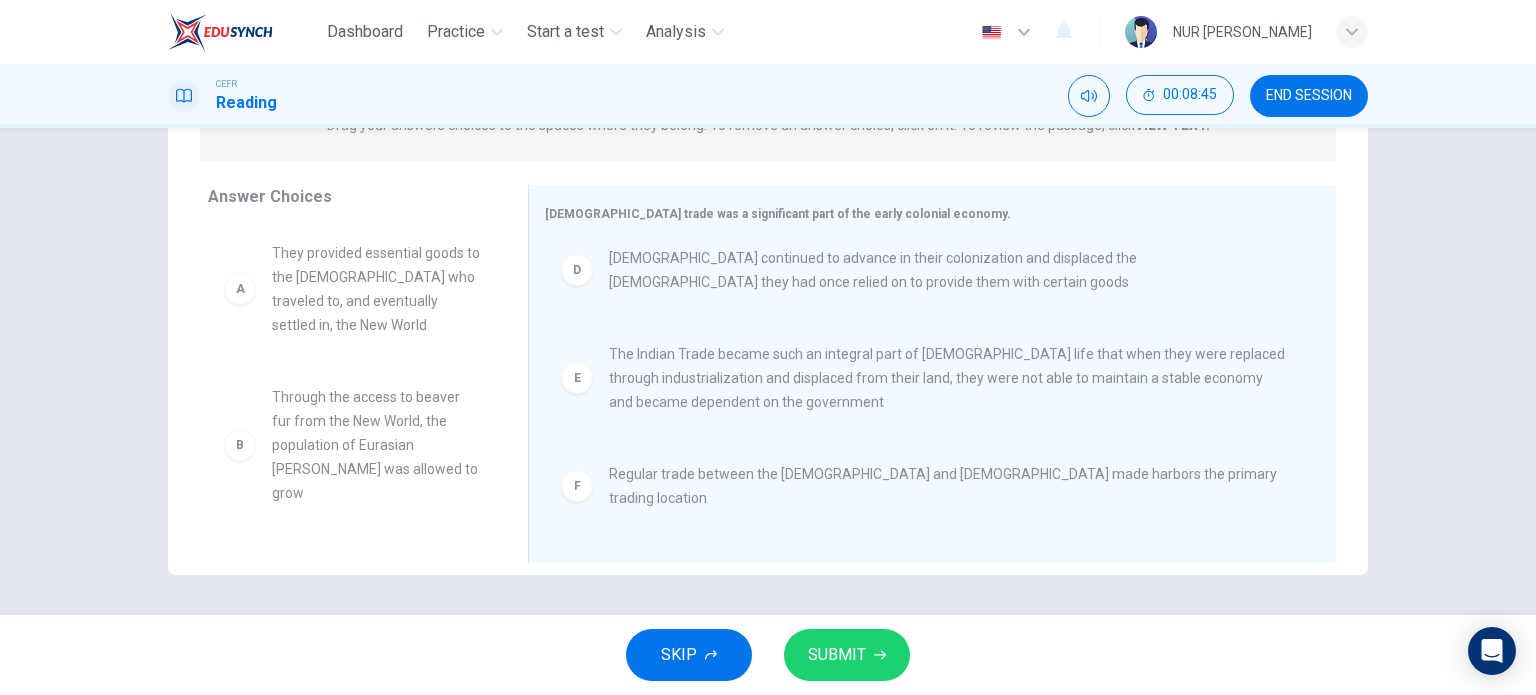 click on "SUBMIT" at bounding box center (847, 655) 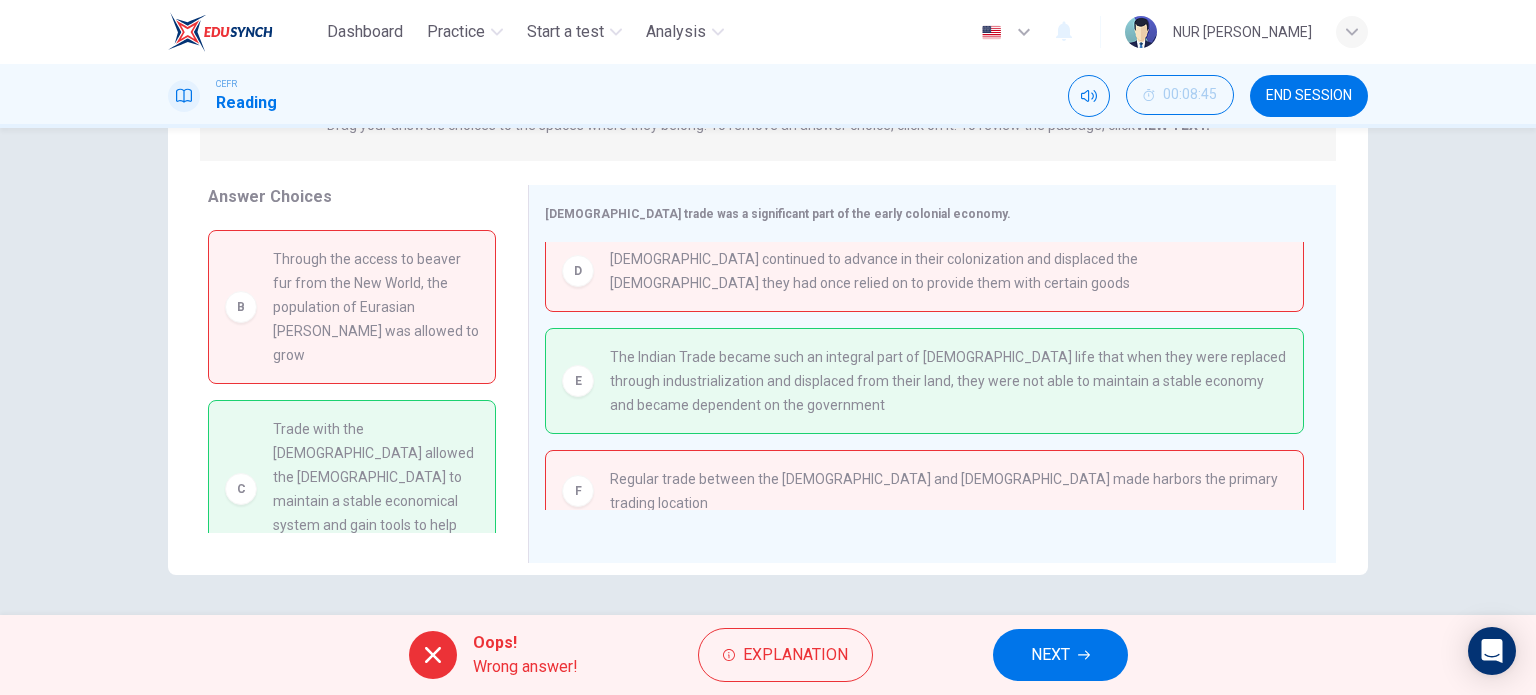 scroll, scrollTop: 160, scrollLeft: 0, axis: vertical 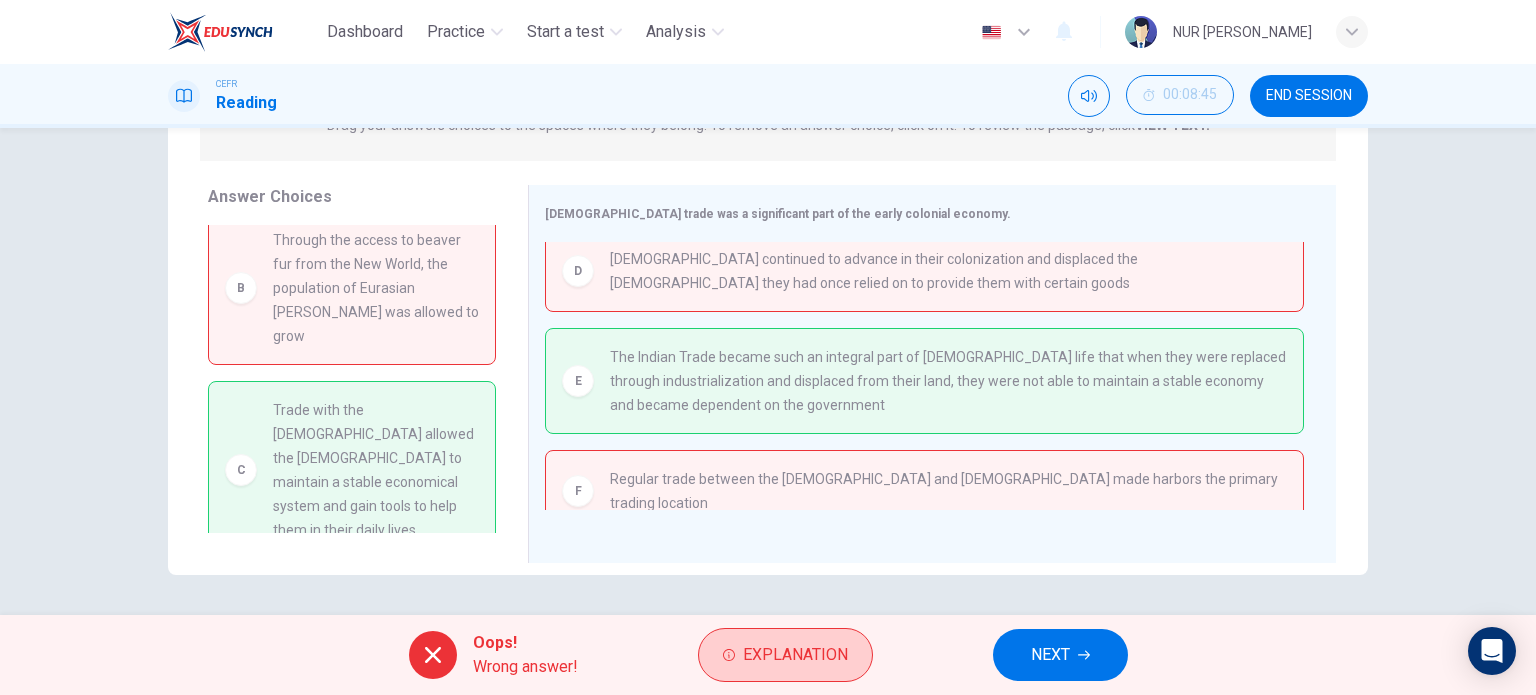 click on "Explanation" at bounding box center [795, 655] 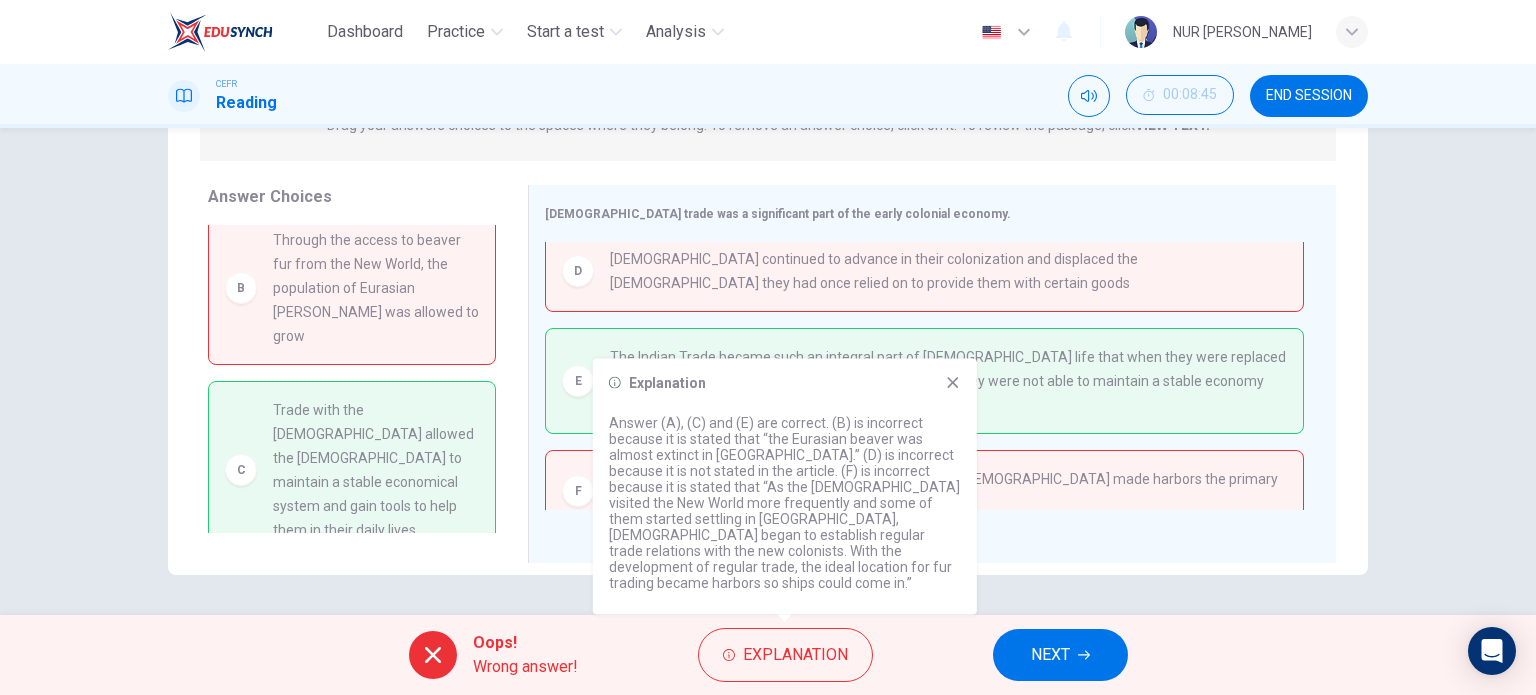 click on "NEXT" at bounding box center (1050, 655) 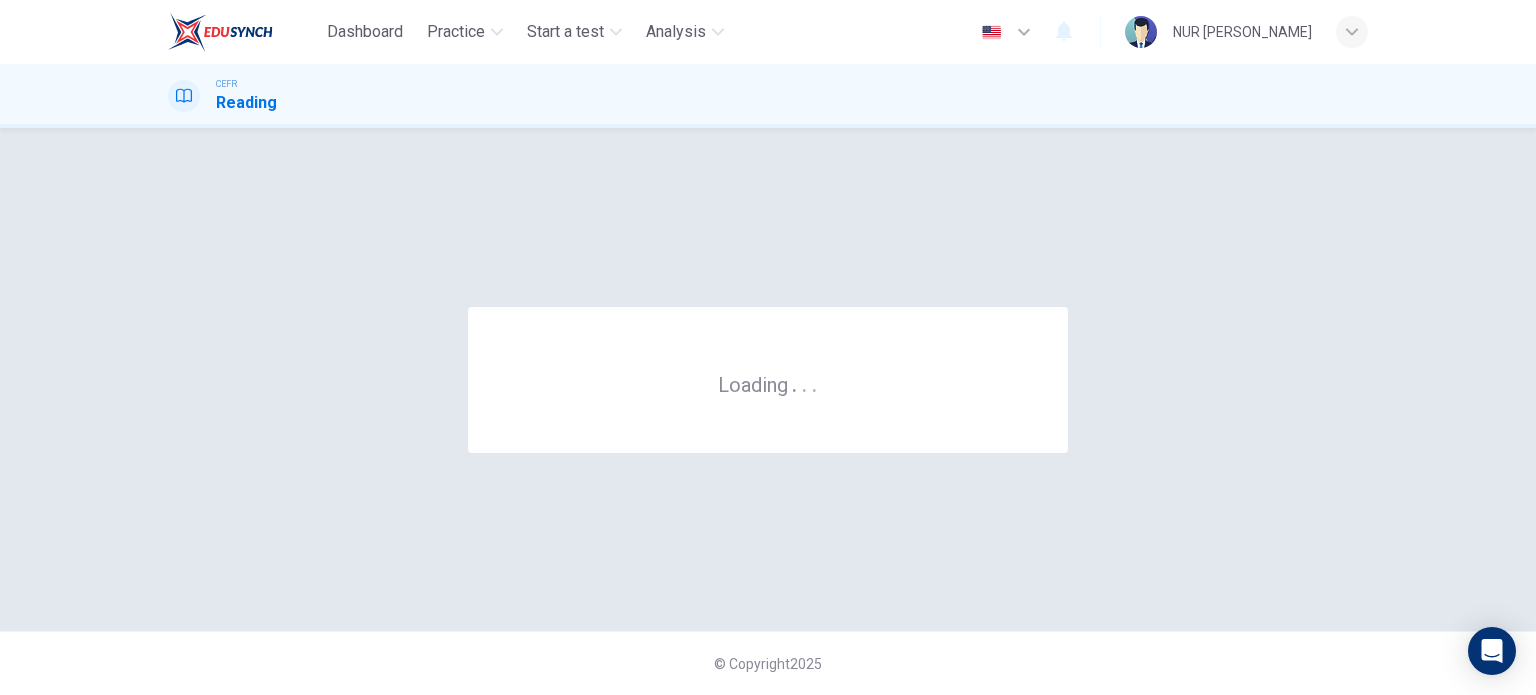 scroll, scrollTop: 0, scrollLeft: 0, axis: both 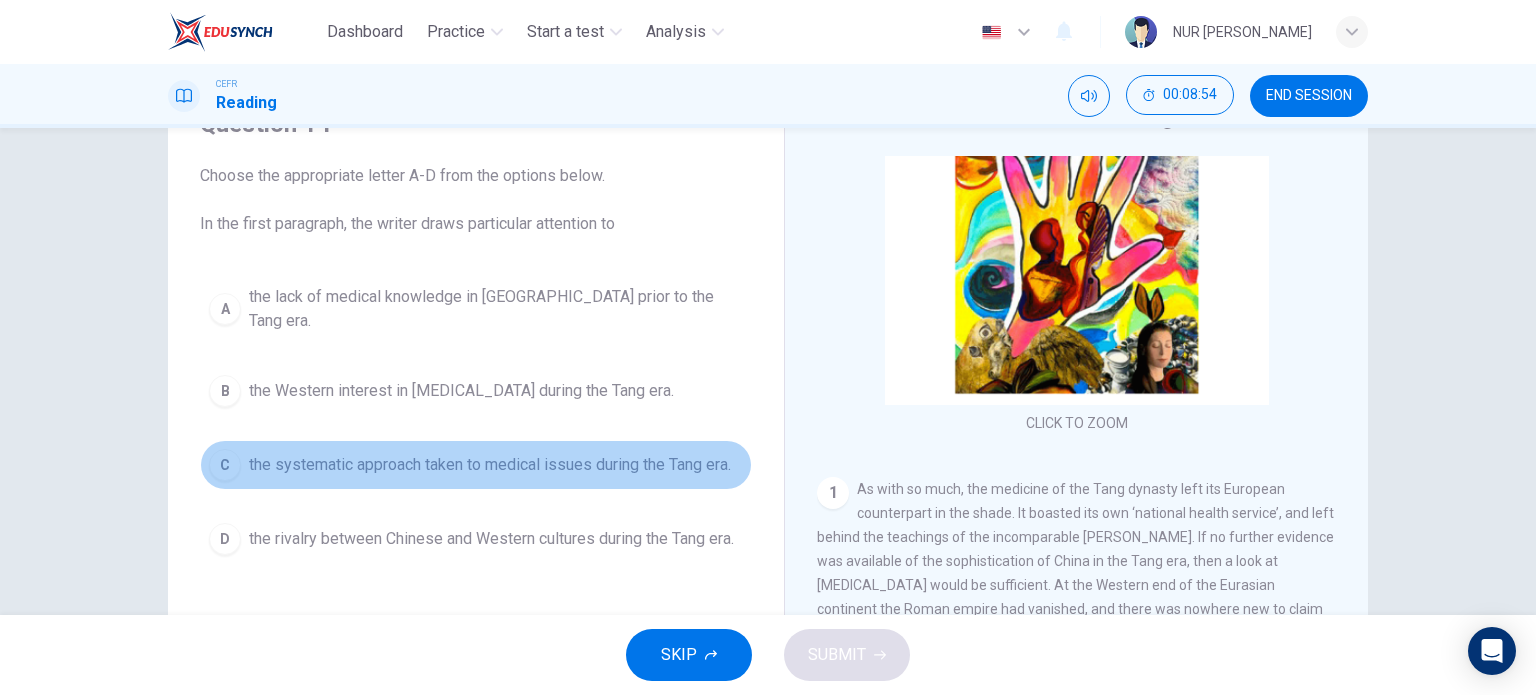 click on "the systematic approach taken to medical issues during the Tang era." at bounding box center (490, 465) 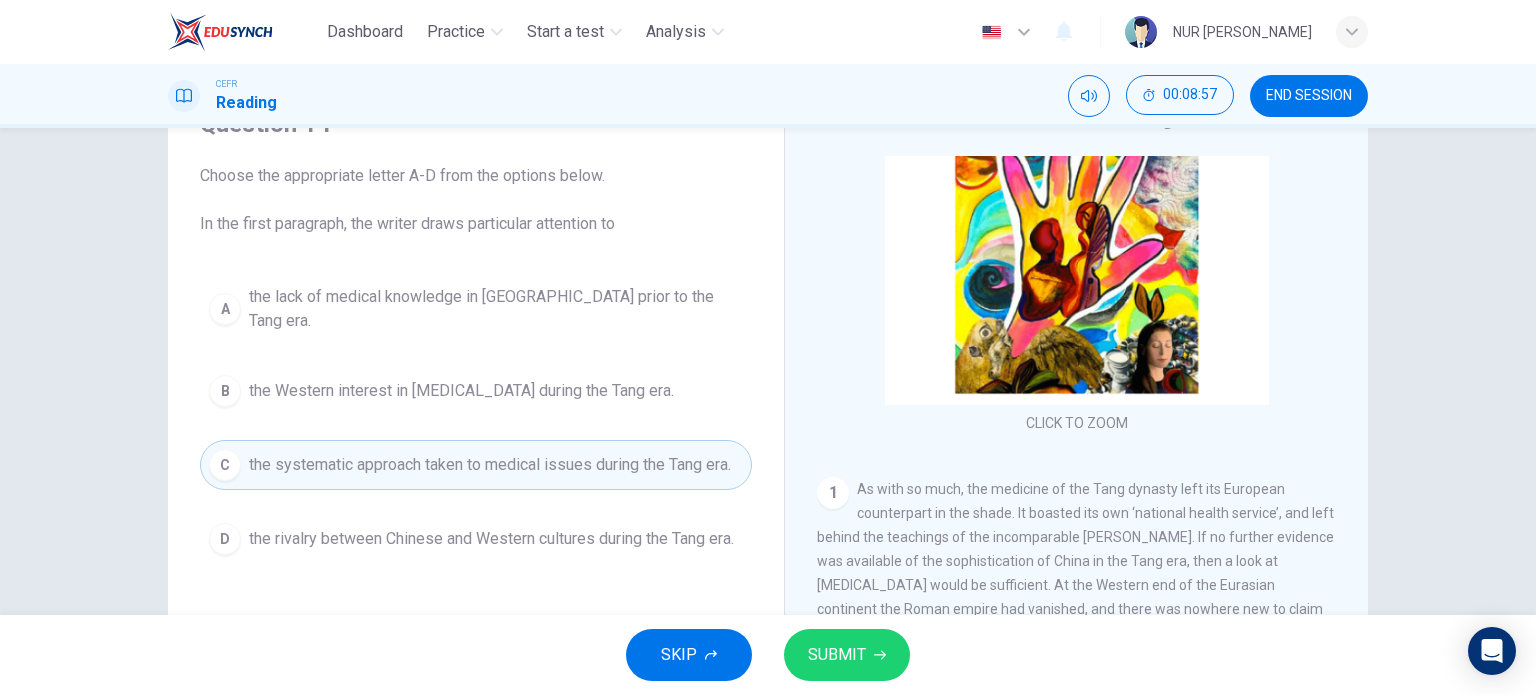click on "SUBMIT" at bounding box center [837, 655] 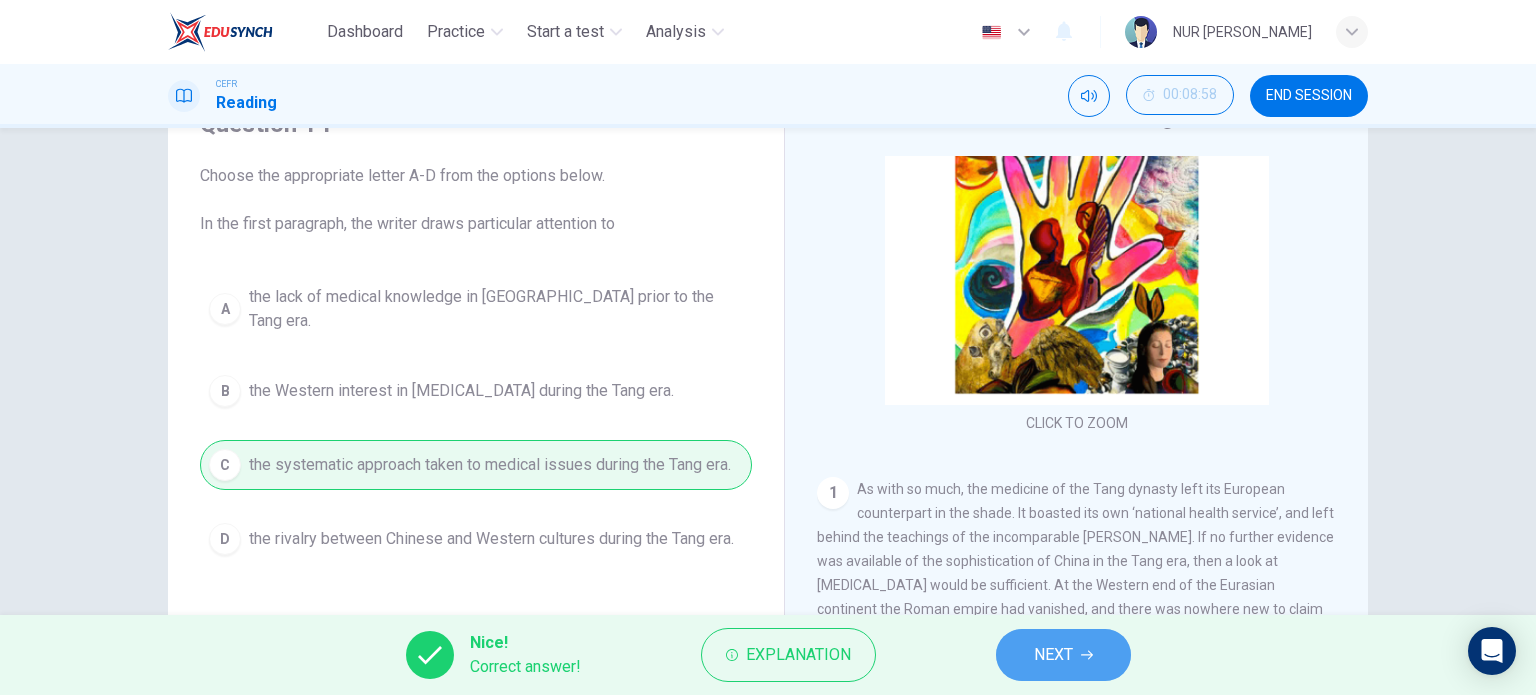 click on "NEXT" at bounding box center [1053, 655] 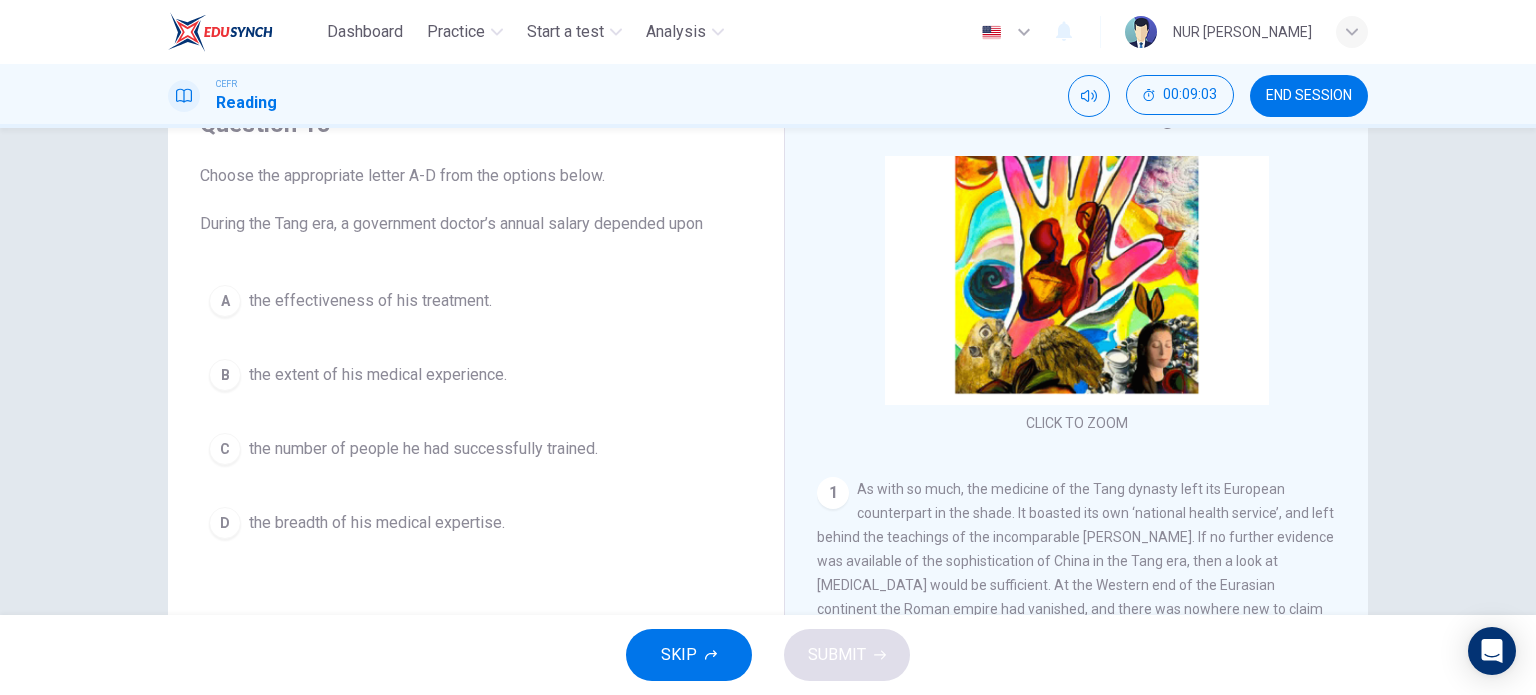 click on "the effectiveness of his treatment." at bounding box center [370, 301] 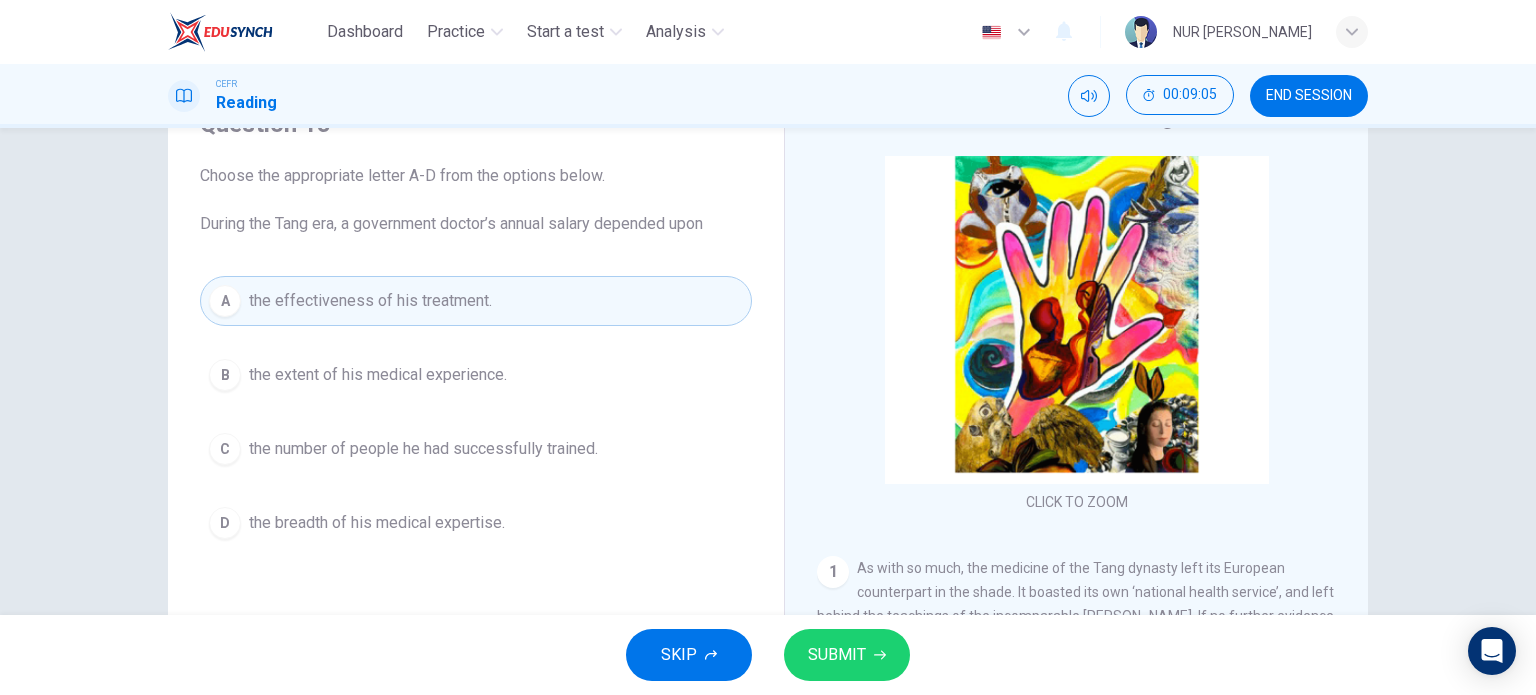 scroll, scrollTop: 0, scrollLeft: 0, axis: both 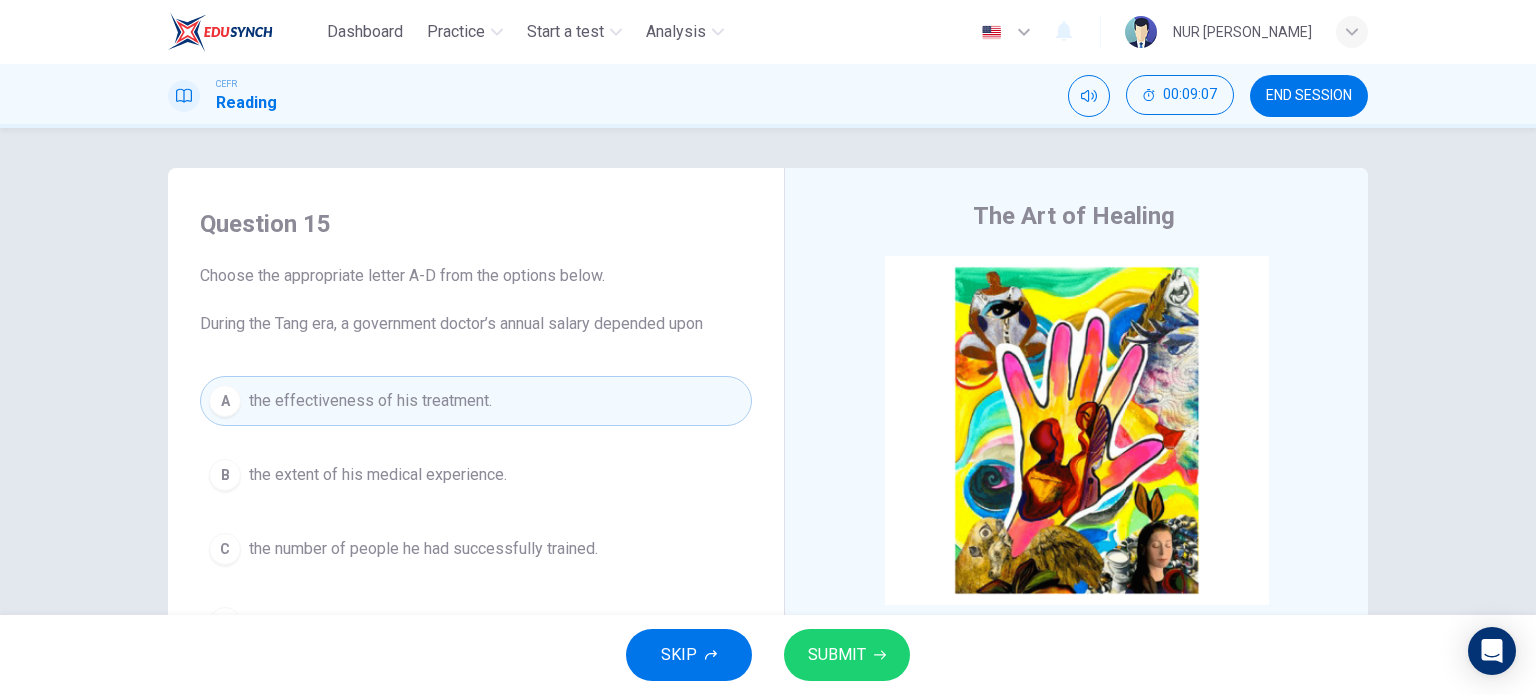 click on "SKIP SUBMIT" at bounding box center (768, 655) 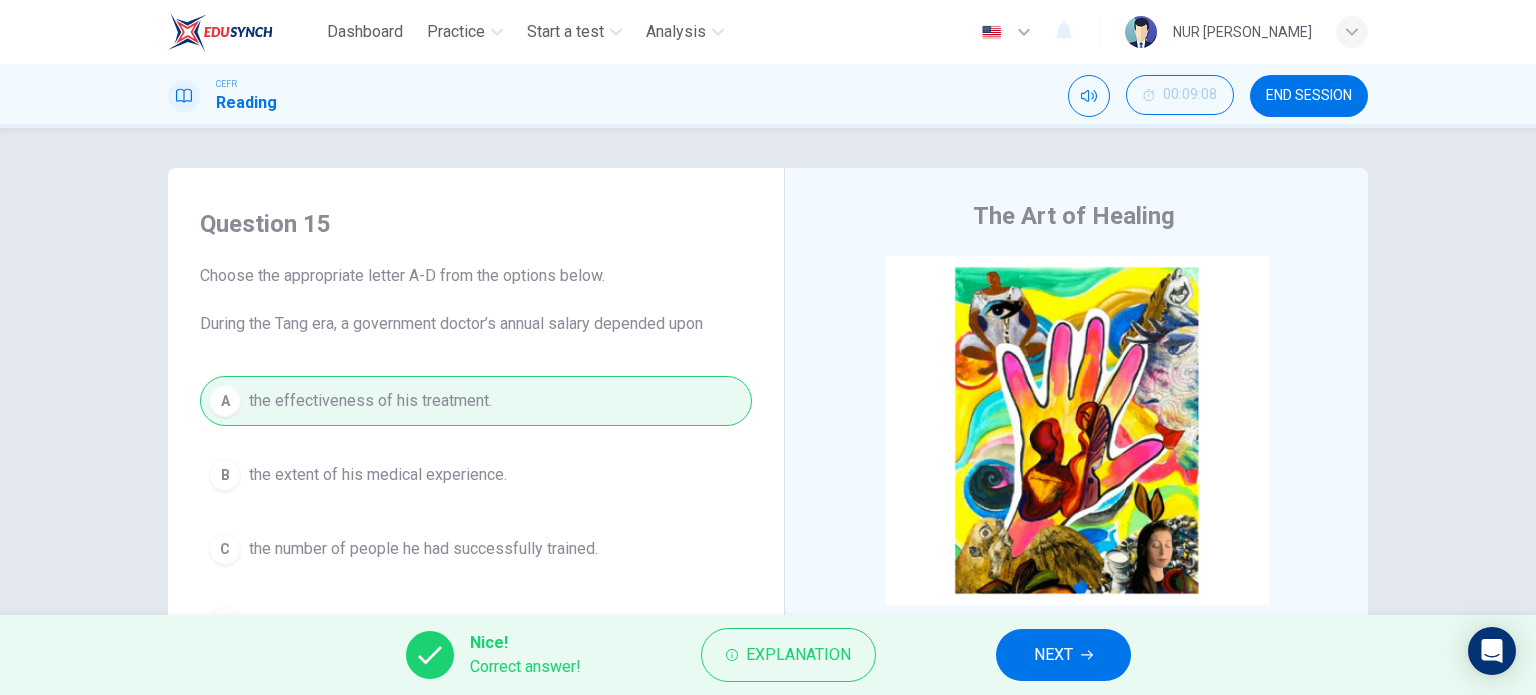 click on "NEXT" at bounding box center (1063, 655) 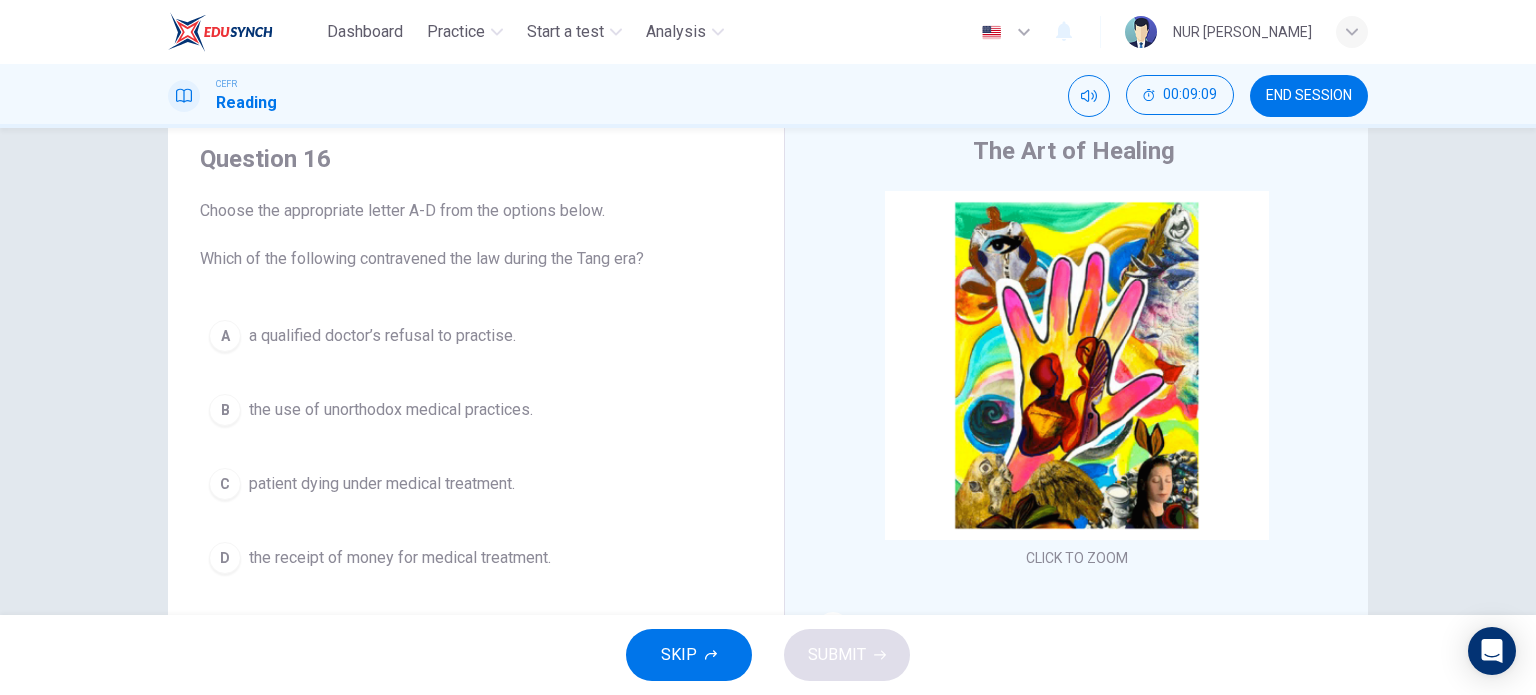 scroll, scrollTop: 100, scrollLeft: 0, axis: vertical 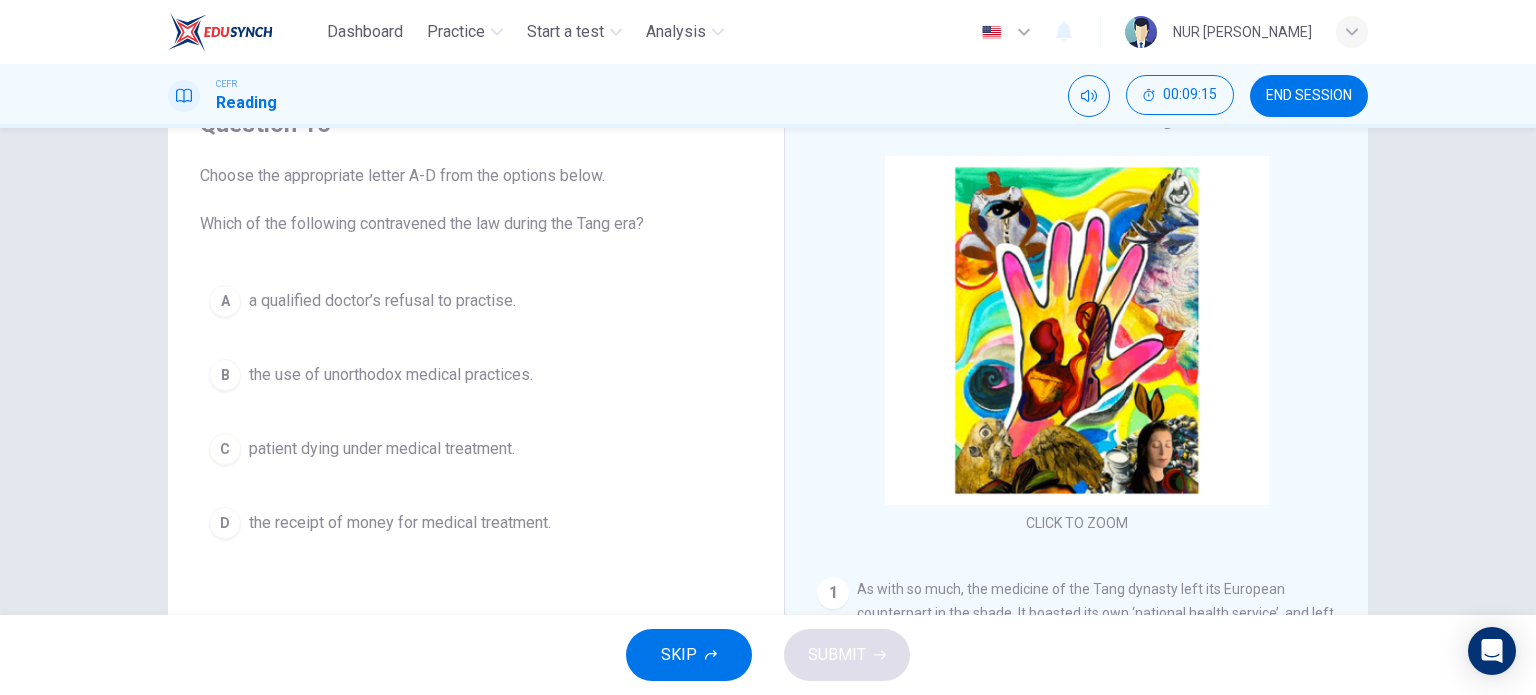 click on "the use of unorthodox medical practices." at bounding box center [391, 375] 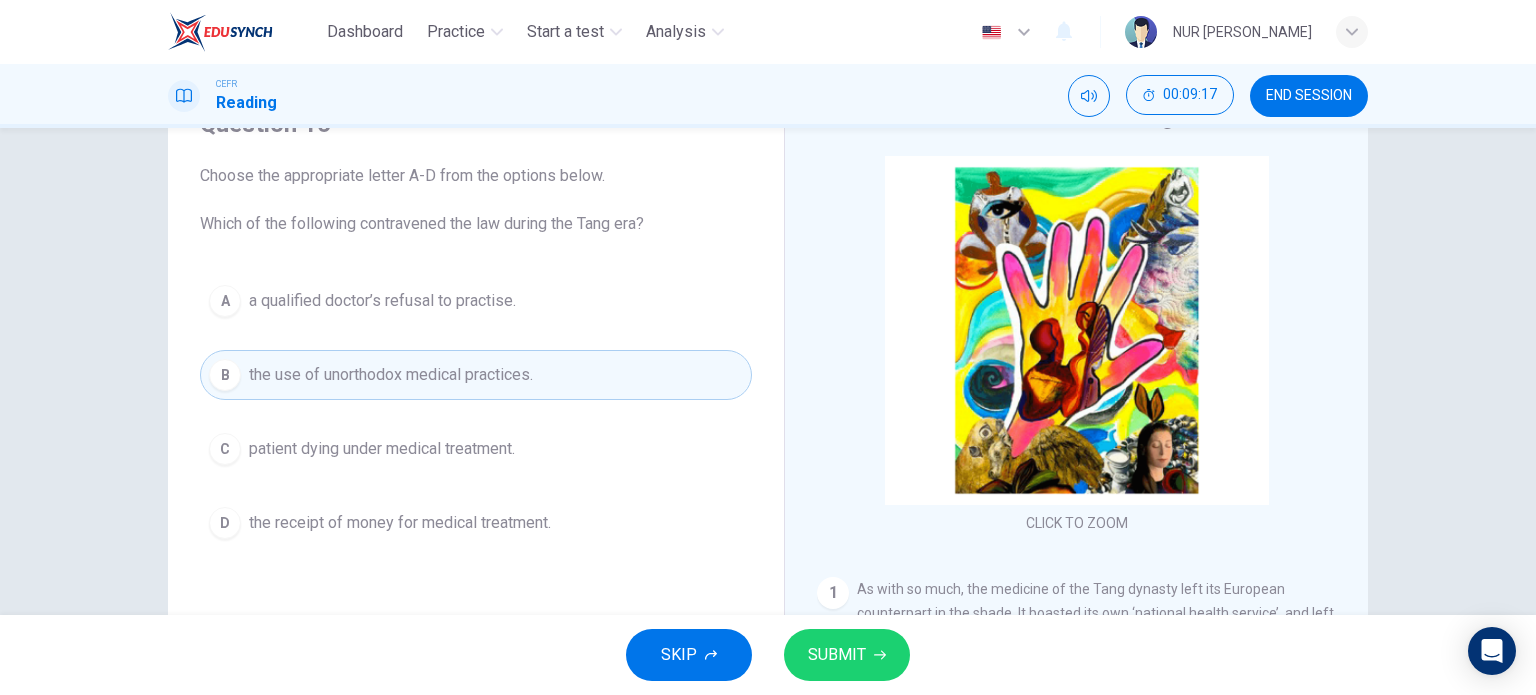 click on "SUBMIT" at bounding box center [837, 655] 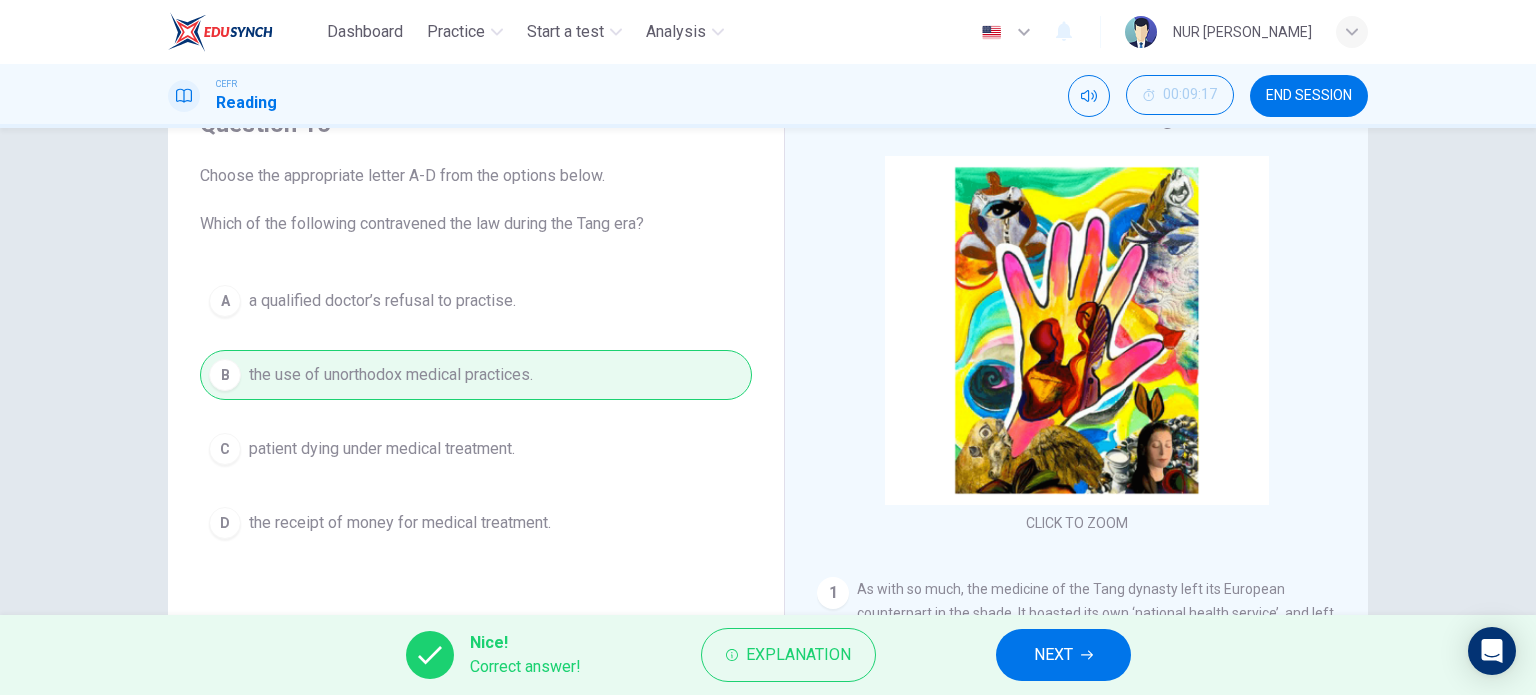 drag, startPoint x: 1072, startPoint y: 639, endPoint x: 1043, endPoint y: 617, distance: 36.40055 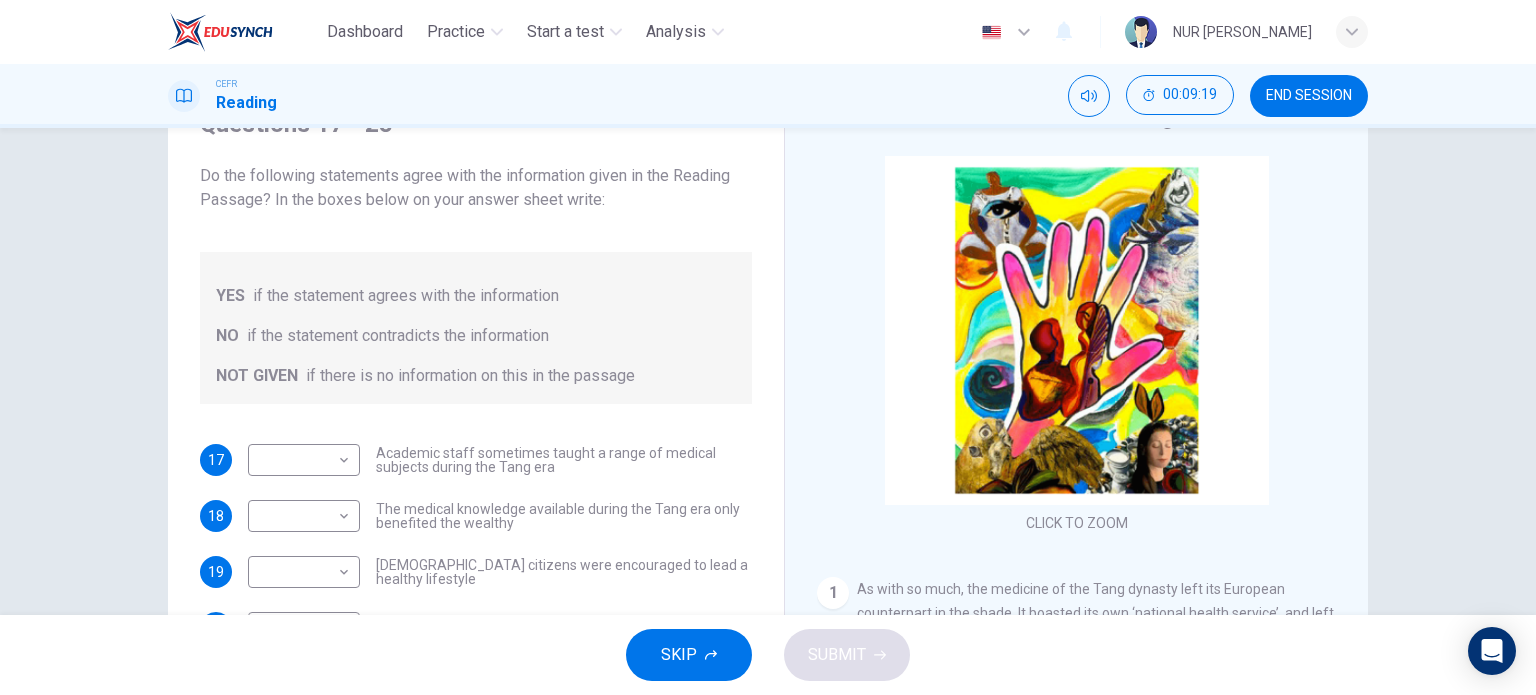 scroll, scrollTop: 0, scrollLeft: 0, axis: both 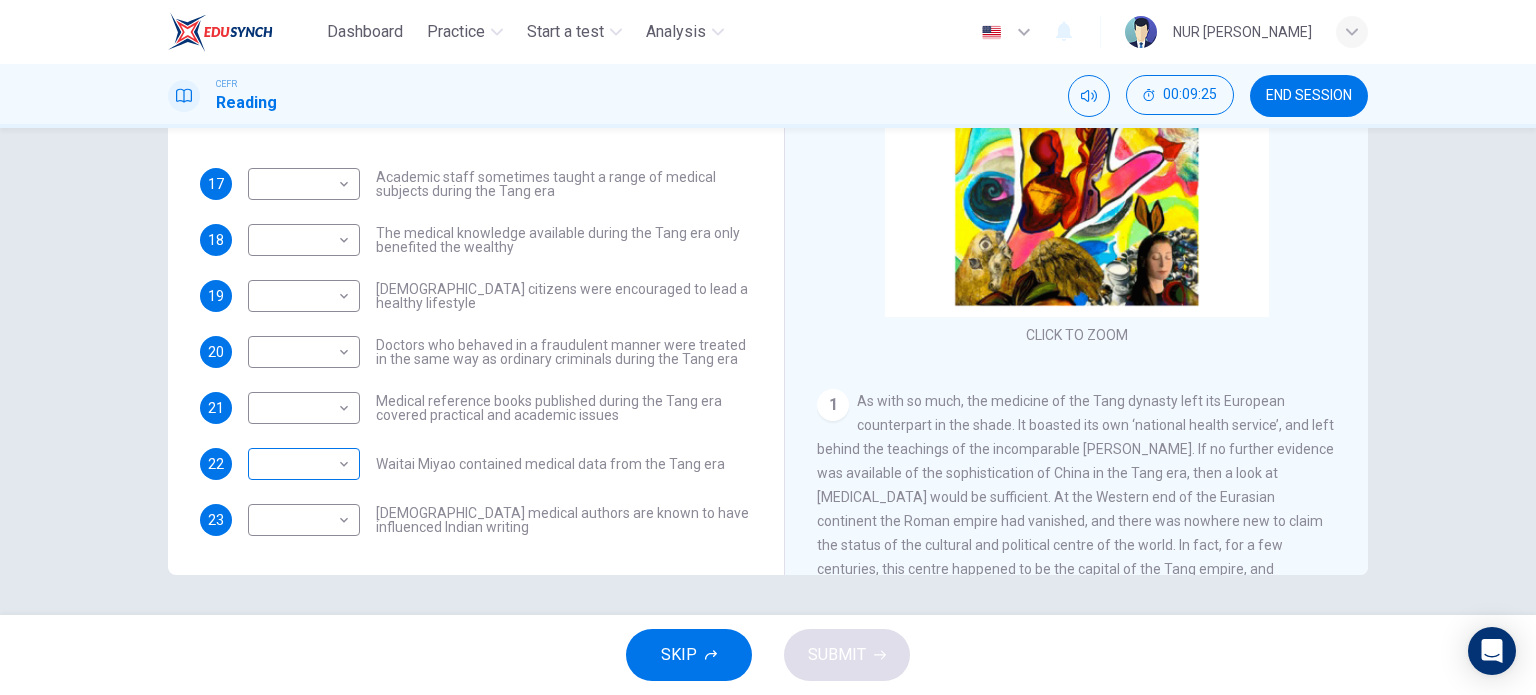 click on "Dashboard Practice Start a test Analysis English en ​ NUR [PERSON_NAME] CEFR Reading 00:09:25 END SESSION Questions 17 - 23 Do the following statements agree with the information given in the Reading Passage?
In the boxes below on your answer sheet write: YES if the statement agrees with the information NO if the statement contradicts the information NOT GIVEN if there is no information on this in the passage 17 ​ ​ Academic staff sometimes taught a range of medical subjects during the Tang era 18 ​ ​ The medical knowledge available during the Tang era only benefited the wealthy 19 ​ ​ [DEMOGRAPHIC_DATA] citizens were encouraged to lead a healthy lifestyle 20 ​ ​ Doctors who behaved in a fraudulent manner were treated in the same way as ordinary criminals during the Tang era 21 ​ ​ Medical reference books published during the Tang era covered practical and academic issues 22 ​ ​ Waitai Miyao contained medical data from the Tang era 23 ​ ​ The Art of Healing CLICK TO ZOOM 1 2 3 4" at bounding box center [768, 347] 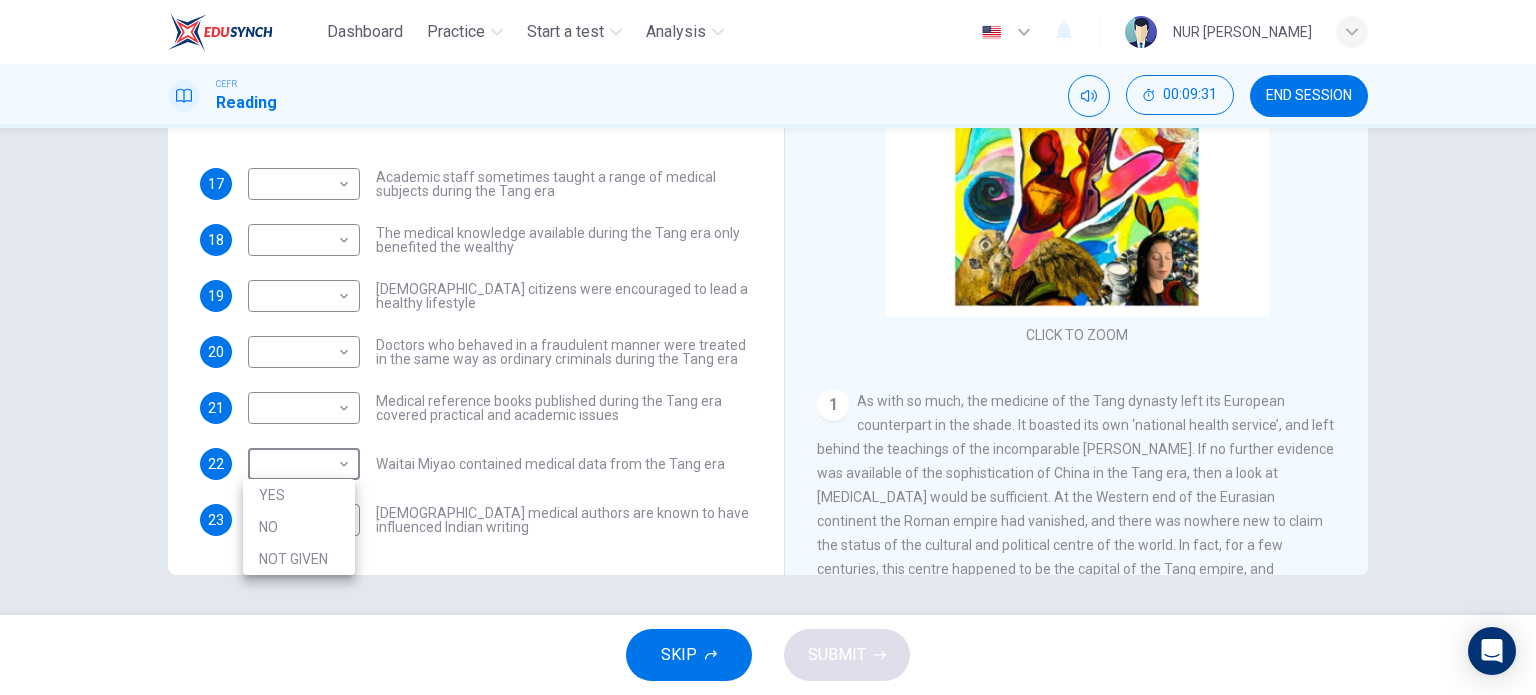 click at bounding box center [768, 347] 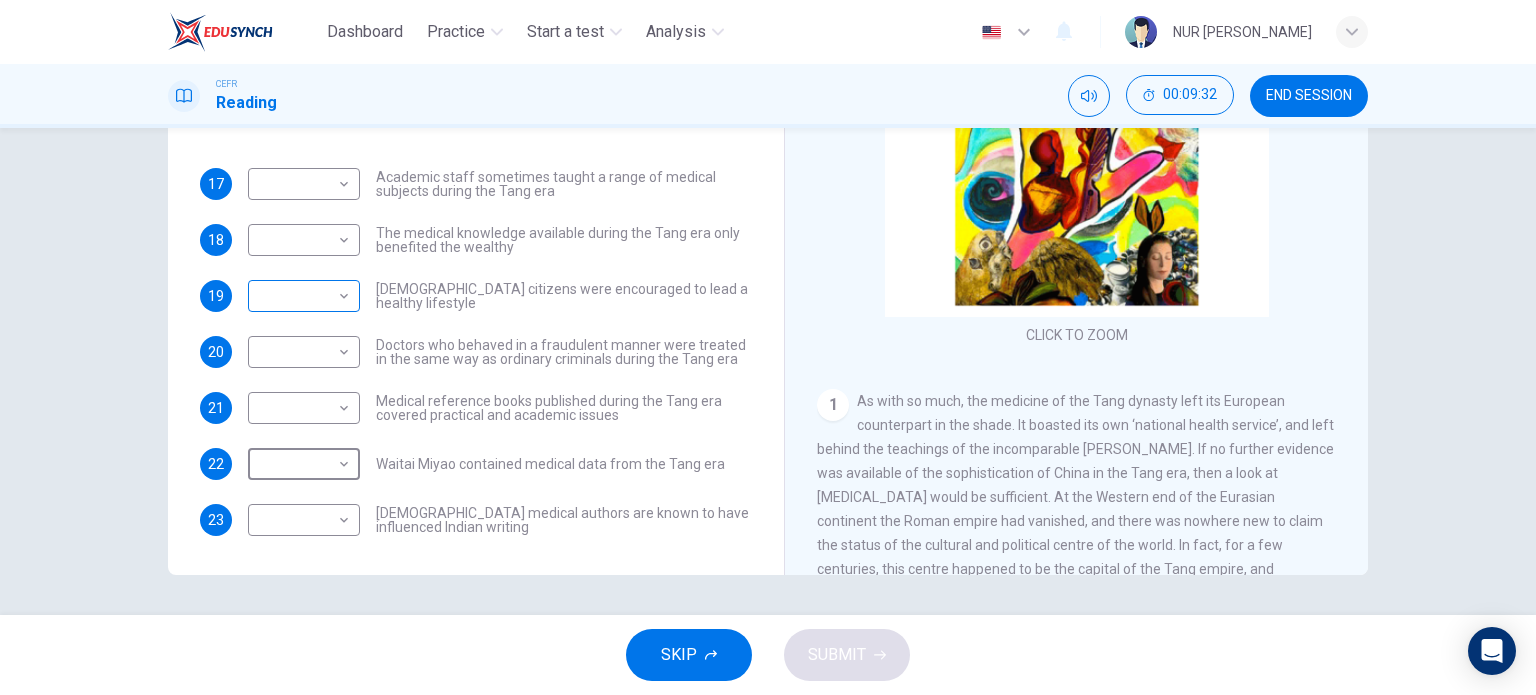 click on "Dashboard Practice Start a test Analysis English en ​ NUR [PERSON_NAME] CEFR Reading 00:09:32 END SESSION Questions 17 - 23 Do the following statements agree with the information given in the Reading Passage?
In the boxes below on your answer sheet write: YES if the statement agrees with the information NO if the statement contradicts the information NOT GIVEN if there is no information on this in the passage 17 ​ ​ Academic staff sometimes taught a range of medical subjects during the Tang era 18 ​ ​ The medical knowledge available during the Tang era only benefited the wealthy 19 ​ ​ [DEMOGRAPHIC_DATA] citizens were encouraged to lead a healthy lifestyle 20 ​ ​ Doctors who behaved in a fraudulent manner were treated in the same way as ordinary criminals during the Tang era 21 ​ ​ Medical reference books published during the Tang era covered practical and academic issues 22 ​ ​ Waitai Miyao contained medical data from the Tang era 23 ​ ​ The Art of Healing CLICK TO ZOOM 1 2 3 4" at bounding box center (768, 347) 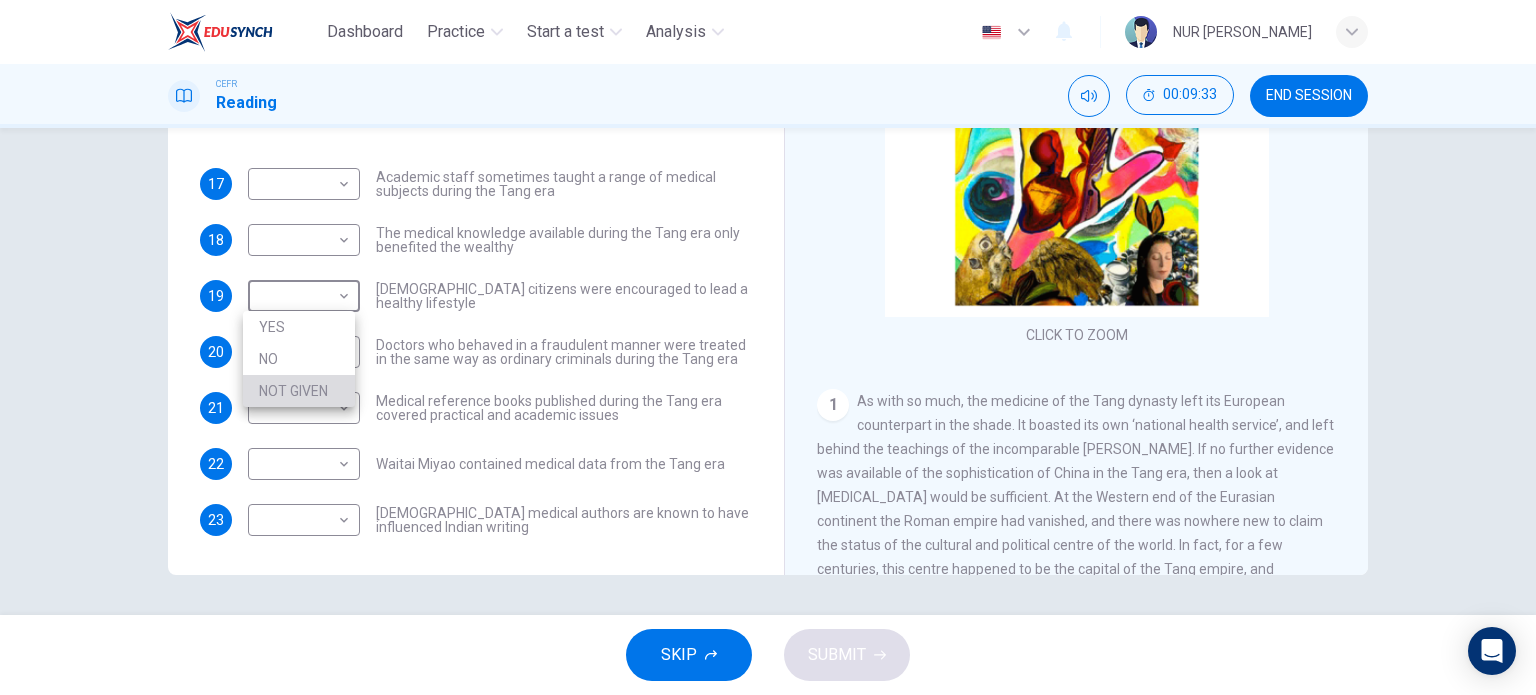 click on "NOT GIVEN" at bounding box center [299, 391] 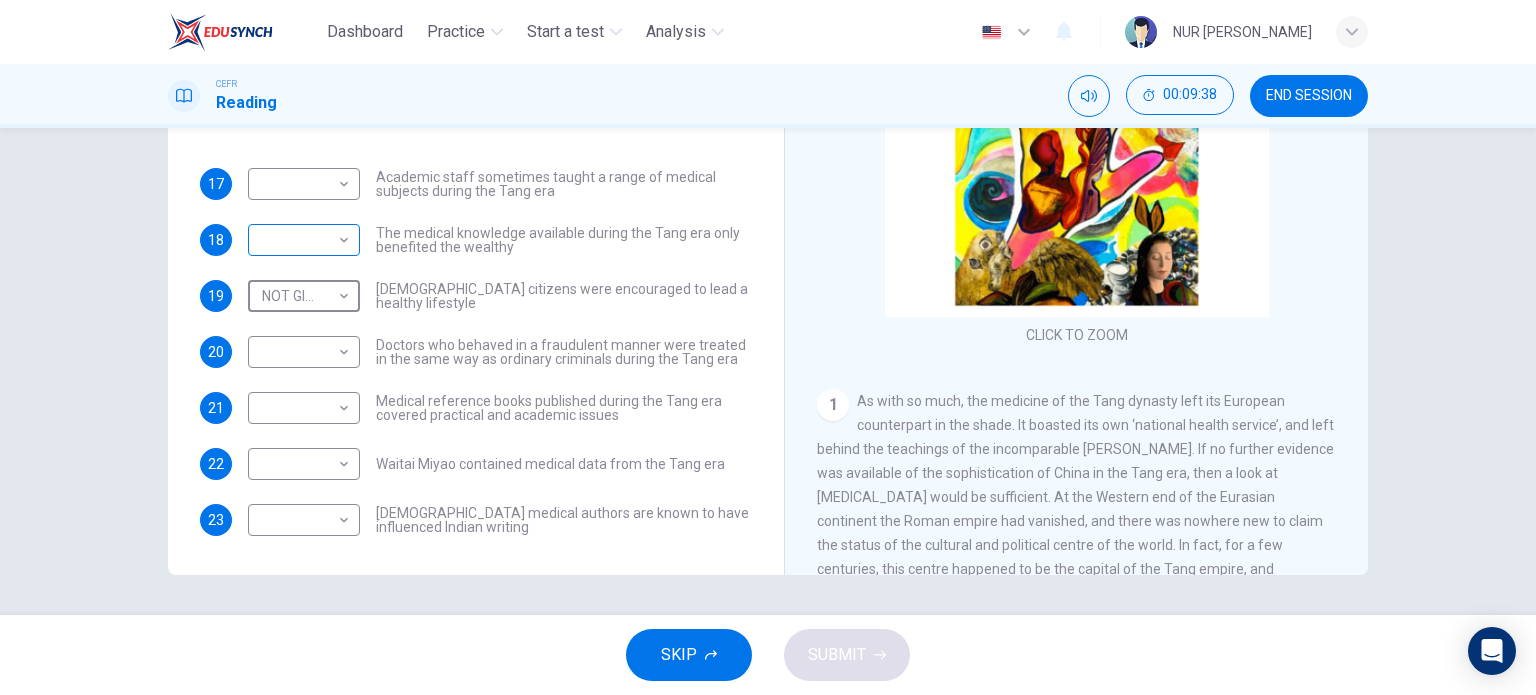 click on "Dashboard Practice Start a test Analysis English en ​ NUR [PERSON_NAME] CEFR Reading 00:09:38 END SESSION Questions 17 - 23 Do the following statements agree with the information given in the Reading Passage?
In the boxes below on your answer sheet write: YES if the statement agrees with the information NO if the statement contradicts the information NOT GIVEN if there is no information on this in the passage 17 ​ ​ Academic staff sometimes taught a range of medical subjects during the Tang era 18 ​ ​ The medical knowledge available during the Tang era only benefited the wealthy 19 NOT GIVEN NOT GIVEN ​ [DEMOGRAPHIC_DATA] citizens were encouraged to lead a healthy lifestyle 20 ​ ​ Doctors who behaved in a fraudulent manner were treated in the same way as ordinary criminals during the Tang era 21 ​ ​ Medical reference books published during the Tang era covered practical and academic issues 22 ​ ​ Waitai Miyao contained medical data from the Tang era 23 ​ ​ The Art of Healing 1 2 3" at bounding box center [768, 347] 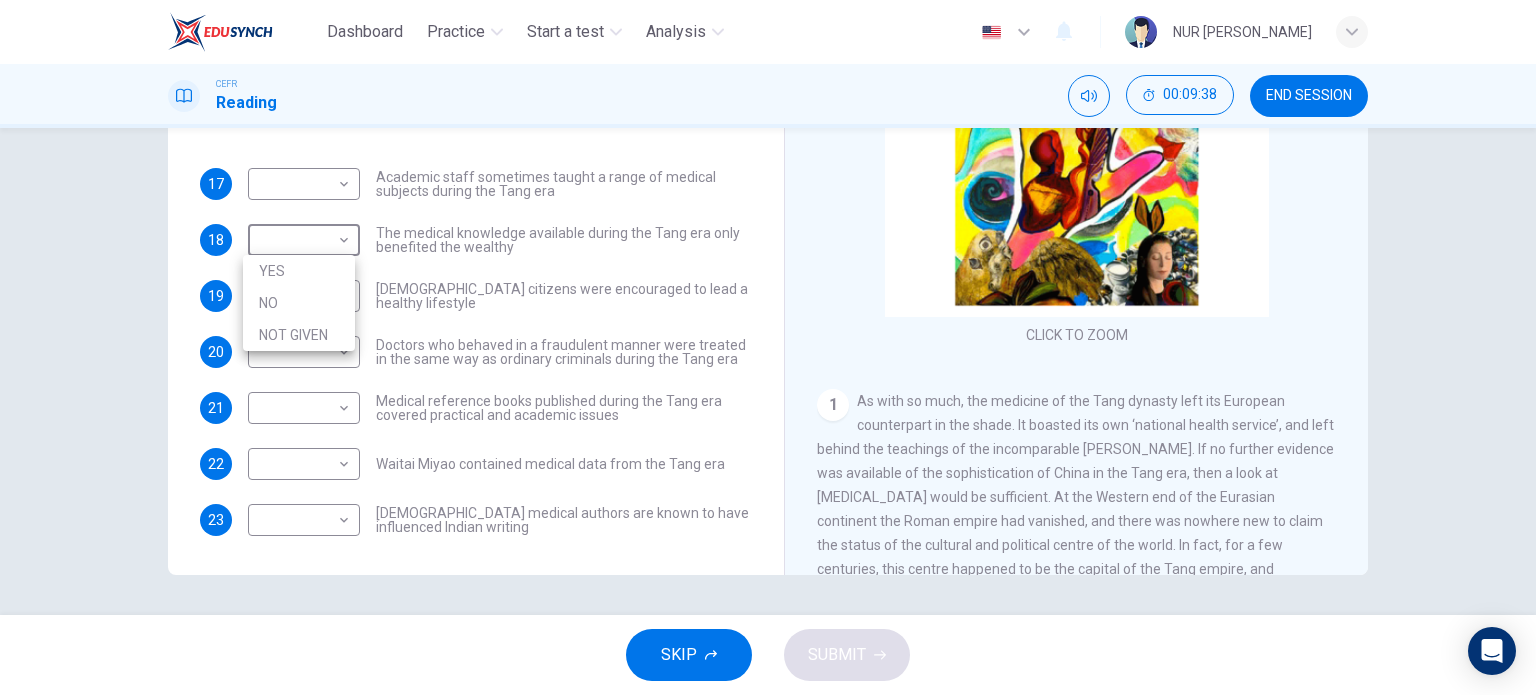 click on "NO" at bounding box center [299, 303] 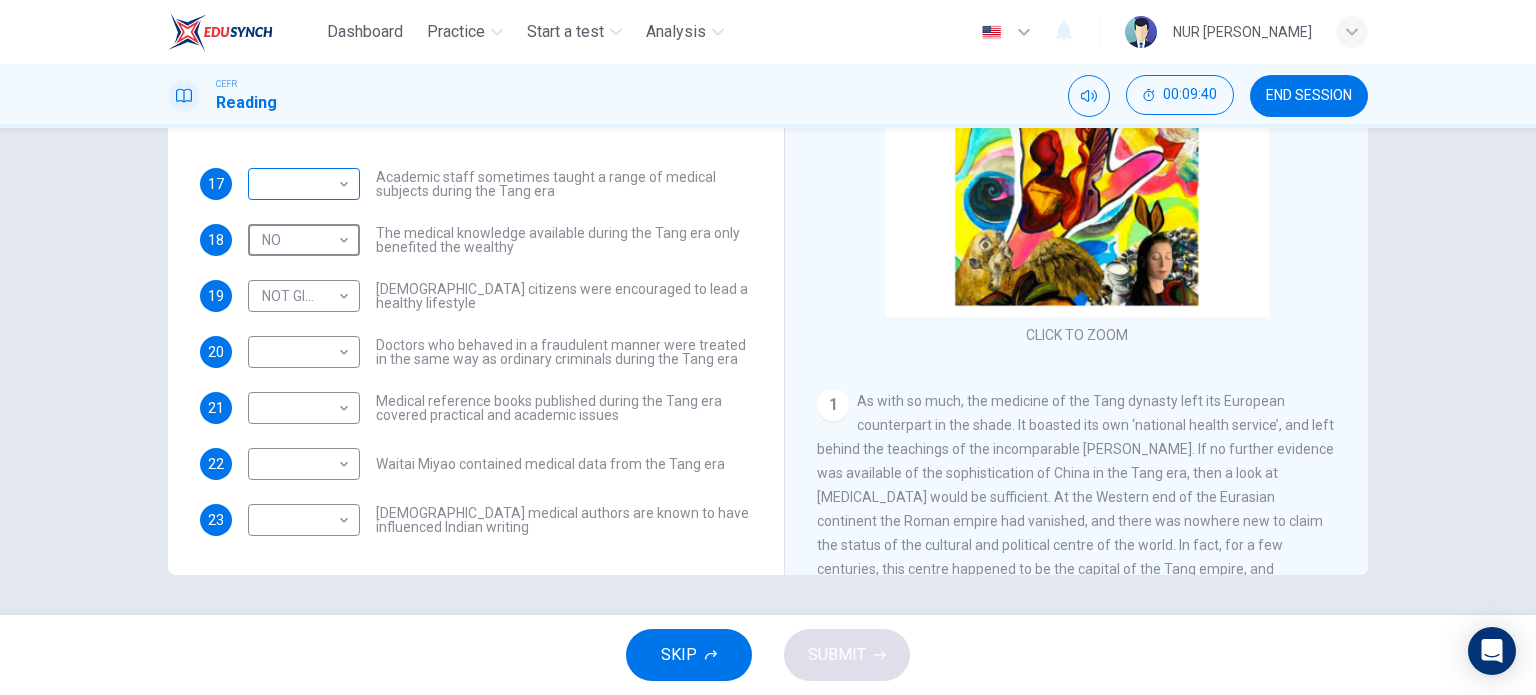 click on "Dashboard Practice Start a test Analysis English en ​ NUR [PERSON_NAME] CEFR Reading 00:09:40 END SESSION Questions 17 - 23 Do the following statements agree with the information given in the Reading Passage?
In the boxes below on your answer sheet write: YES if the statement agrees with the information NO if the statement contradicts the information NOT GIVEN if there is no information on this in the passage 17 ​ ​ Academic staff sometimes taught a range of medical subjects during the Tang era 18 NO NO ​ The medical knowledge available during the Tang era only benefited the wealthy 19 NOT GIVEN NOT GIVEN ​ [DEMOGRAPHIC_DATA] citizens were encouraged to lead a healthy lifestyle 20 ​ ​ Doctors who behaved in a fraudulent manner were treated in the same way as ordinary criminals during the Tang era 21 ​ ​ Medical reference books published during the Tang era covered practical and academic issues 22 ​ ​ [PERSON_NAME] contained medical data from the Tang era 23 ​ ​ The Art of Healing 1 2" at bounding box center [768, 347] 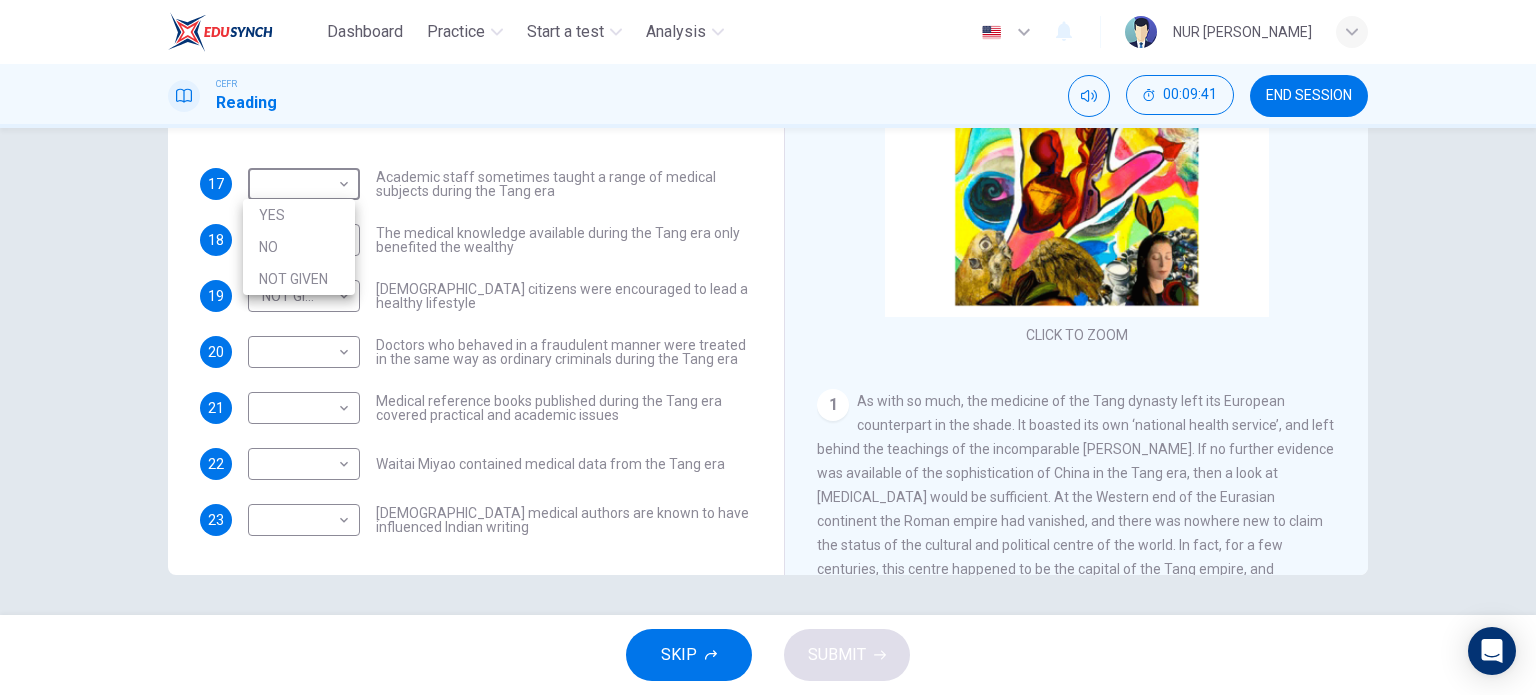 click on "YES" at bounding box center [299, 215] 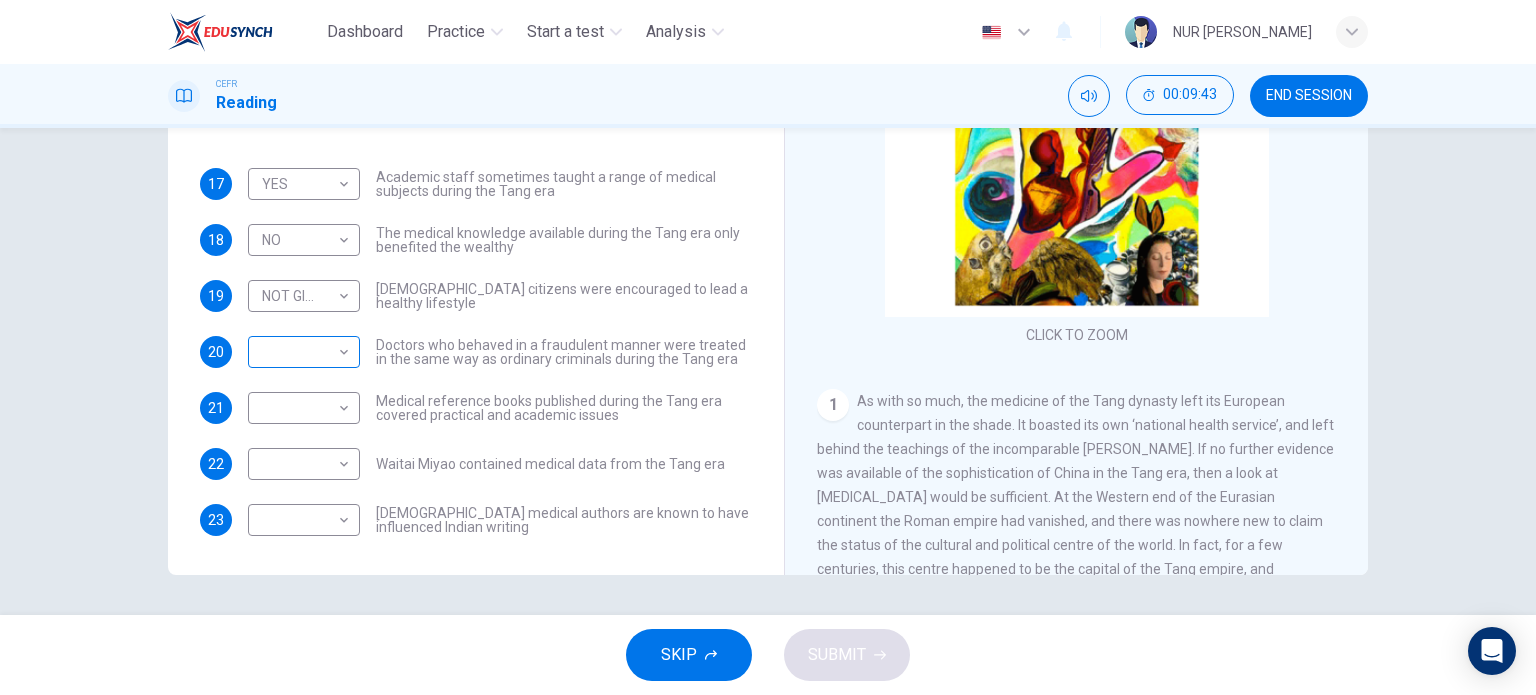click on "​ ​" at bounding box center (304, 352) 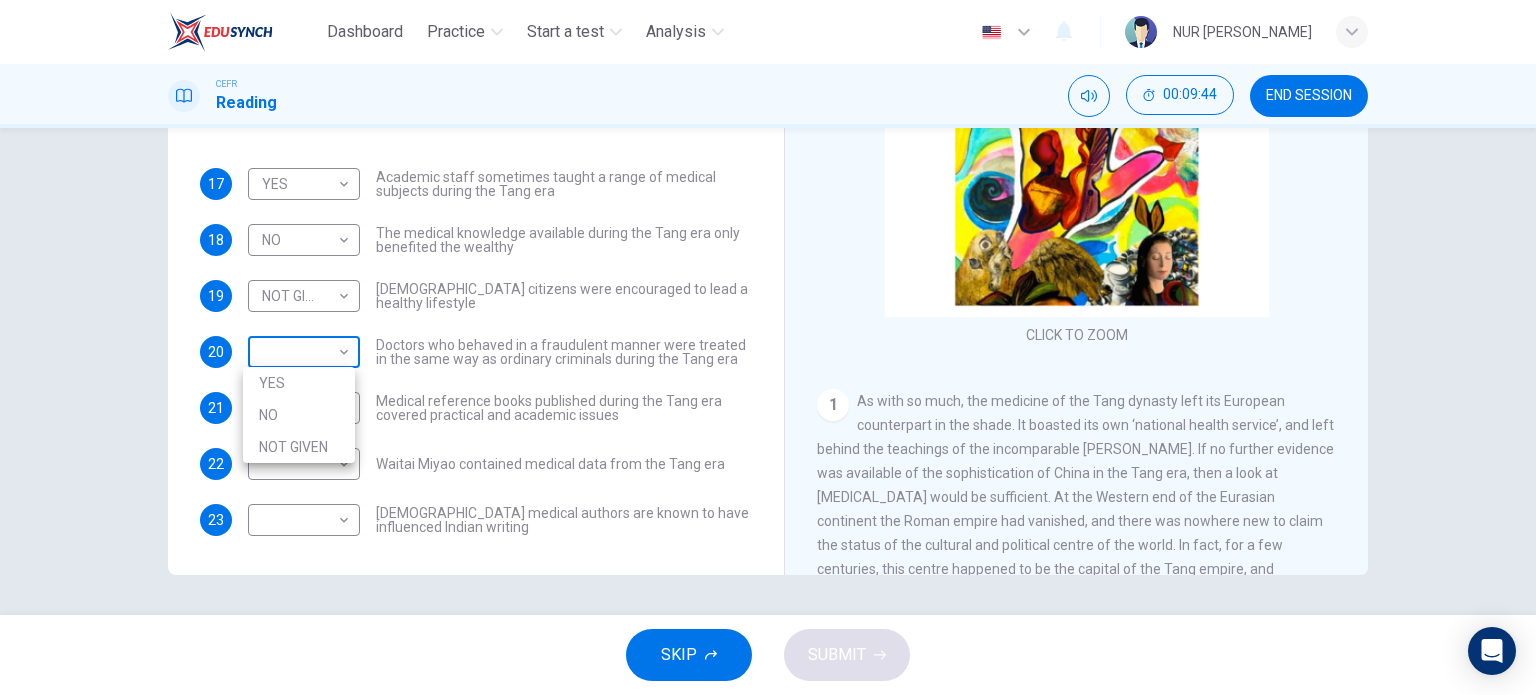 click on "Dashboard Practice Start a test Analysis English en ​ NUR [PERSON_NAME] CEFR Reading 00:09:44 END SESSION Questions 17 - 23 Do the following statements agree with the information given in the Reading Passage?
In the boxes below on your answer sheet write: YES if the statement agrees with the information NO if the statement contradicts the information NOT GIVEN if there is no information on this in the passage 17 YES YES ​ Academic staff sometimes taught a range of medical subjects during the Tang era 18 NO NO ​ The medical knowledge available during the Tang era only benefited the wealthy 19 NOT GIVEN NOT GIVEN ​ [DEMOGRAPHIC_DATA] citizens were encouraged to lead a healthy lifestyle 20 ​ ​ Doctors who behaved in a fraudulent manner were treated in the same way as ordinary criminals during the Tang era 21 ​ ​ Medical reference books published during the Tang era covered practical and academic issues 22 ​ ​ [PERSON_NAME] contained medical data from the Tang era 23 ​ ​ The Art of Healing" at bounding box center [768, 347] 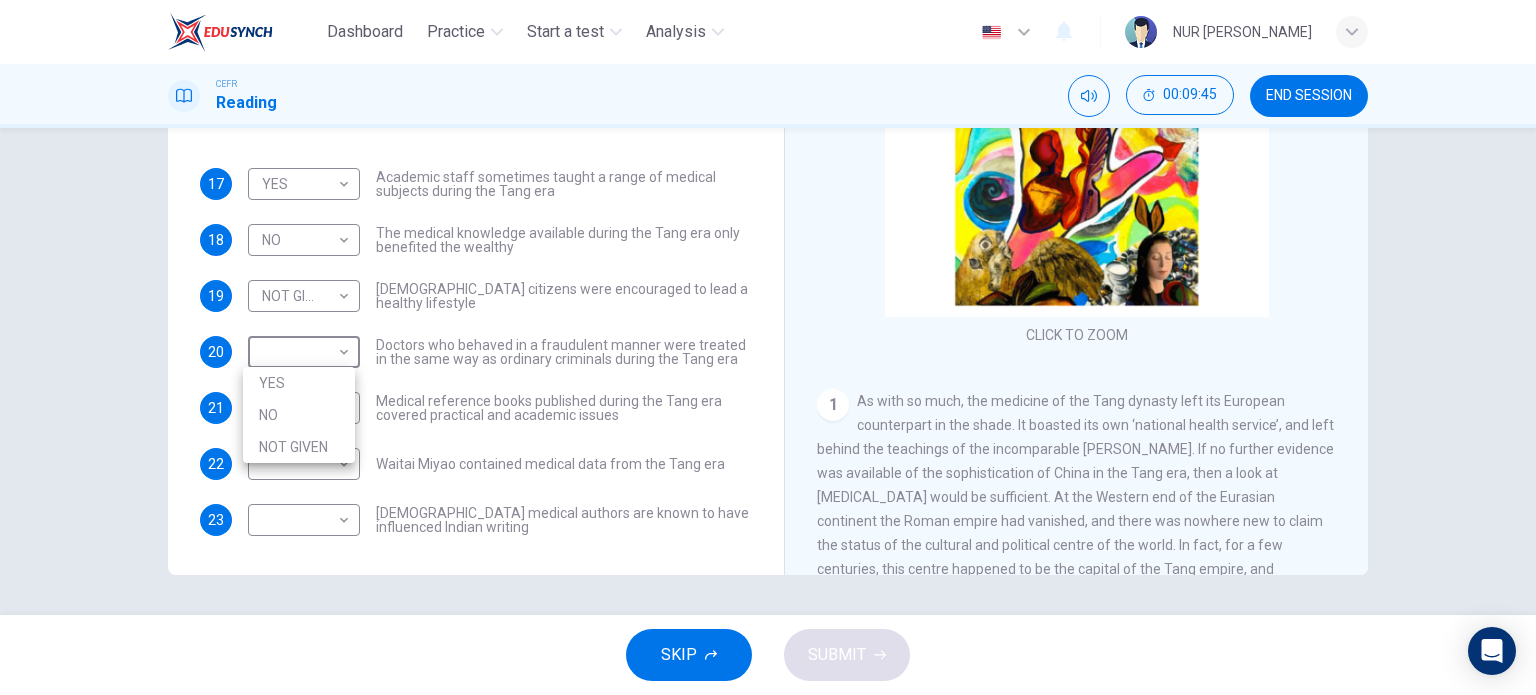 click on "YES" at bounding box center (299, 383) 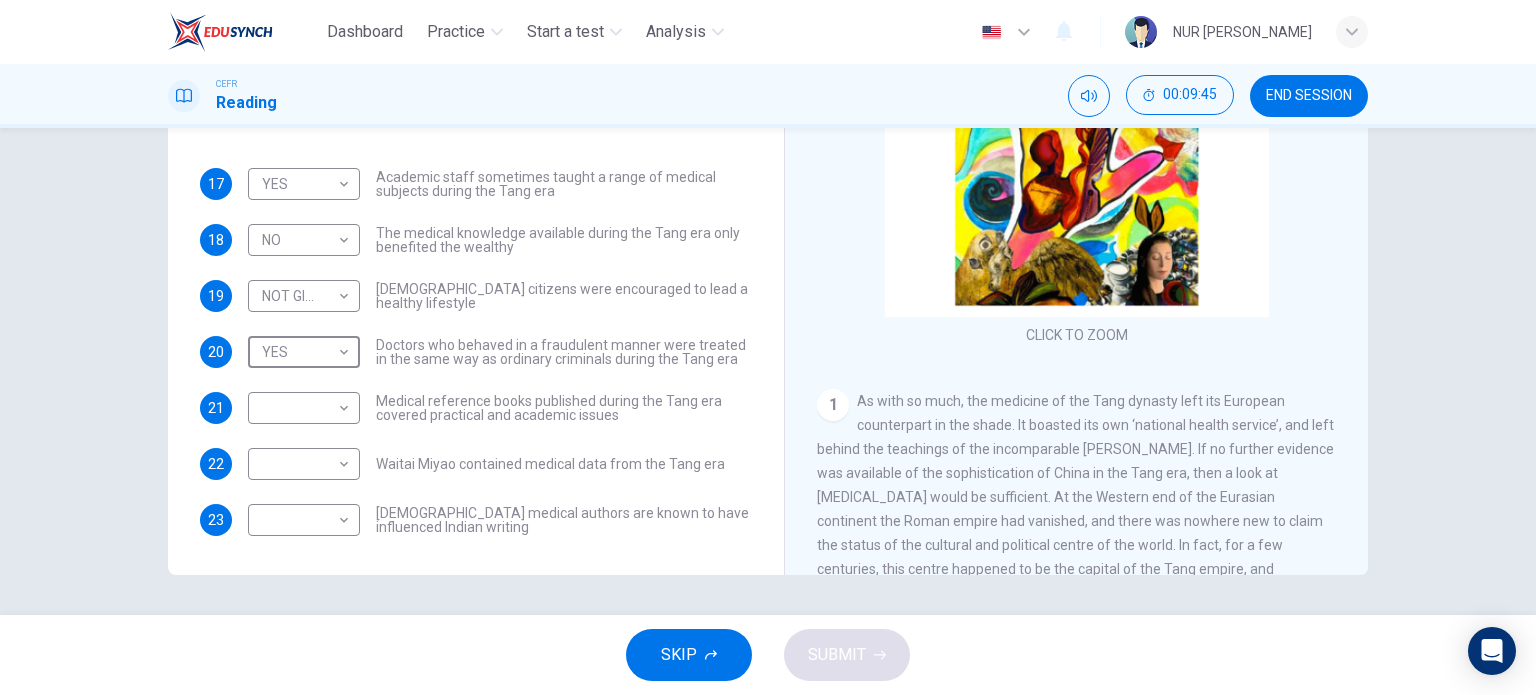 type on "YES" 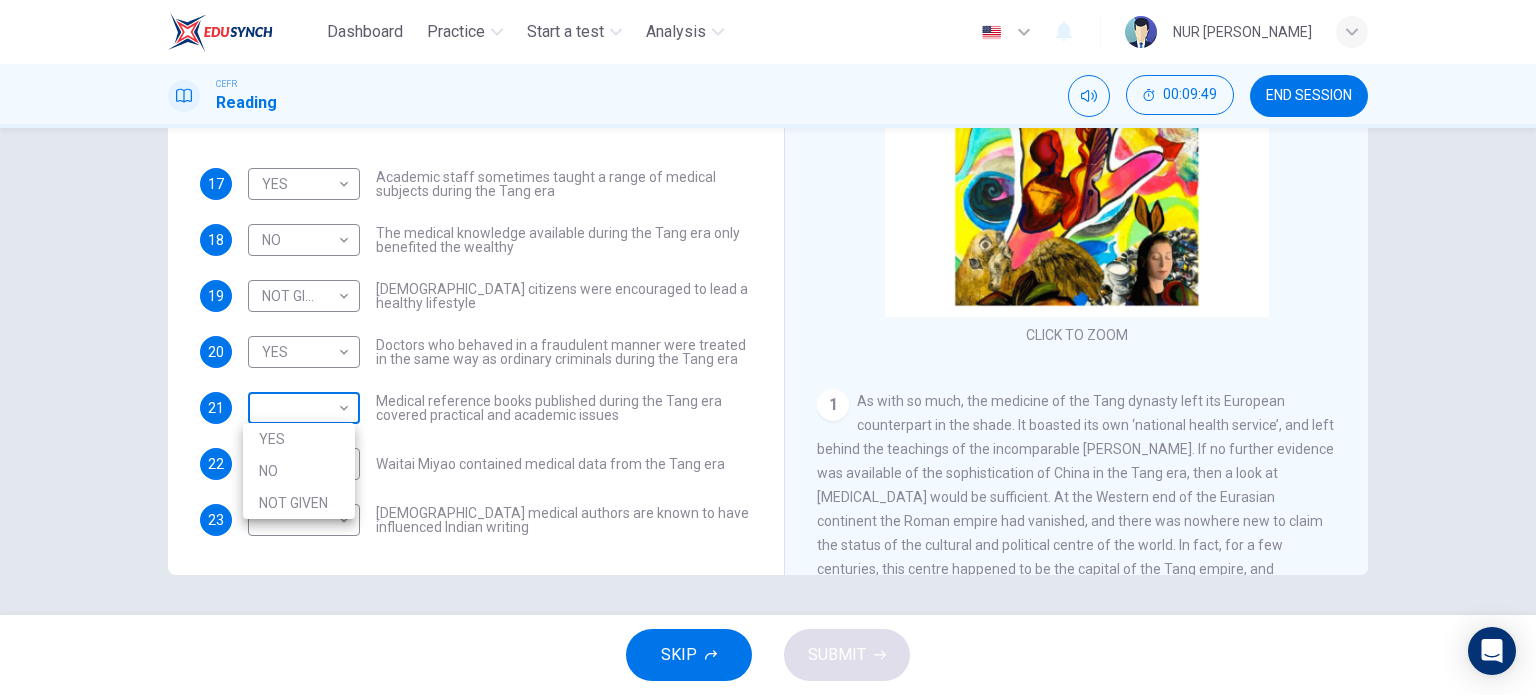 click on "Dashboard Practice Start a test Analysis English en ​ NUR [PERSON_NAME] CEFR Reading 00:09:49 END SESSION Questions 17 - 23 Do the following statements agree with the information given in the Reading Passage?
In the boxes below on your answer sheet write: YES if the statement agrees with the information NO if the statement contradicts the information NOT GIVEN if there is no information on this in the passage 17 YES YES ​ Academic staff sometimes taught a range of medical subjects during the Tang era 18 NO NO ​ The medical knowledge available during the Tang era only benefited the wealthy 19 NOT GIVEN NOT GIVEN ​ [DEMOGRAPHIC_DATA] citizens were encouraged to lead a healthy lifestyle 20 YES YES ​ Doctors who behaved in a fraudulent manner were treated in the same way as ordinary criminals during the Tang era 21 ​ ​ Medical reference books published during the Tang era covered practical and academic issues 22 ​ ​ Waitai Miyao contained medical data from the Tang era 23 ​ ​ CLICK TO ZOOM 1" at bounding box center (768, 347) 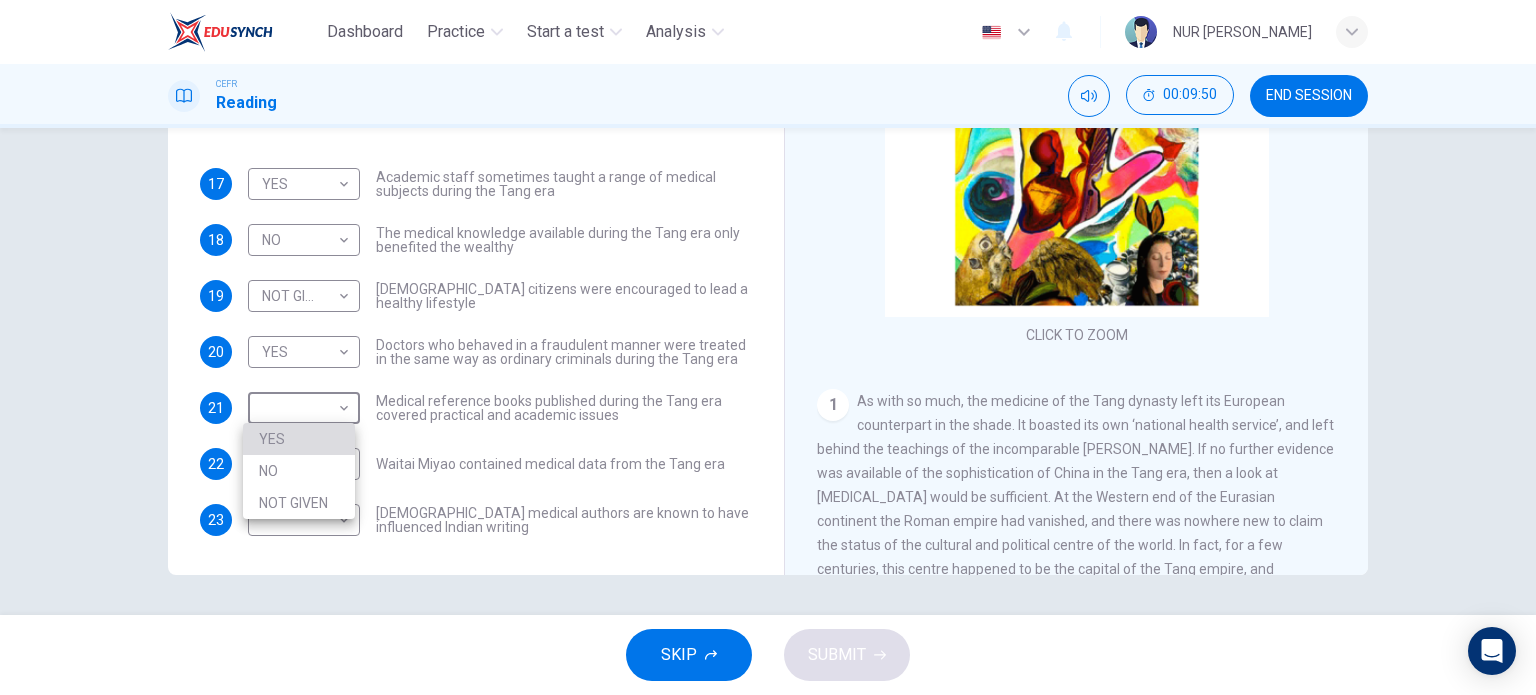 click on "YES" at bounding box center [299, 439] 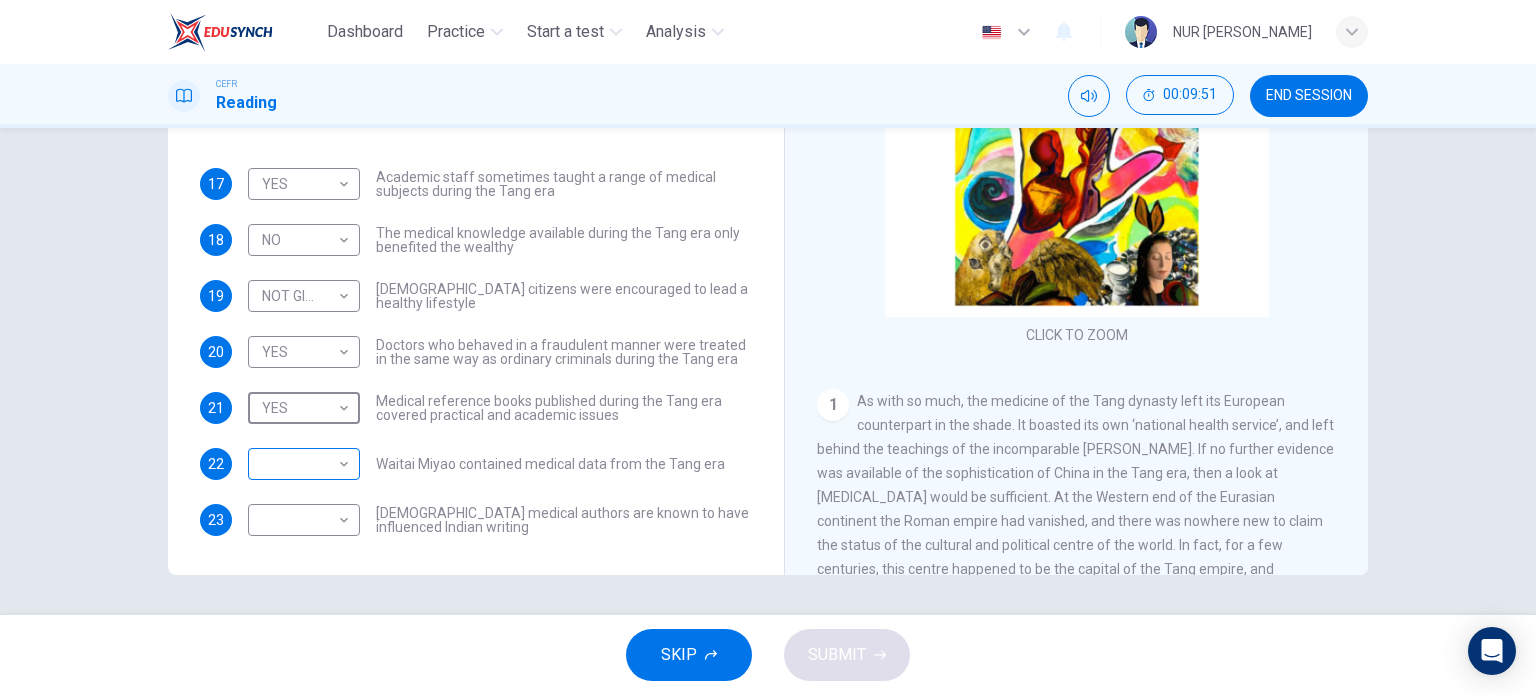 click on "Dashboard Practice Start a test Analysis English en ​ NUR [PERSON_NAME] CEFR Reading 00:09:51 END SESSION Questions 17 - 23 Do the following statements agree with the information given in the Reading Passage?
In the boxes below on your answer sheet write: YES if the statement agrees with the information NO if the statement contradicts the information NOT GIVEN if there is no information on this in the passage 17 YES YES ​ Academic staff sometimes taught a range of medical subjects during the Tang era 18 NO NO ​ The medical knowledge available during the Tang era only benefited the wealthy 19 NOT GIVEN NOT GIVEN ​ [DEMOGRAPHIC_DATA] citizens were encouraged to lead a healthy lifestyle 20 YES YES ​ Doctors who behaved in a fraudulent manner were treated in the same way as ordinary criminals during the Tang era 21 YES YES ​ Medical reference books published during the Tang era covered practical and academic issues 22 ​ ​ Waitai Miyao contained medical data from the Tang era 23 ​ ​ 1 2 3 4 5 6" at bounding box center [768, 347] 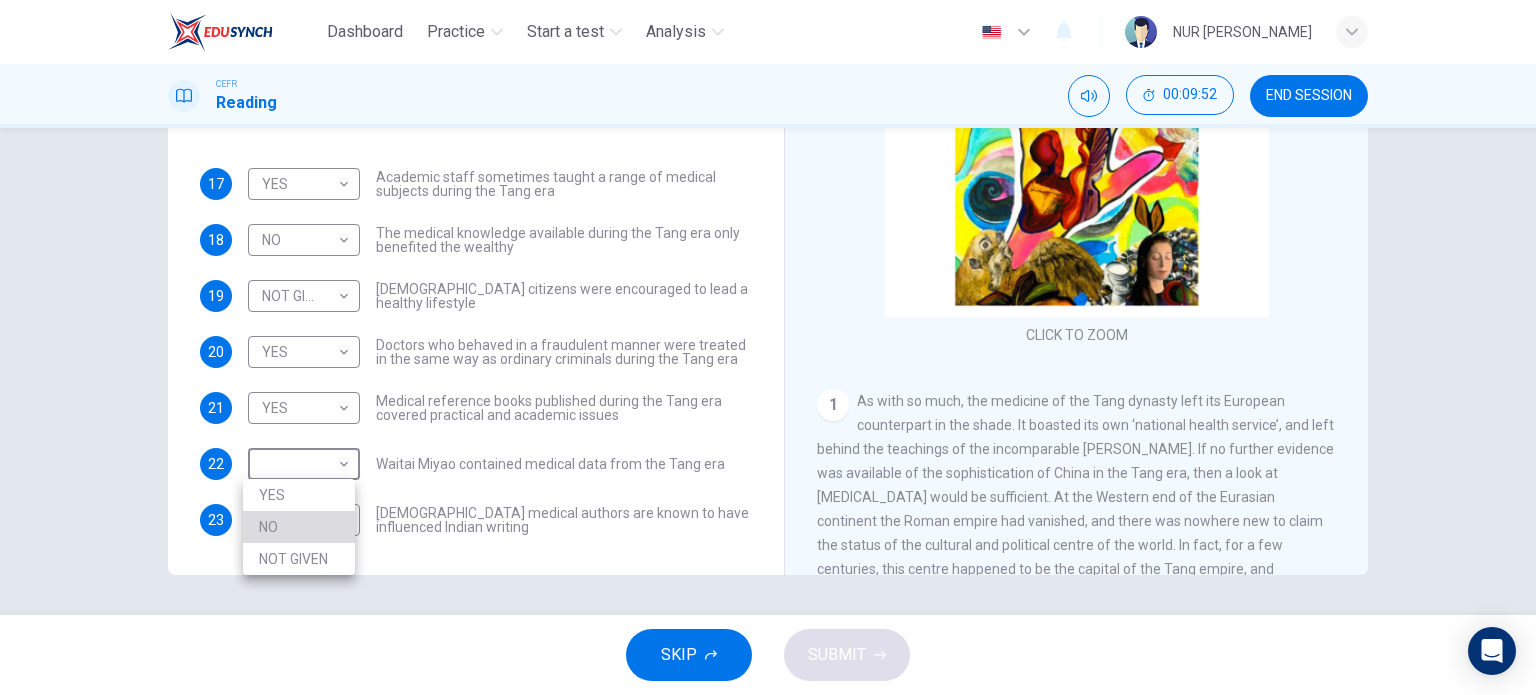 click on "NO" at bounding box center [299, 527] 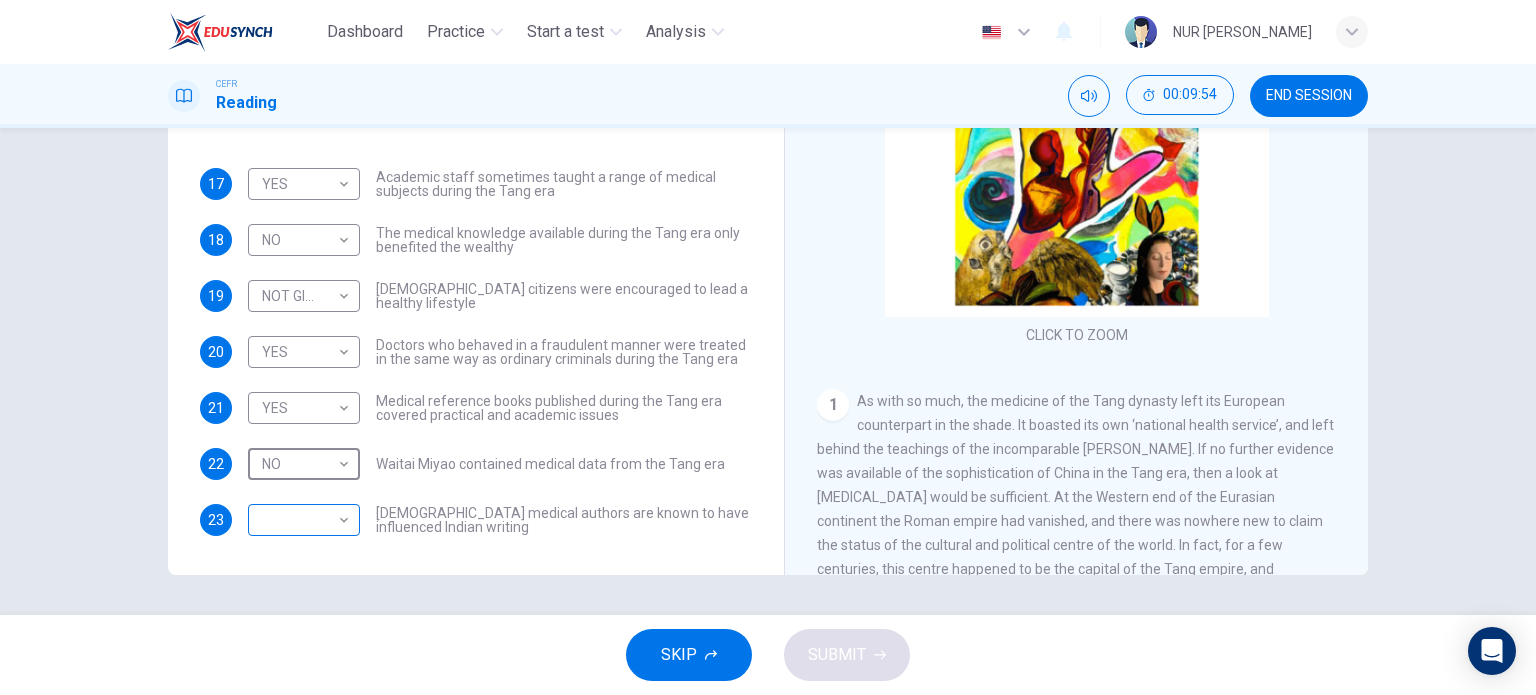 click on "Dashboard Practice Start a test Analysis English en ​ NUR [PERSON_NAME] CEFR Reading 00:09:54 END SESSION Questions 17 - 23 Do the following statements agree with the information given in the Reading Passage?
In the boxes below on your answer sheet write: YES if the statement agrees with the information NO if the statement contradicts the information NOT GIVEN if there is no information on this in the passage 17 YES YES ​ Academic staff sometimes taught a range of medical subjects during the Tang era 18 NO NO ​ The medical knowledge available during the Tang era only benefited the wealthy 19 NOT GIVEN NOT GIVEN ​ [DEMOGRAPHIC_DATA] citizens were encouraged to lead a healthy lifestyle 20 YES YES ​ Doctors who behaved in a fraudulent manner were treated in the same way as ordinary criminals during the Tang era 21 YES YES ​ Medical reference books published during the Tang era covered practical and academic issues 22 NO NO ​ Waitai Miyao contained medical data from the Tang era 23 ​ ​ 1 2 3 4 5" at bounding box center [768, 347] 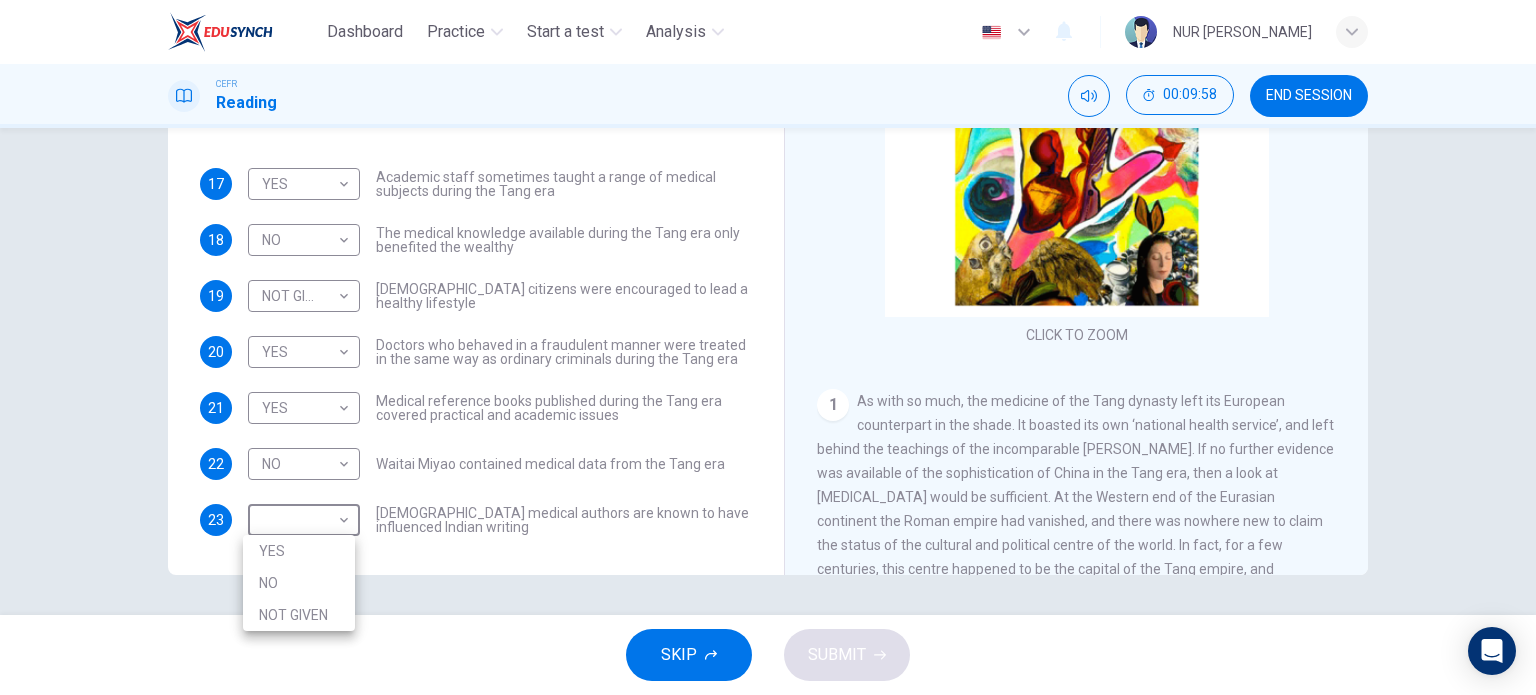 click on "NOT GIVEN" at bounding box center (299, 615) 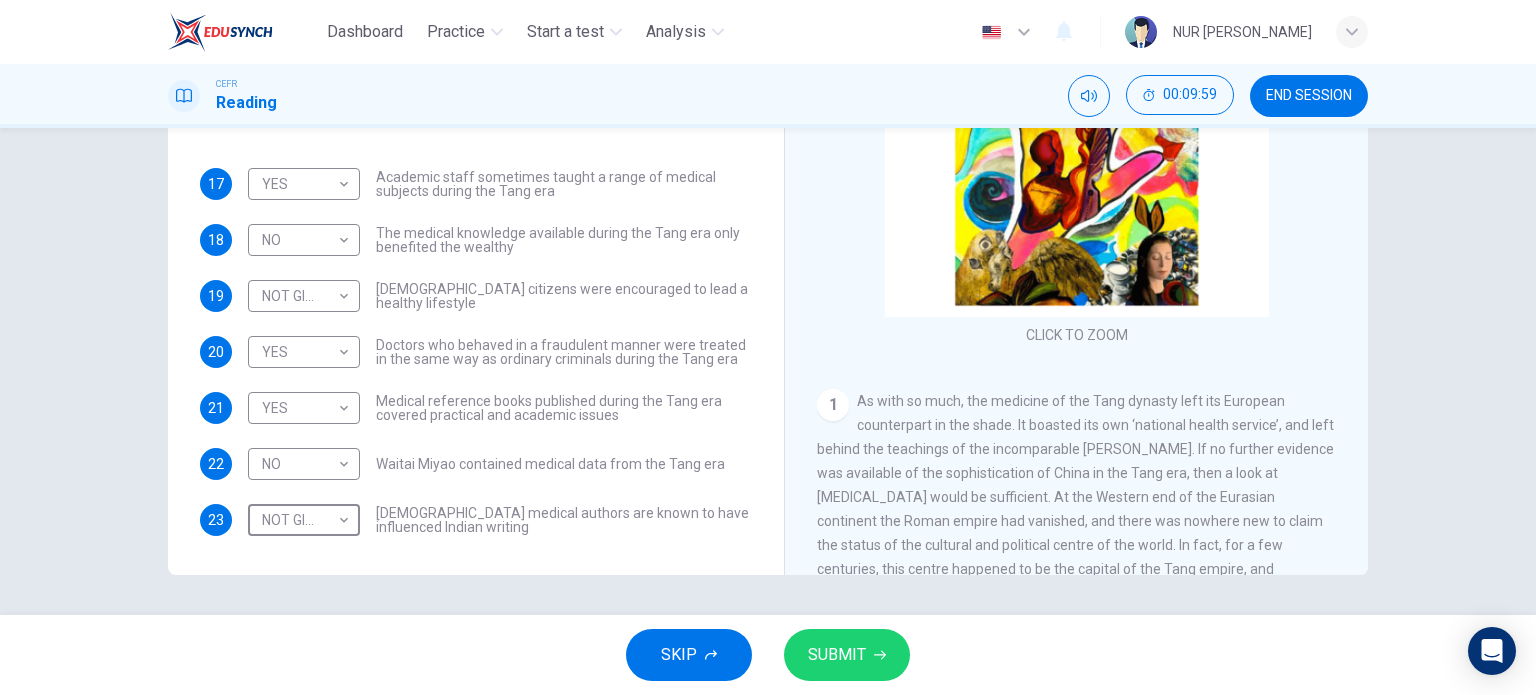 click on "SUBMIT" at bounding box center [837, 655] 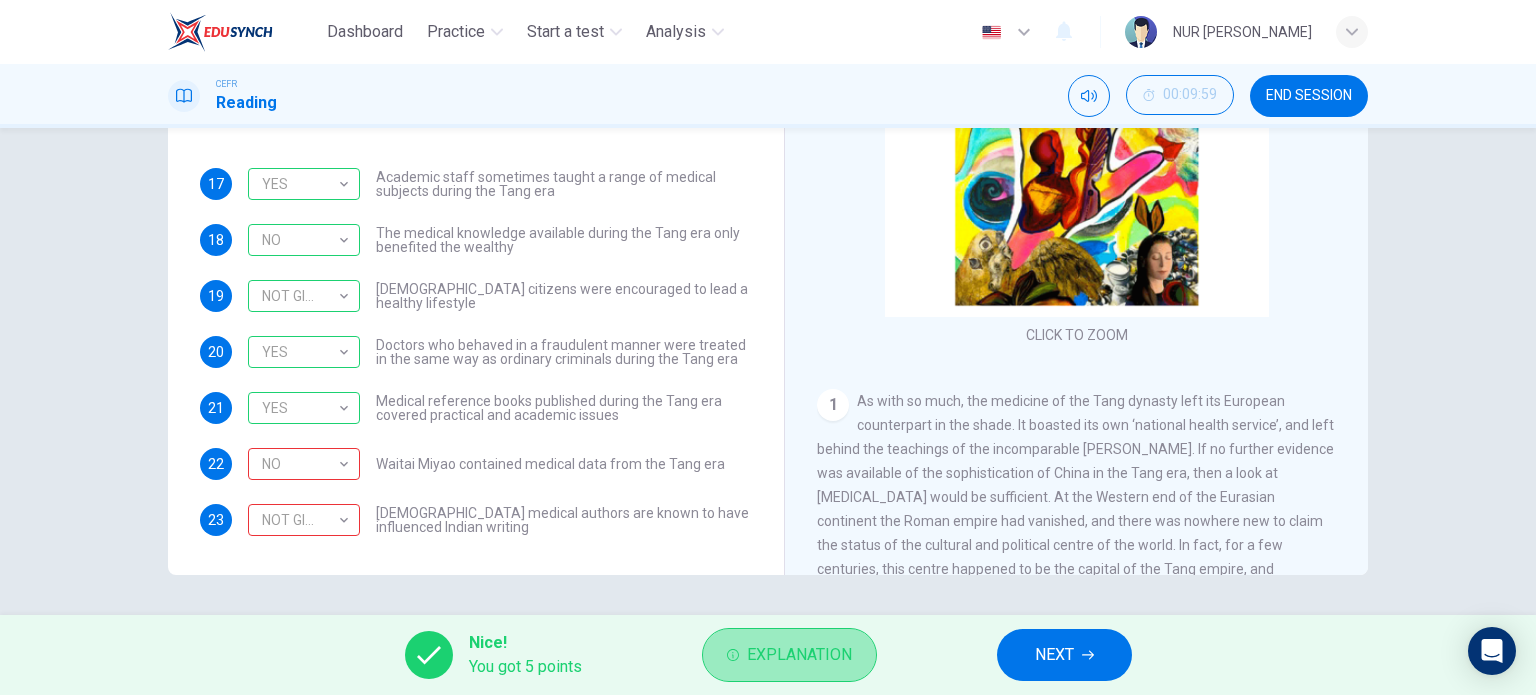 click on "Explanation" at bounding box center [799, 655] 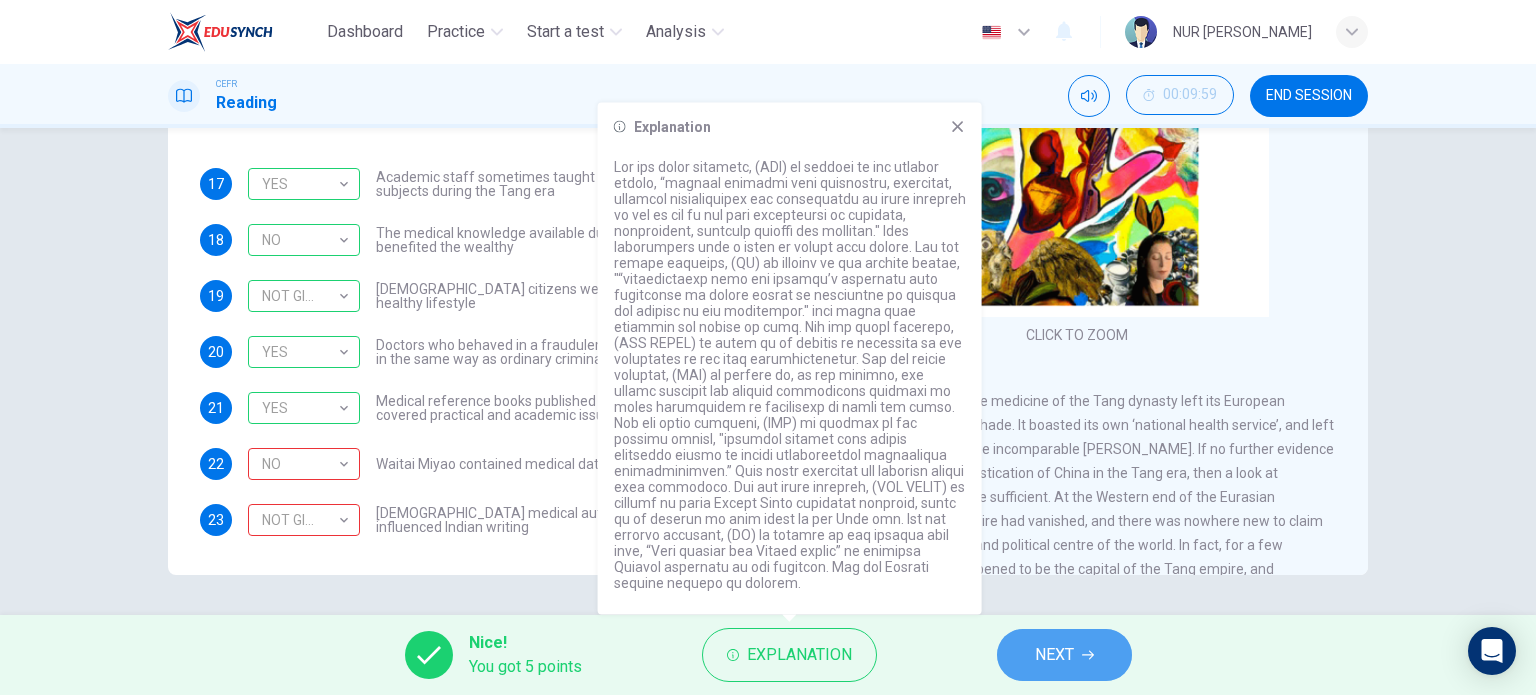click 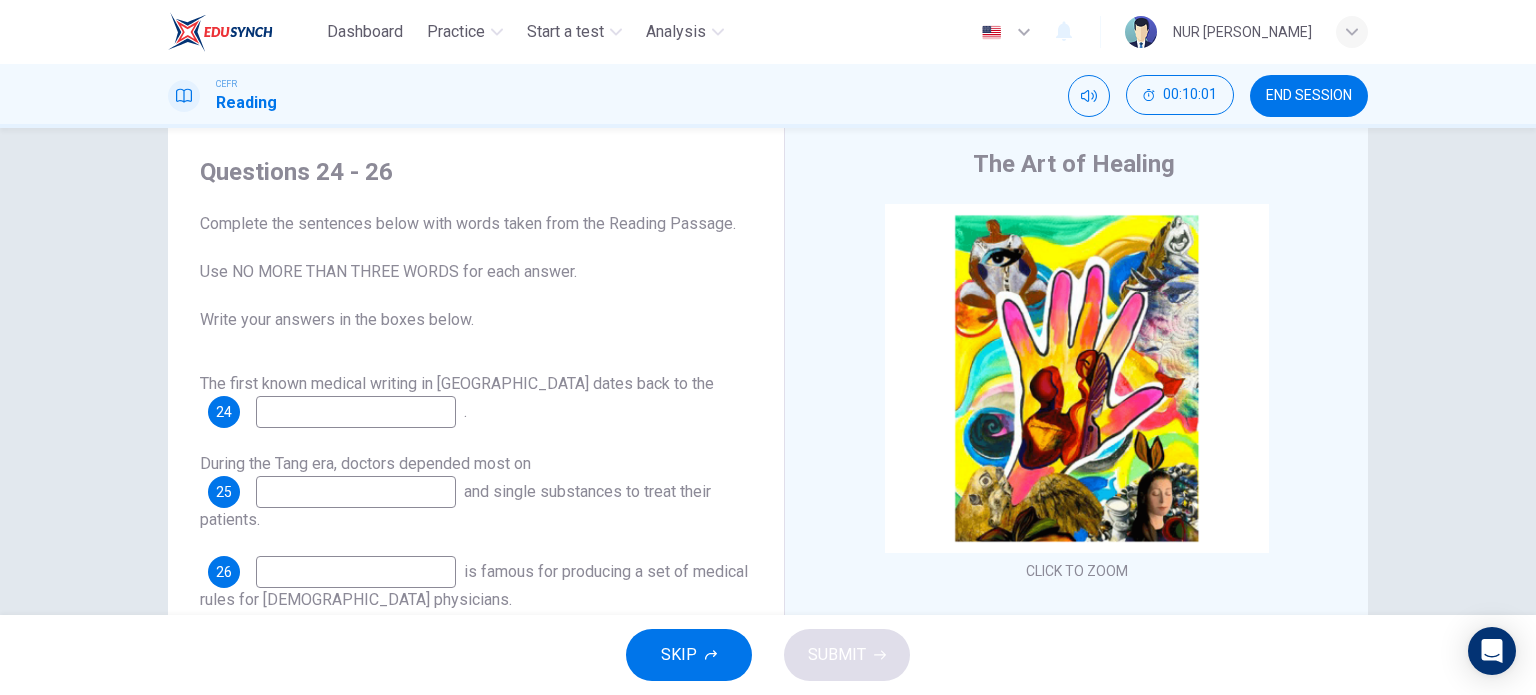 scroll, scrollTop: 100, scrollLeft: 0, axis: vertical 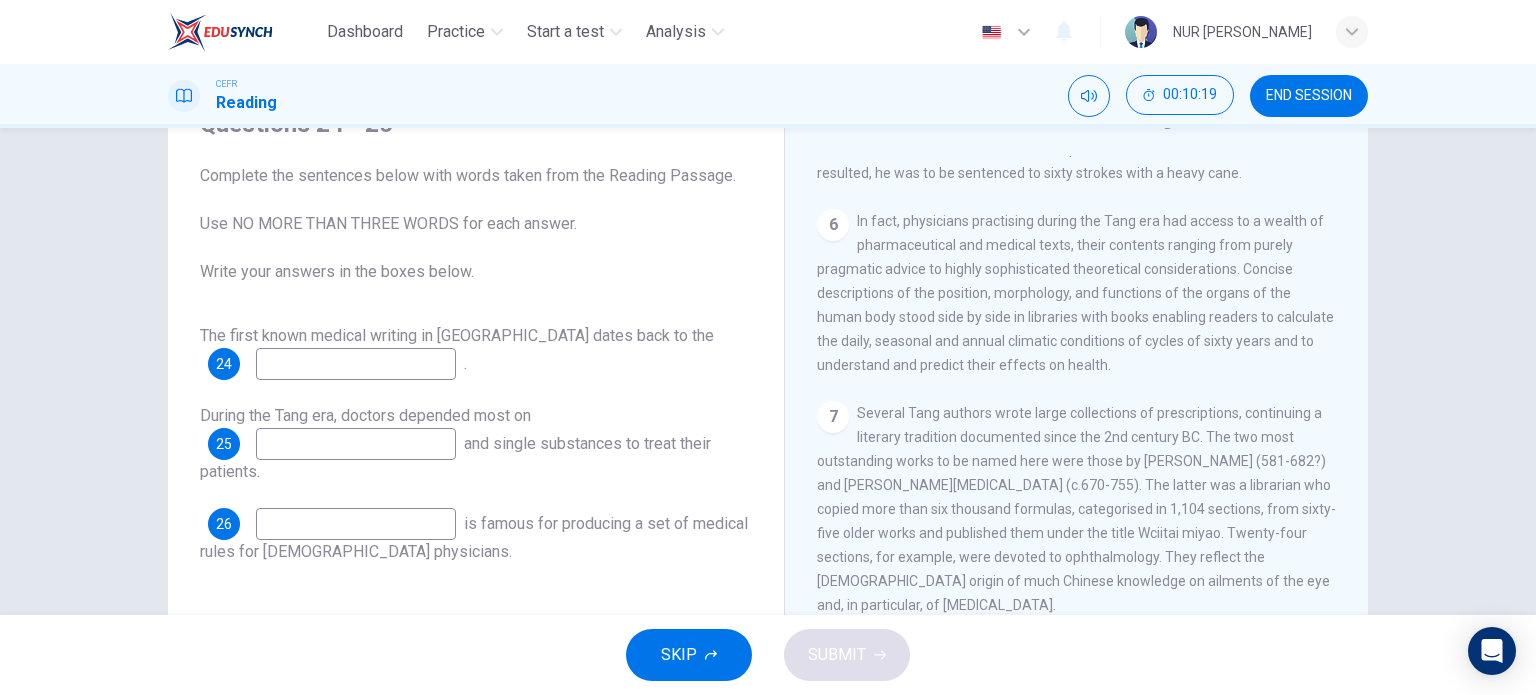 click at bounding box center [356, 364] 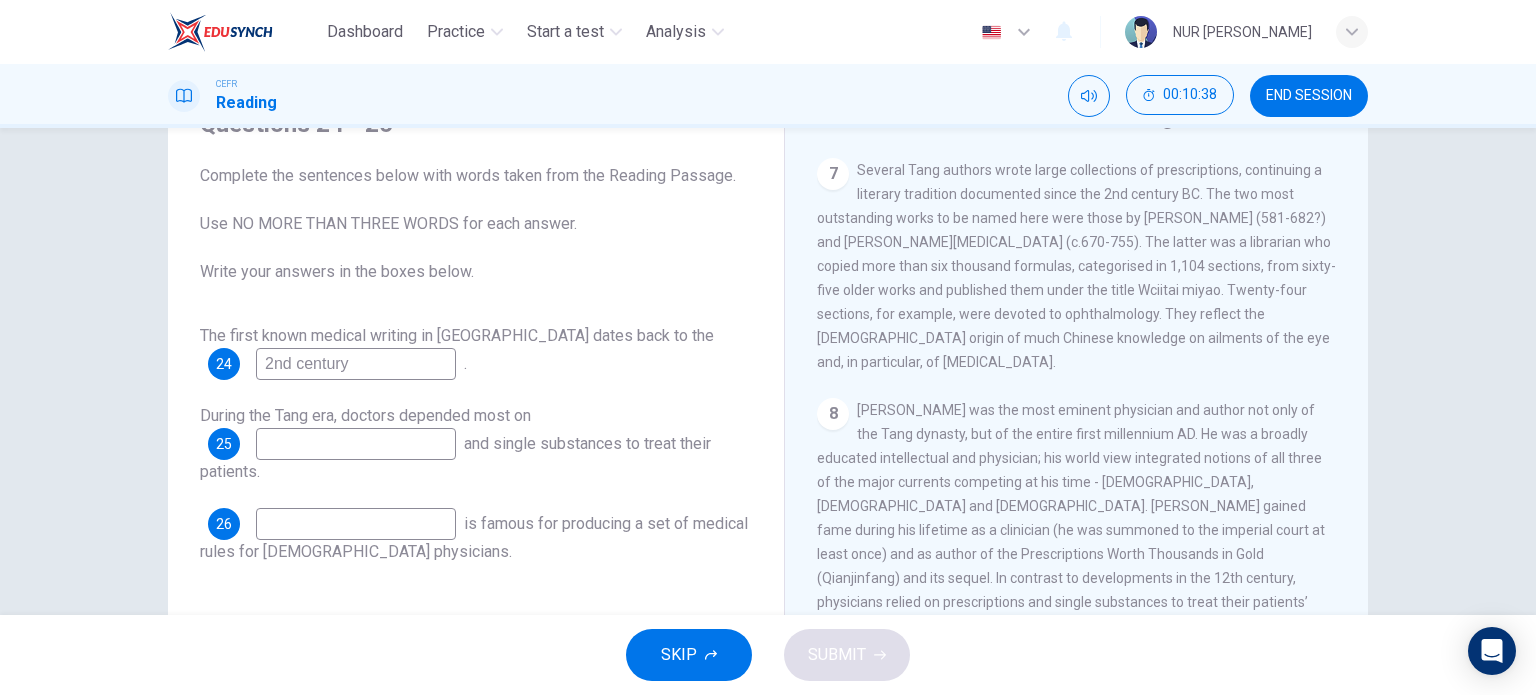 scroll, scrollTop: 1500, scrollLeft: 0, axis: vertical 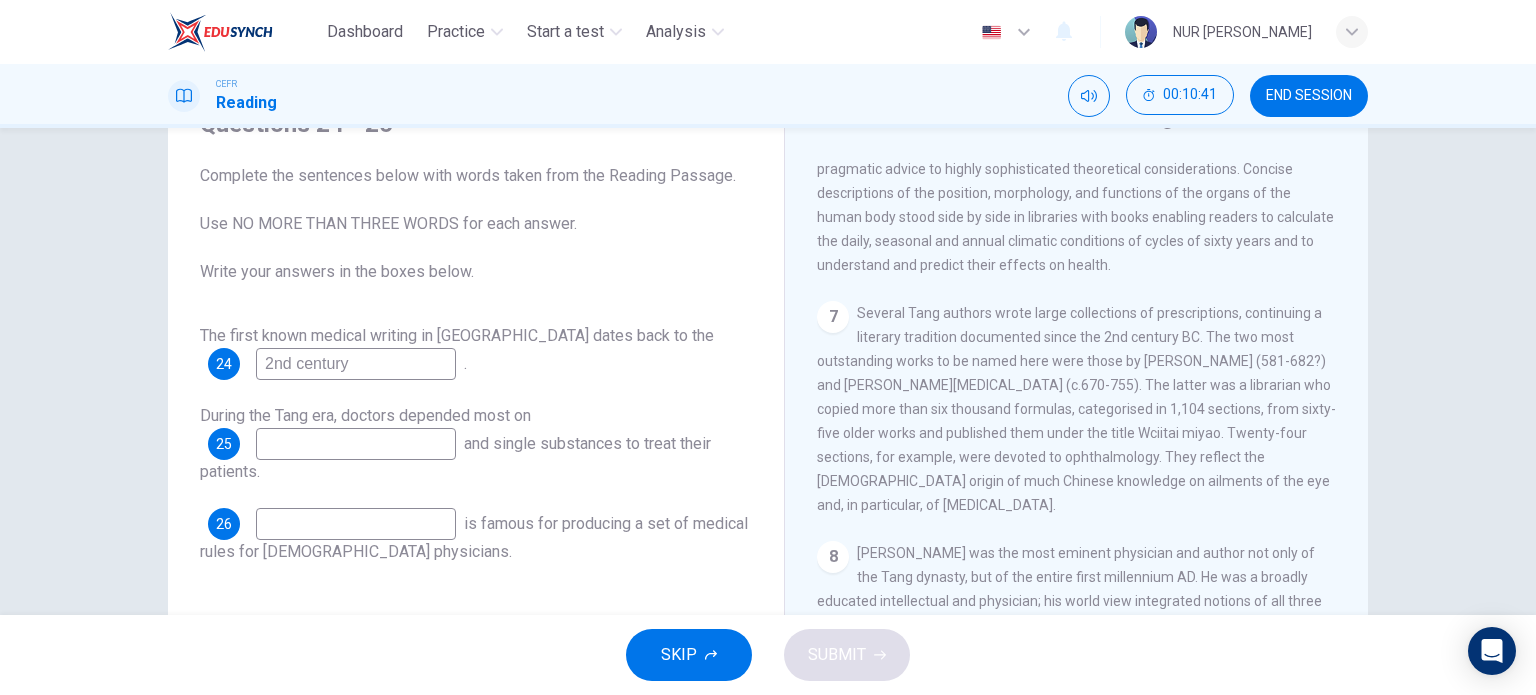 type on "2nd century" 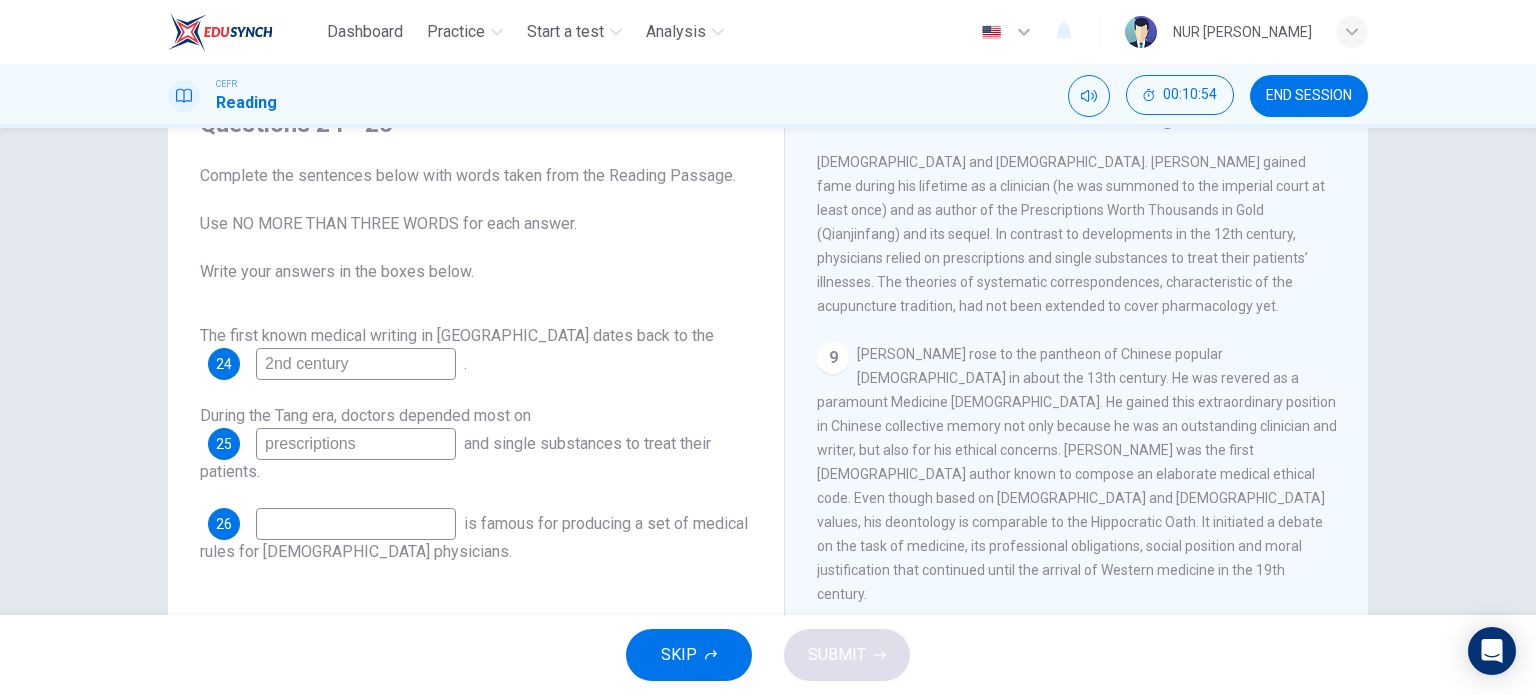 scroll, scrollTop: 2000, scrollLeft: 0, axis: vertical 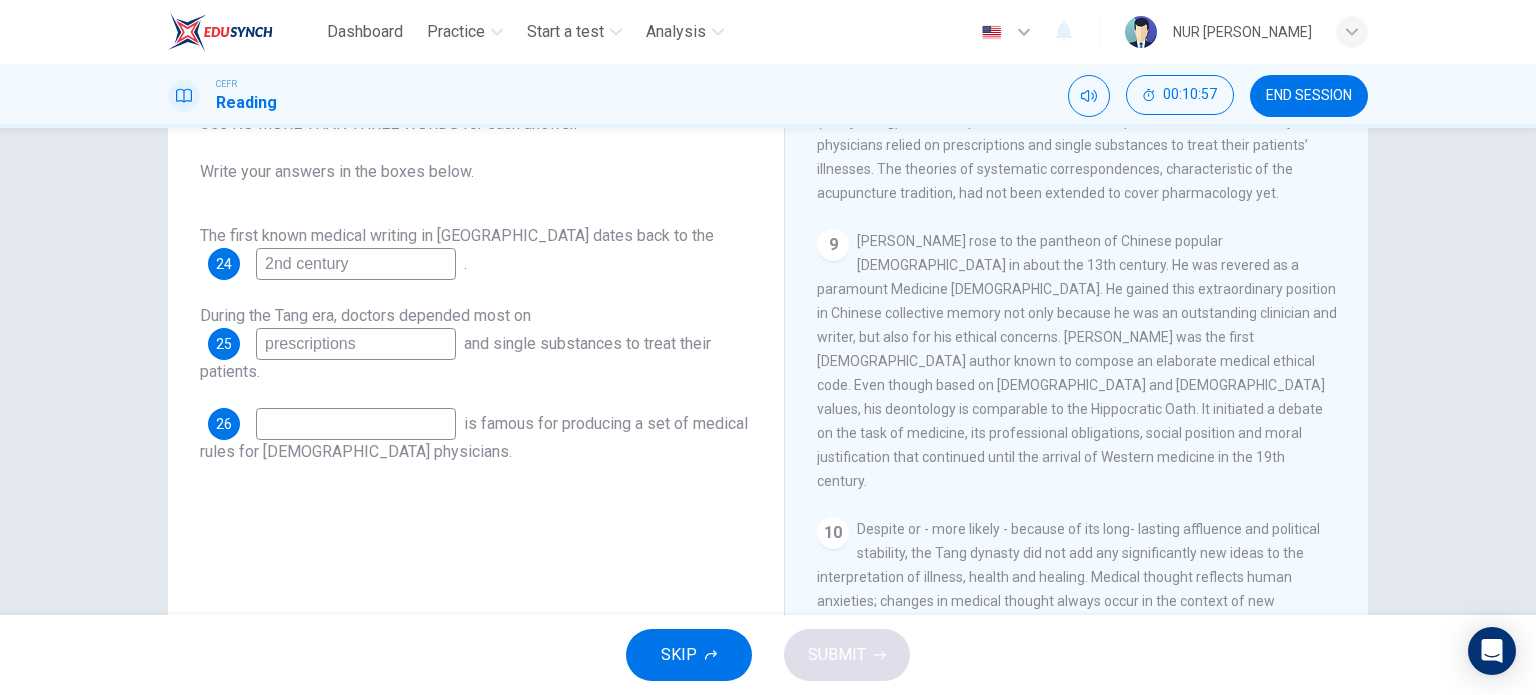 type on "prescriptions" 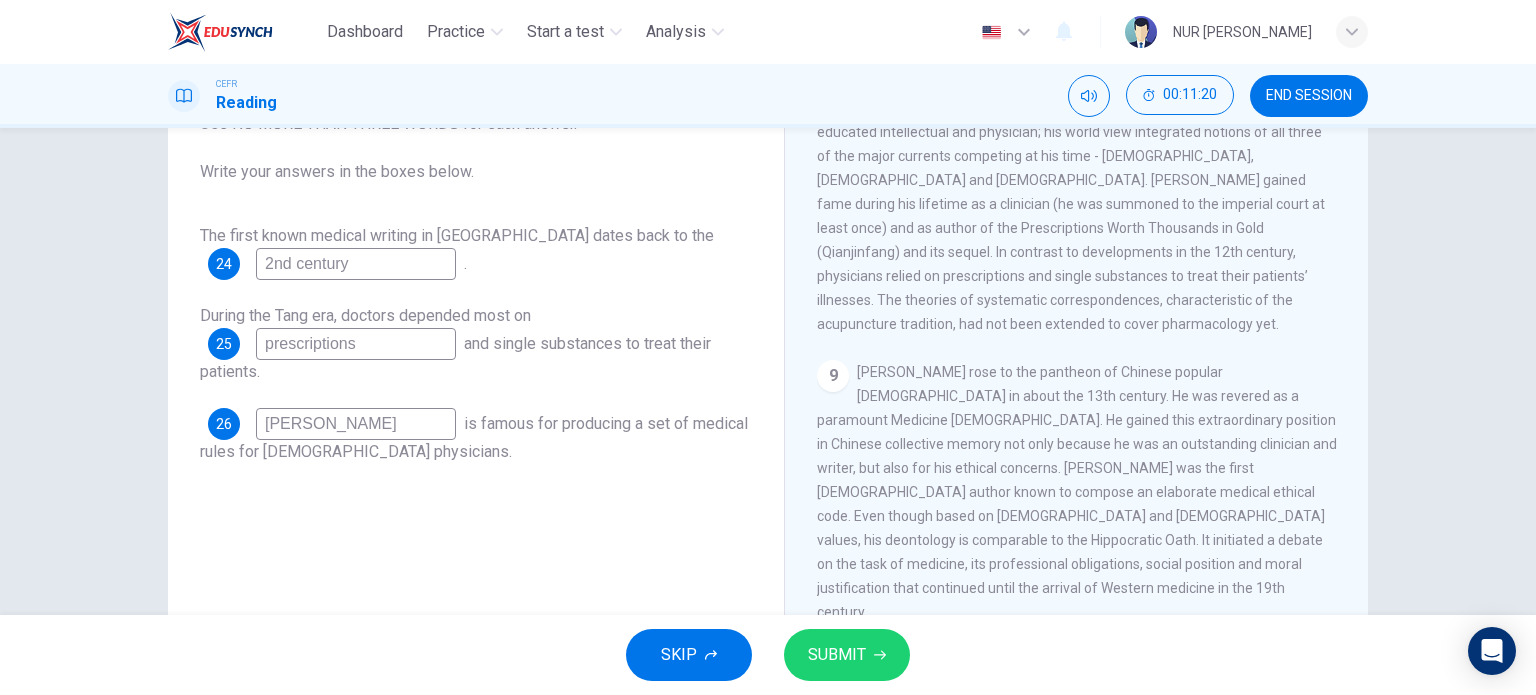 scroll, scrollTop: 1737, scrollLeft: 0, axis: vertical 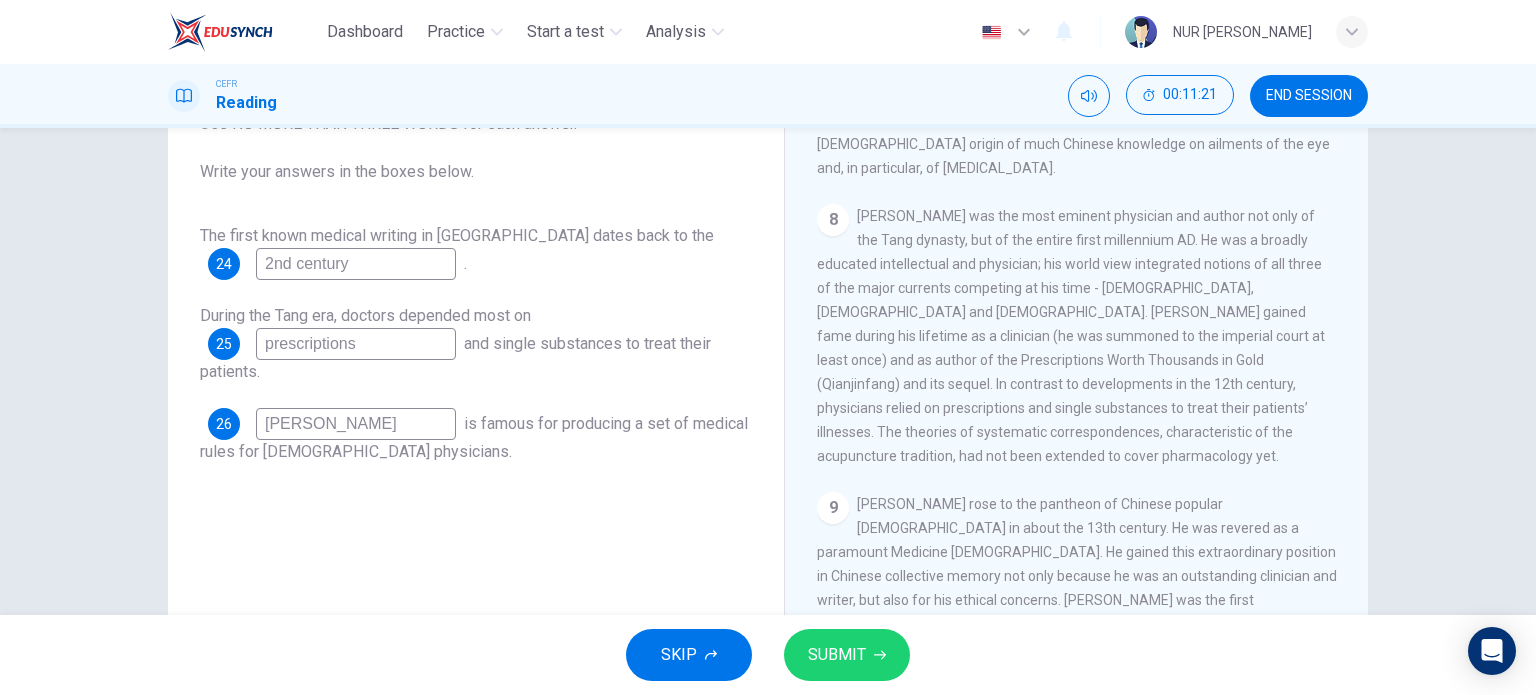 type on "[PERSON_NAME]" 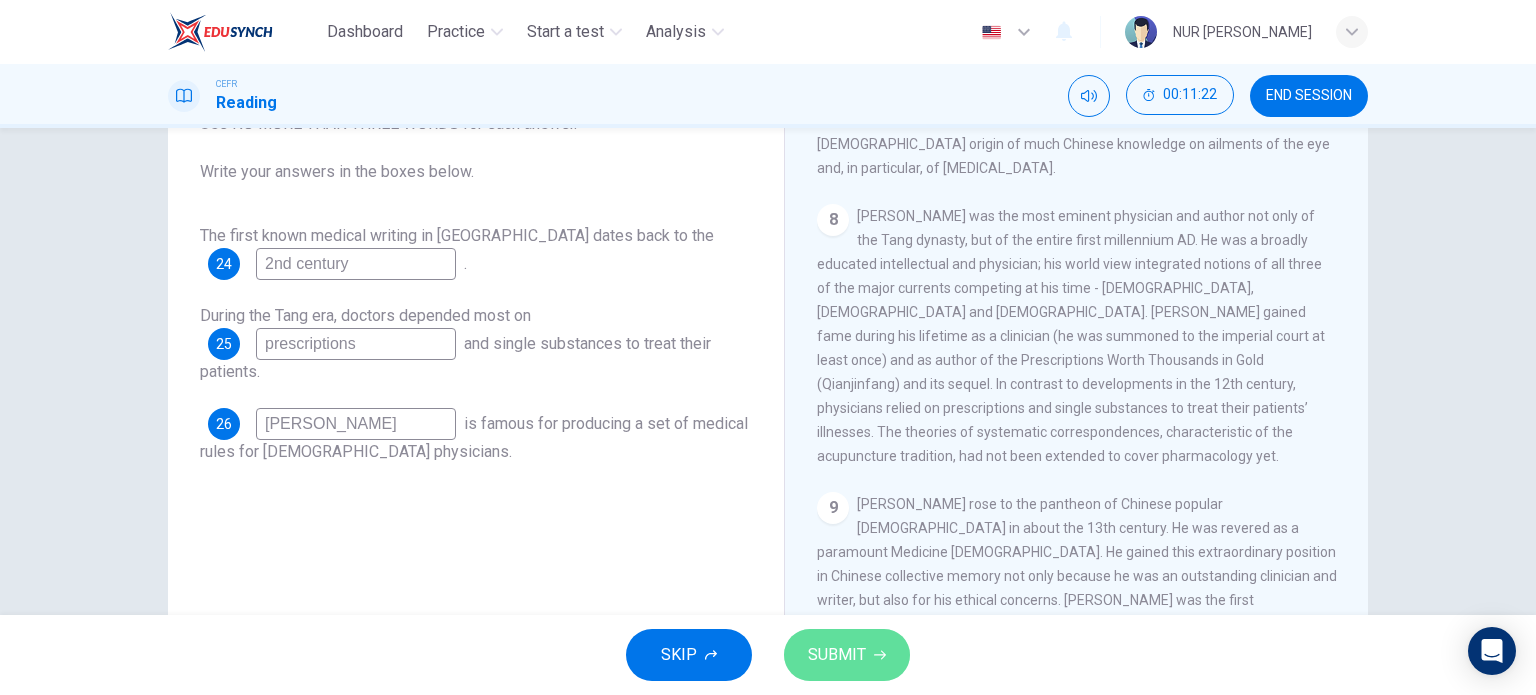 click on "SUBMIT" at bounding box center (847, 655) 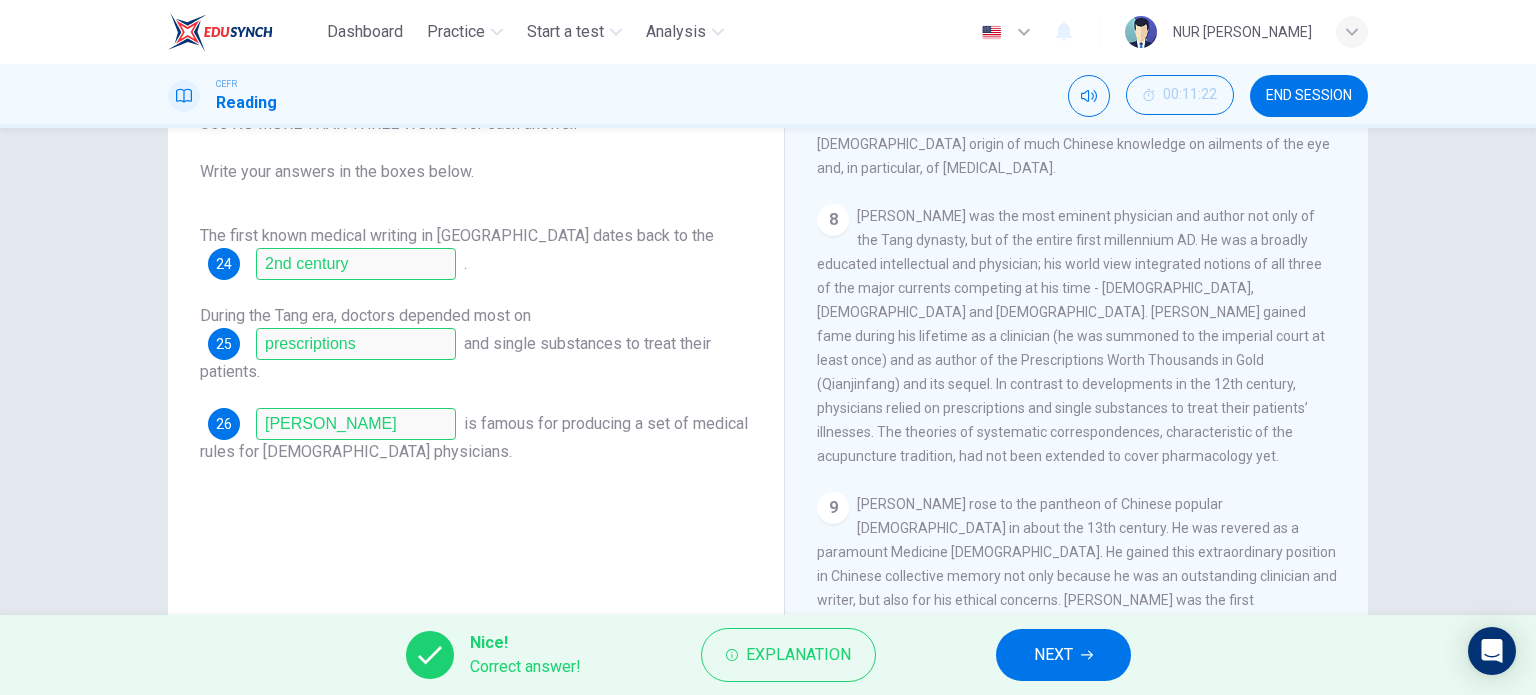 click on "NEXT" at bounding box center [1053, 655] 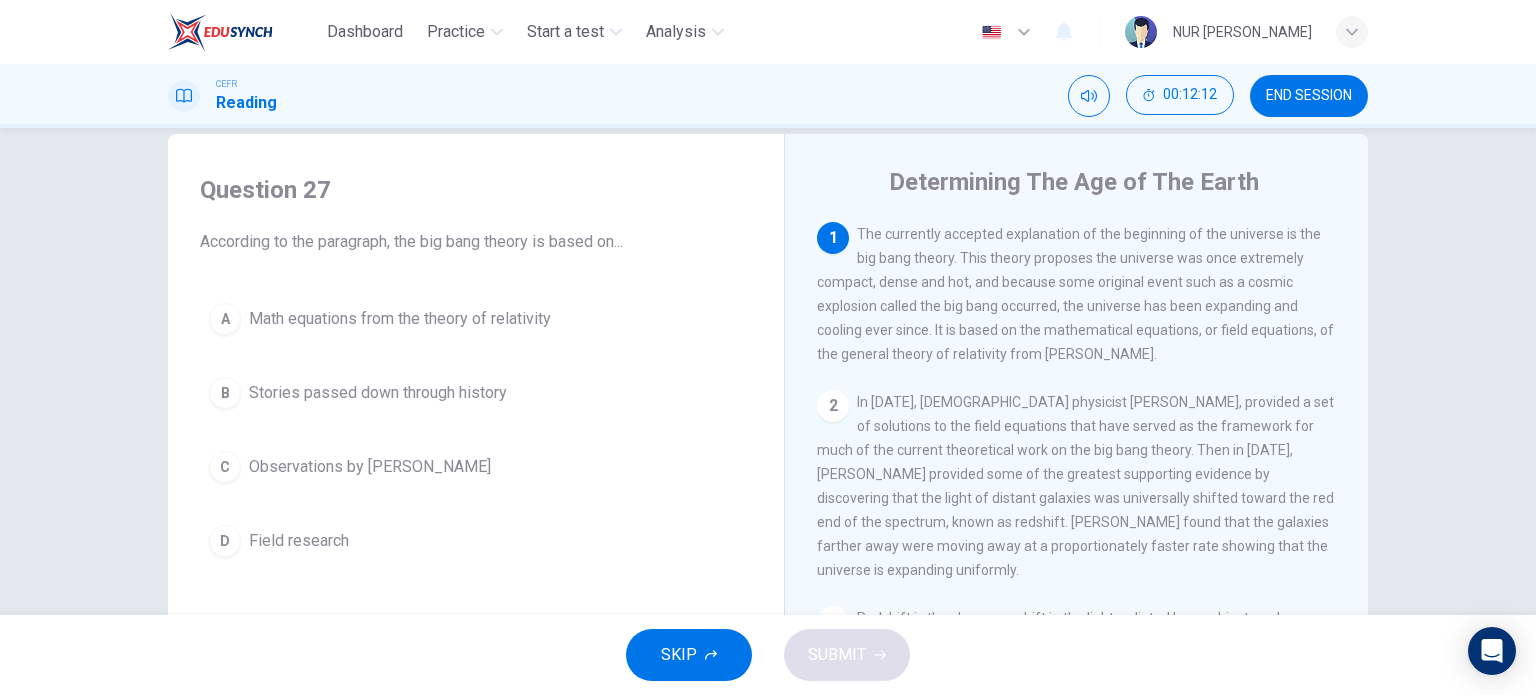 scroll, scrollTop: 0, scrollLeft: 0, axis: both 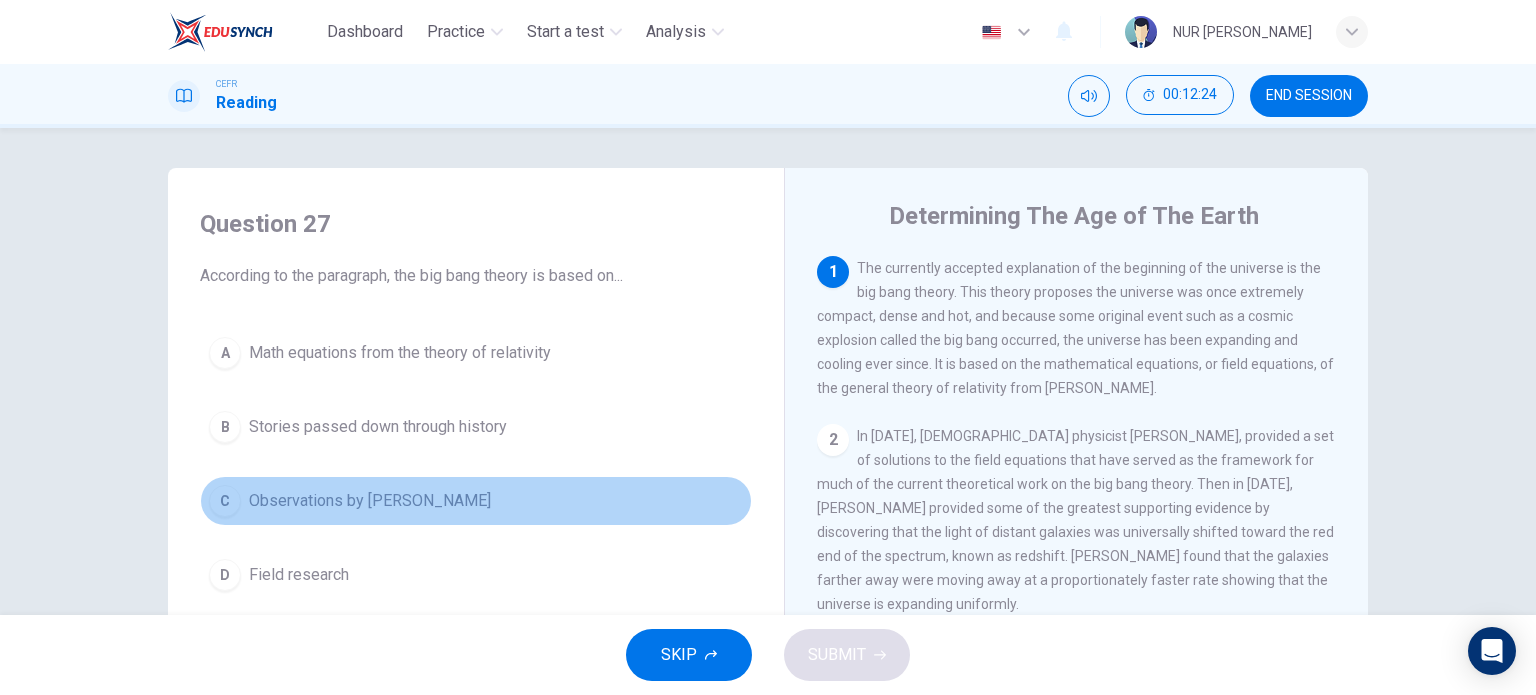 click on "Observations by [PERSON_NAME]" at bounding box center (370, 501) 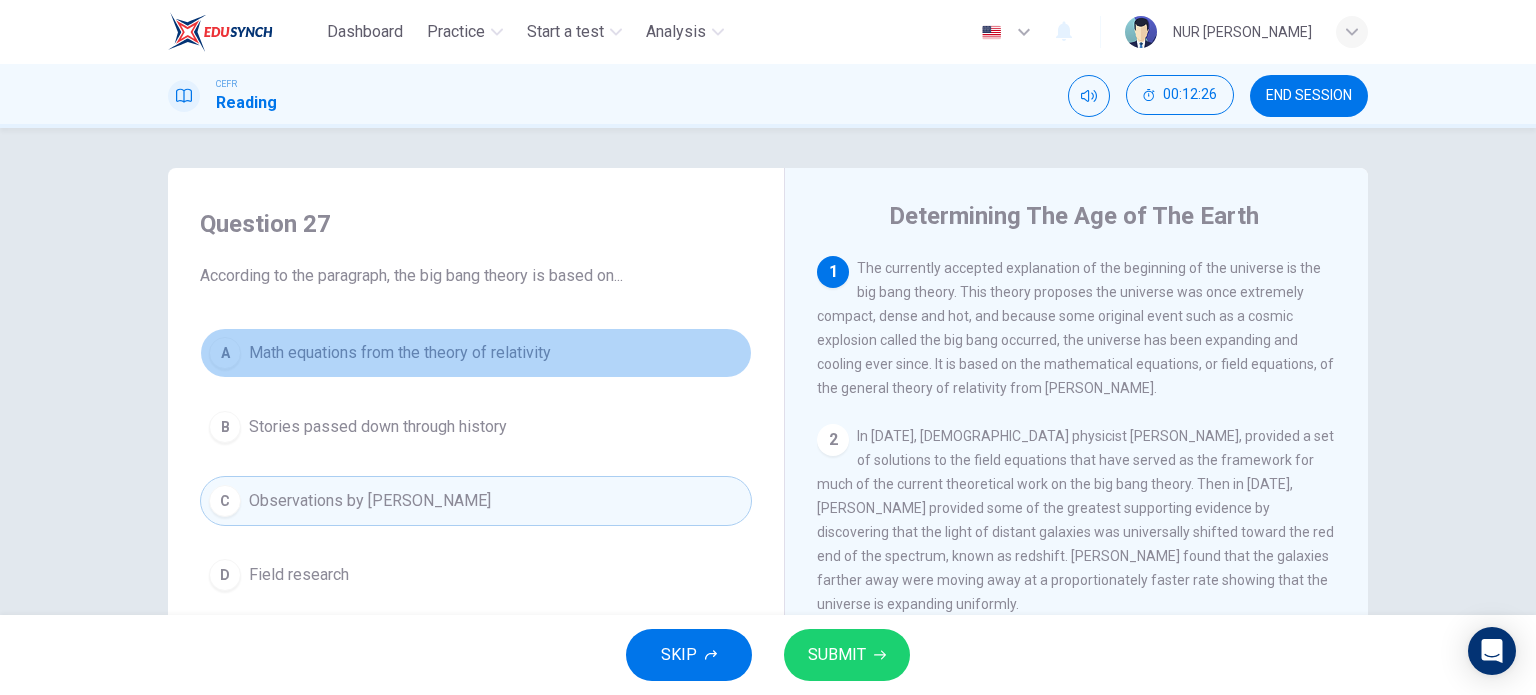 drag, startPoint x: 503, startPoint y: 344, endPoint x: 516, endPoint y: 369, distance: 28.178005 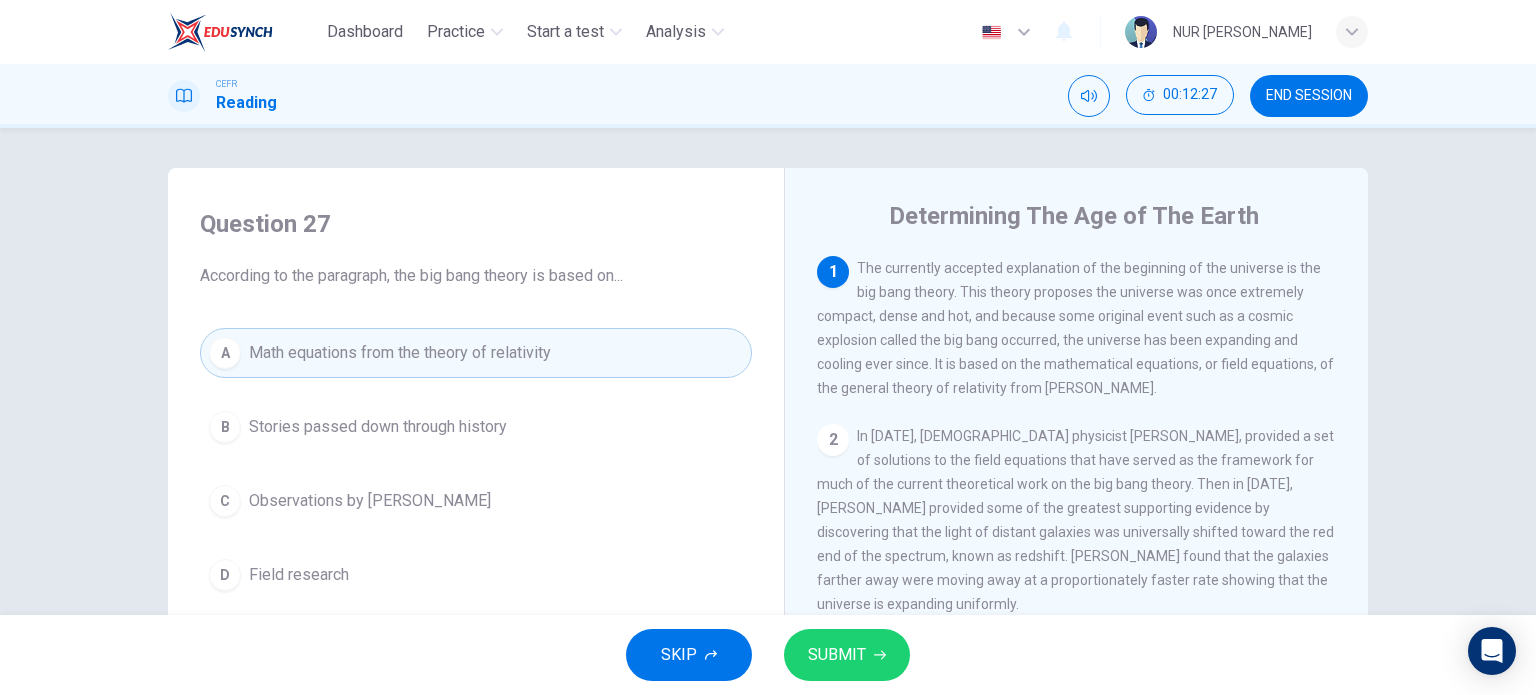 click on "SUBMIT" at bounding box center [837, 655] 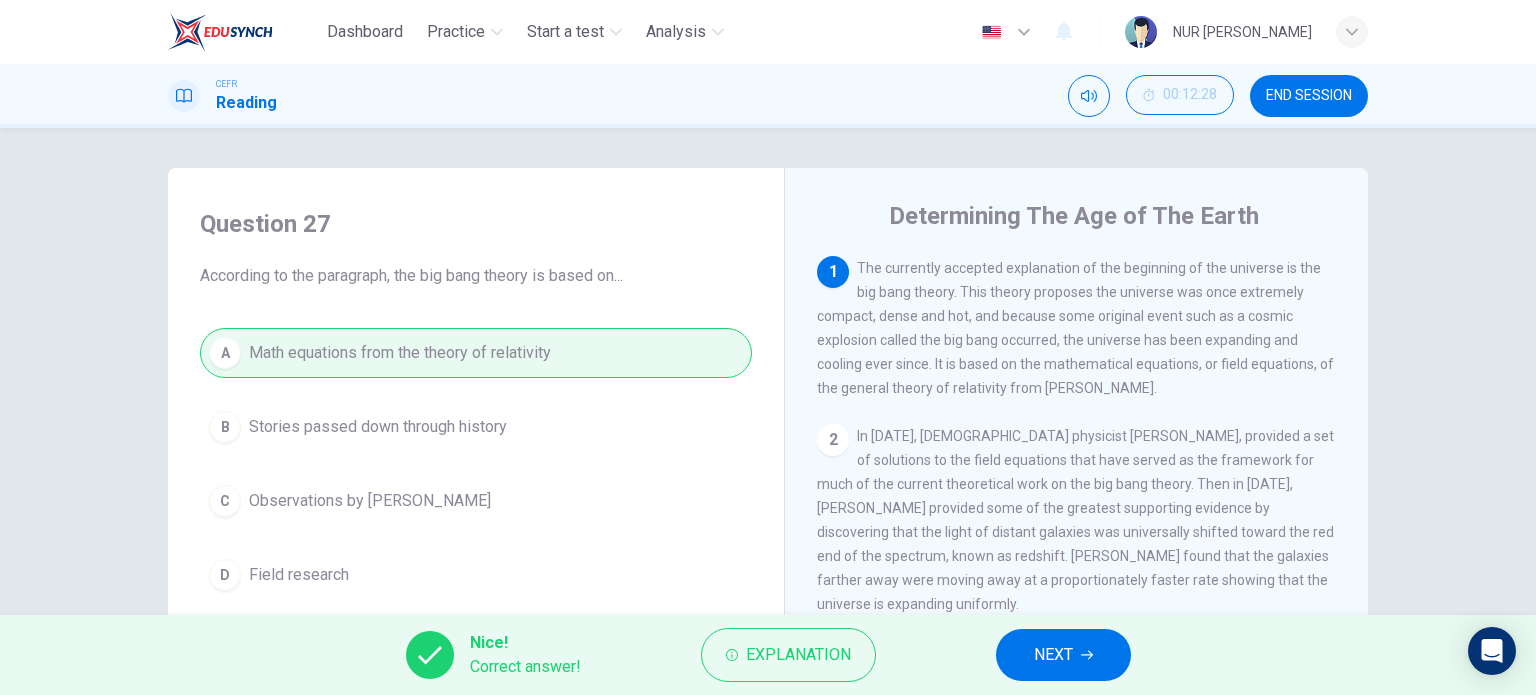 click on "NEXT" at bounding box center [1063, 655] 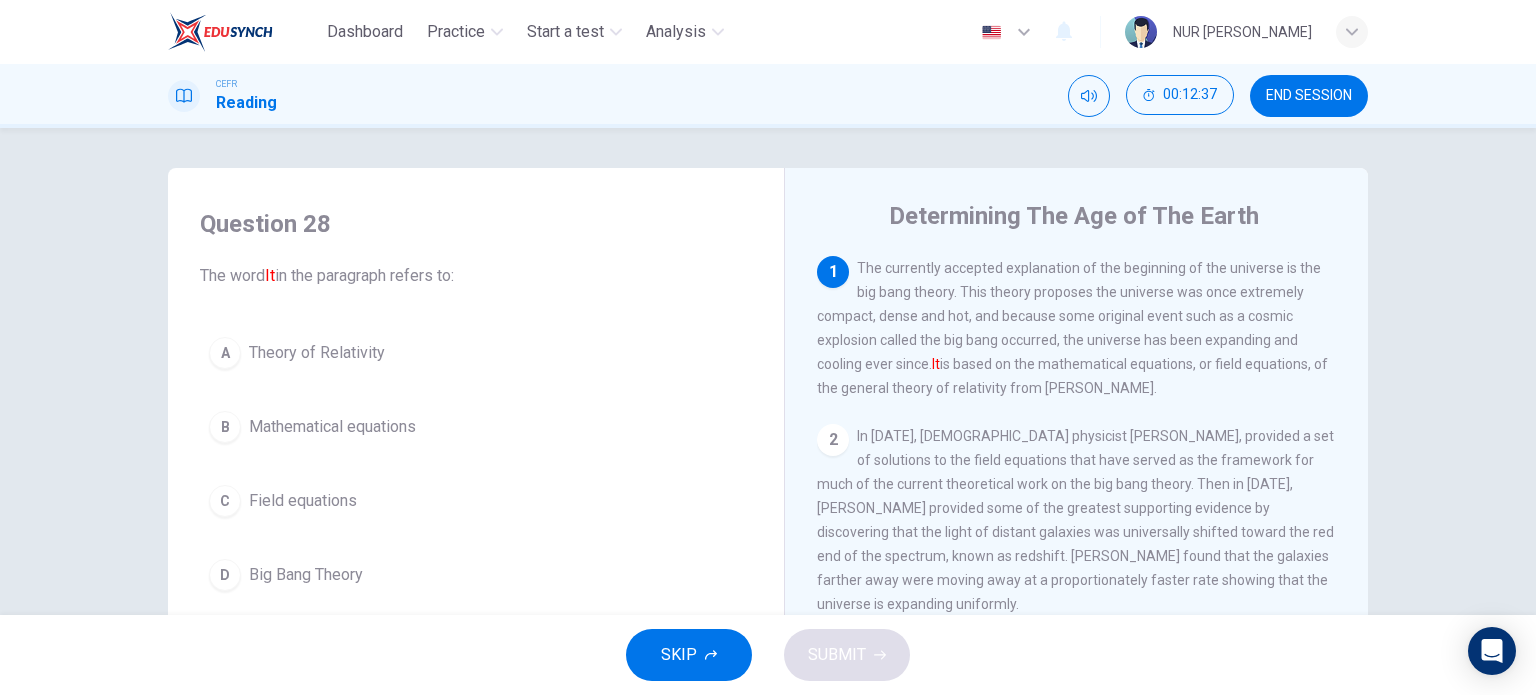 click on "D Big Bang Theory" at bounding box center (476, 575) 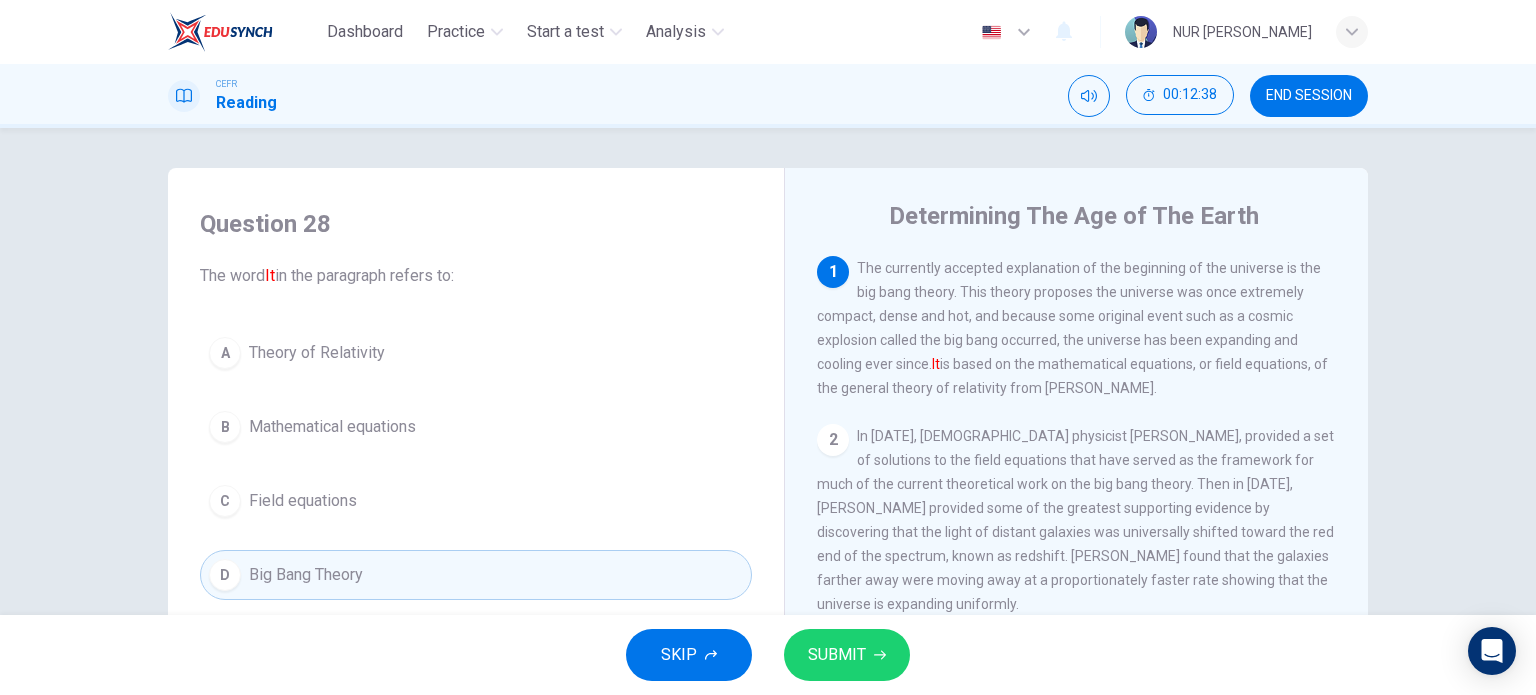click on "SUBMIT" at bounding box center [847, 655] 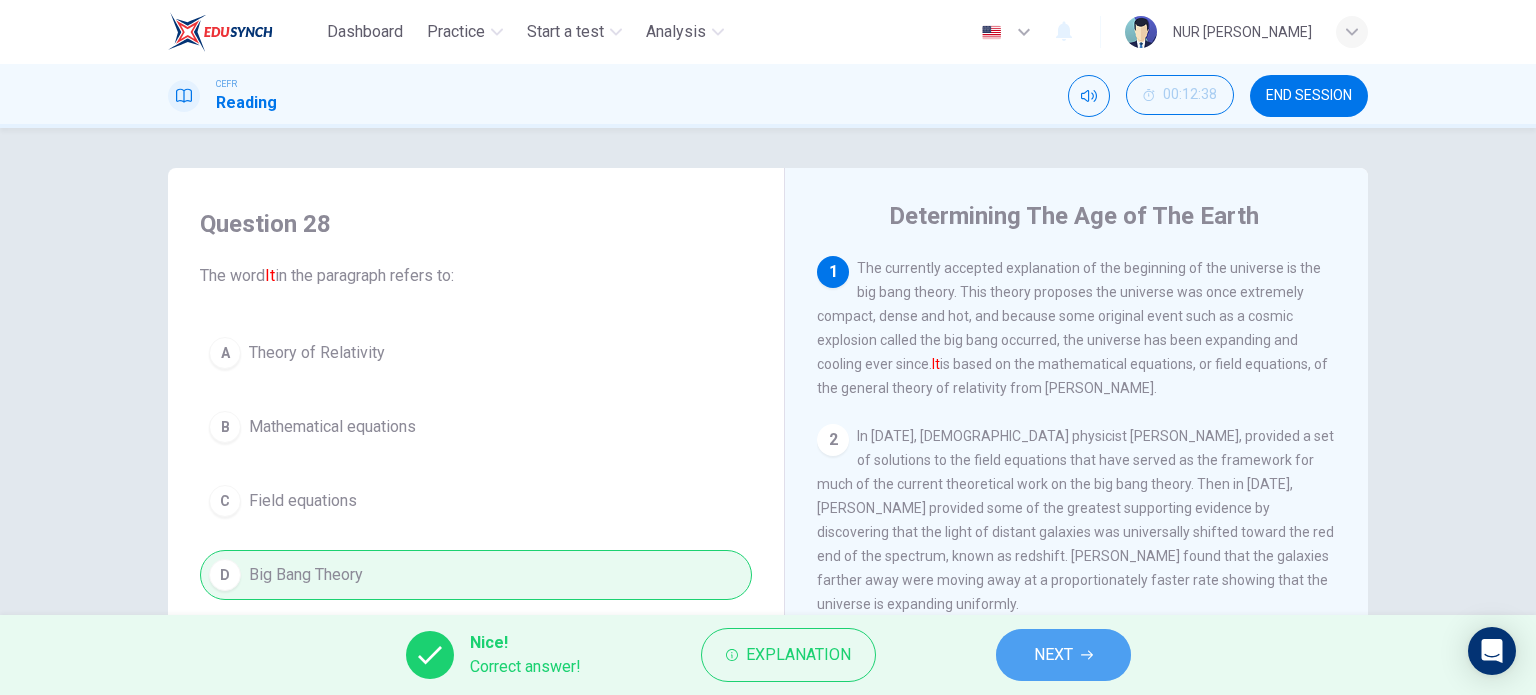 click on "NEXT" at bounding box center [1053, 655] 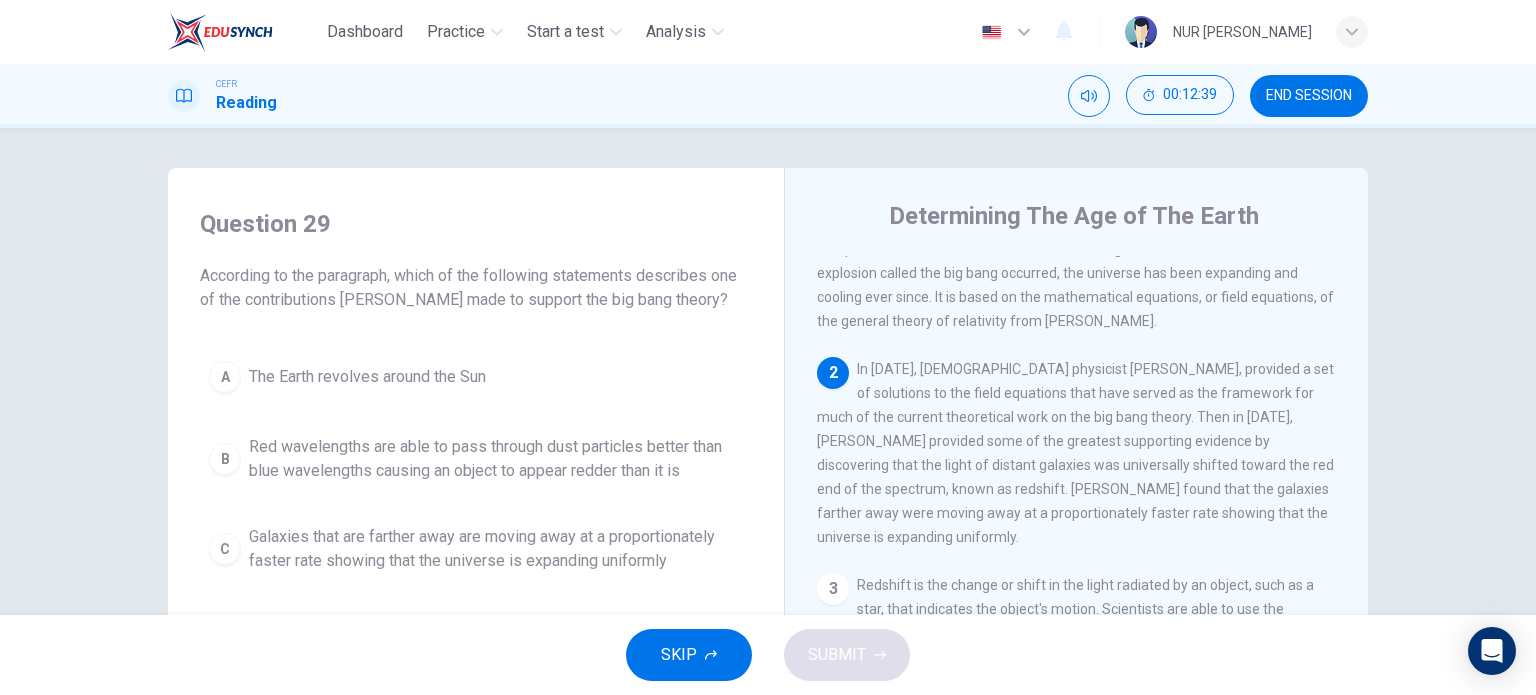 scroll, scrollTop: 100, scrollLeft: 0, axis: vertical 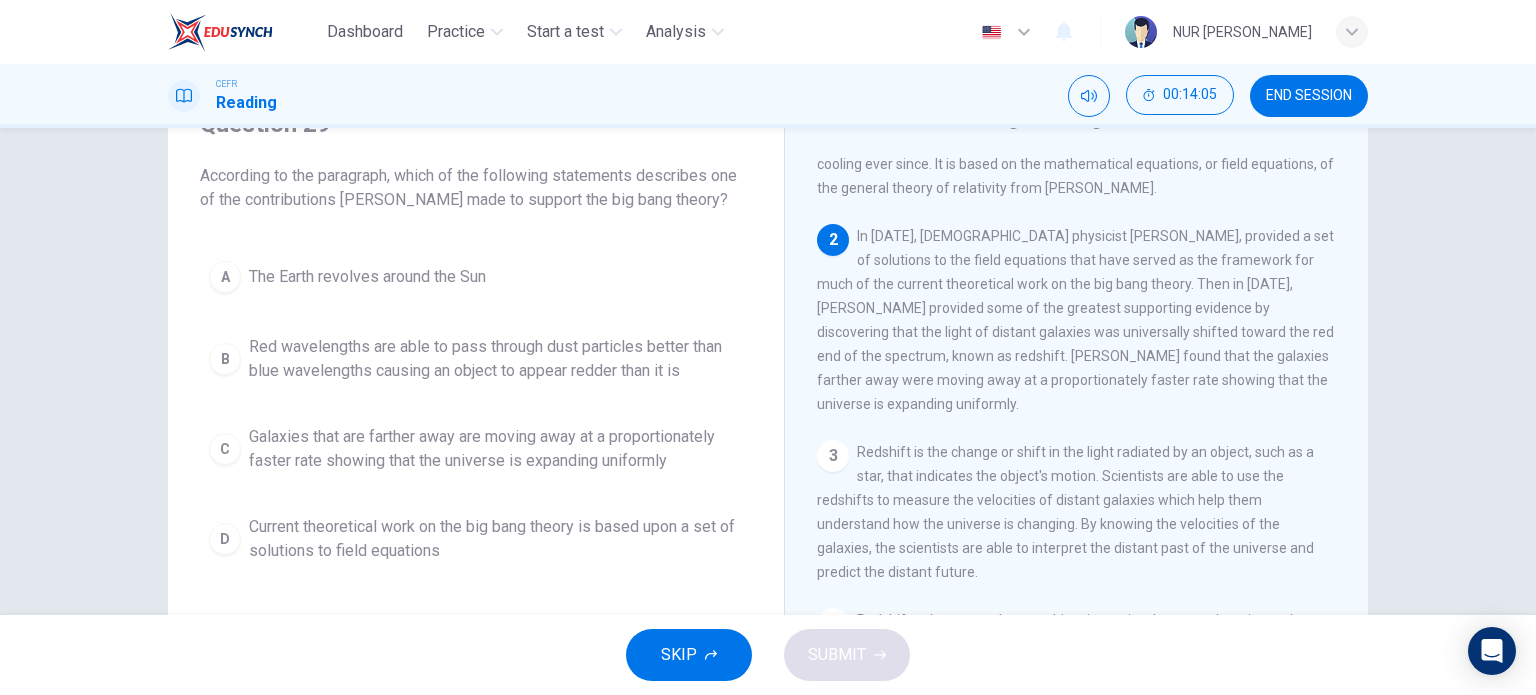 click on "Galaxies that are farther away are moving away at a proportionately faster rate showing that the universe is expanding uniformly" at bounding box center (496, 449) 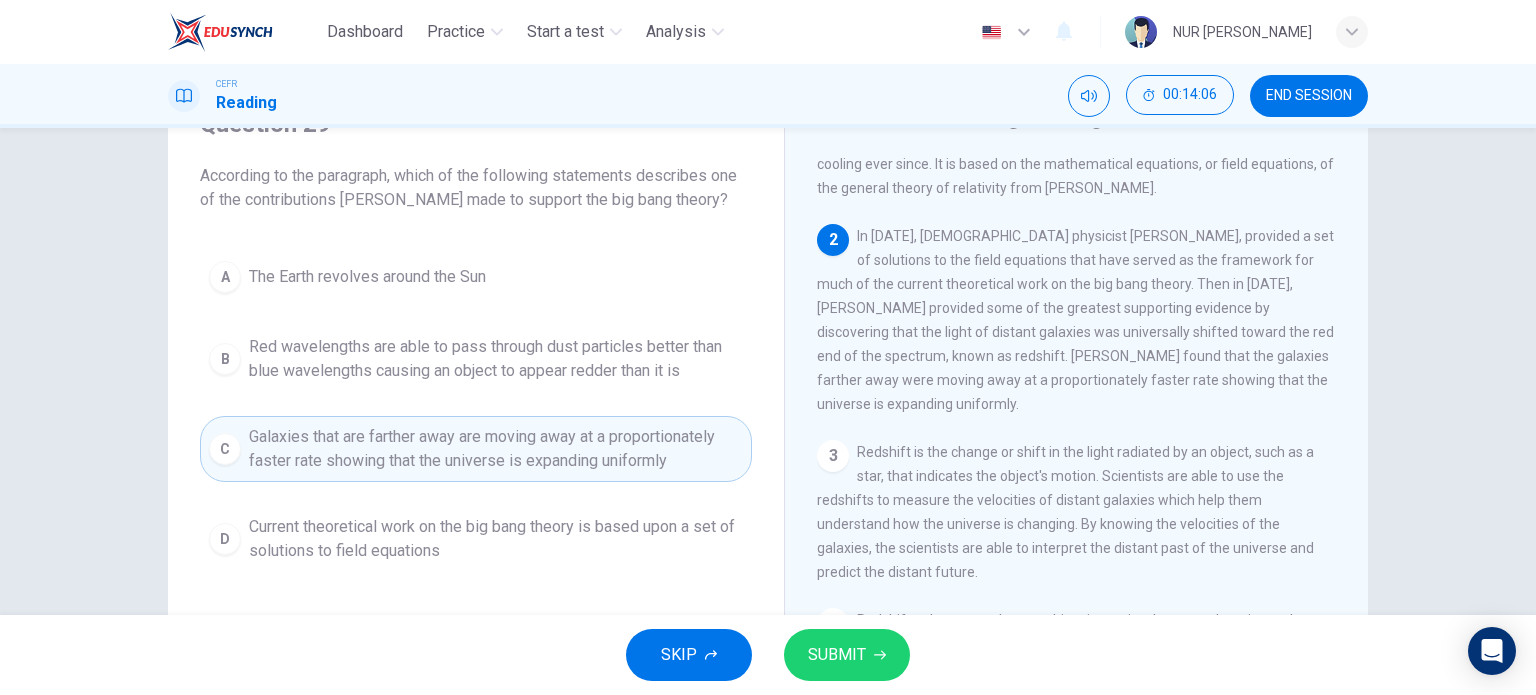 click on "SUBMIT" at bounding box center [837, 655] 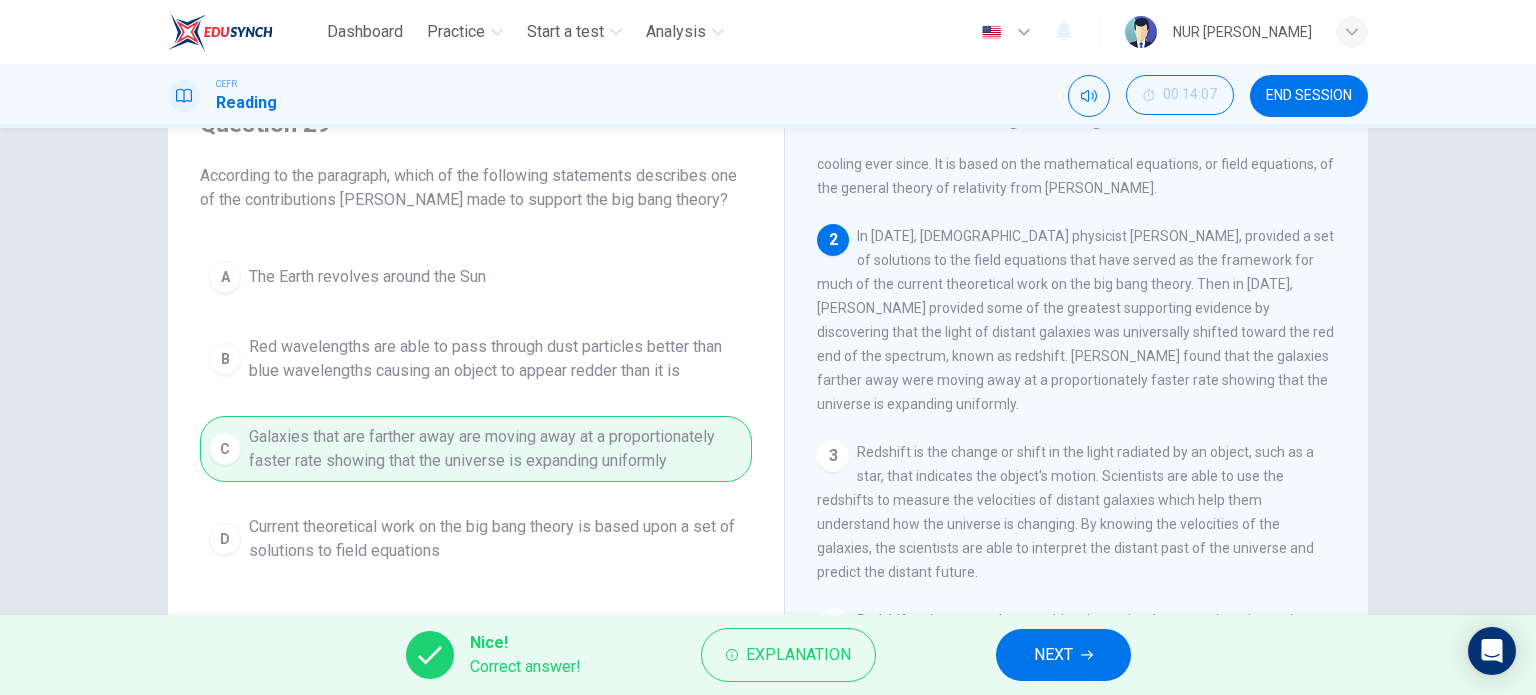 click on "NEXT" at bounding box center [1063, 655] 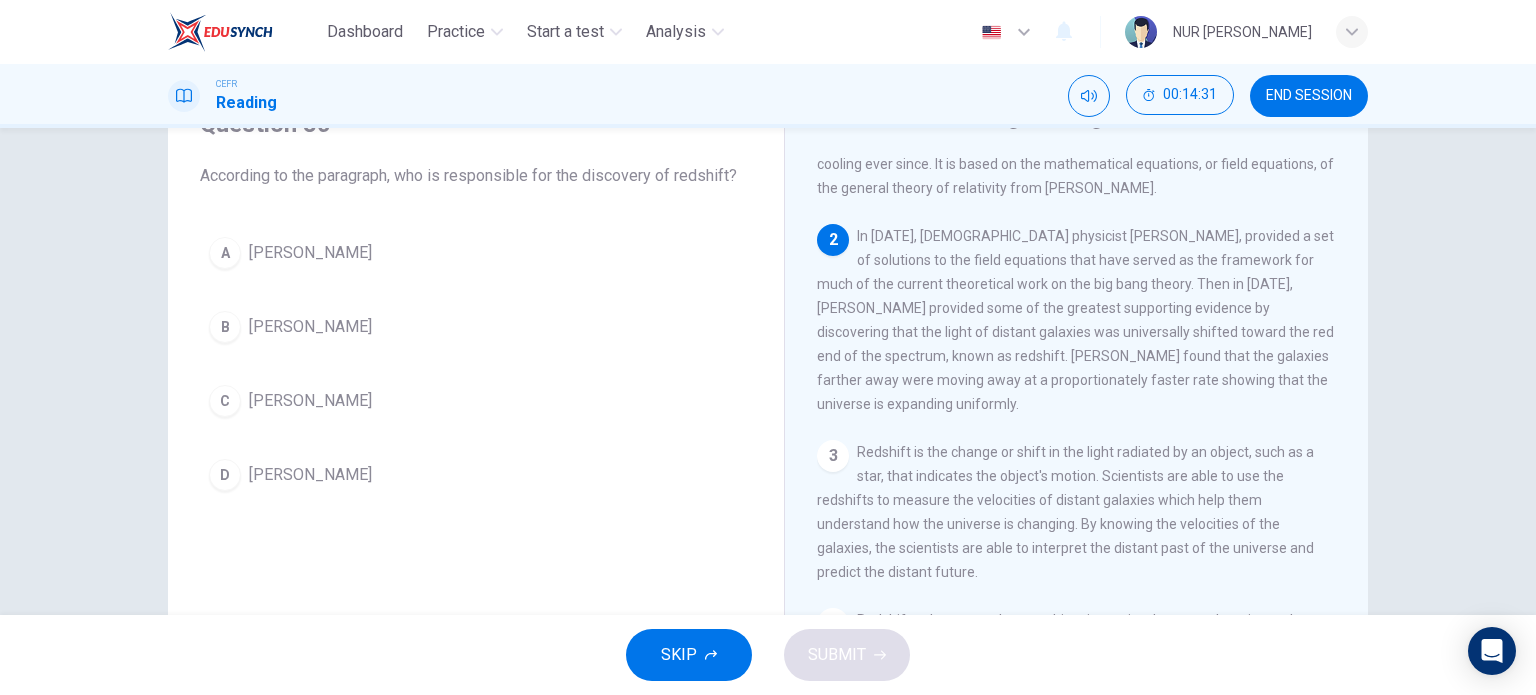 drag, startPoint x: 233, startPoint y: 327, endPoint x: 248, endPoint y: 359, distance: 35.341194 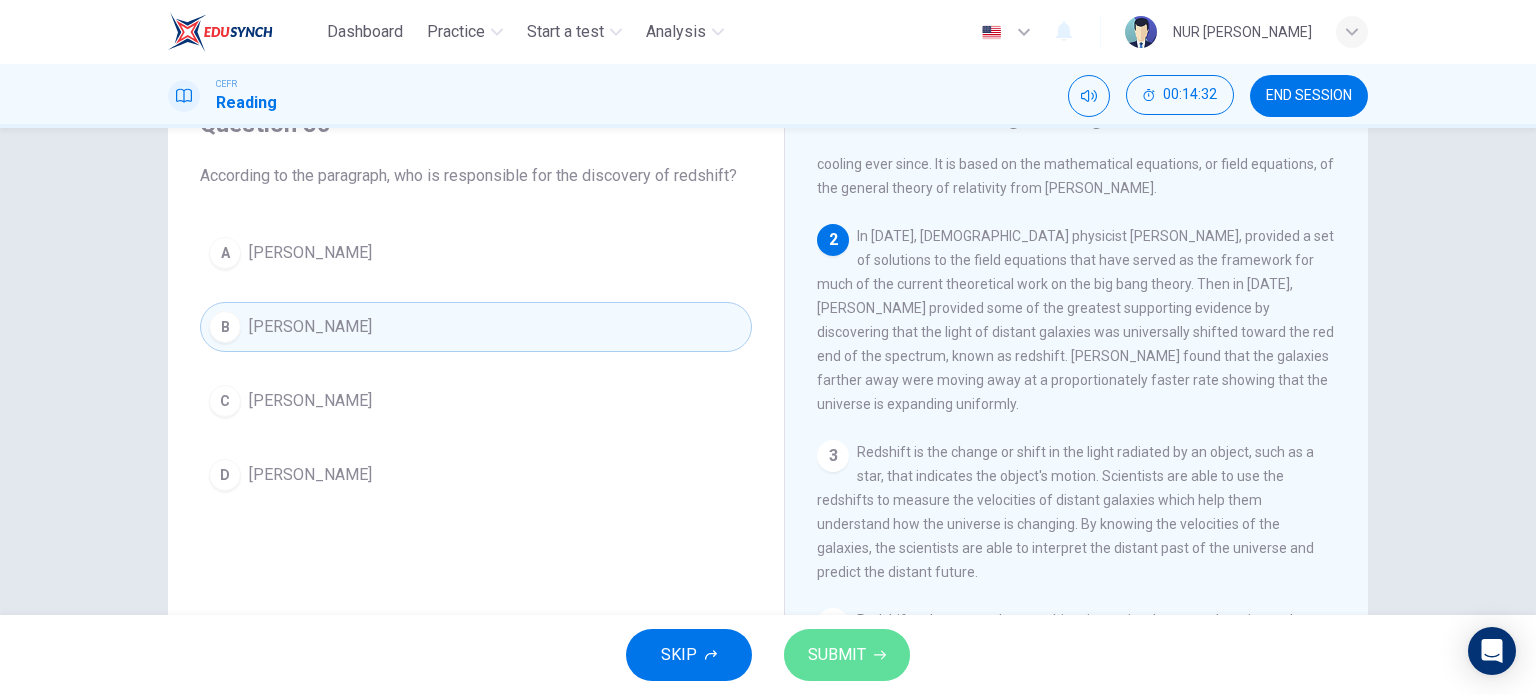 click on "SUBMIT" at bounding box center (847, 655) 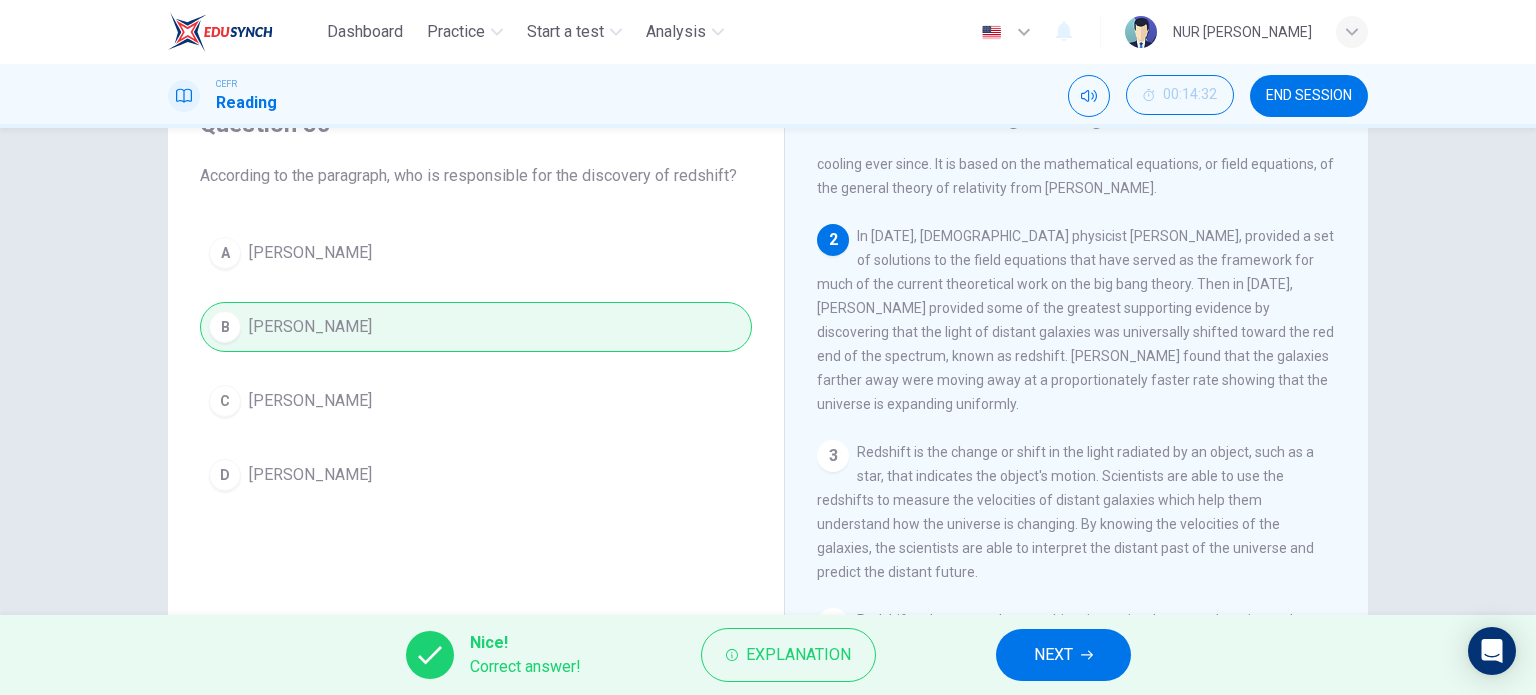 click on "NEXT" at bounding box center [1063, 655] 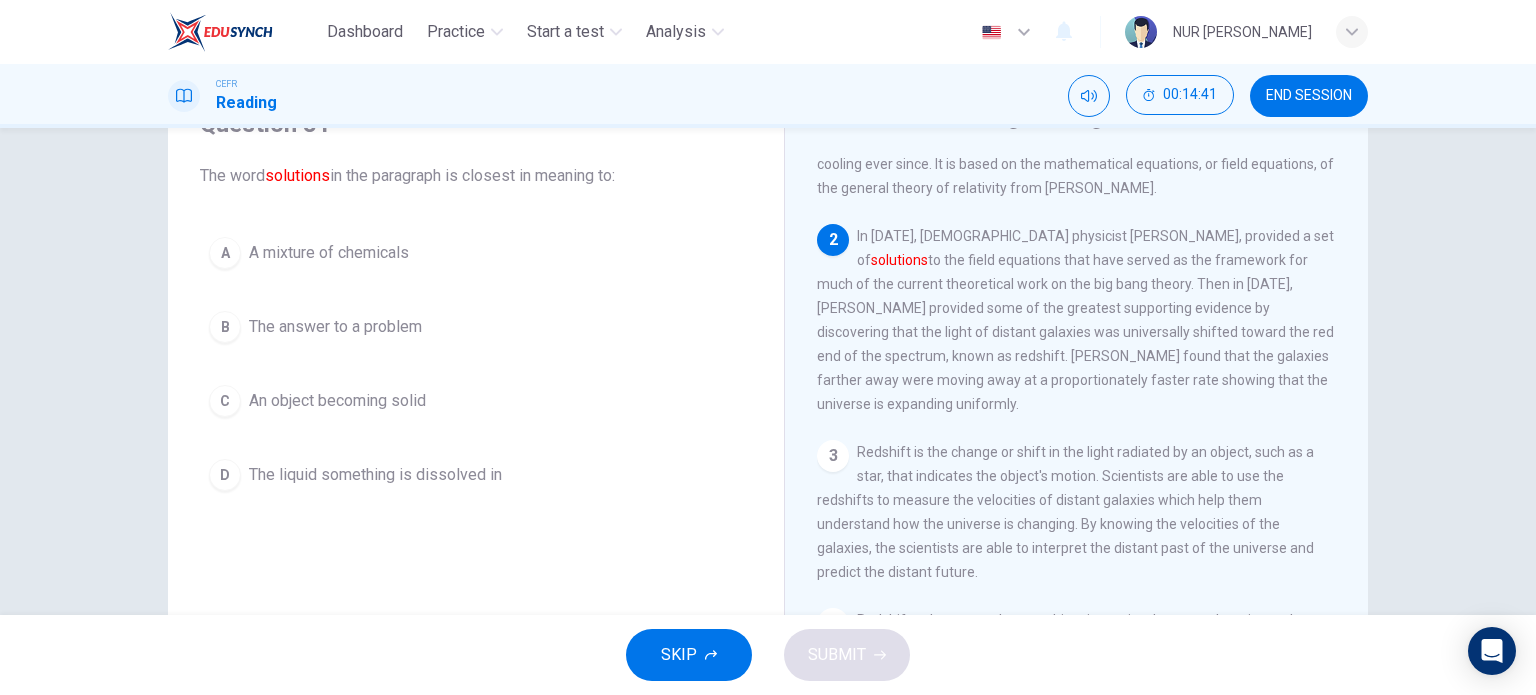 click on "The answer to a problem" at bounding box center (335, 327) 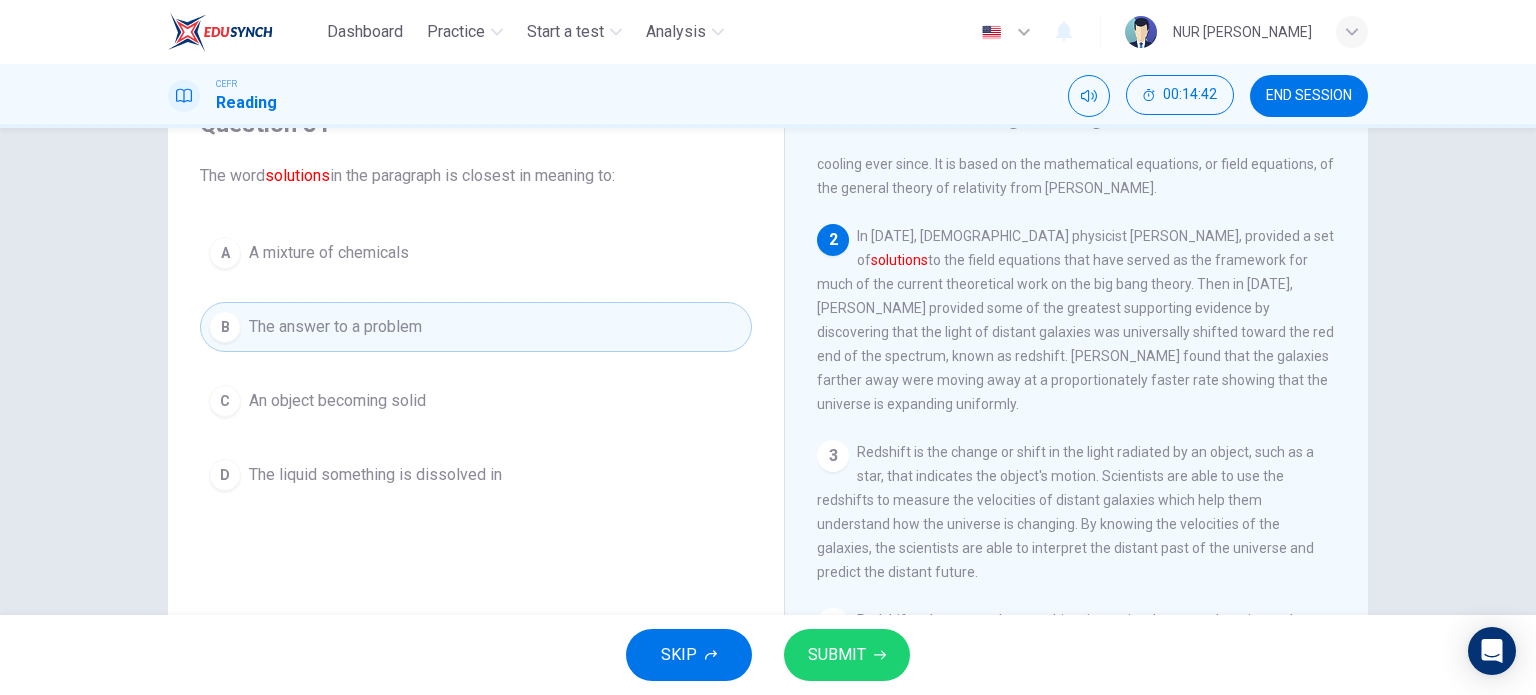 click on "SUBMIT" at bounding box center [847, 655] 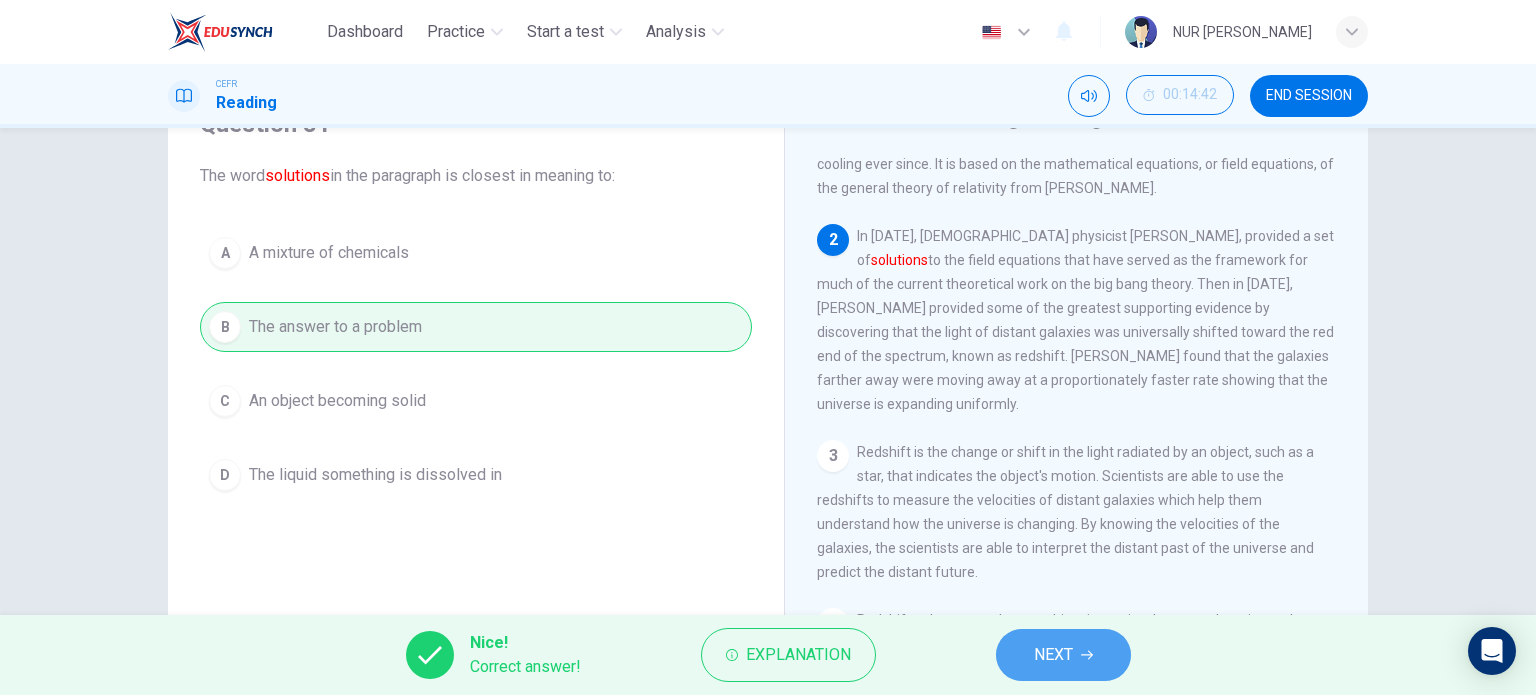 click on "NEXT" at bounding box center (1063, 655) 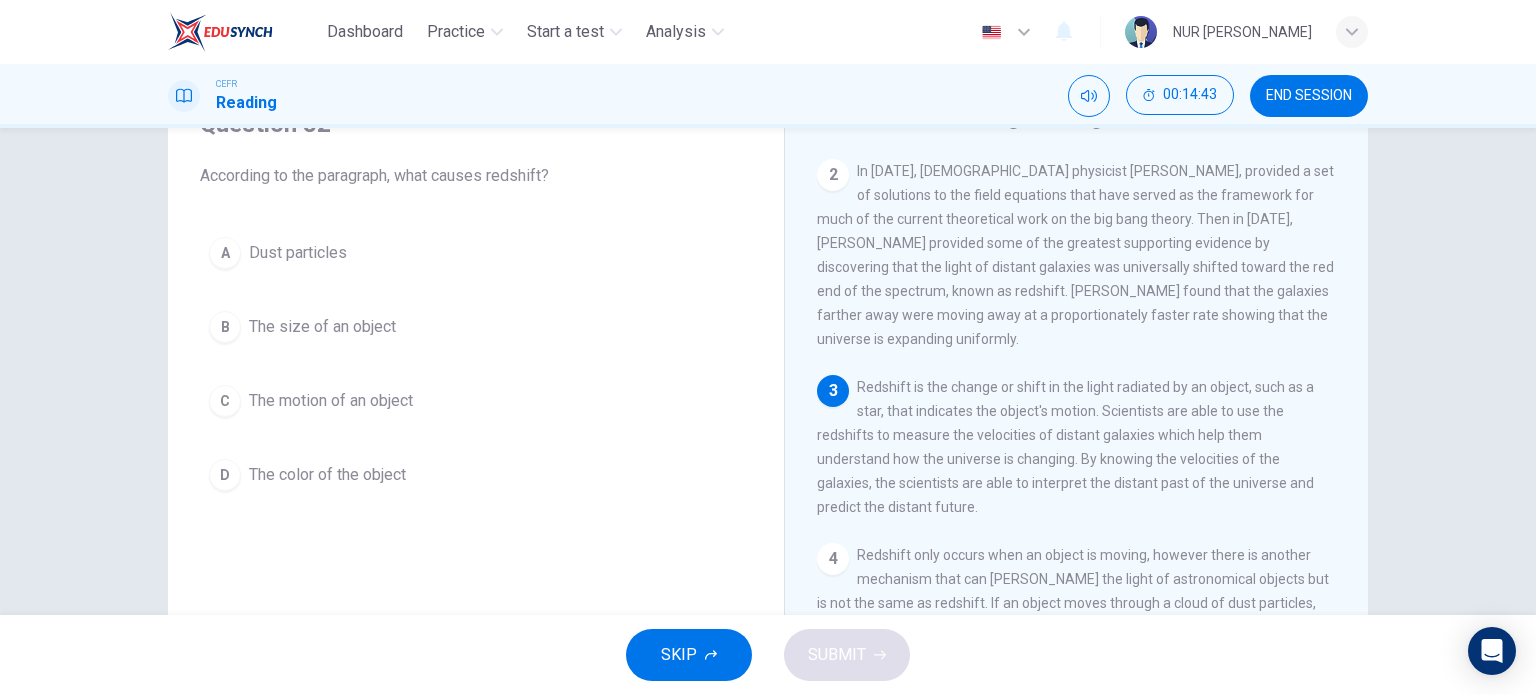 scroll, scrollTop: 200, scrollLeft: 0, axis: vertical 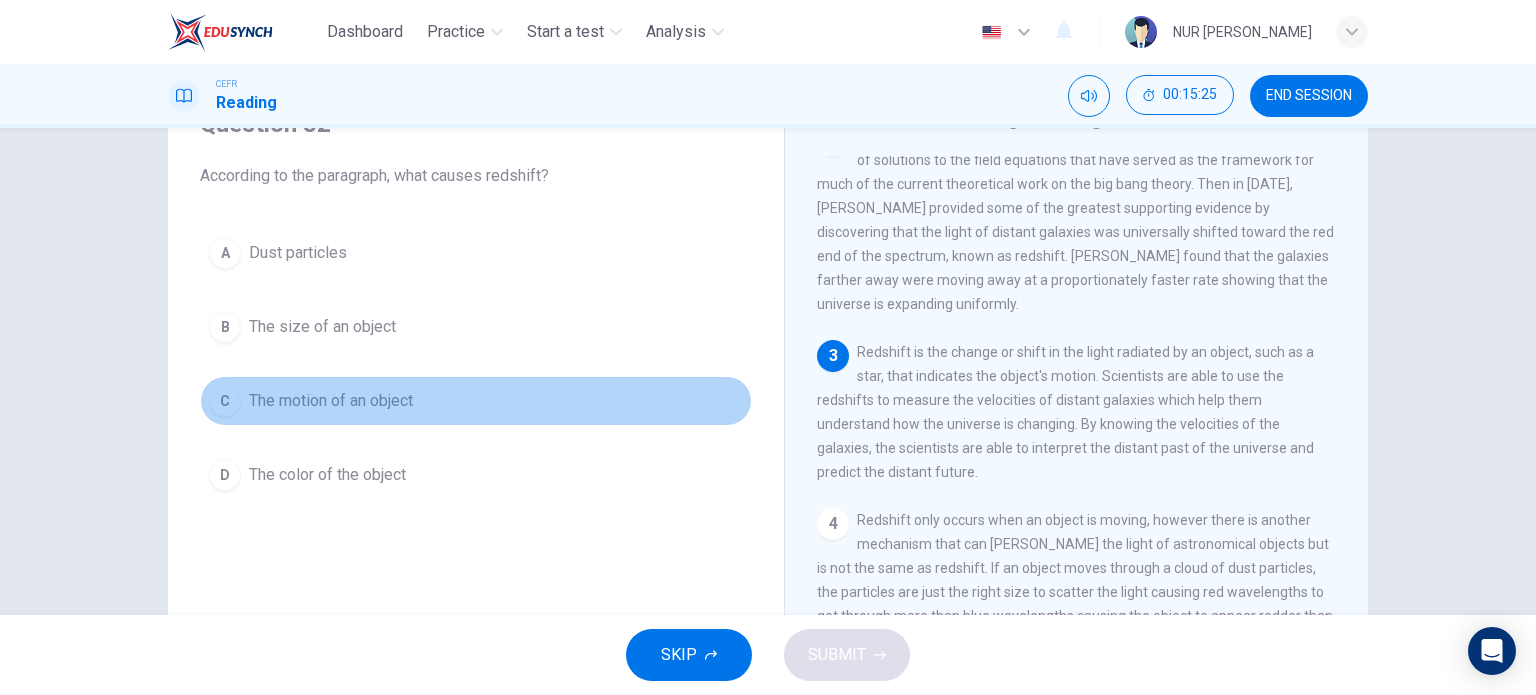 click on "The motion of an object" at bounding box center [331, 401] 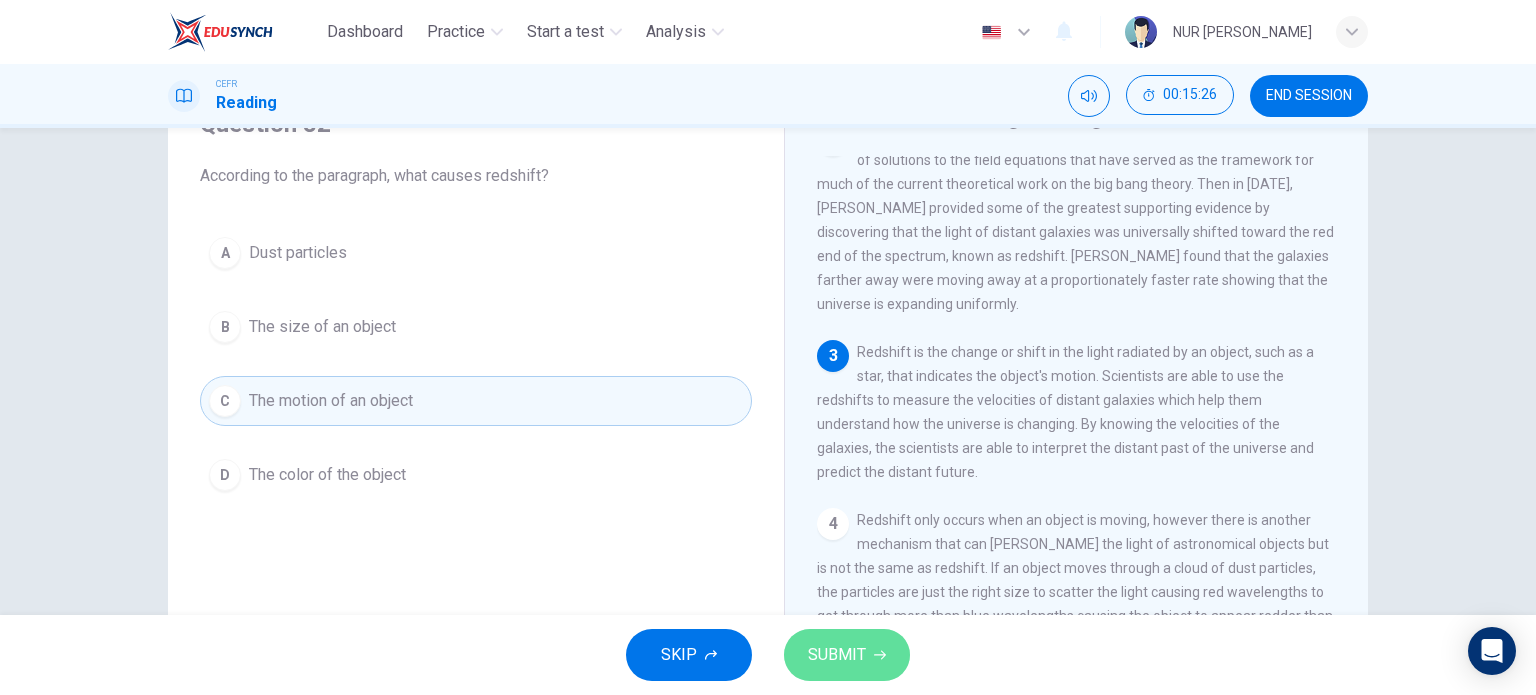 click on "SUBMIT" at bounding box center (847, 655) 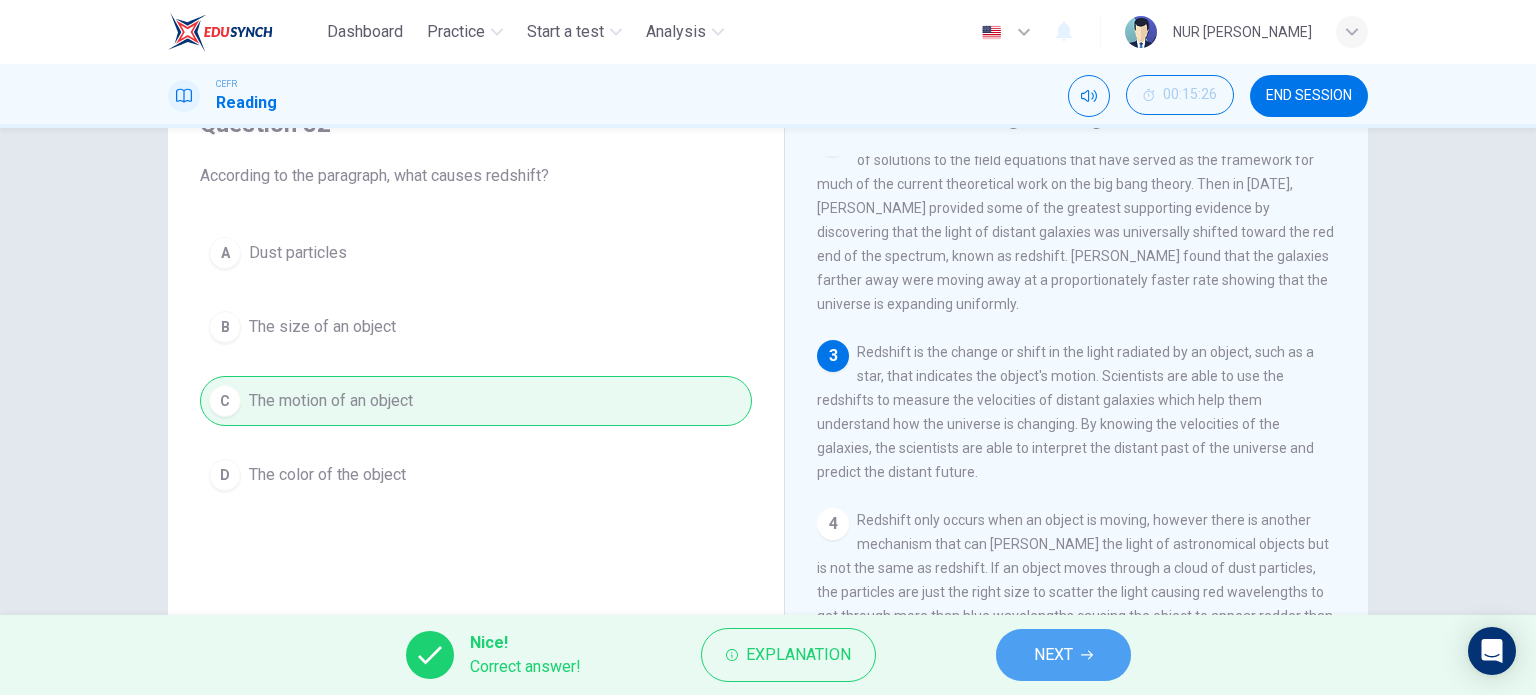 click on "NEXT" at bounding box center [1063, 655] 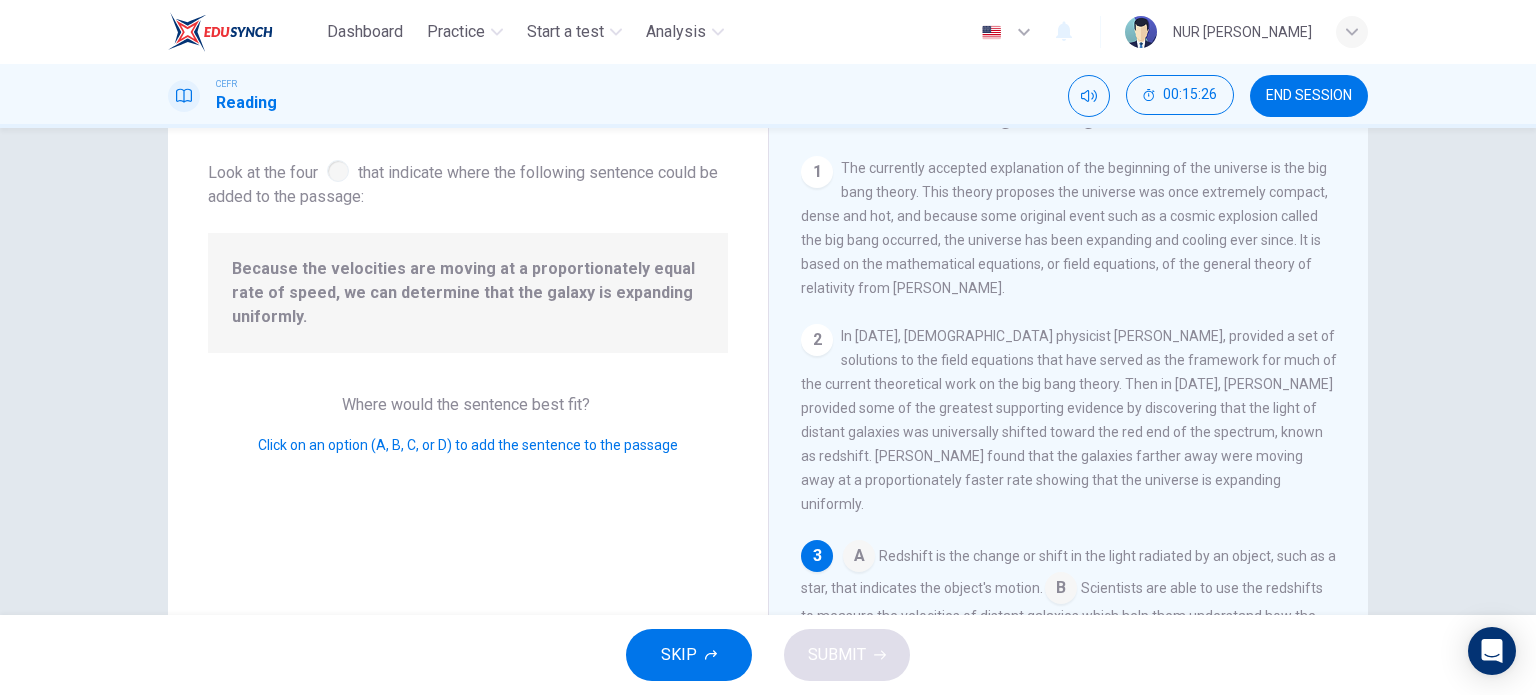 scroll, scrollTop: 163, scrollLeft: 0, axis: vertical 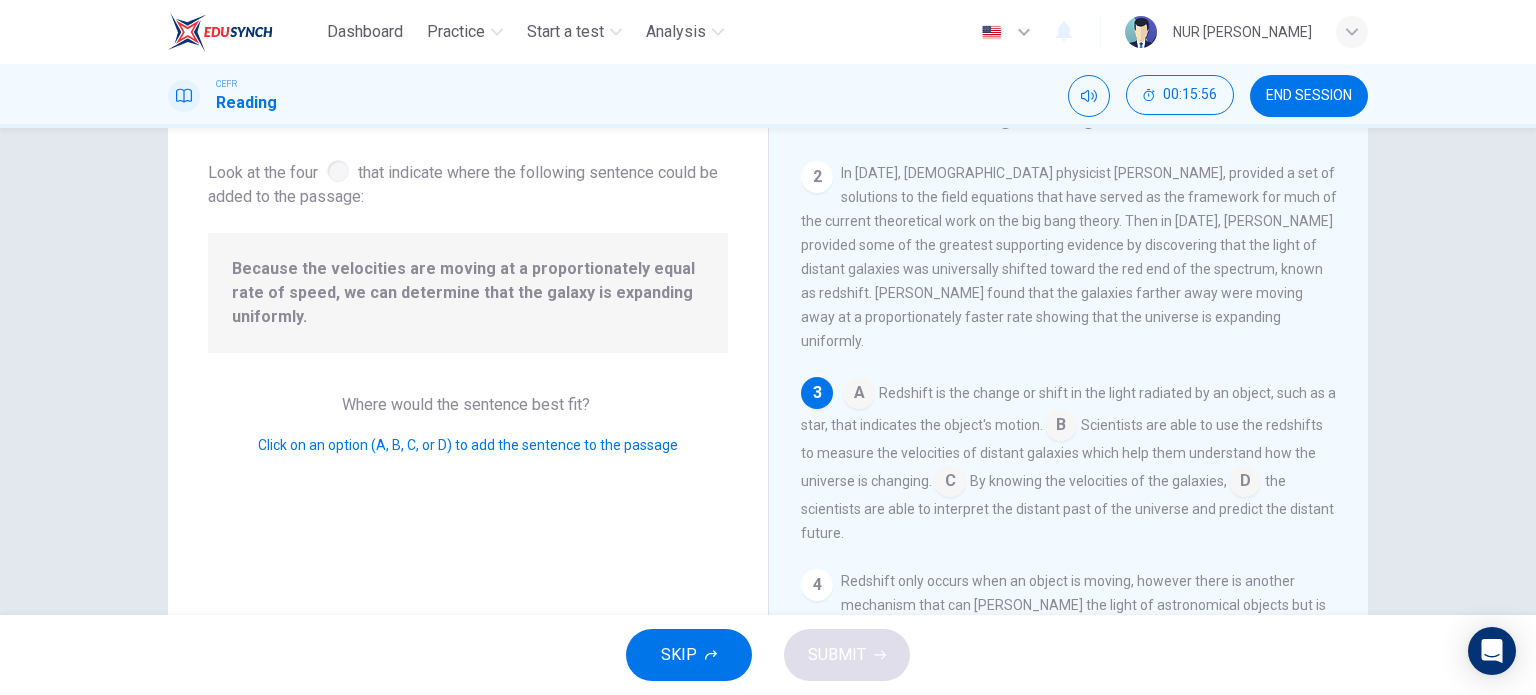 click at bounding box center (1245, 483) 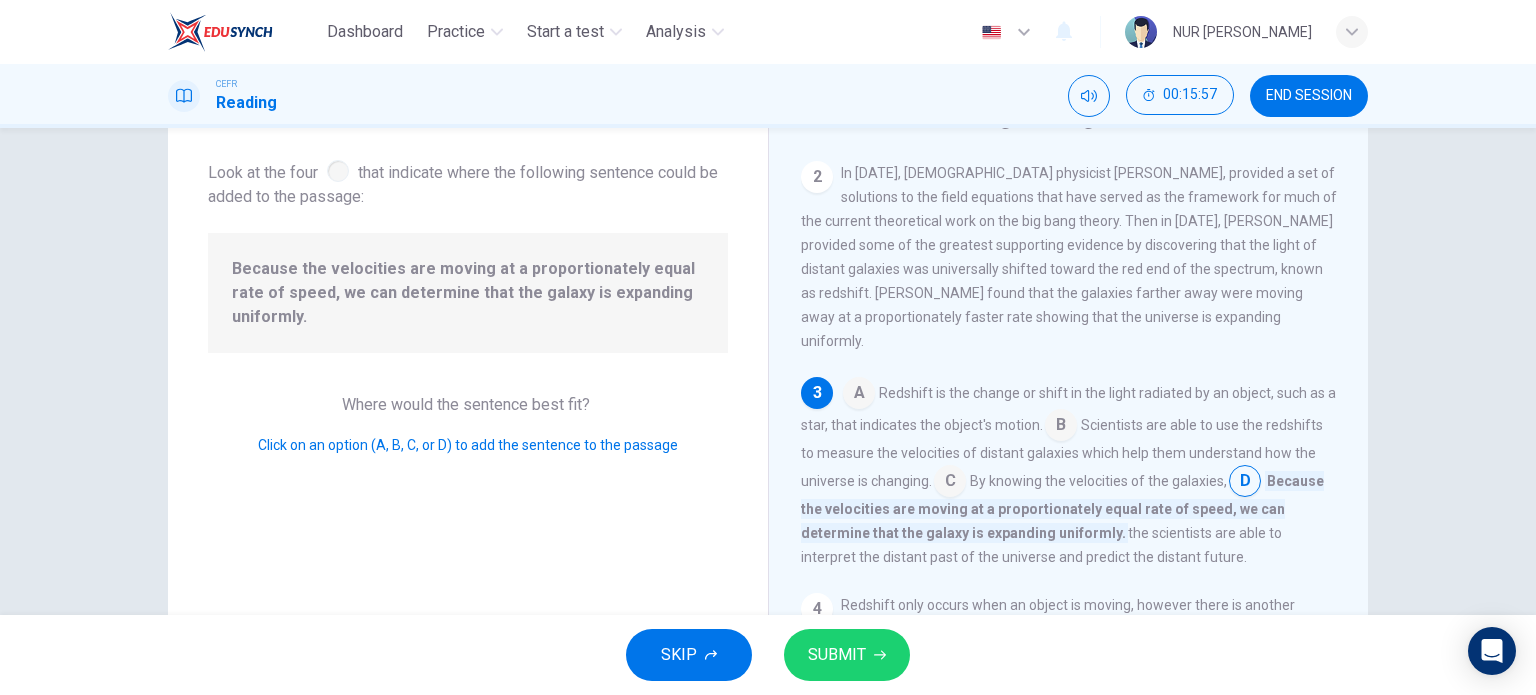 click on "SUBMIT" at bounding box center [837, 655] 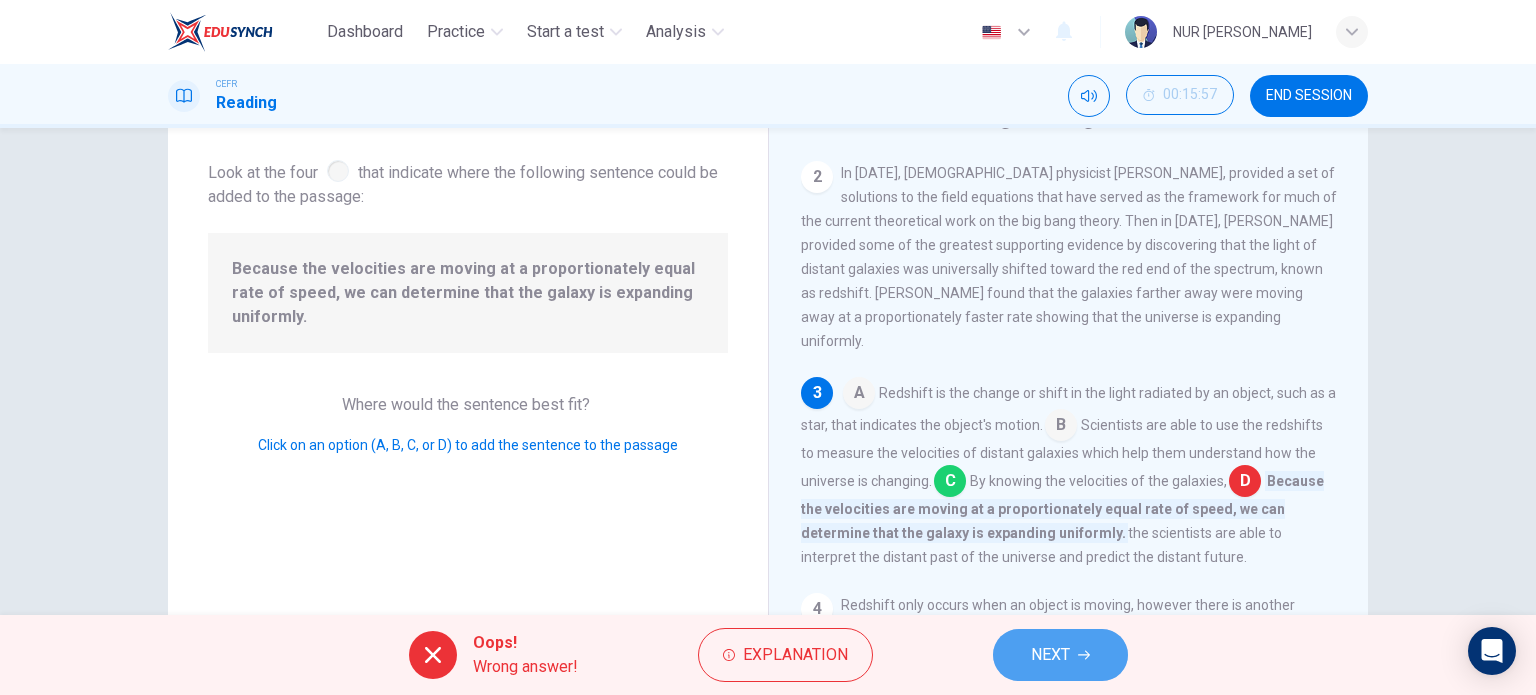 click on "NEXT" at bounding box center [1060, 655] 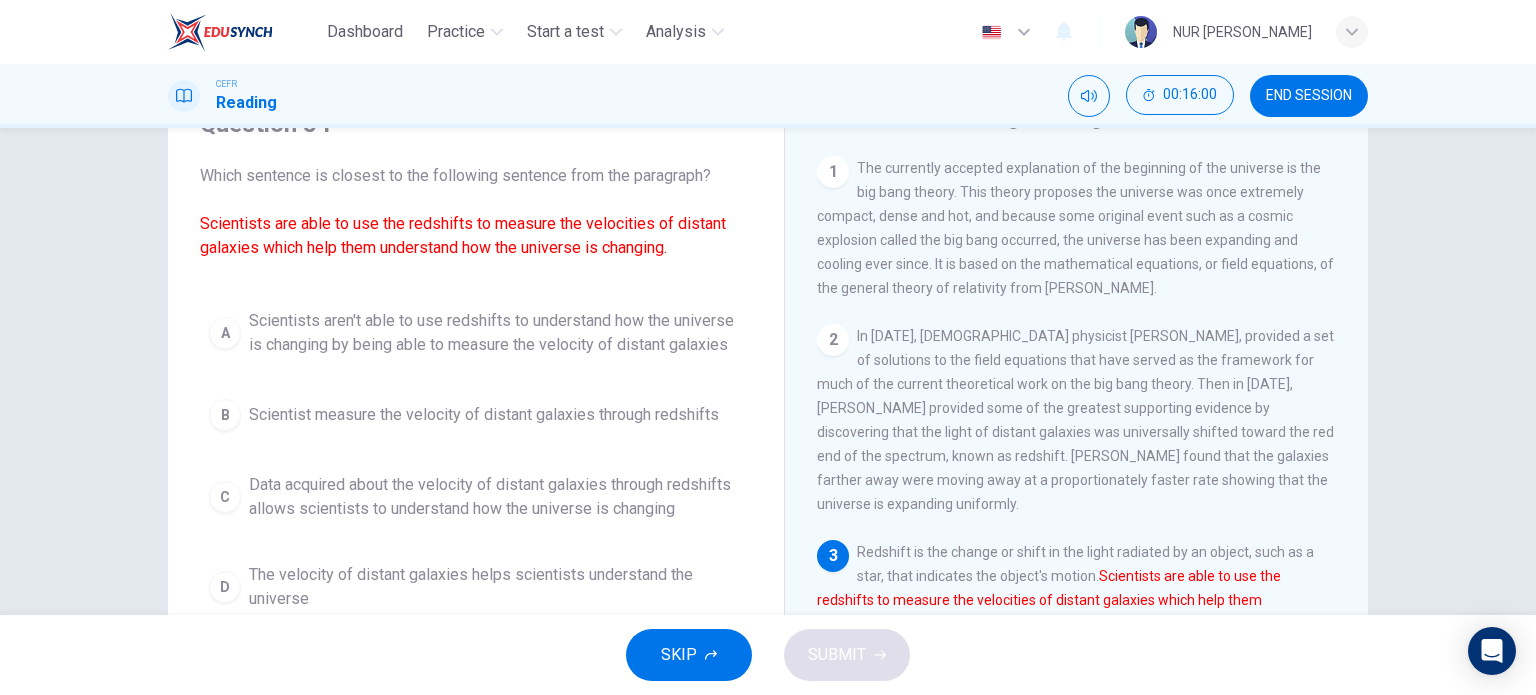 scroll, scrollTop: 100, scrollLeft: 0, axis: vertical 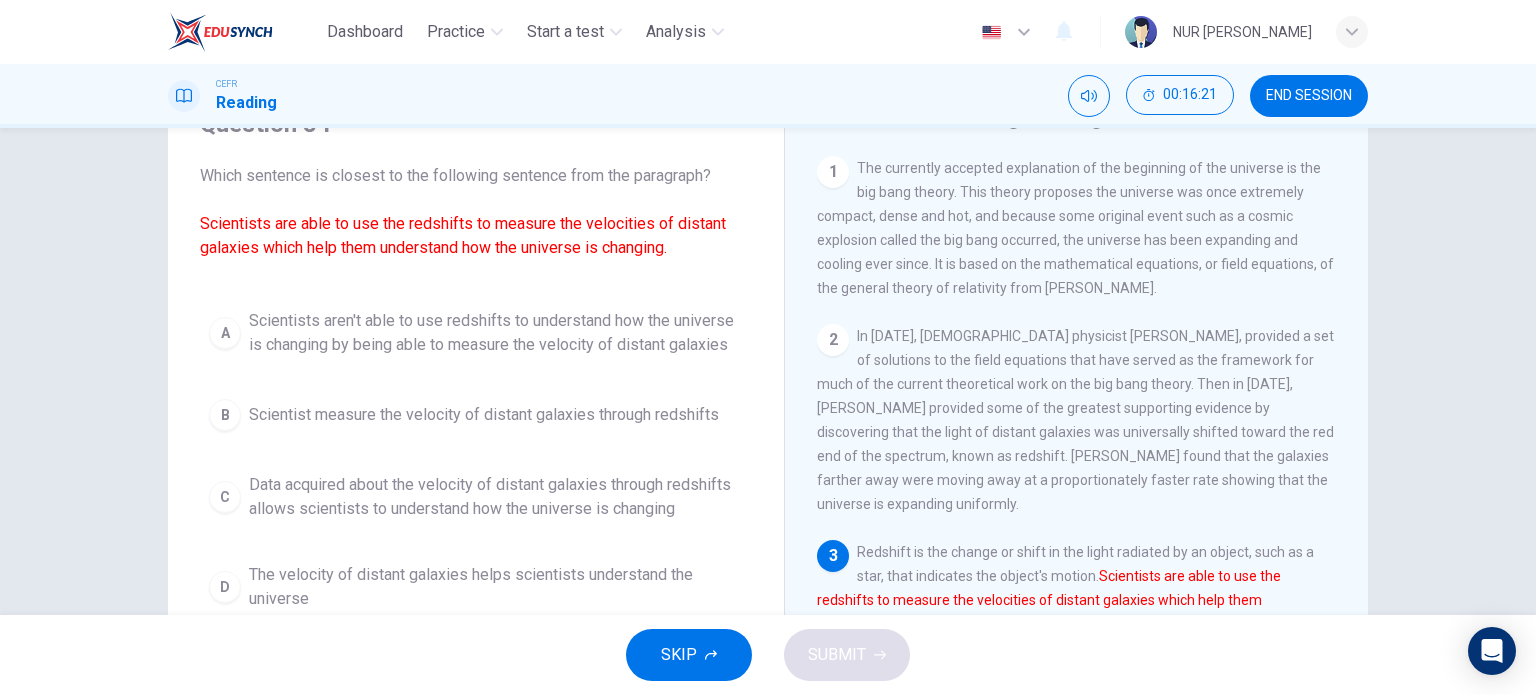click on "Data acquired about the velocity of distant galaxies through redshifts allows scientists to understand how the universe is changing" at bounding box center (496, 497) 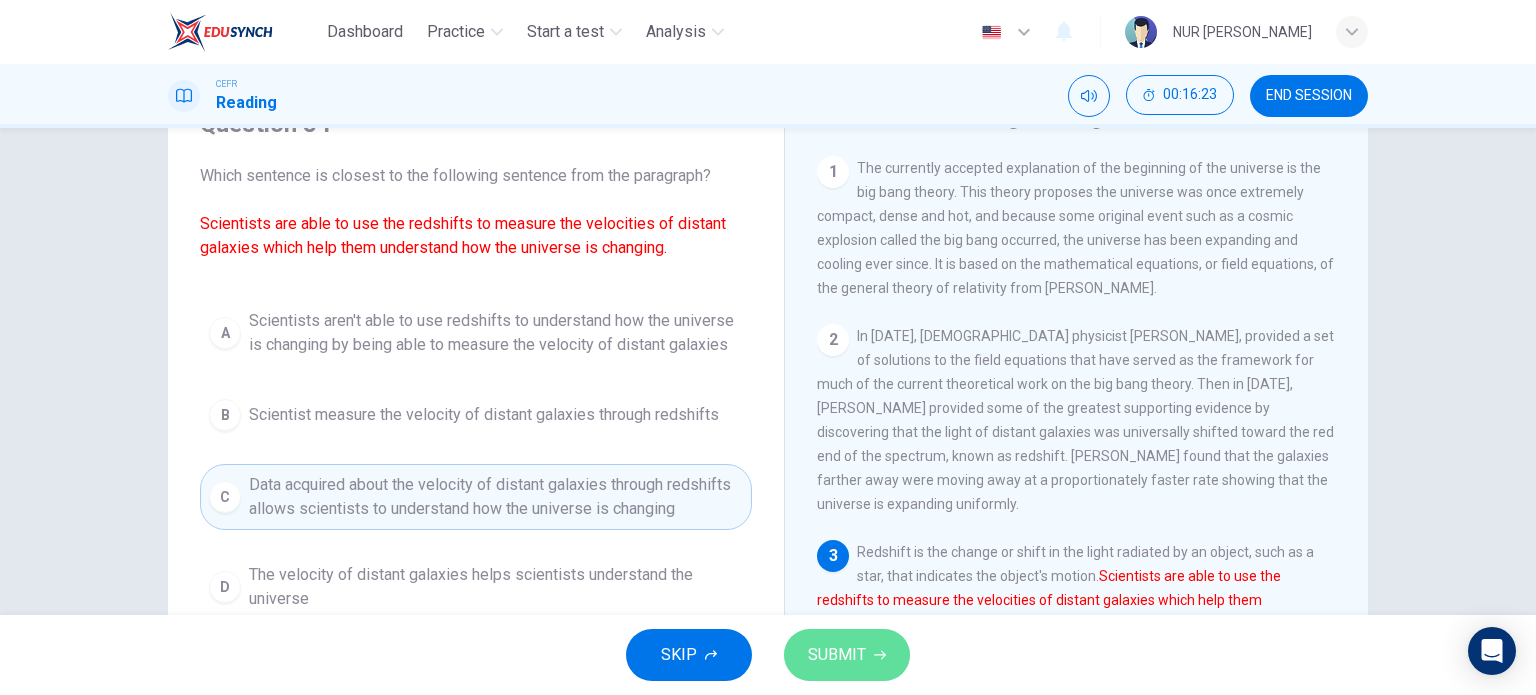 click on "SUBMIT" at bounding box center [847, 655] 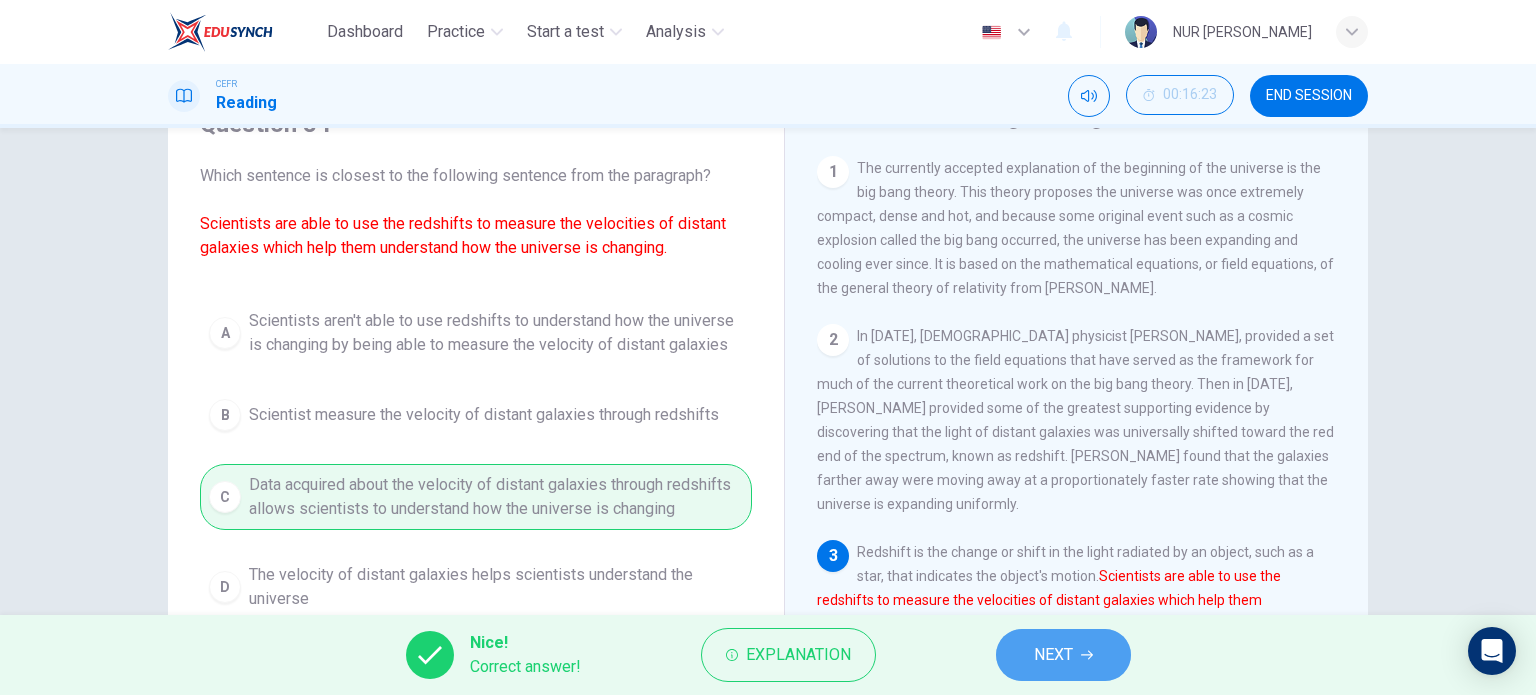 click on "NEXT" at bounding box center (1063, 655) 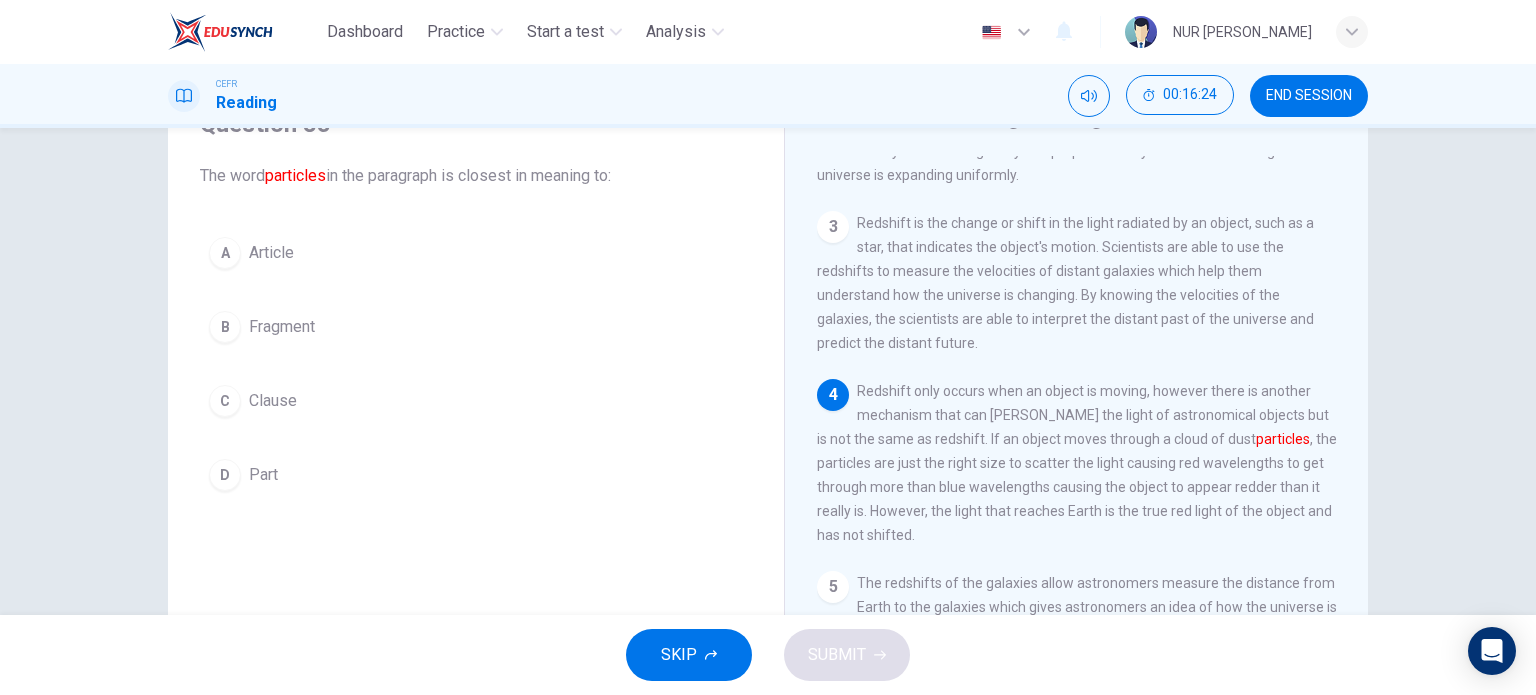 scroll, scrollTop: 331, scrollLeft: 0, axis: vertical 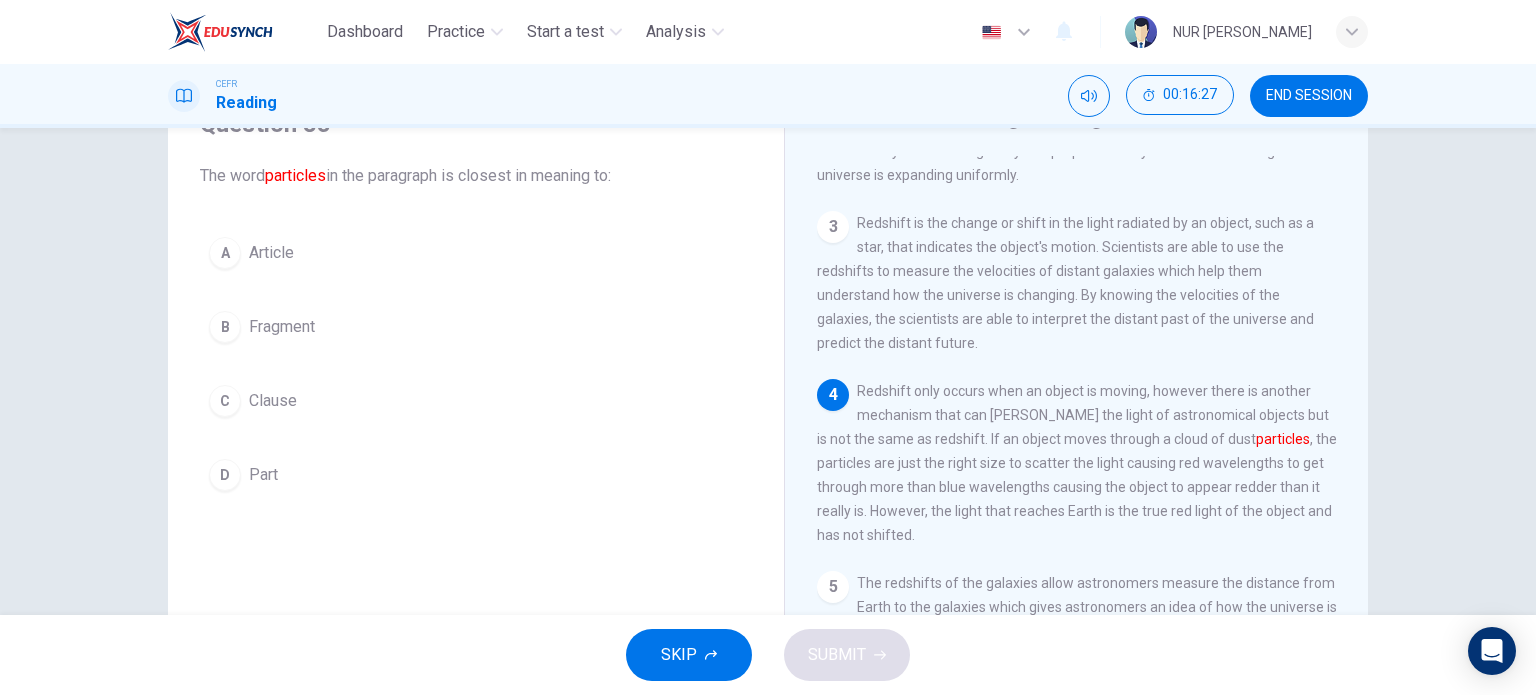 click on "Fragment" at bounding box center [282, 327] 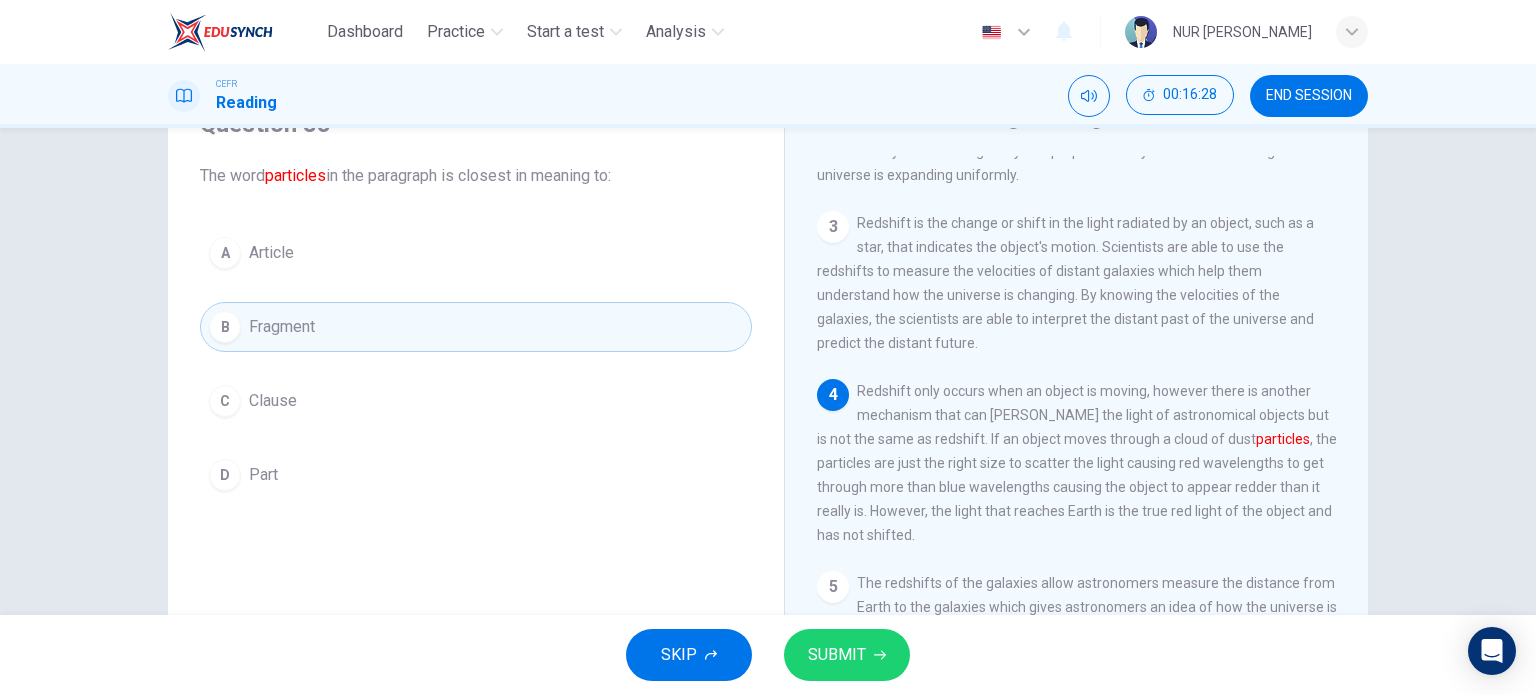 click on "SUBMIT" at bounding box center [837, 655] 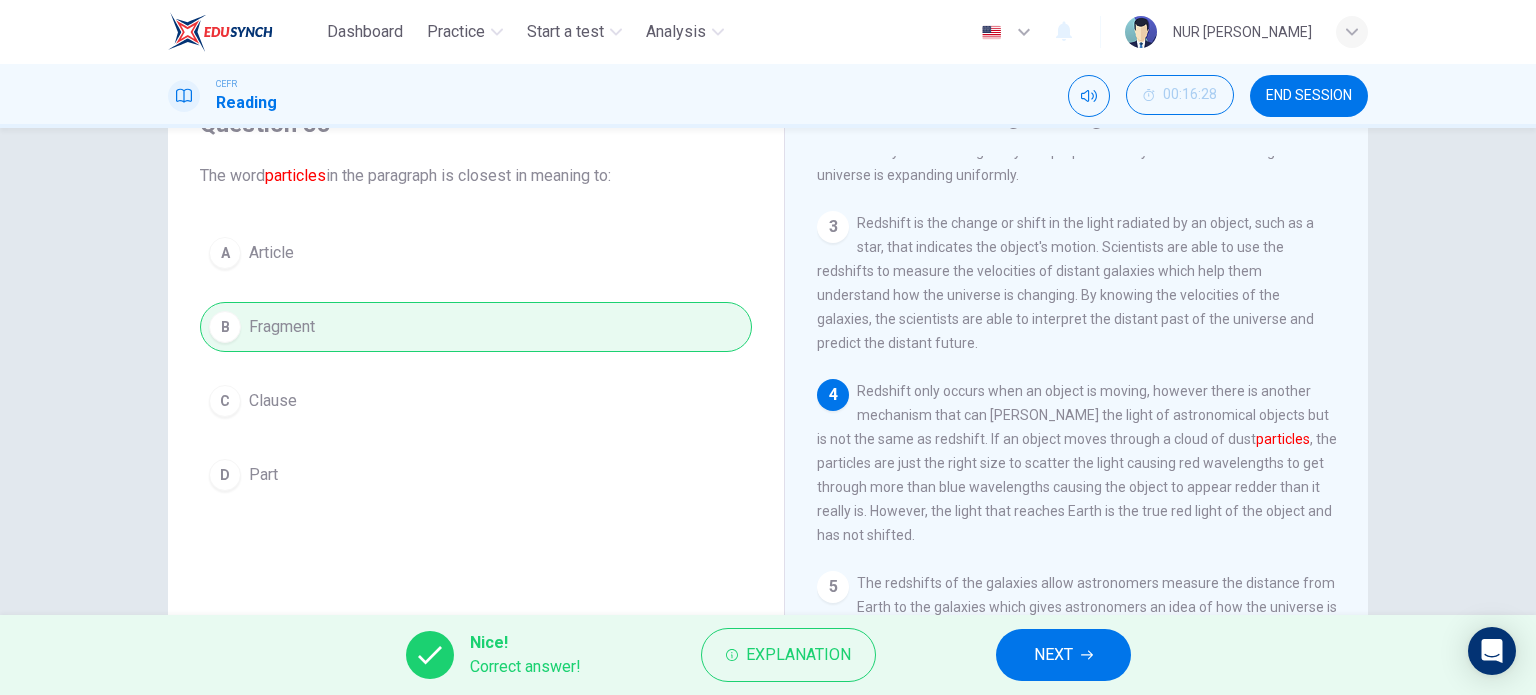 click on "NEXT" at bounding box center (1063, 655) 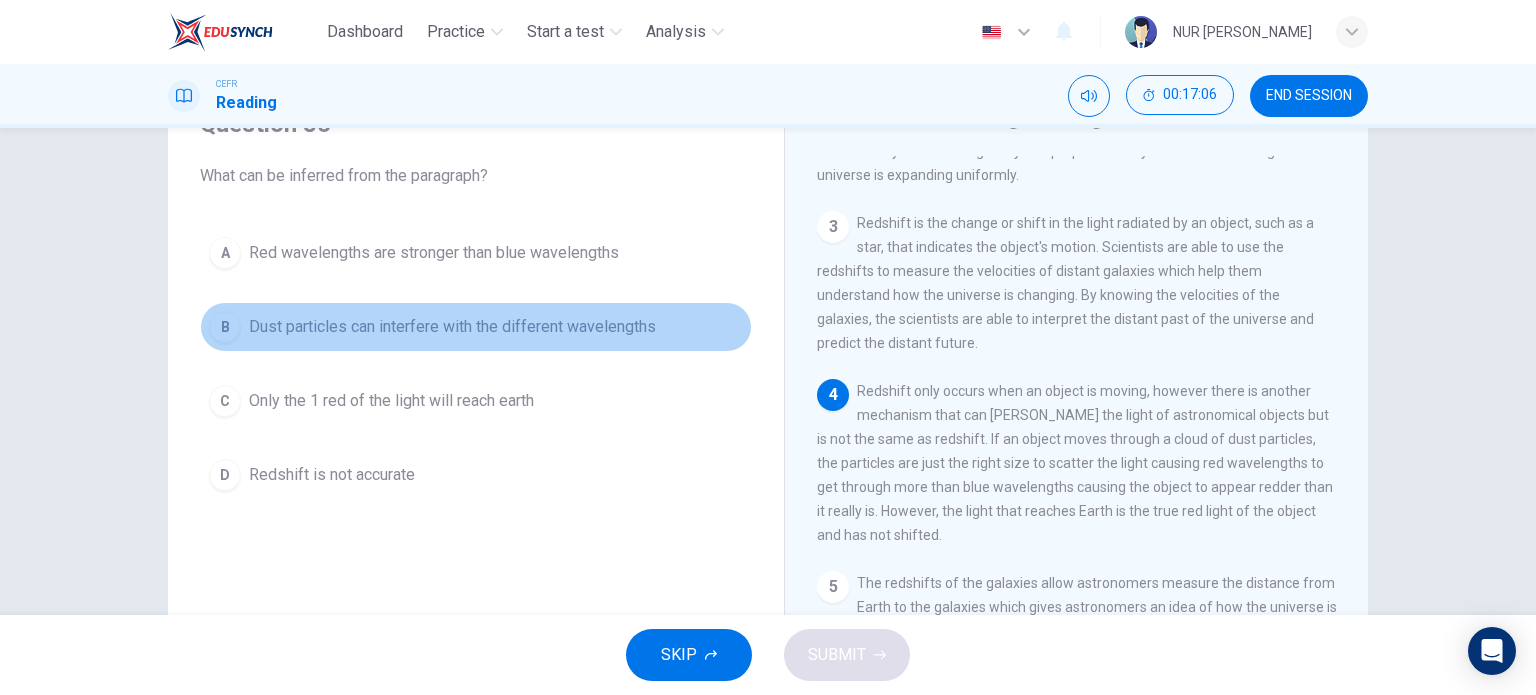 click on "Dust particles can interfere with the different wavelengths" at bounding box center (452, 327) 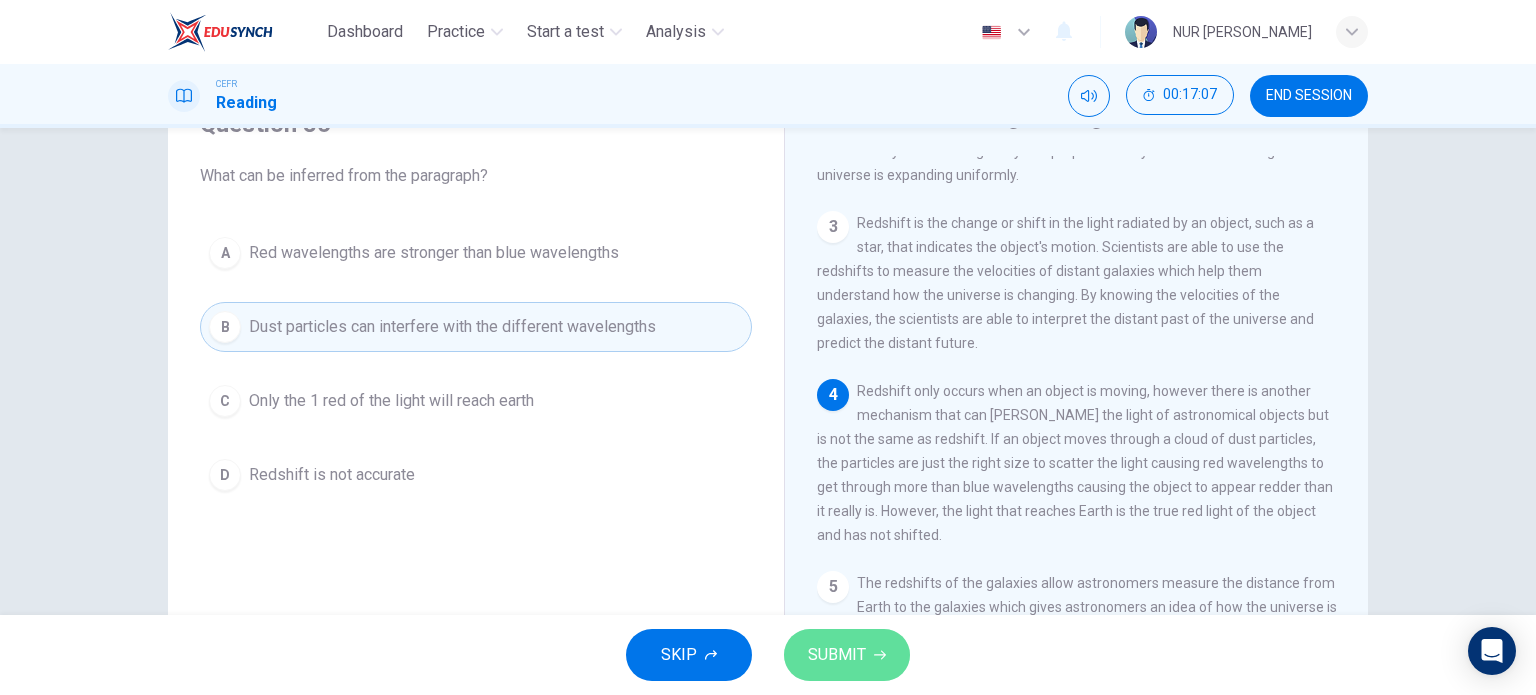 click on "SUBMIT" at bounding box center (847, 655) 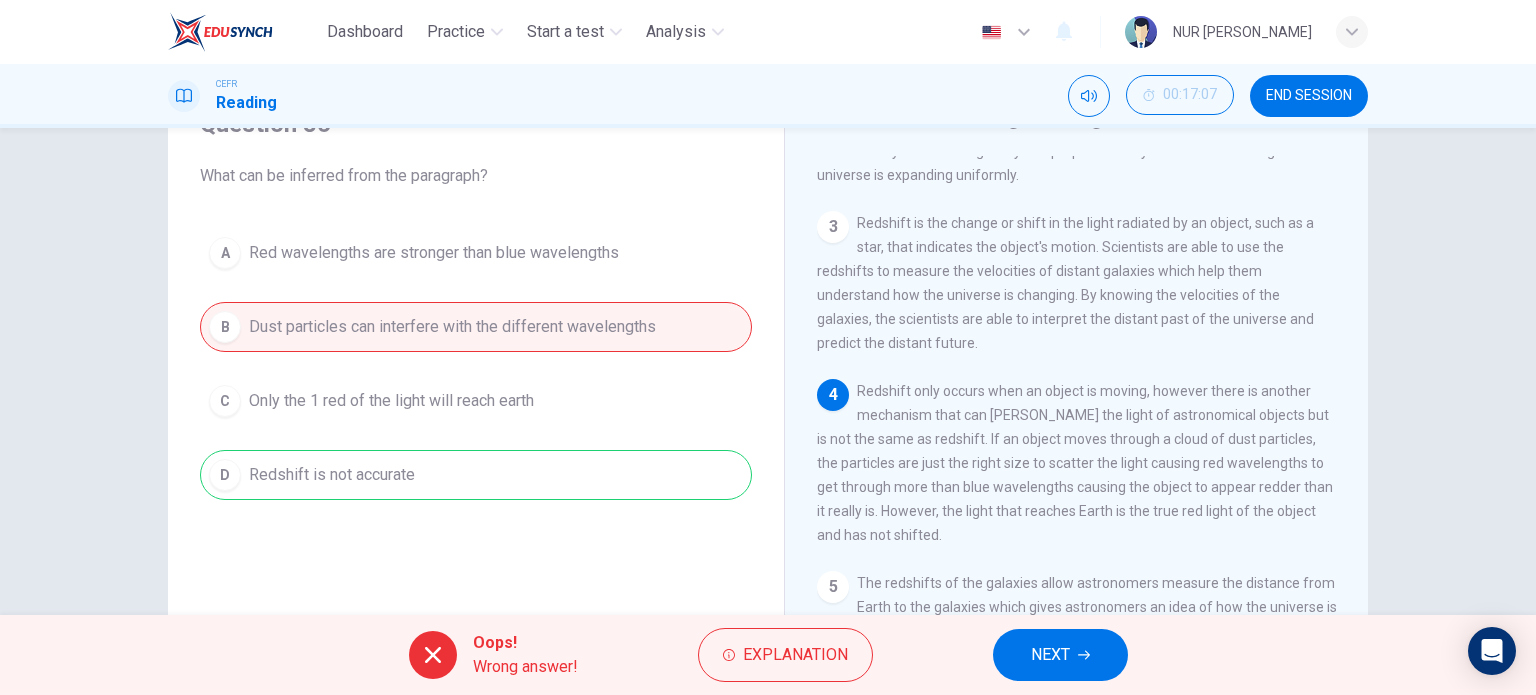 click on "NEXT" at bounding box center [1050, 655] 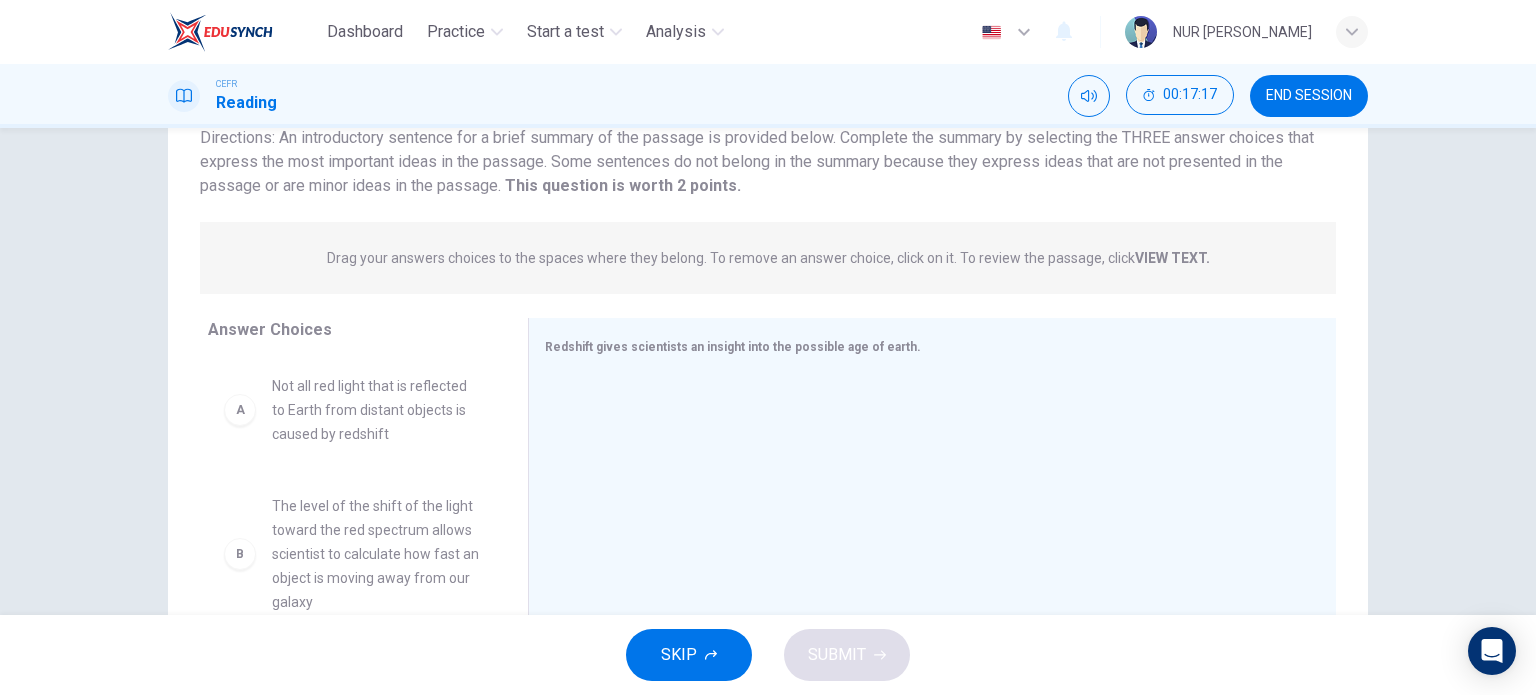 scroll, scrollTop: 188, scrollLeft: 0, axis: vertical 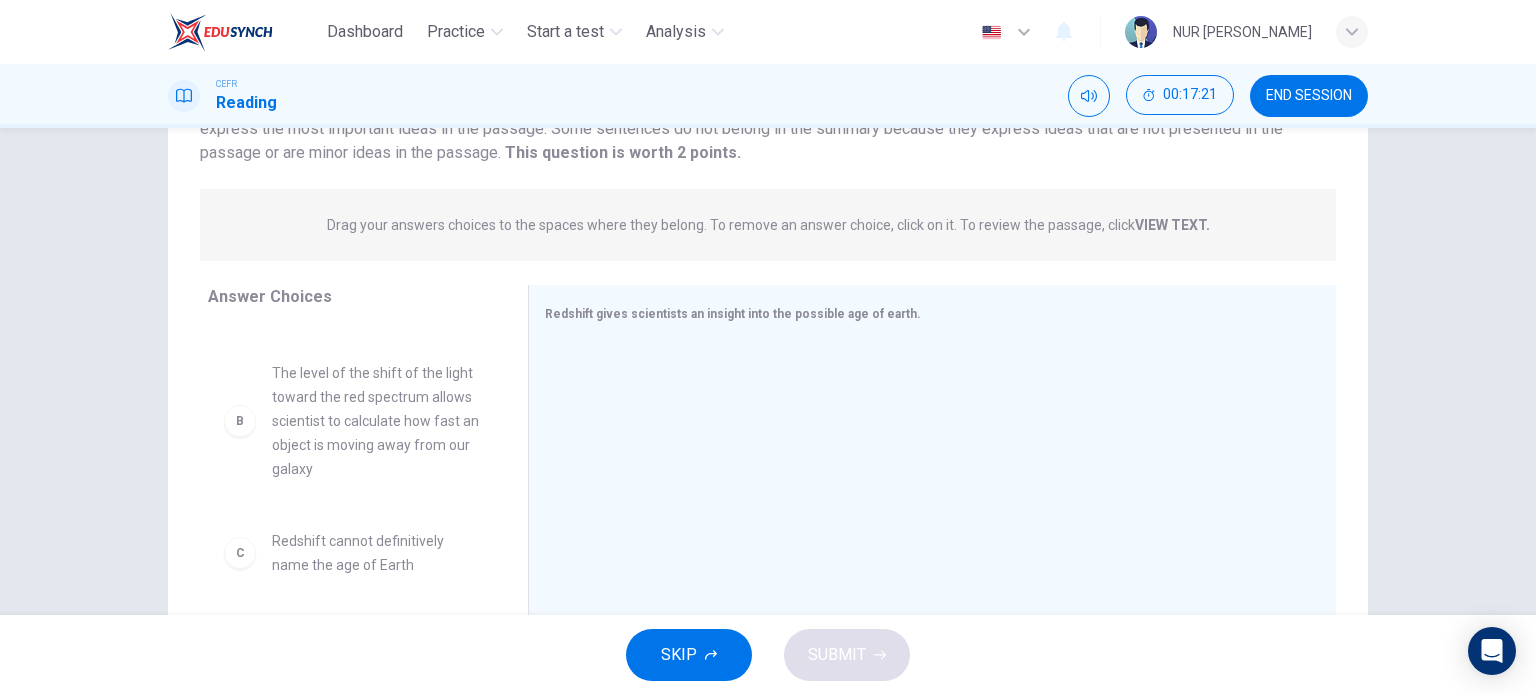 click on "The level of the shift of the light toward the red spectrum allows scientist to calculate how fast an object is moving away from our galaxy" at bounding box center [376, 421] 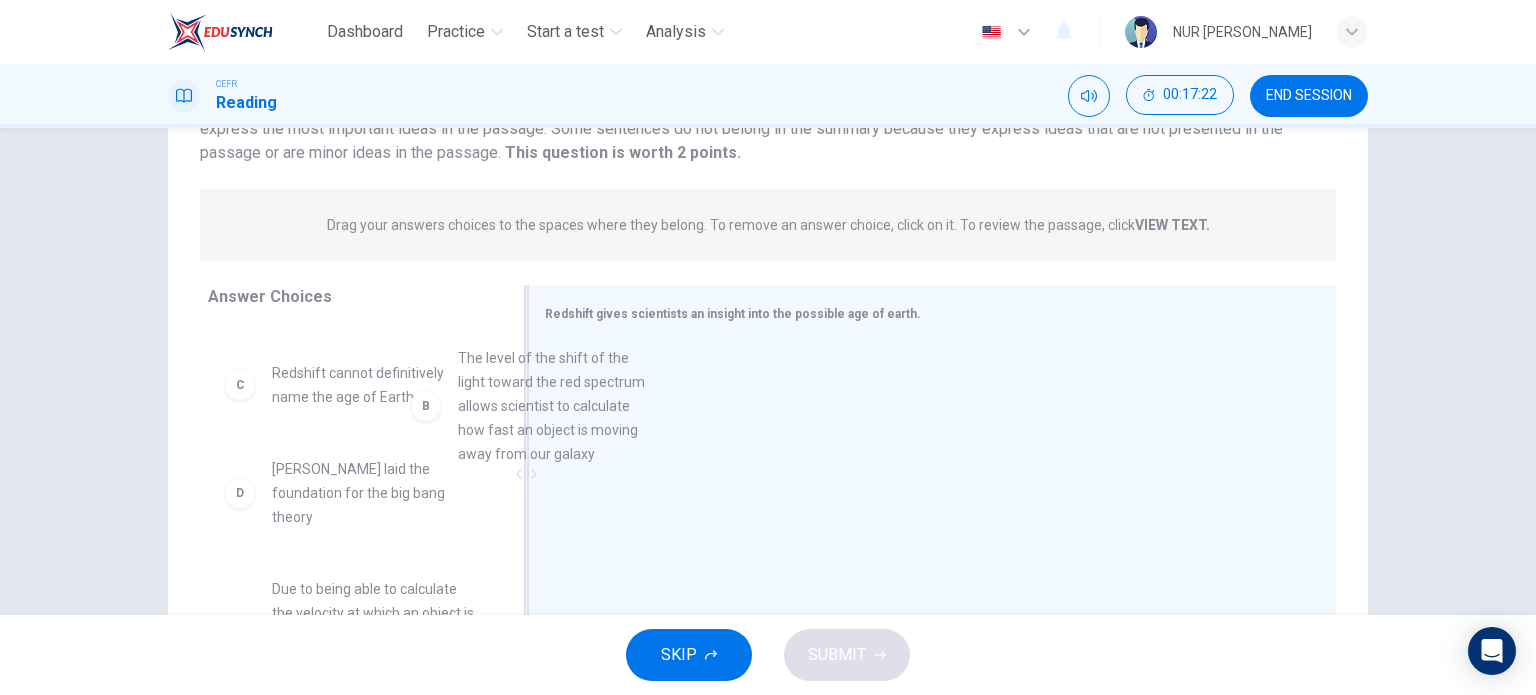 drag, startPoint x: 368, startPoint y: 437, endPoint x: 634, endPoint y: 420, distance: 266.5427 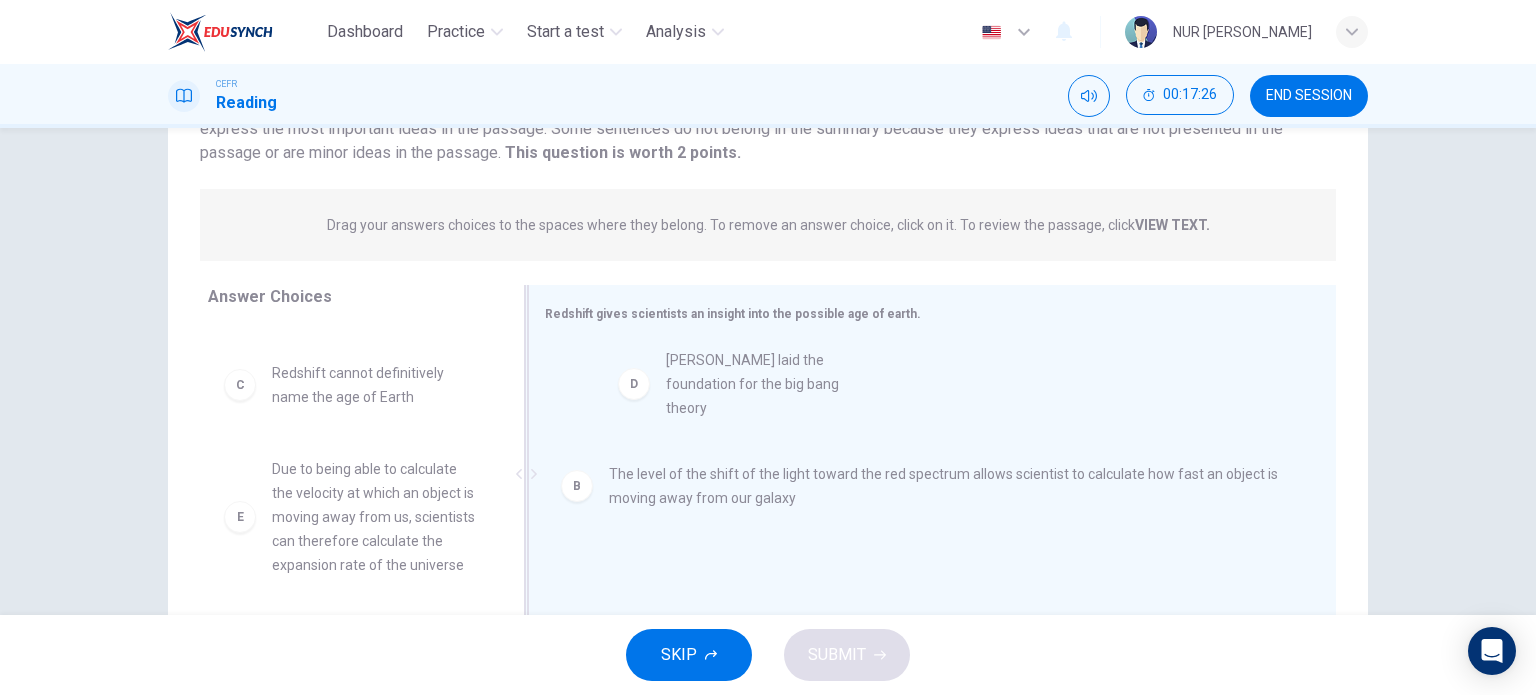 drag, startPoint x: 377, startPoint y: 503, endPoint x: 780, endPoint y: 387, distance: 419.3626 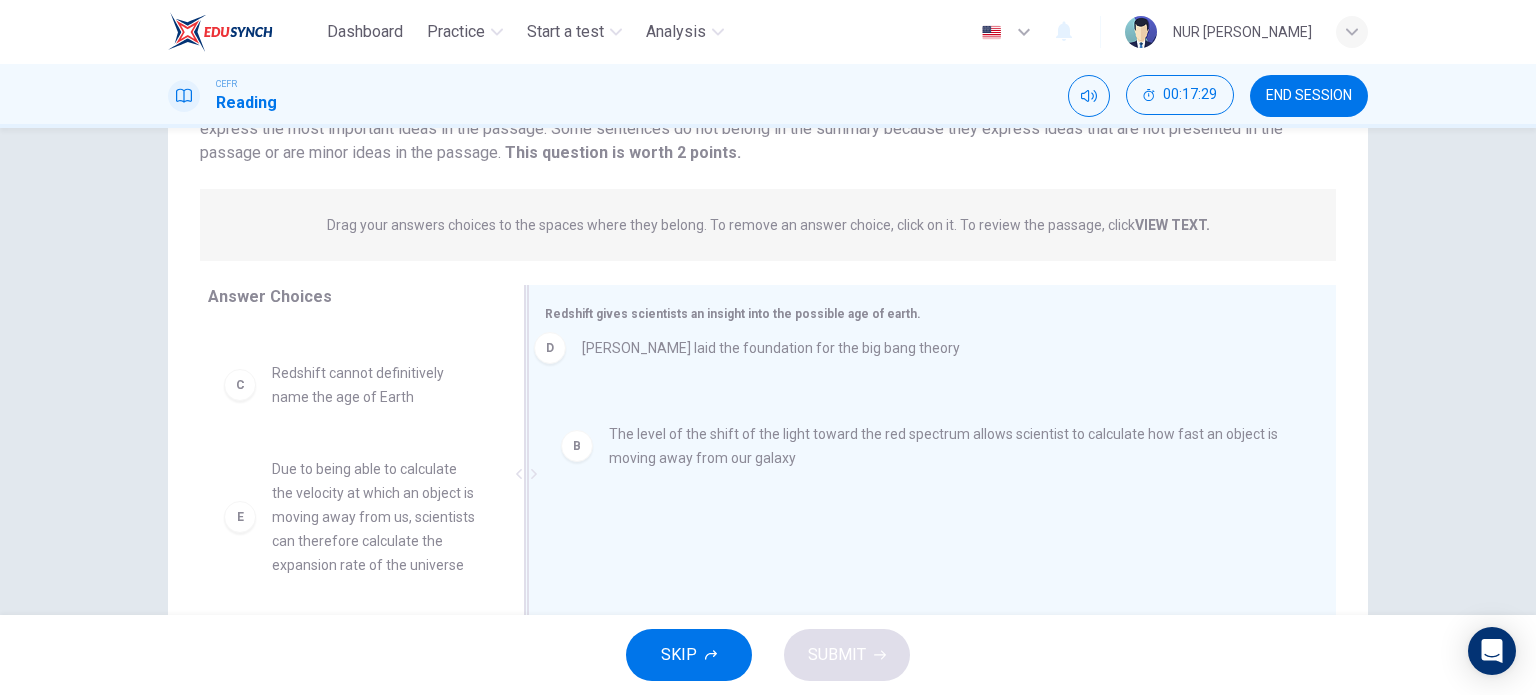 drag, startPoint x: 639, startPoint y: 483, endPoint x: 616, endPoint y: 356, distance: 129.06587 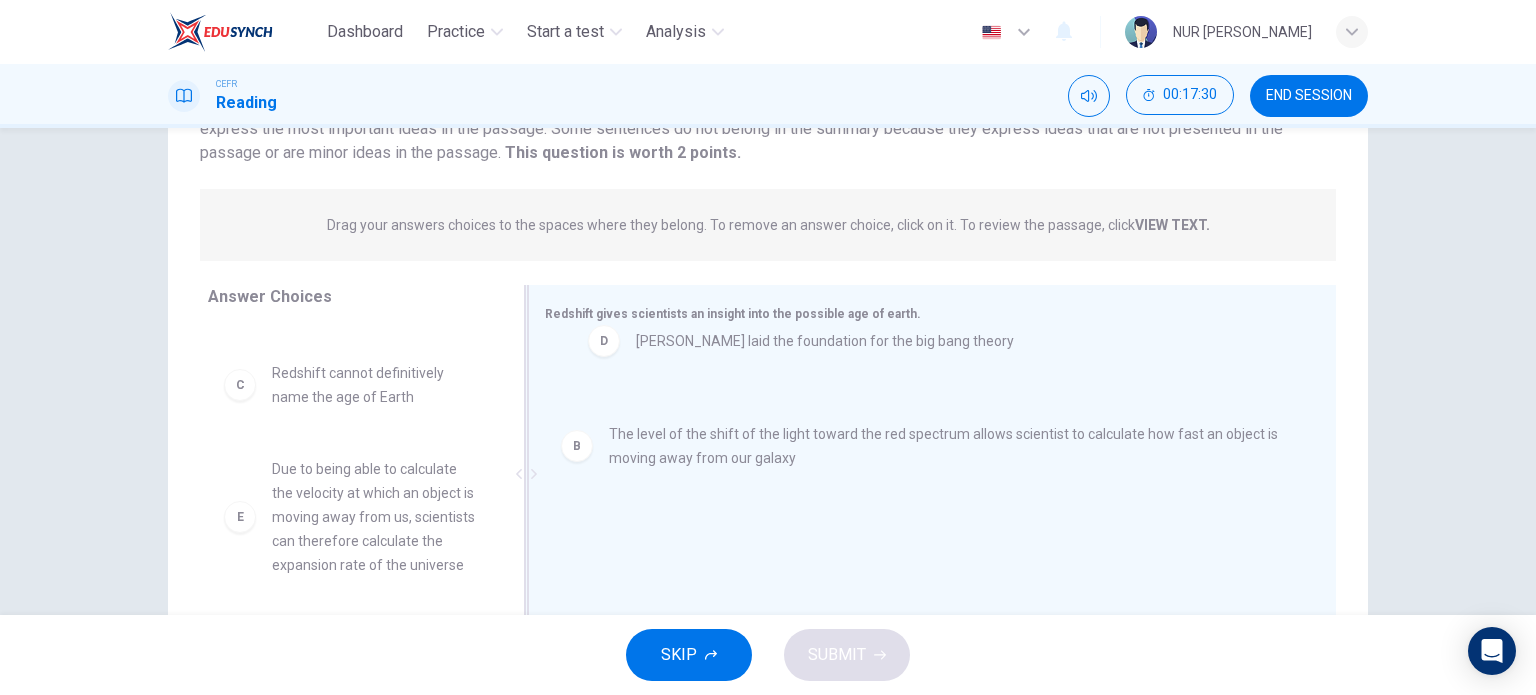 drag, startPoint x: 644, startPoint y: 487, endPoint x: 676, endPoint y: 350, distance: 140.68759 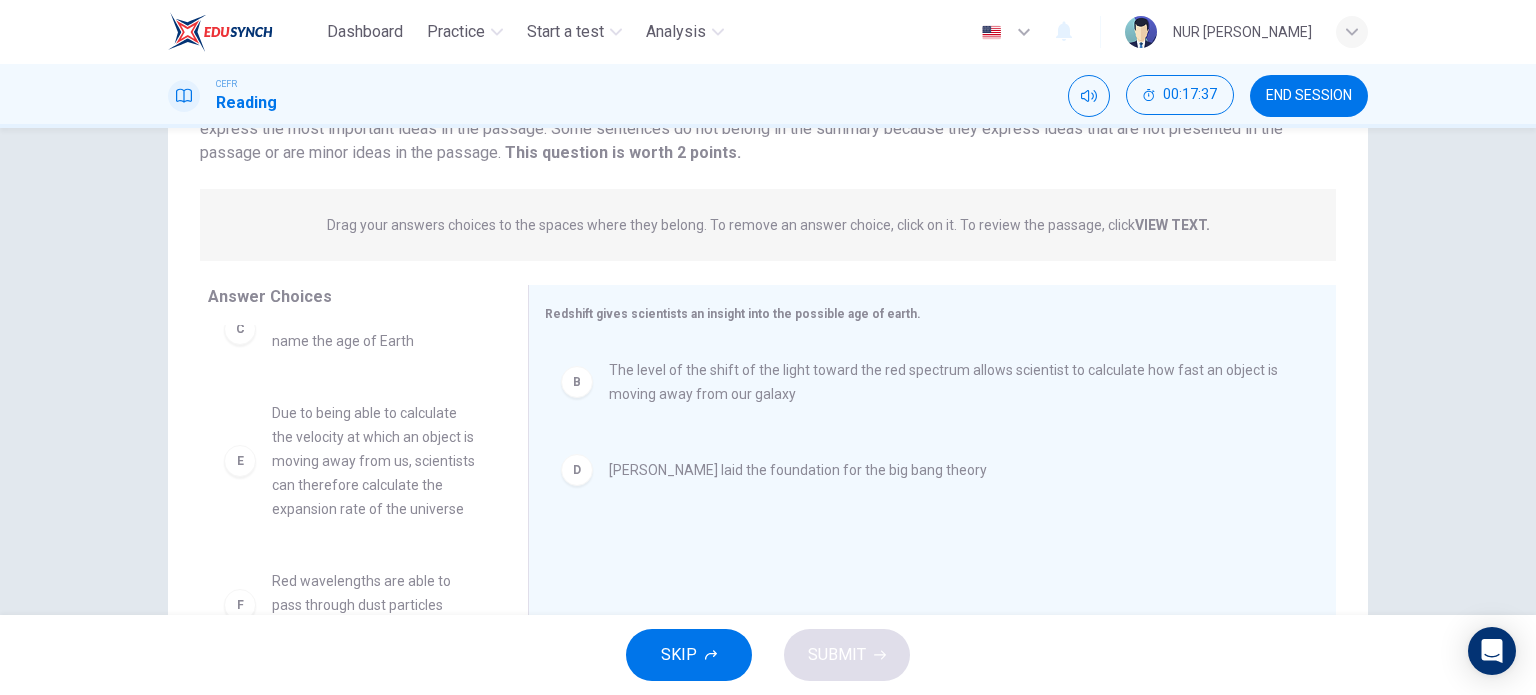 scroll, scrollTop: 200, scrollLeft: 0, axis: vertical 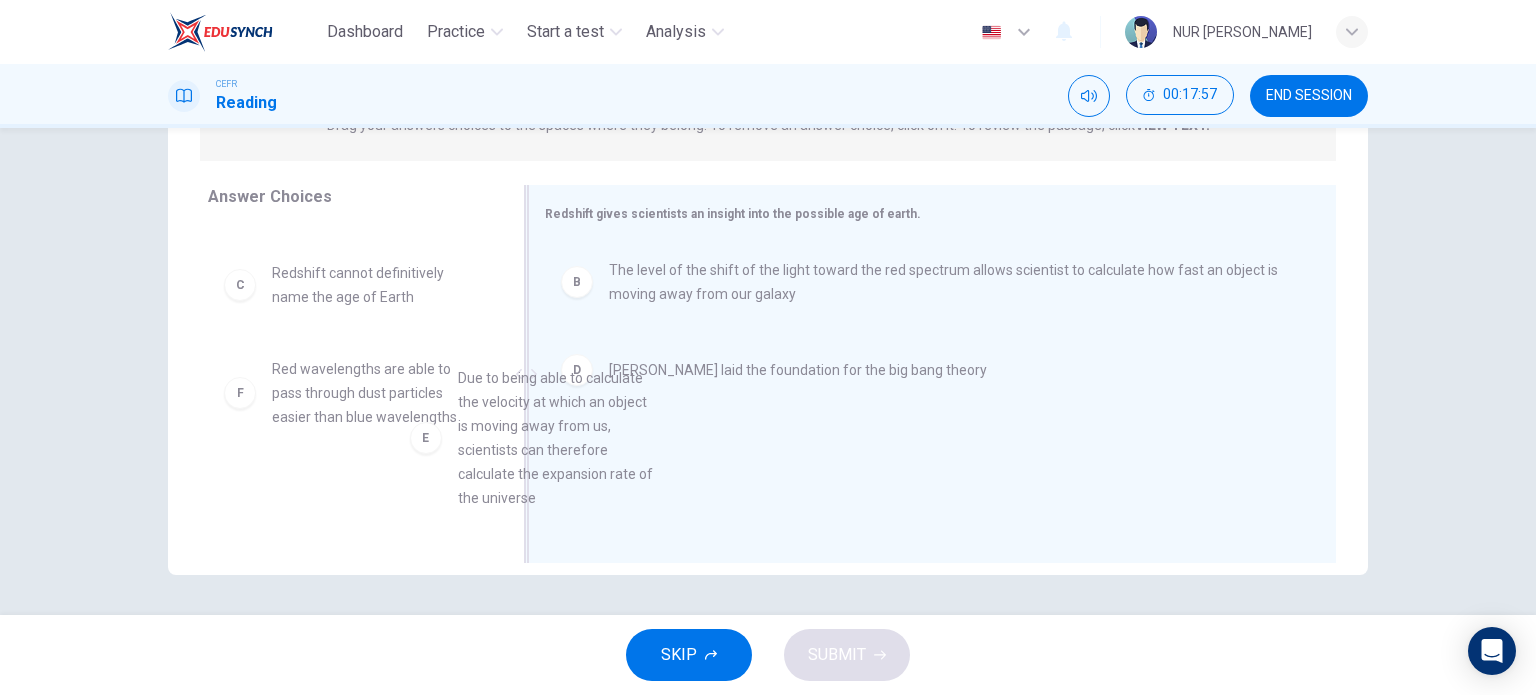 drag, startPoint x: 378, startPoint y: 453, endPoint x: 610, endPoint y: 458, distance: 232.05388 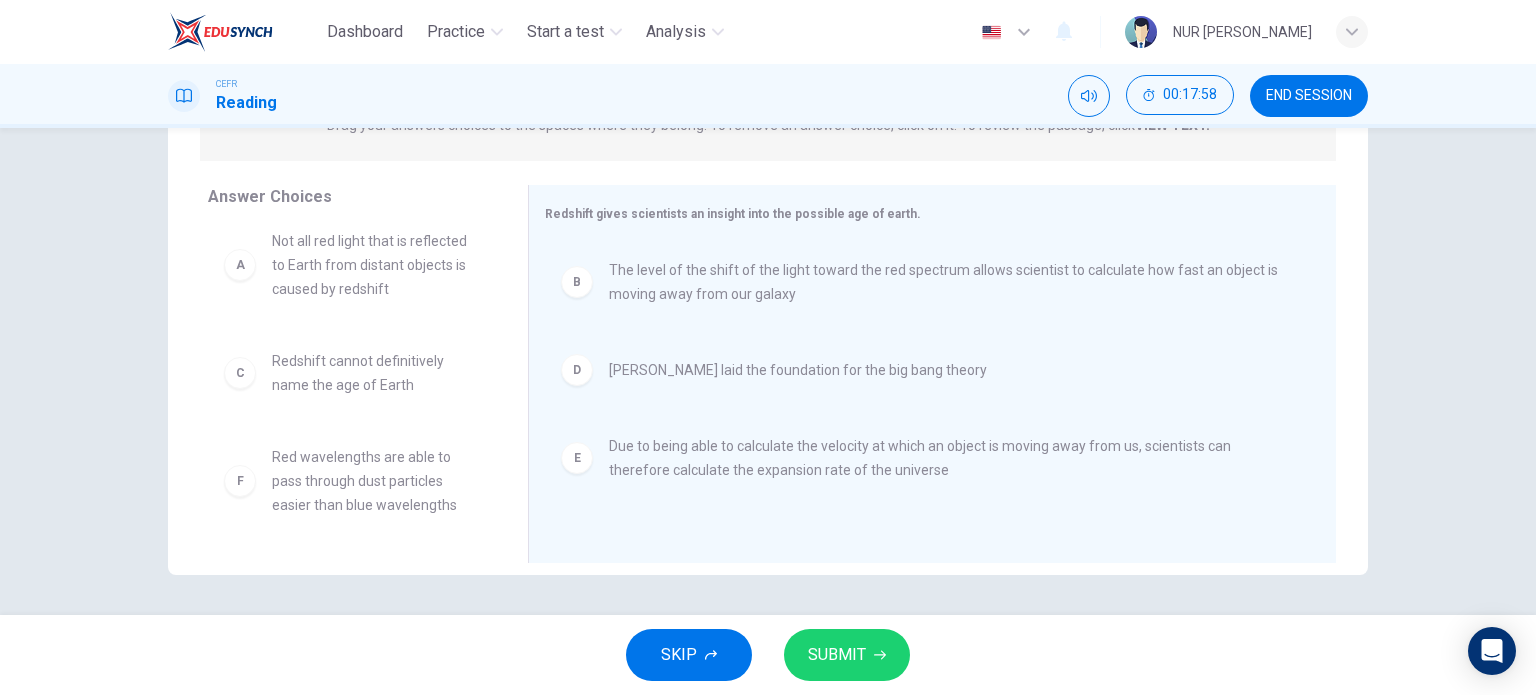 scroll, scrollTop: 12, scrollLeft: 0, axis: vertical 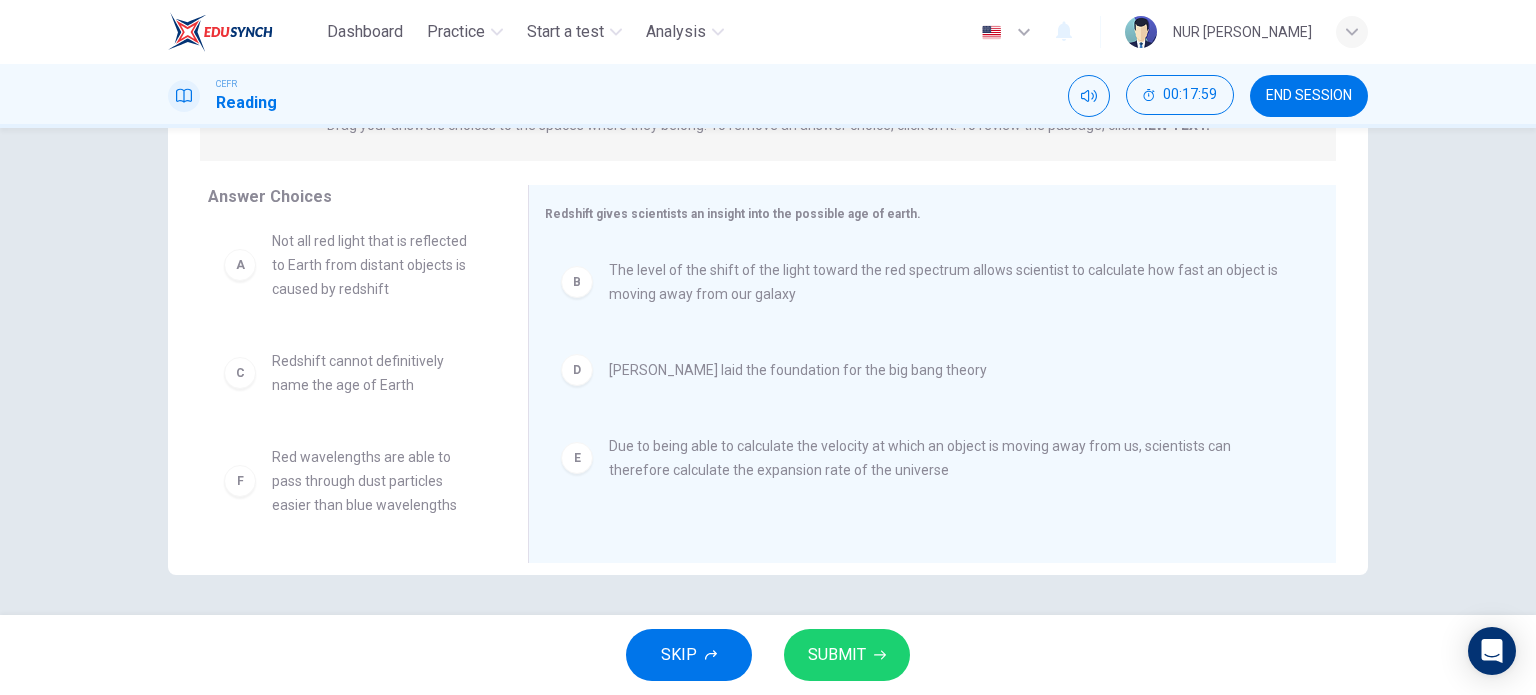 click on "SUBMIT" at bounding box center [847, 655] 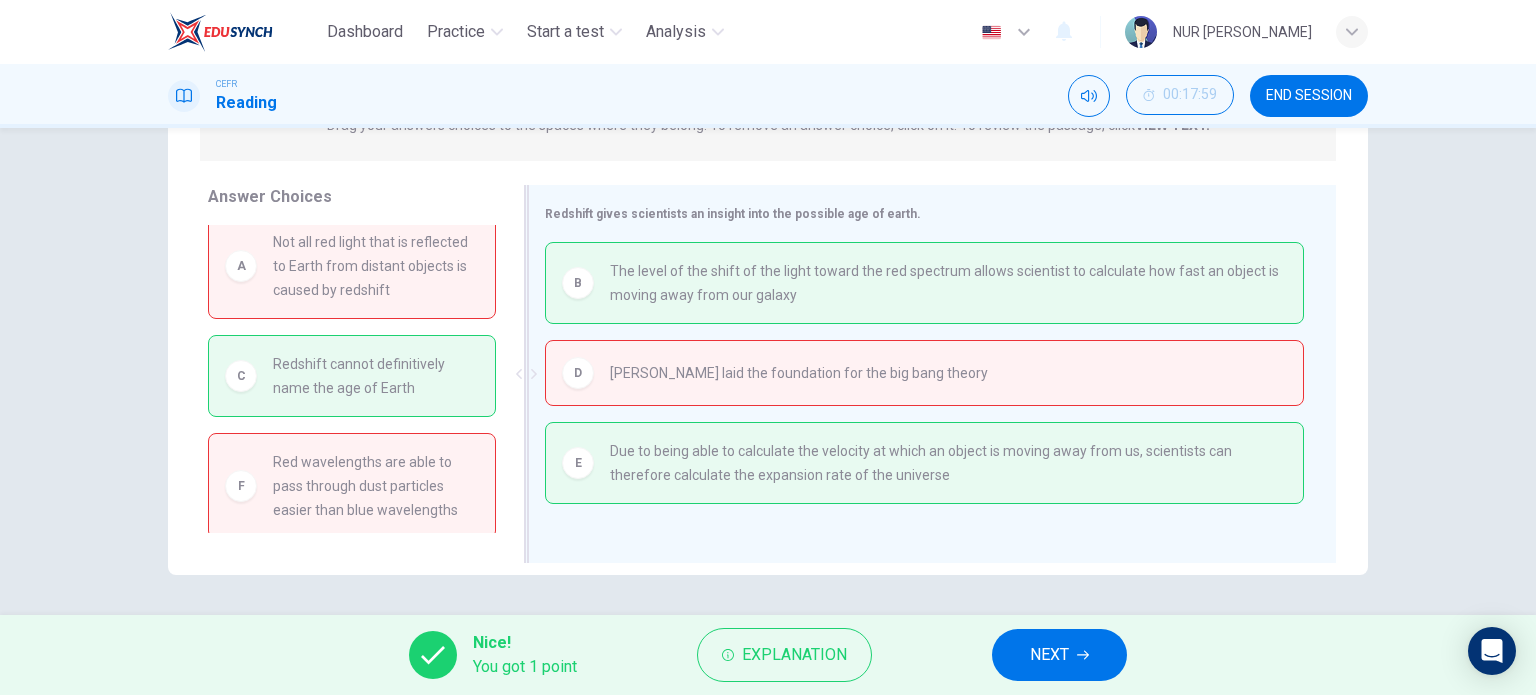 drag, startPoint x: 435, startPoint y: 383, endPoint x: 624, endPoint y: 396, distance: 189.44656 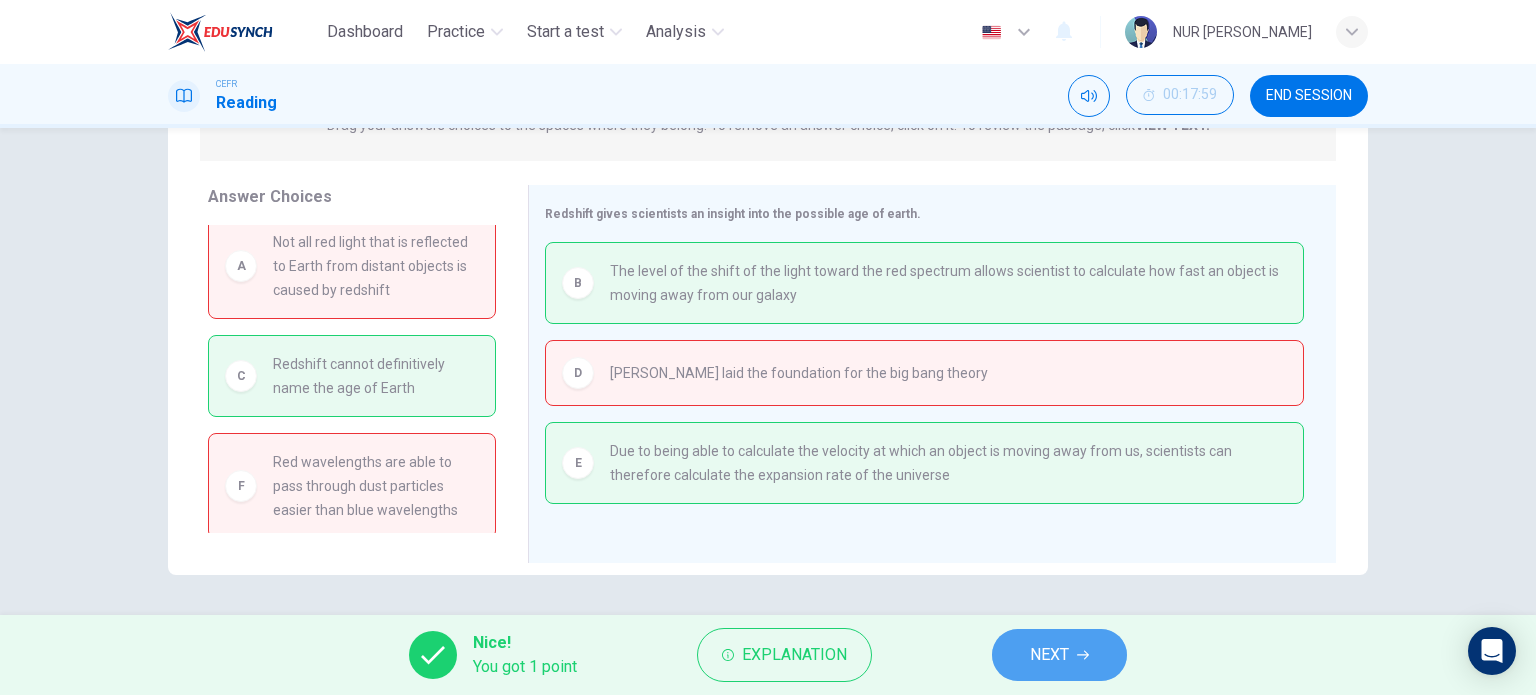 click on "NEXT" at bounding box center [1049, 655] 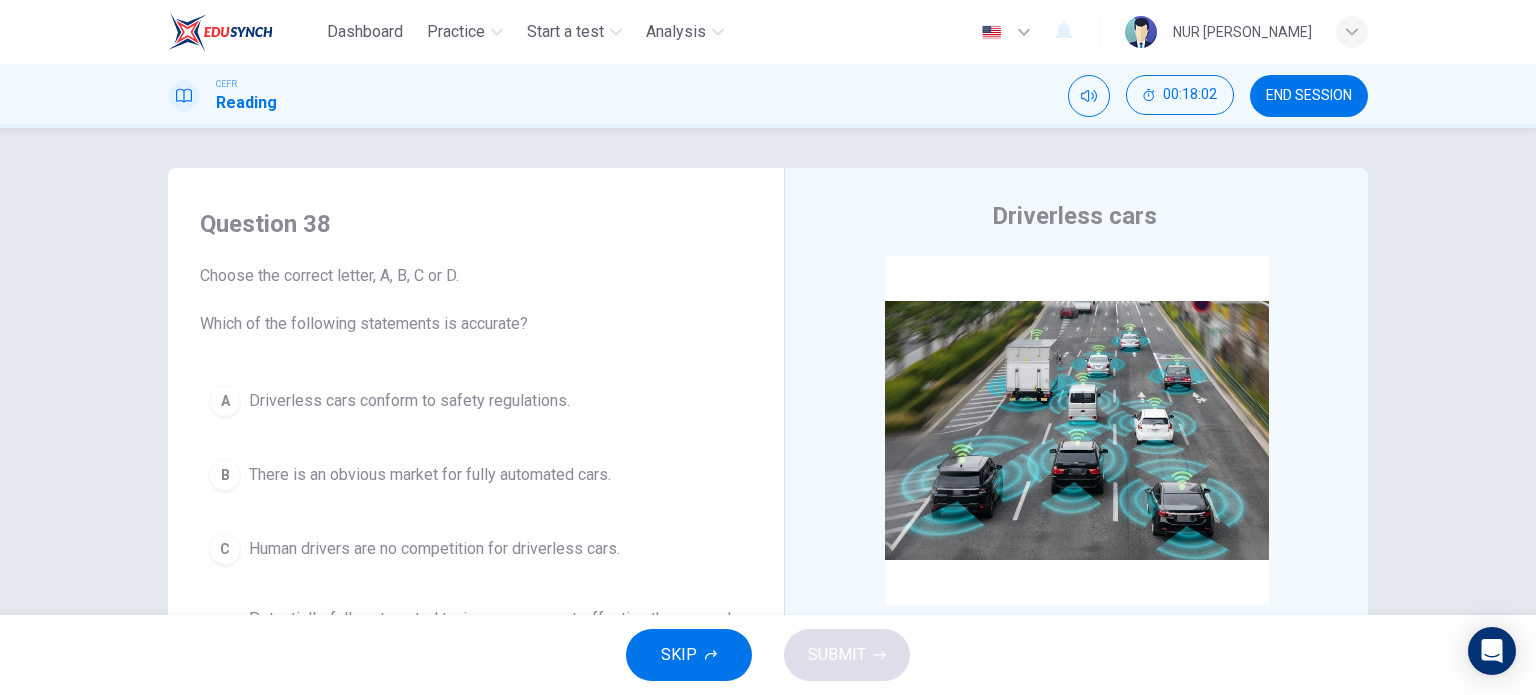 scroll, scrollTop: 100, scrollLeft: 0, axis: vertical 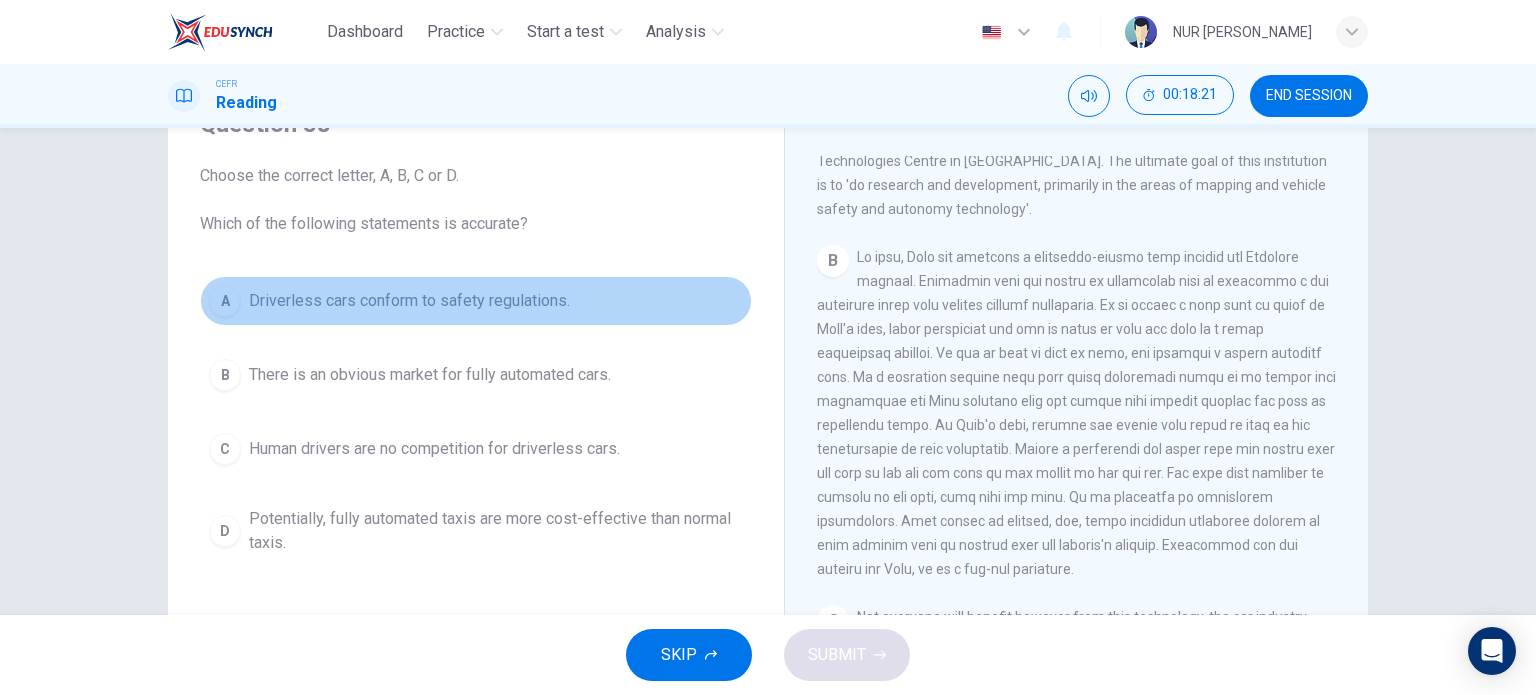 click on "Driverless cars conform to safety regulations." at bounding box center (409, 301) 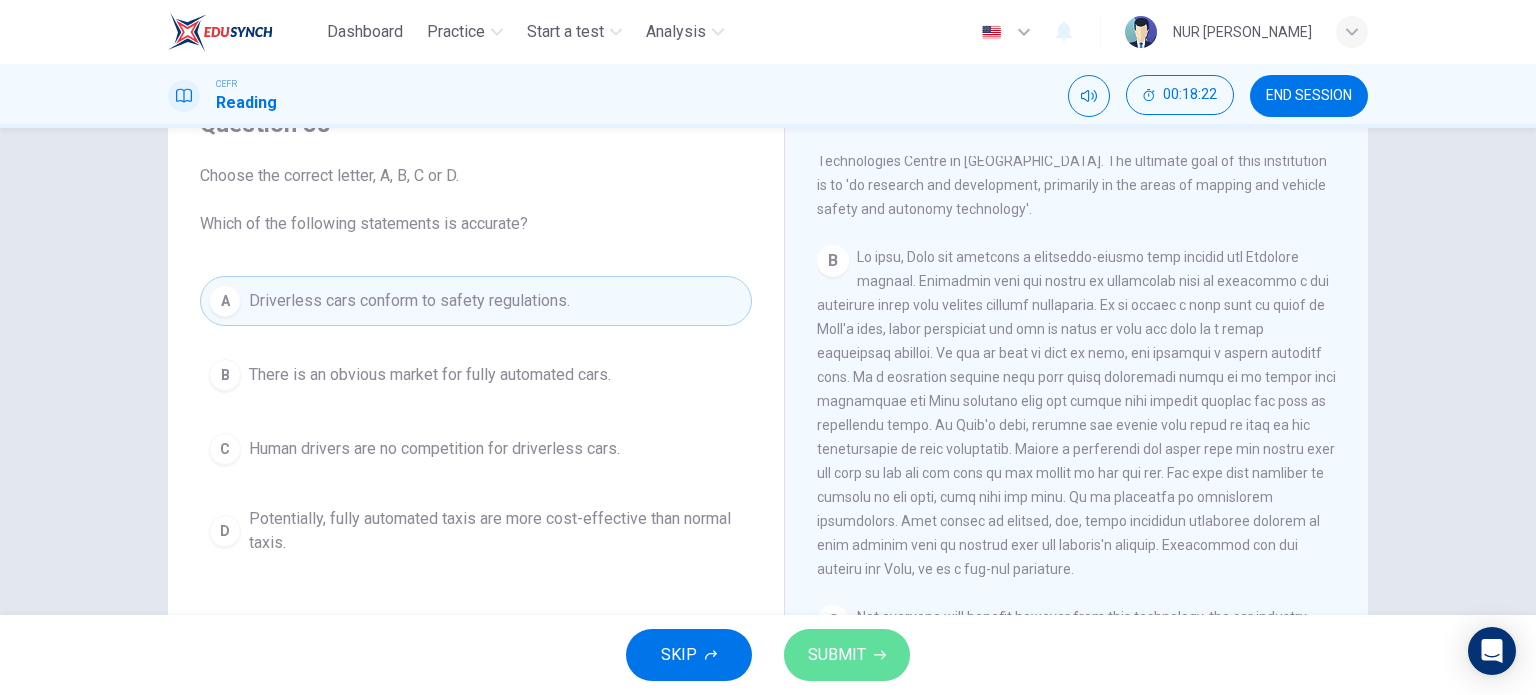 click on "SUBMIT" at bounding box center (847, 655) 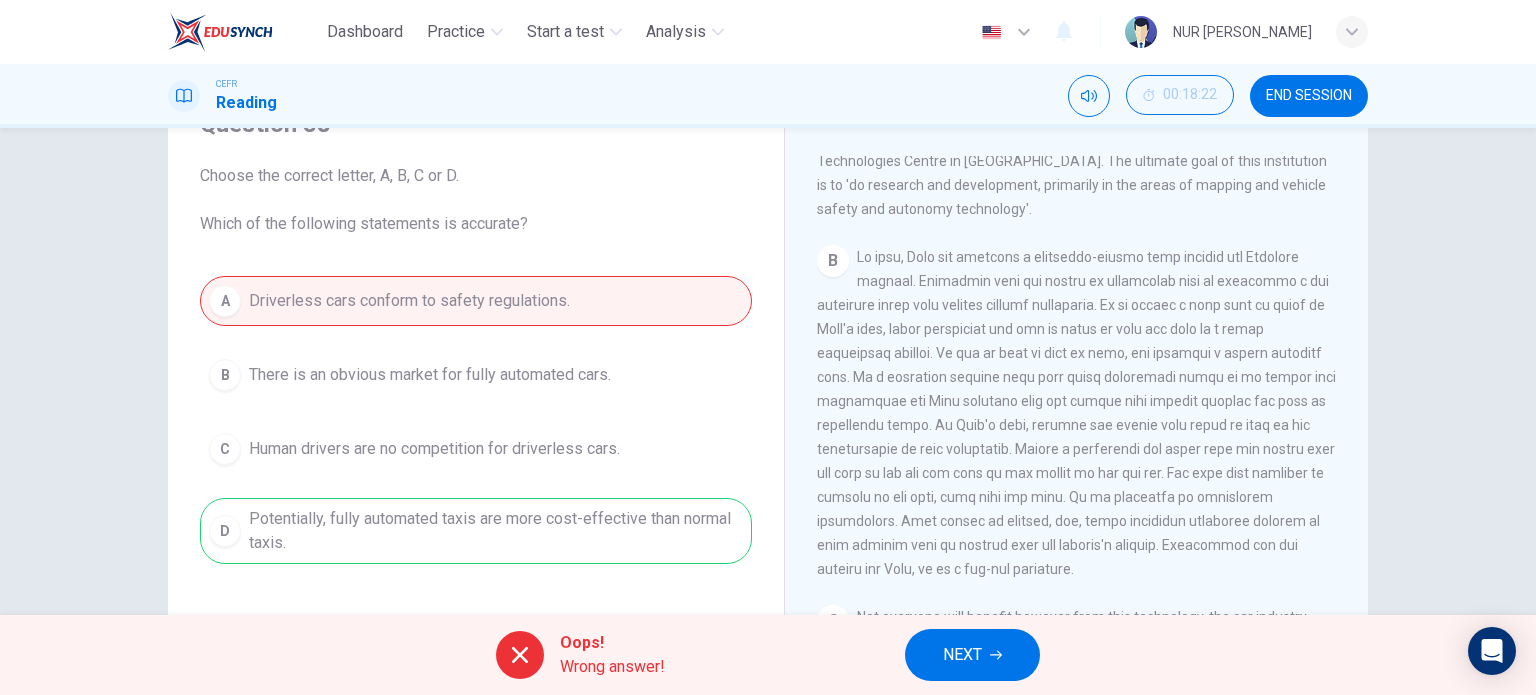 click on "NEXT" at bounding box center (962, 655) 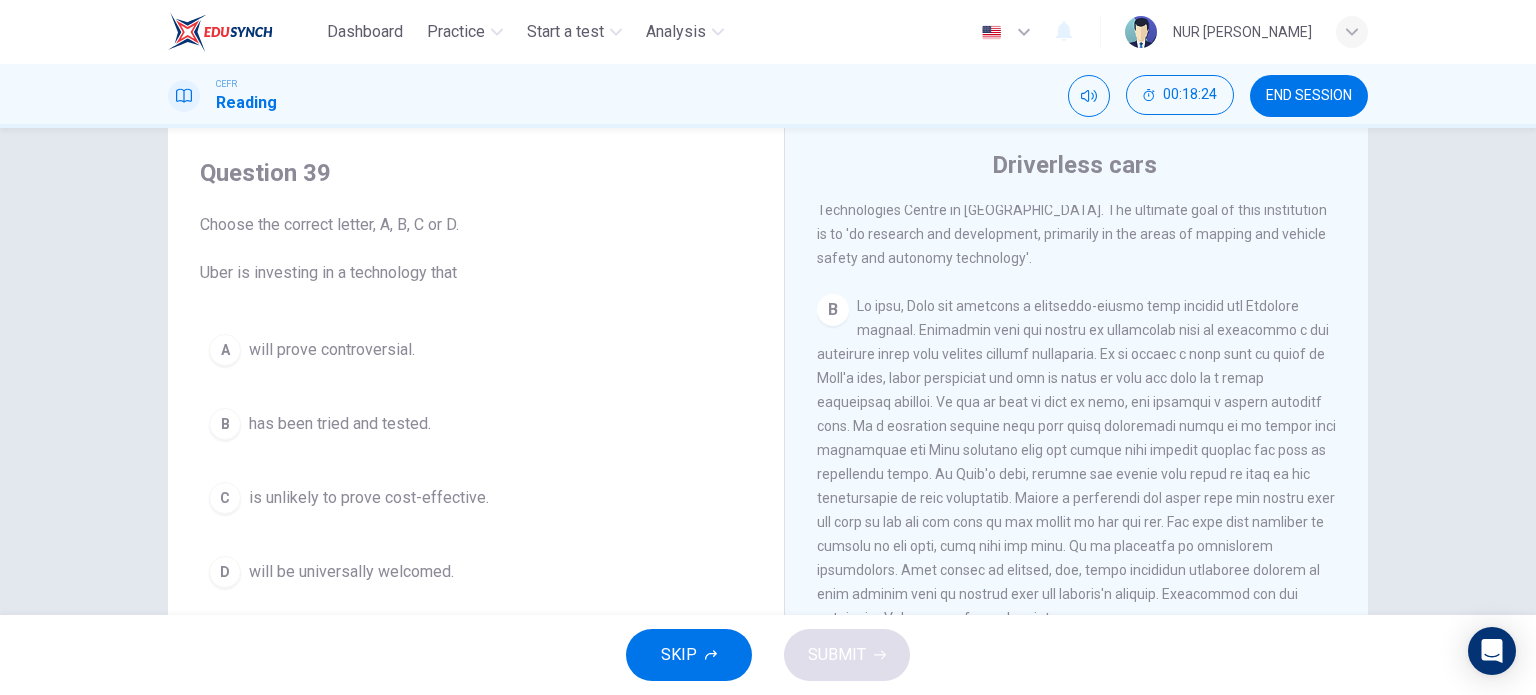scroll, scrollTop: 100, scrollLeft: 0, axis: vertical 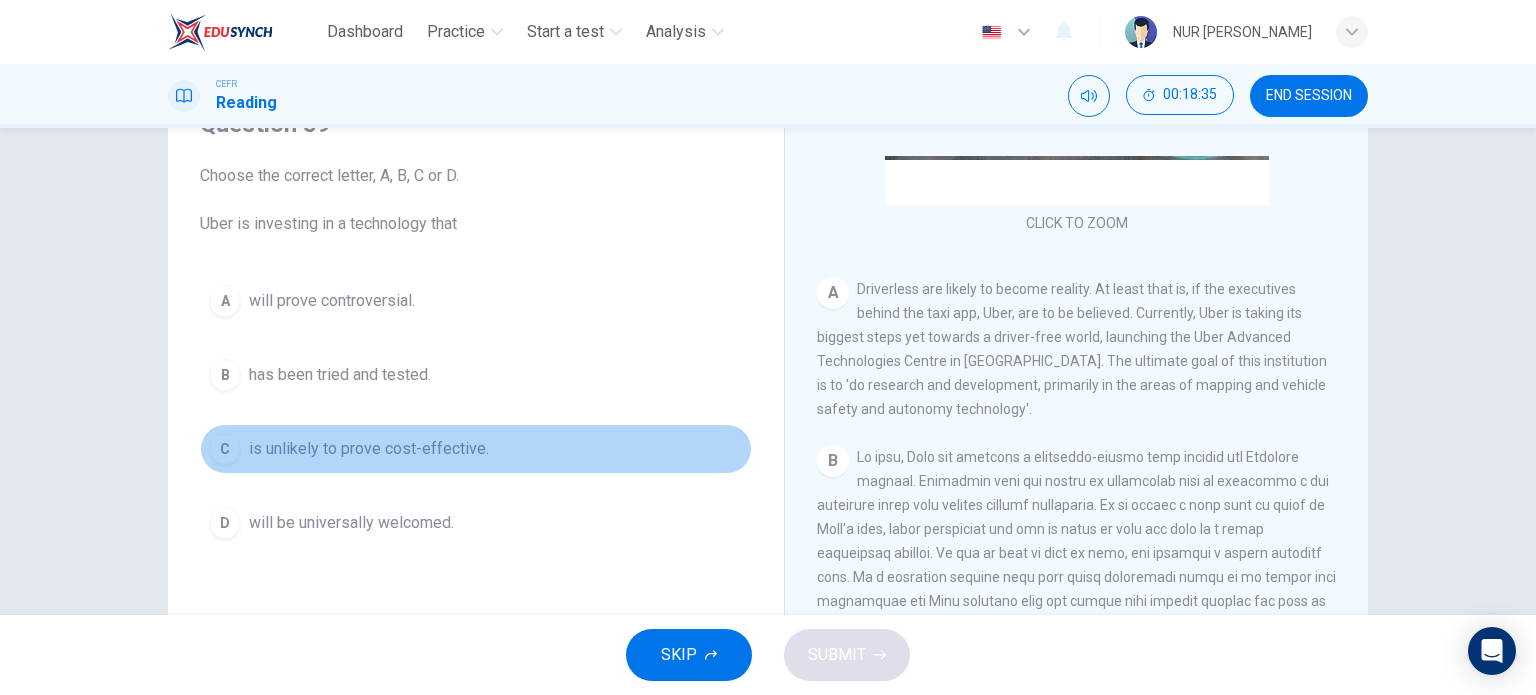 click on "is unlikely to prove cost-effective." at bounding box center (369, 449) 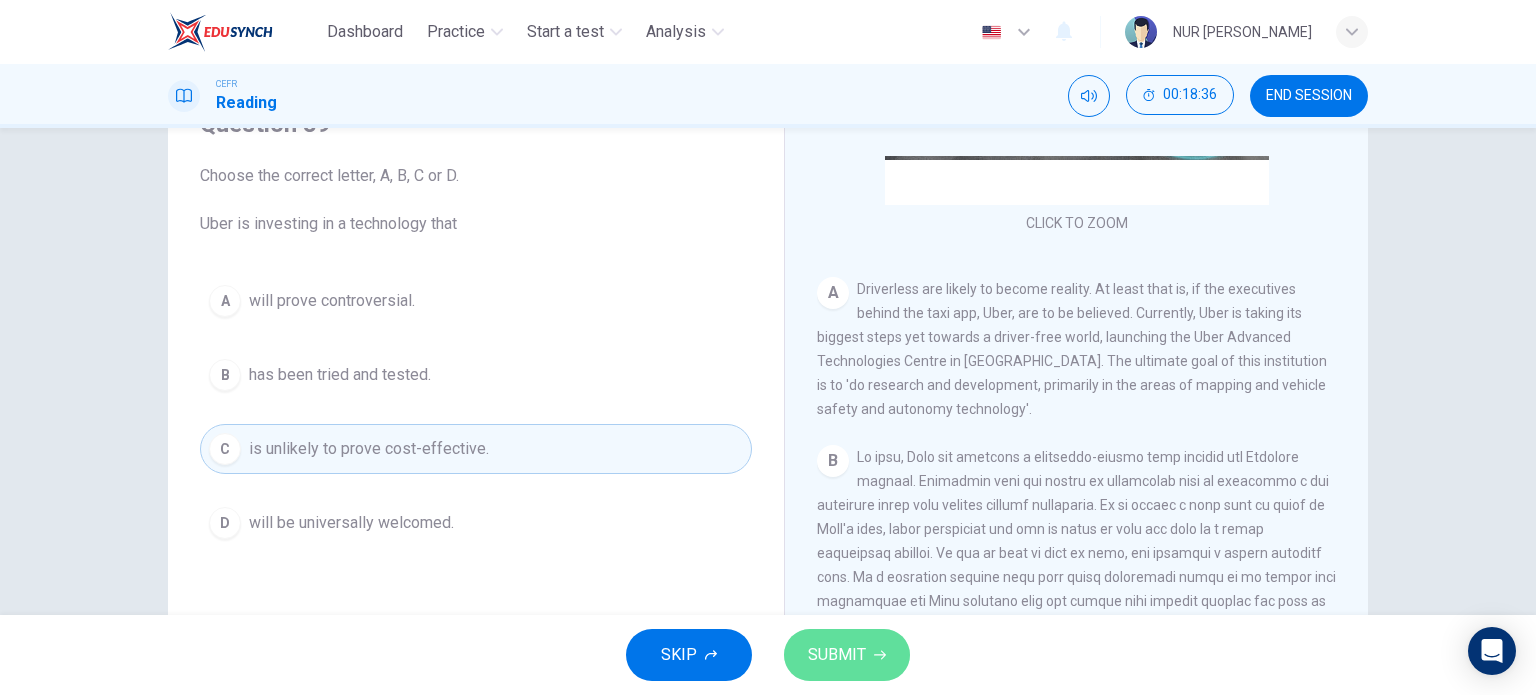 click on "SUBMIT" at bounding box center [837, 655] 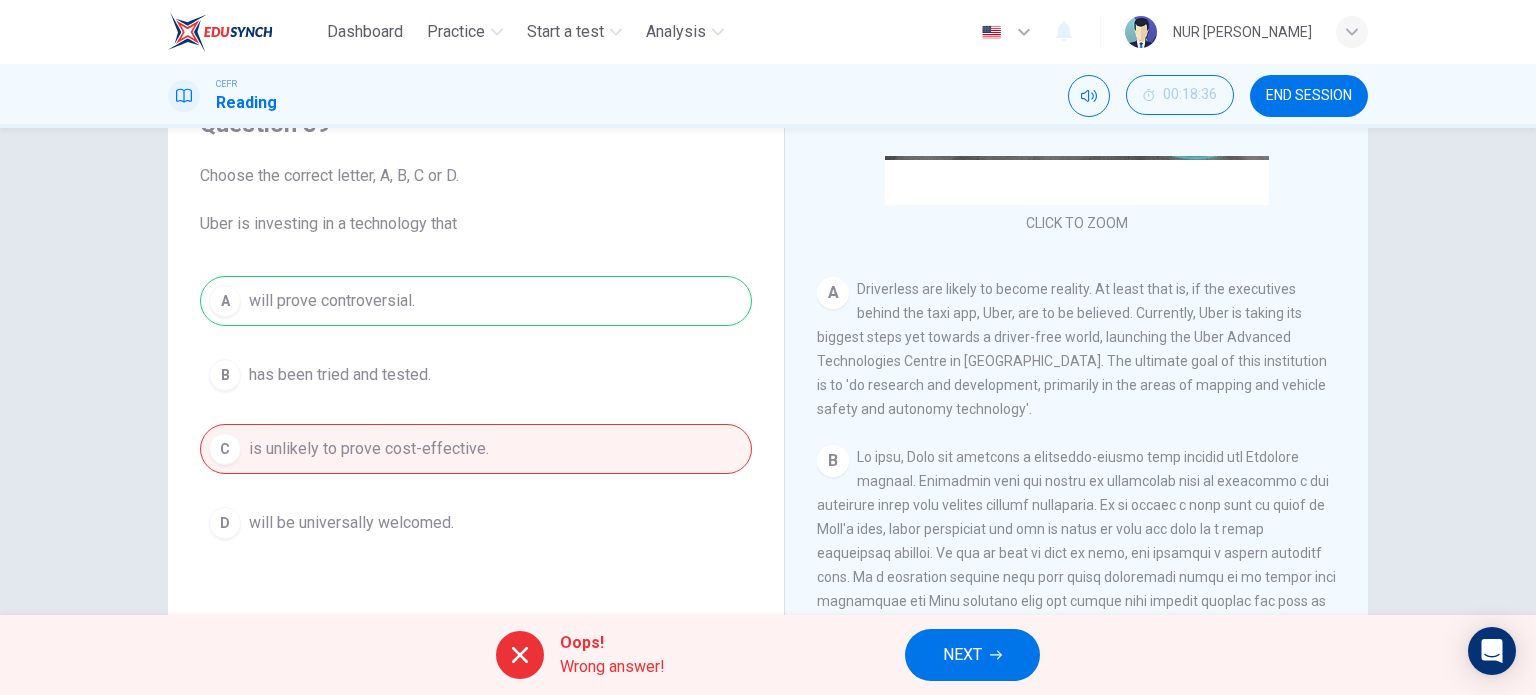 drag, startPoint x: 953, startPoint y: 656, endPoint x: 929, endPoint y: 643, distance: 27.294687 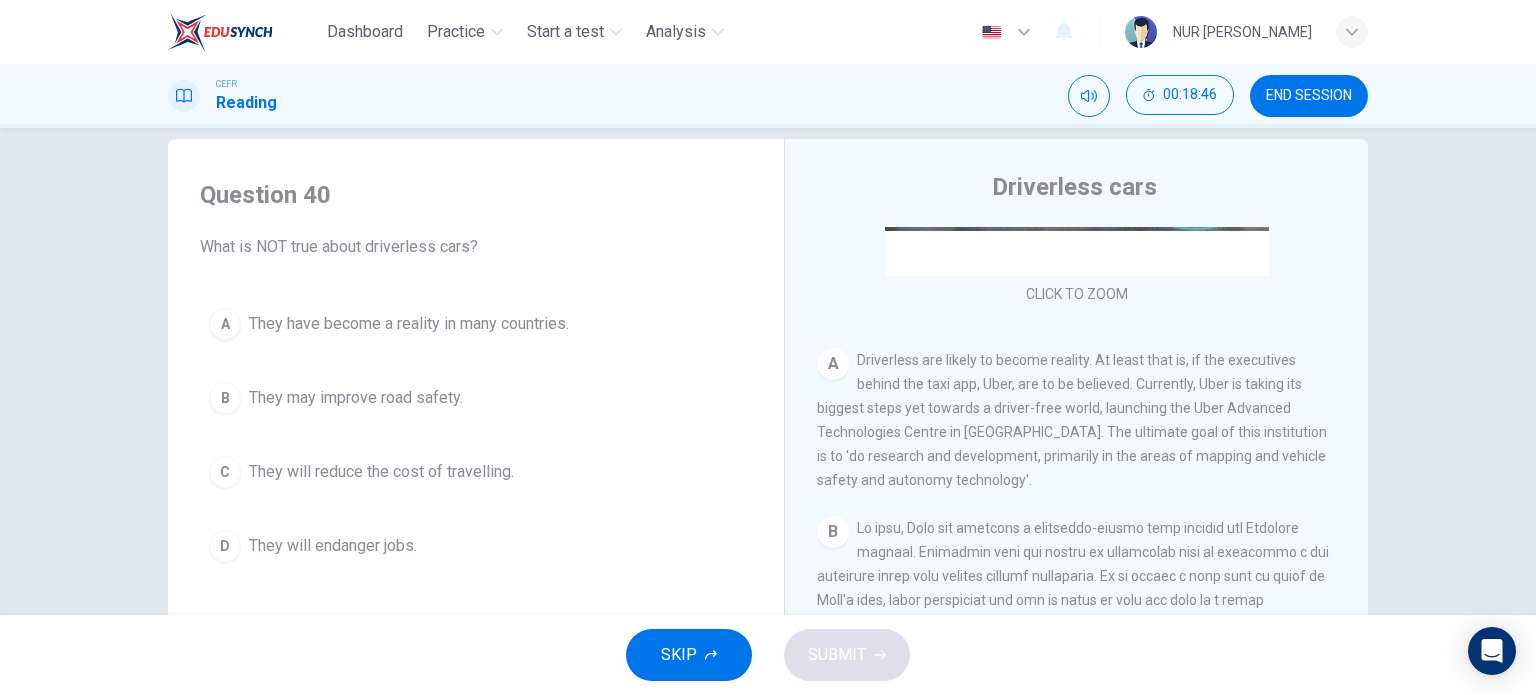 scroll, scrollTop: 0, scrollLeft: 0, axis: both 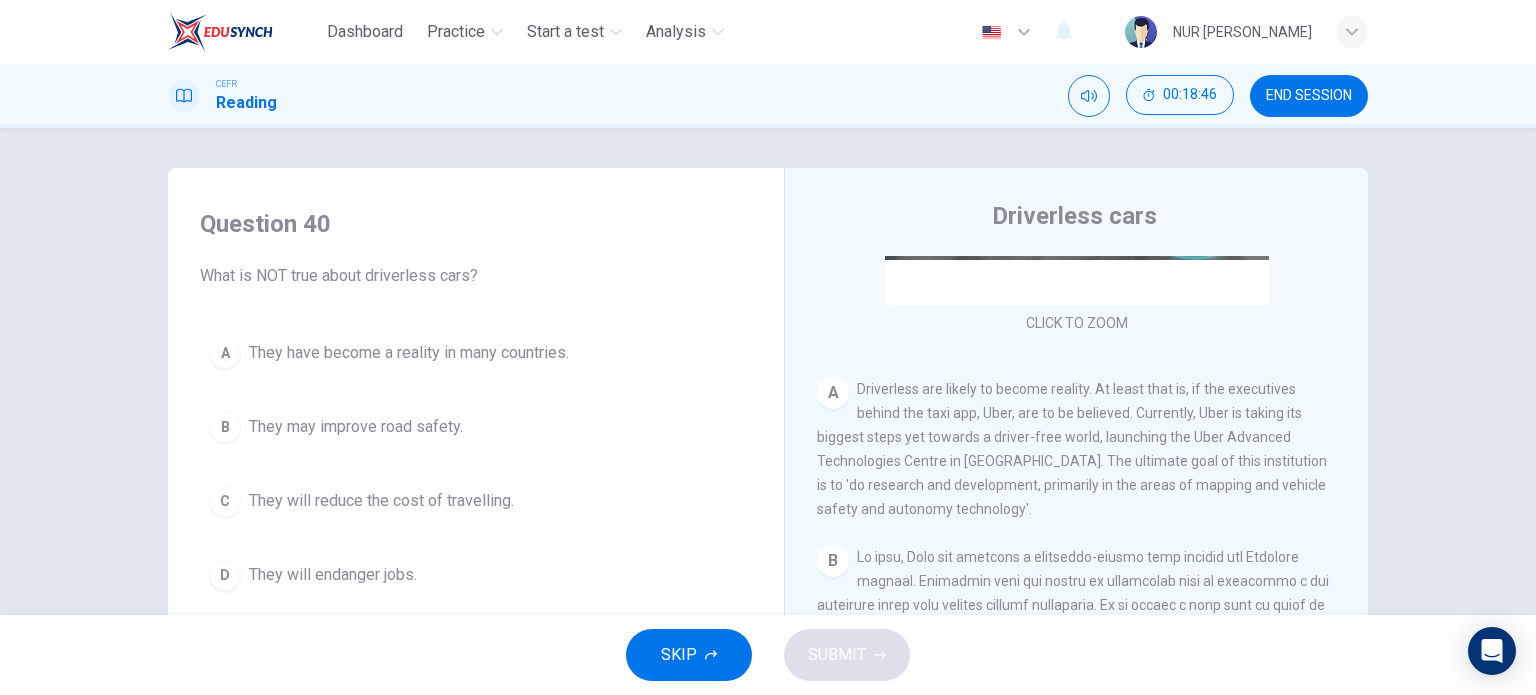 click on "They will reduce the cost of travelling." at bounding box center (381, 501) 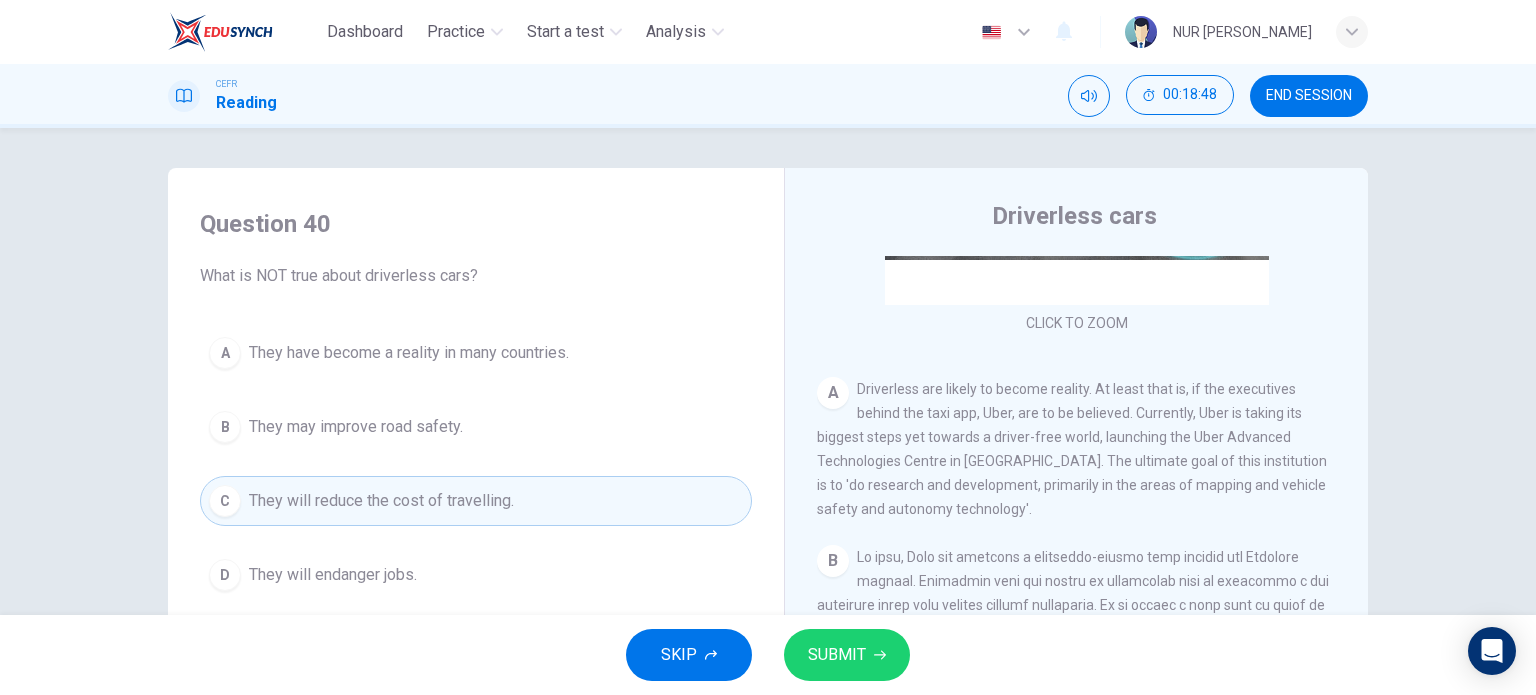 click on "SUBMIT" at bounding box center (837, 655) 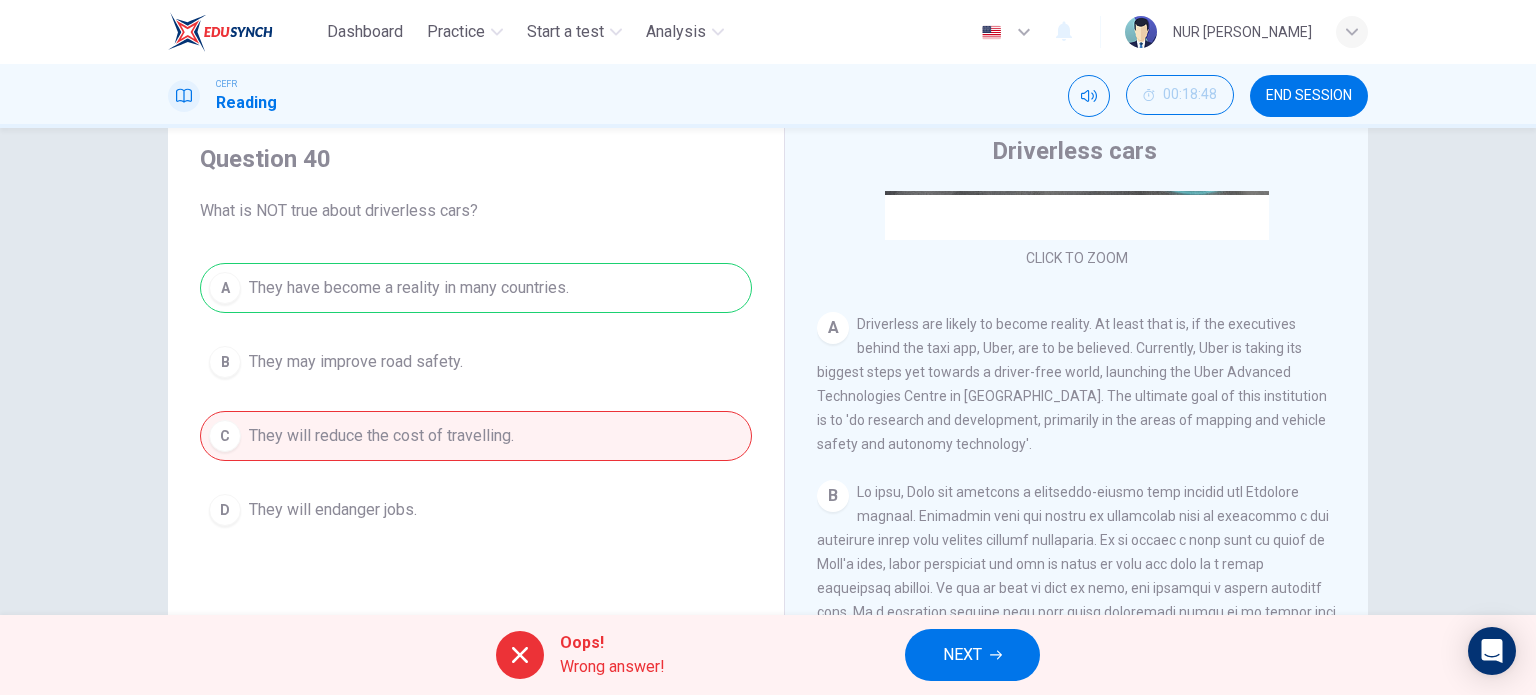 scroll, scrollTop: 100, scrollLeft: 0, axis: vertical 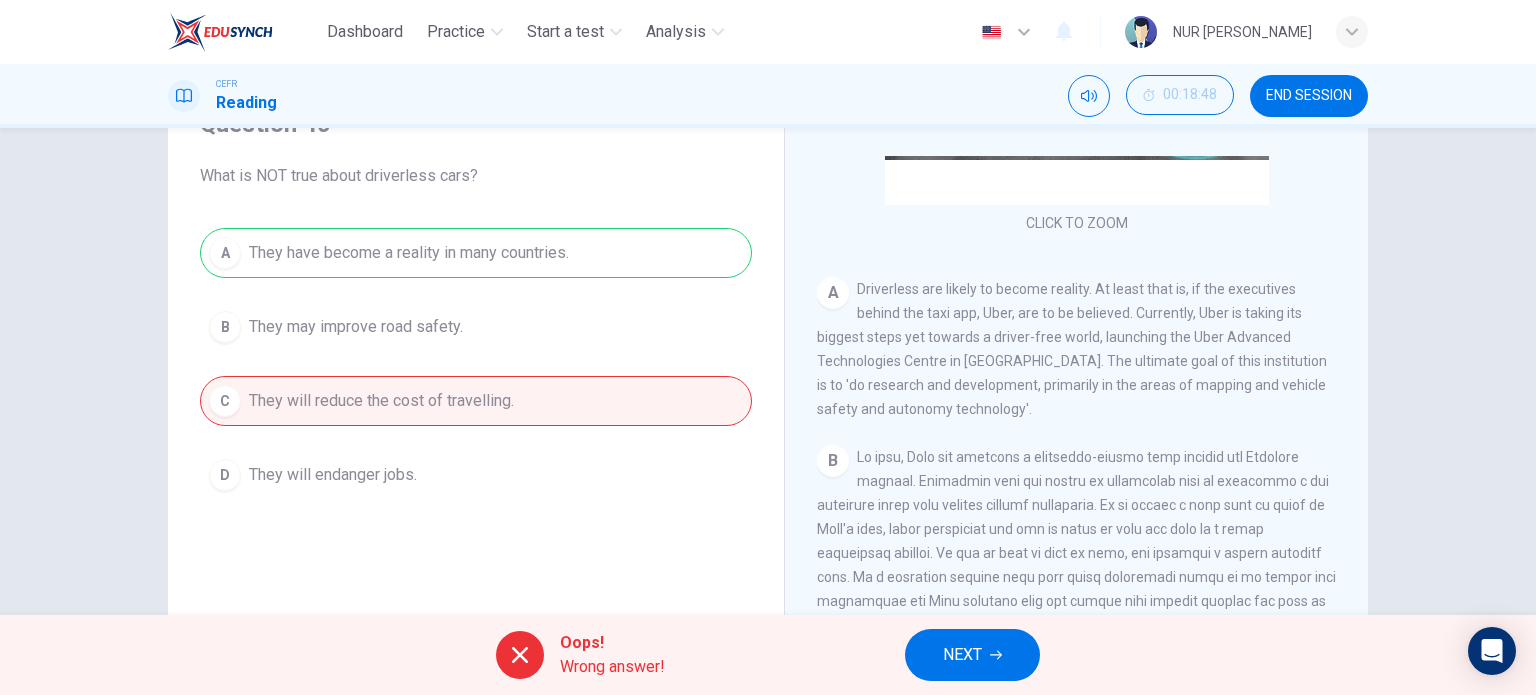 click on "NEXT" at bounding box center (962, 655) 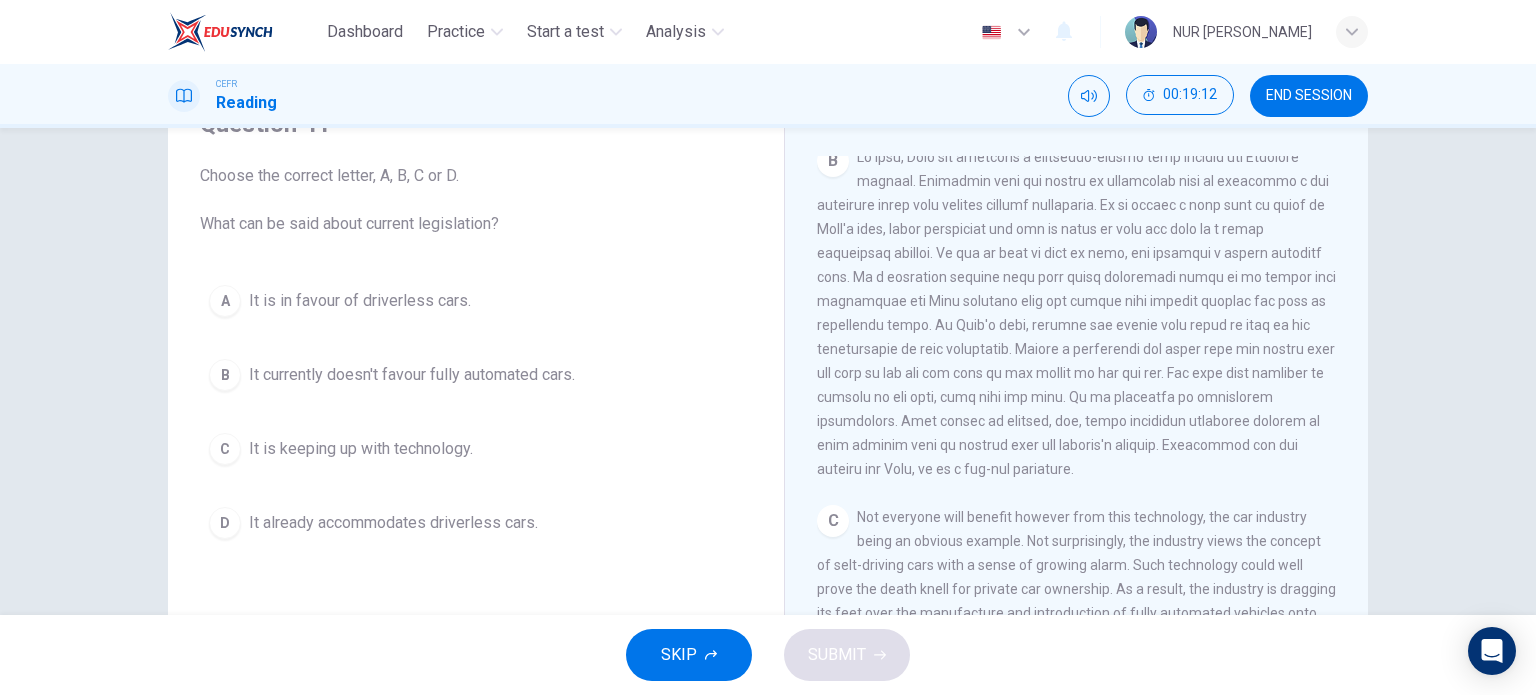 scroll, scrollTop: 500, scrollLeft: 0, axis: vertical 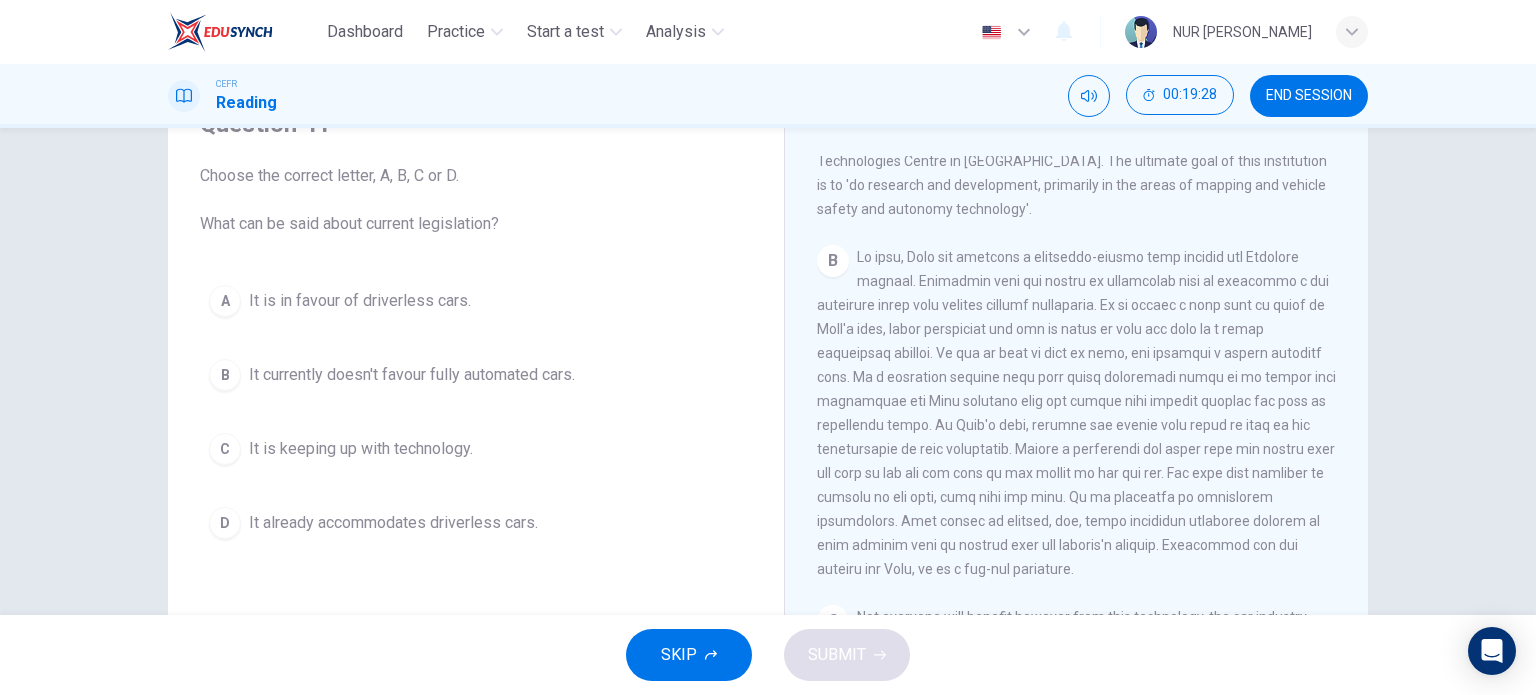 drag, startPoint x: 404, startPoint y: 447, endPoint x: 416, endPoint y: 453, distance: 13.416408 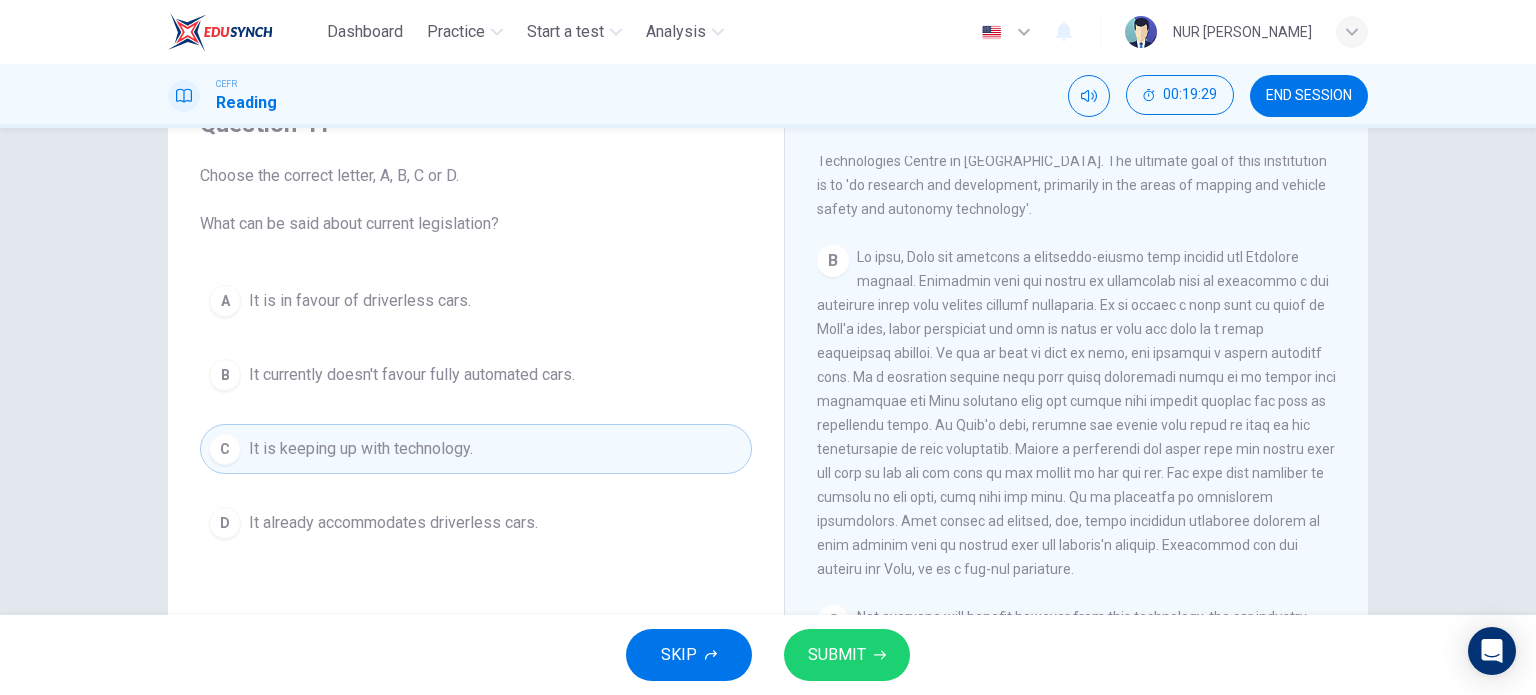 click on "SUBMIT" at bounding box center (847, 655) 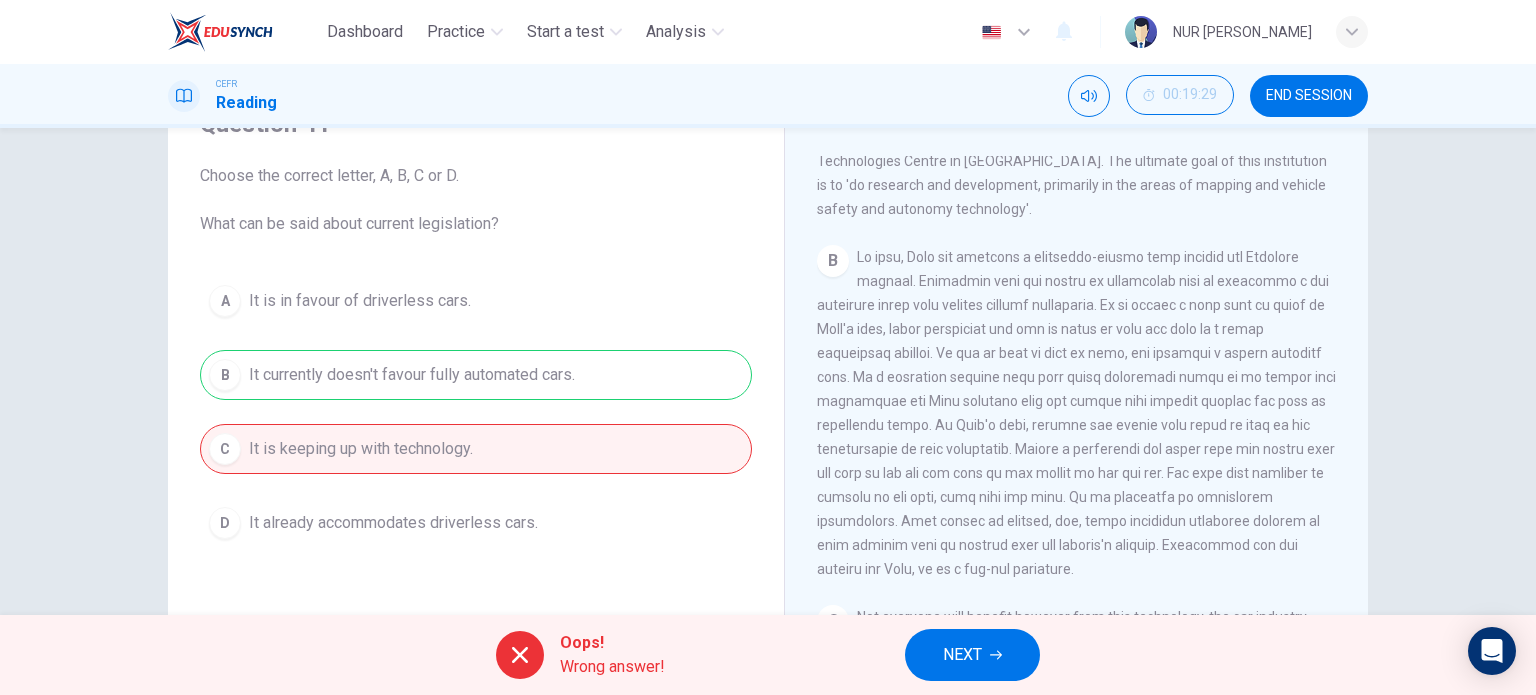 click on "NEXT" at bounding box center (972, 655) 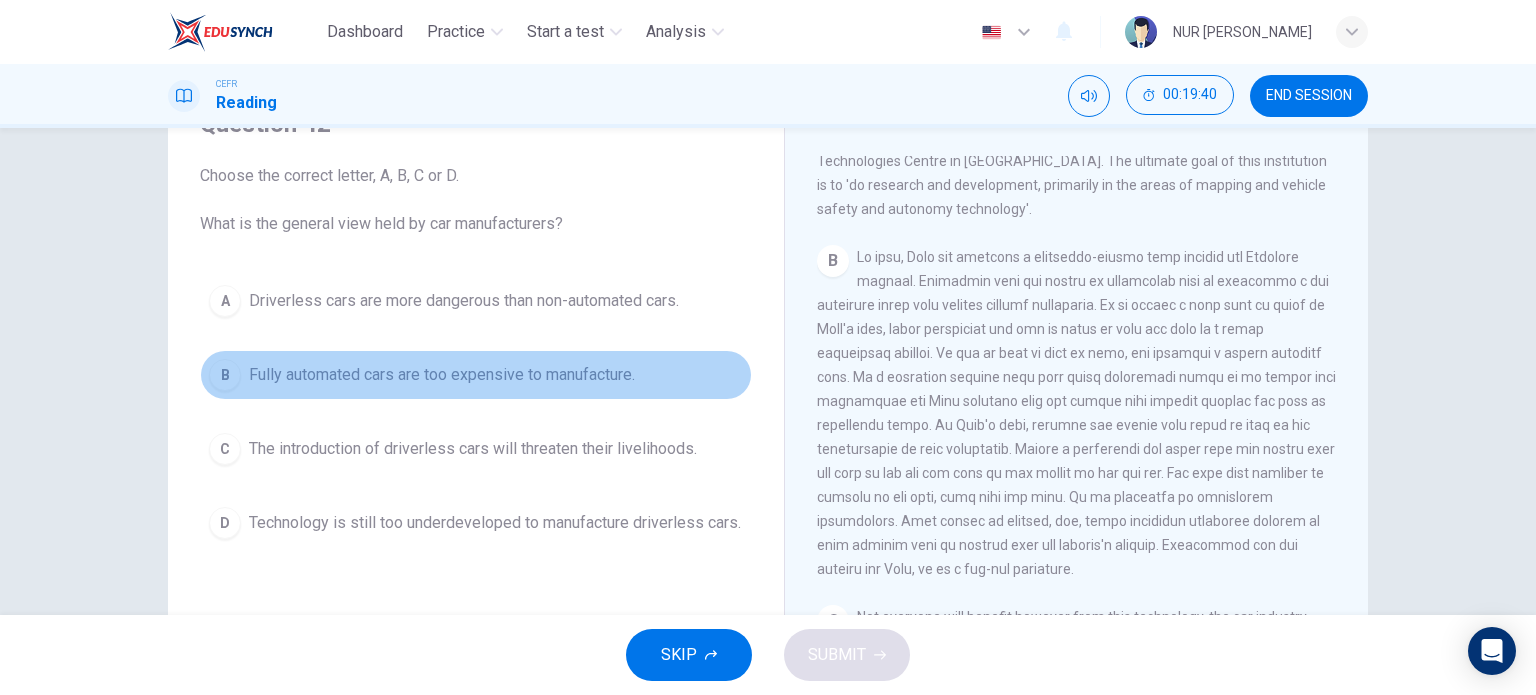 click on "Fully automated cars are too expensive to manufacture." at bounding box center (442, 375) 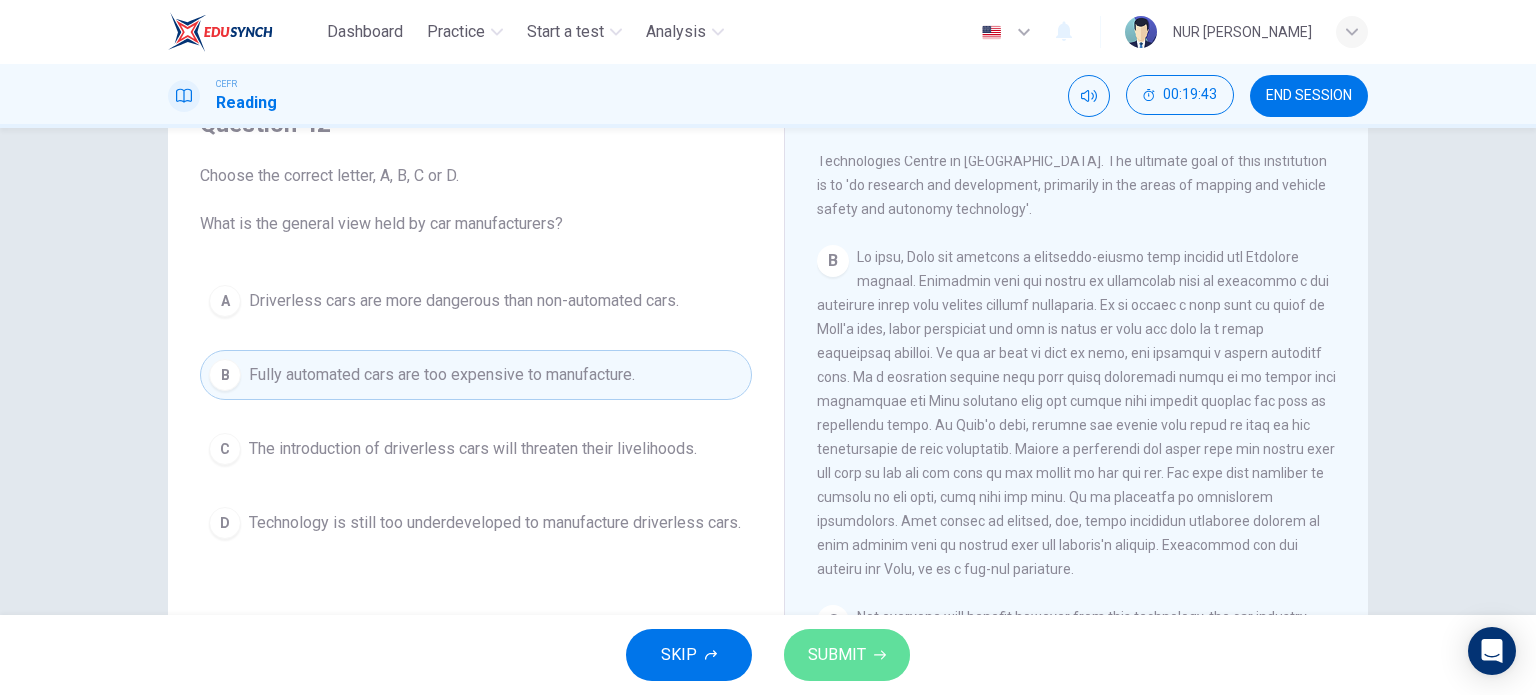 click on "SUBMIT" at bounding box center (837, 655) 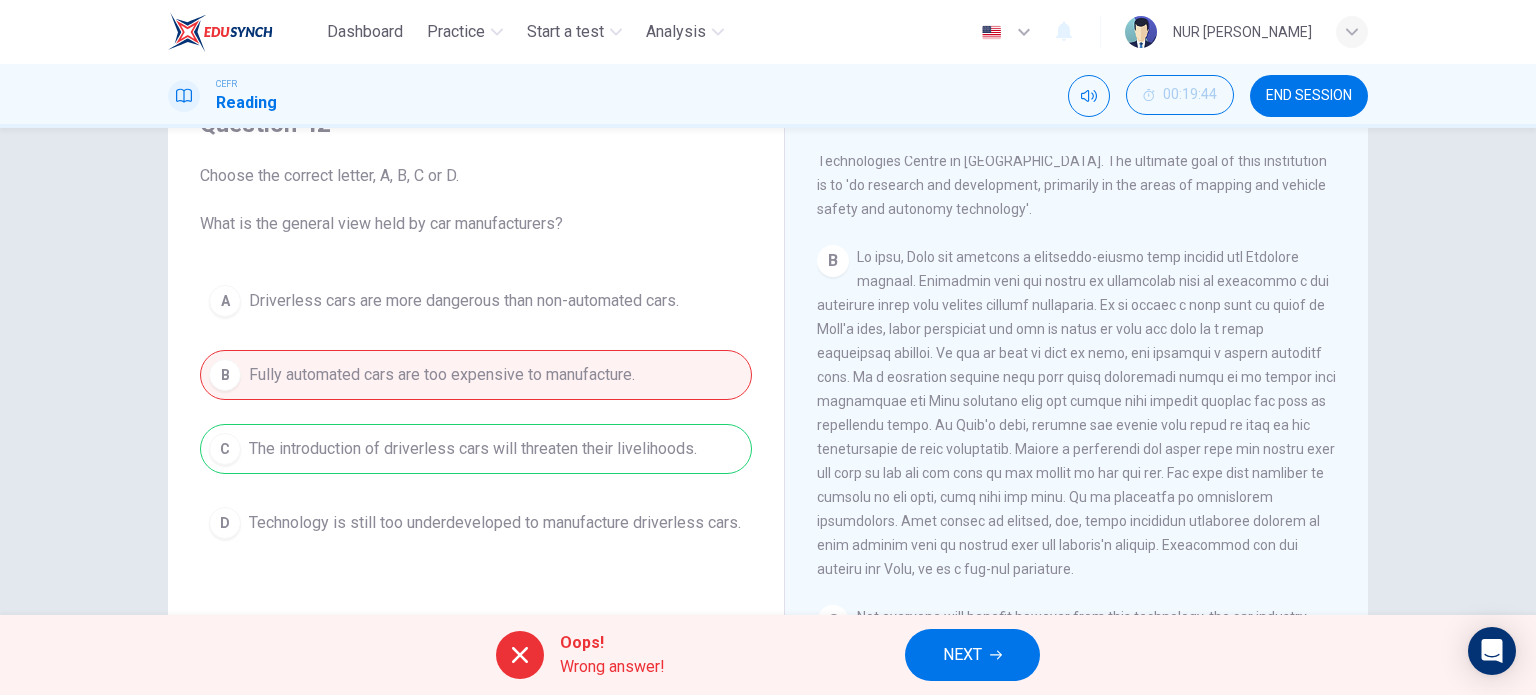 click on "NEXT" at bounding box center (962, 655) 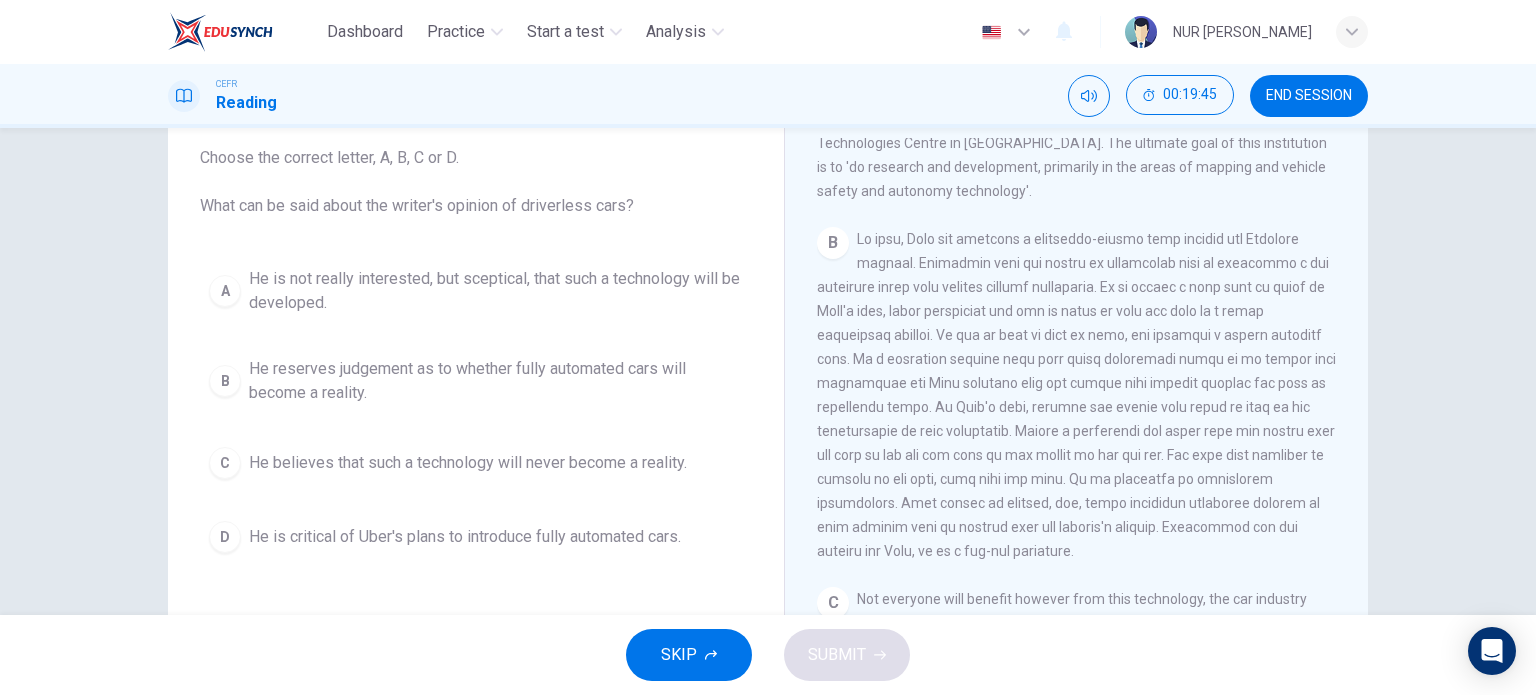 scroll, scrollTop: 100, scrollLeft: 0, axis: vertical 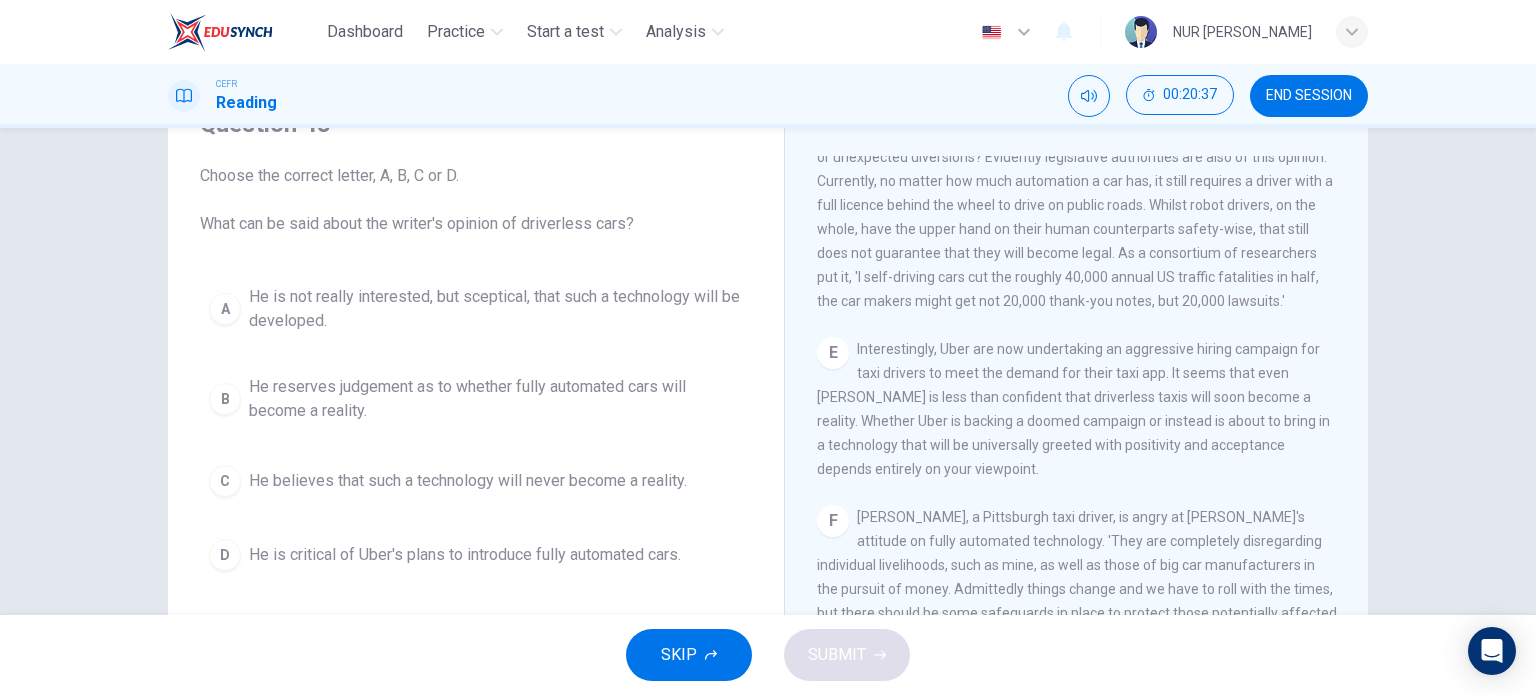 click on "He is not really interested, but sceptical, that such a technology will be developed." at bounding box center [496, 309] 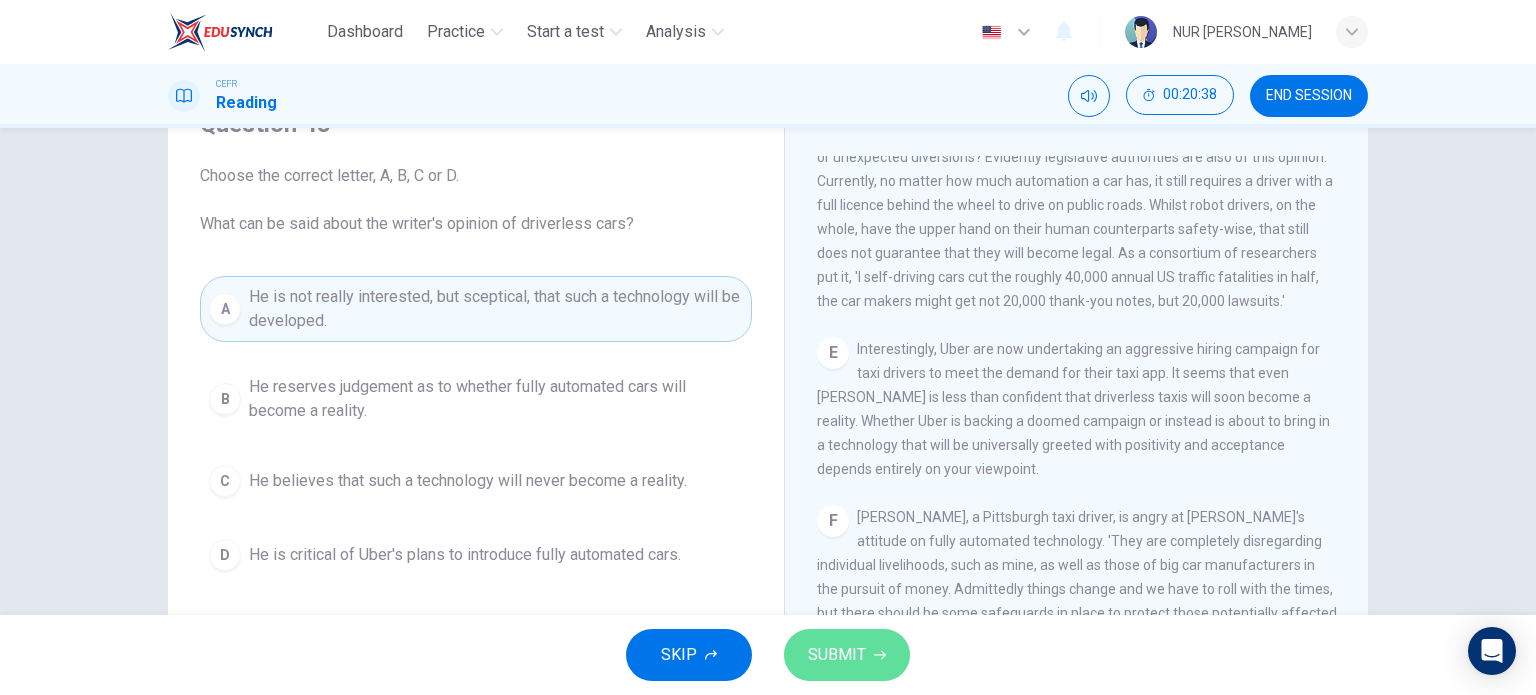click on "SUBMIT" at bounding box center [847, 655] 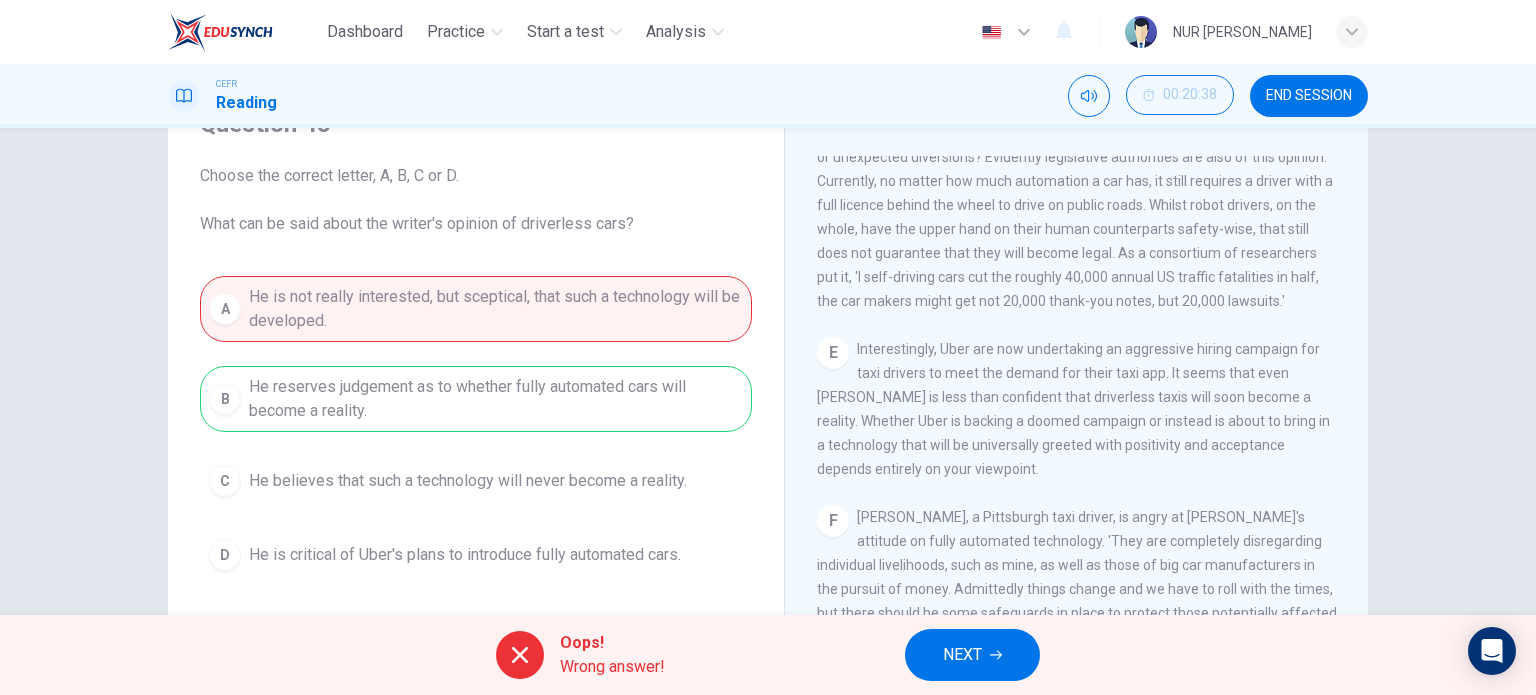 drag, startPoint x: 1004, startPoint y: 645, endPoint x: 1004, endPoint y: 631, distance: 14 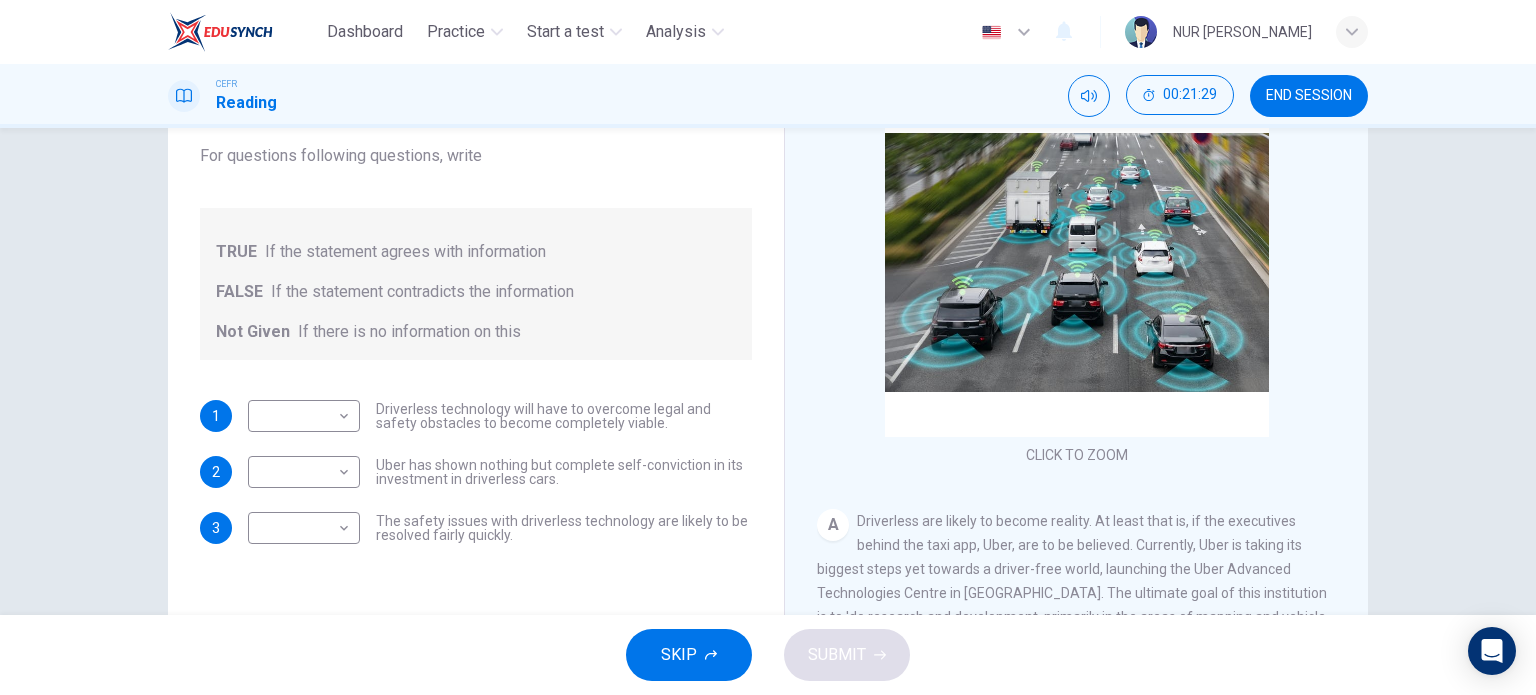 scroll, scrollTop: 200, scrollLeft: 0, axis: vertical 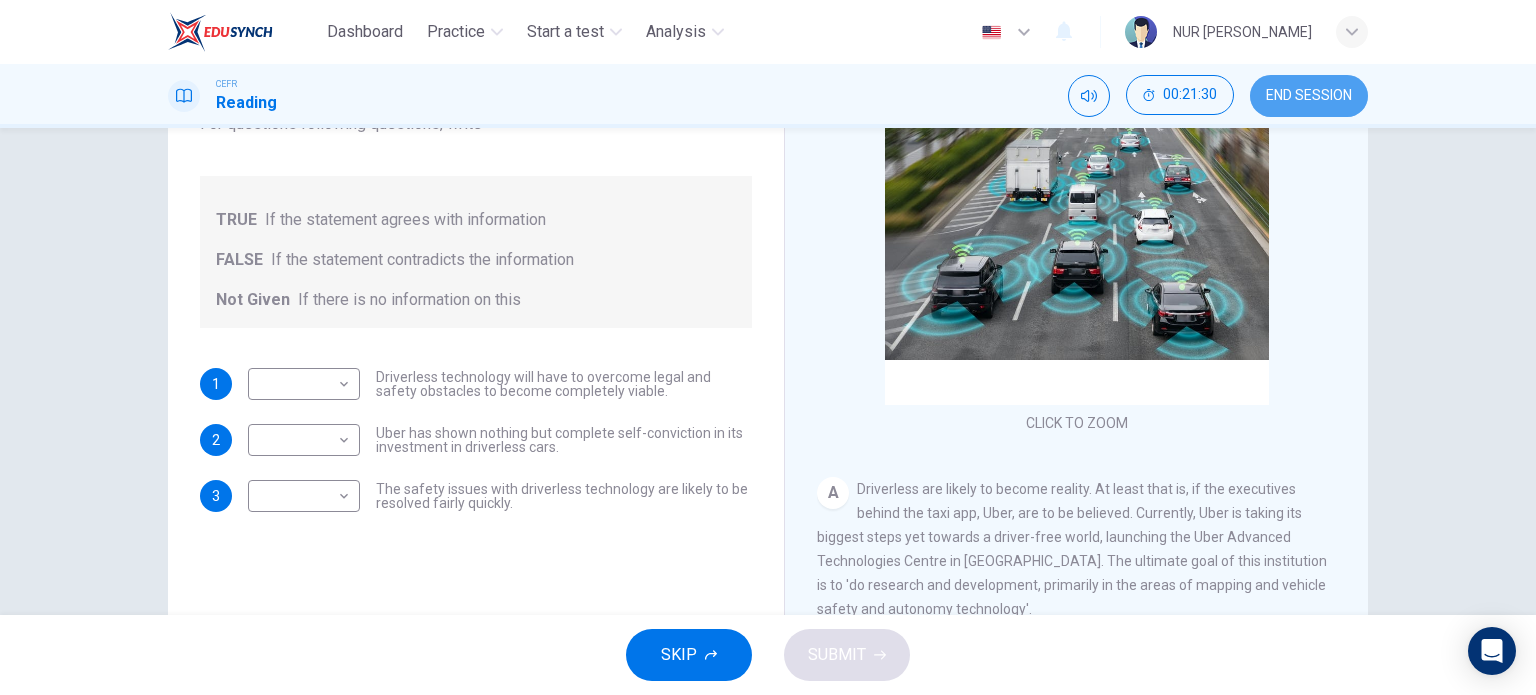 click on "END SESSION" at bounding box center (1309, 96) 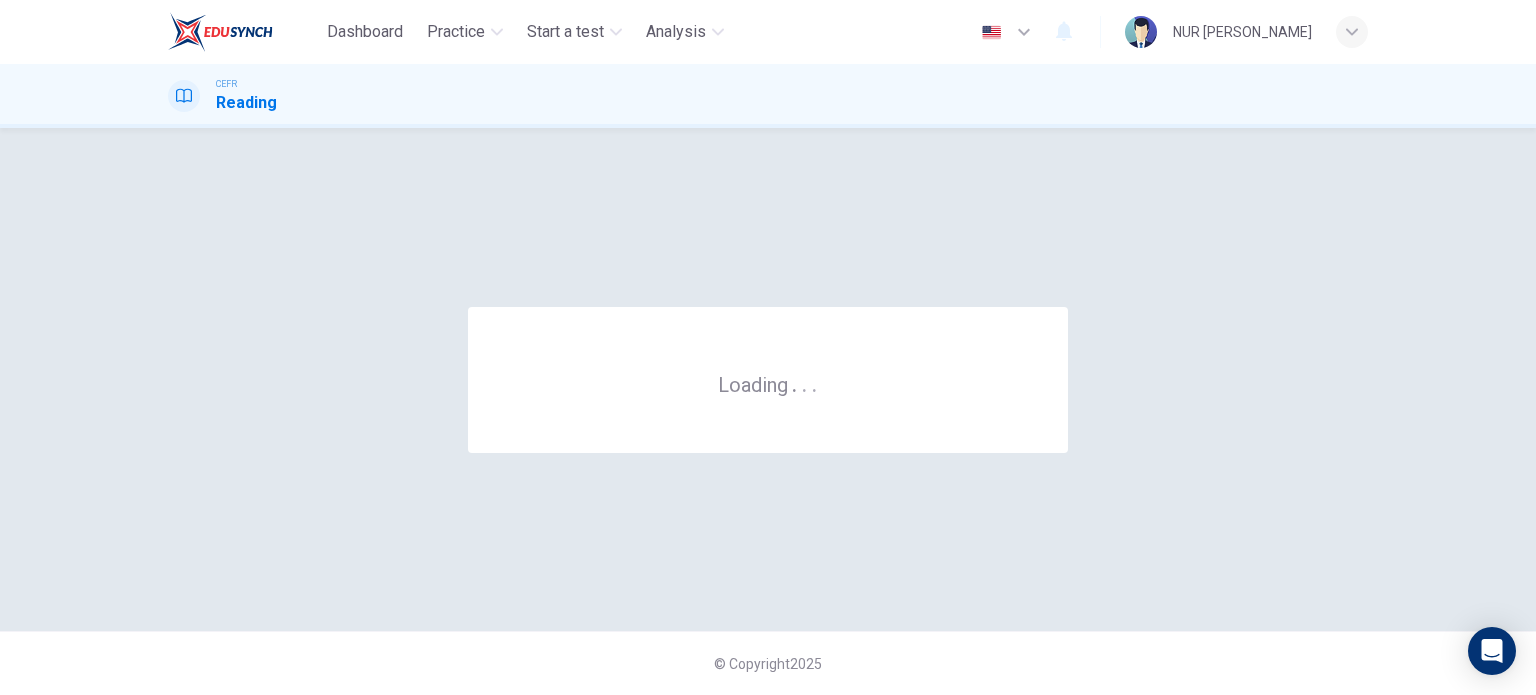 scroll, scrollTop: 0, scrollLeft: 0, axis: both 